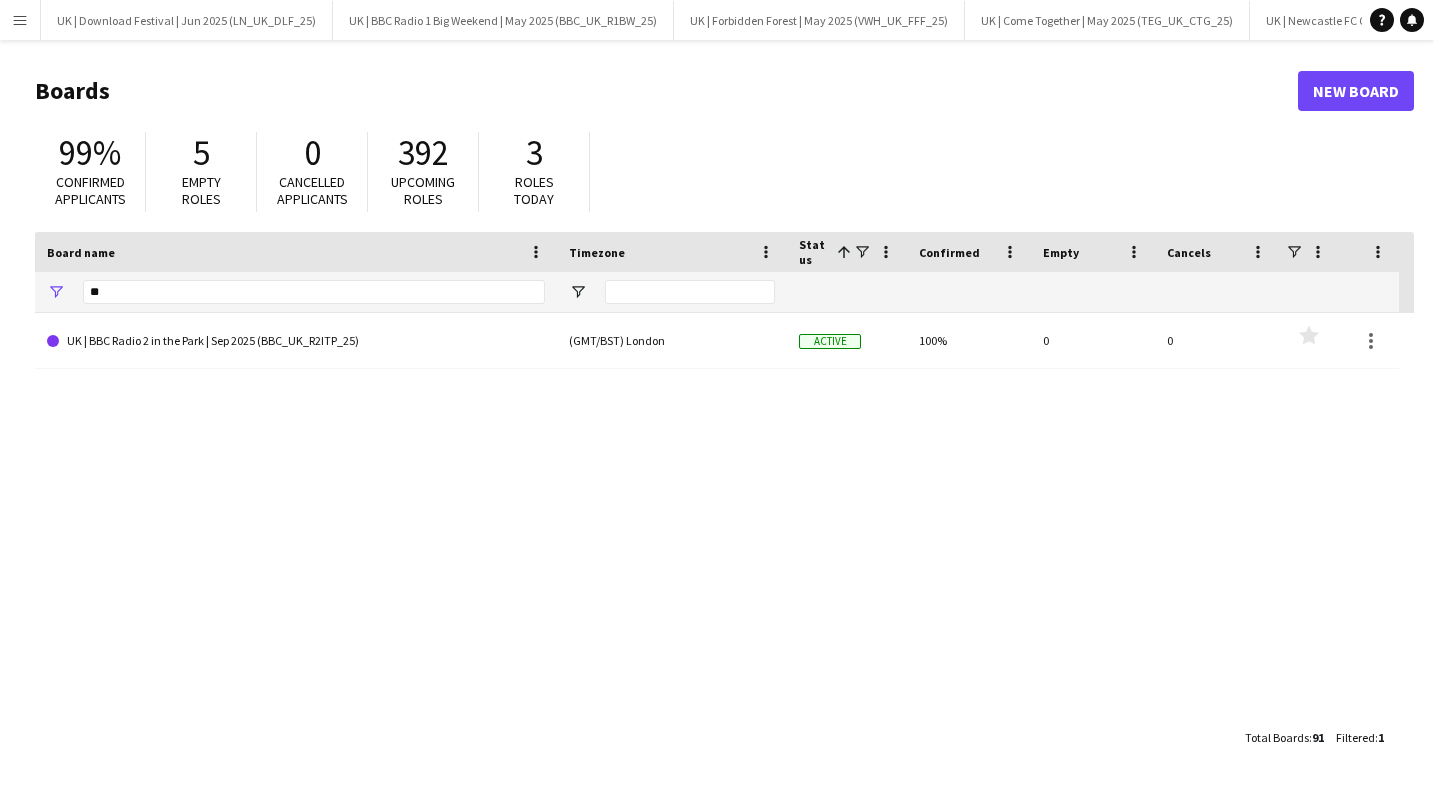 scroll, scrollTop: 0, scrollLeft: 0, axis: both 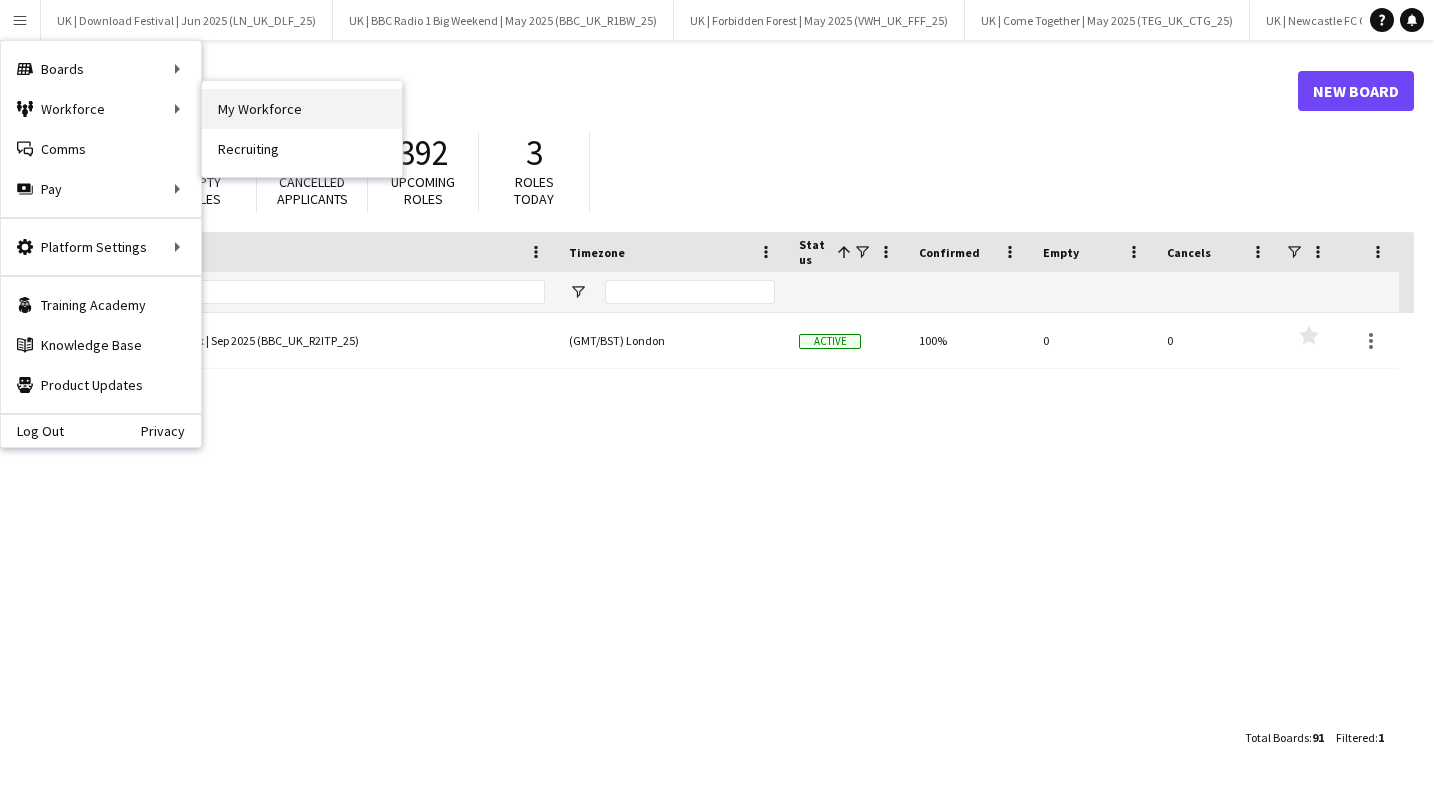 click on "My Workforce" at bounding box center [302, 109] 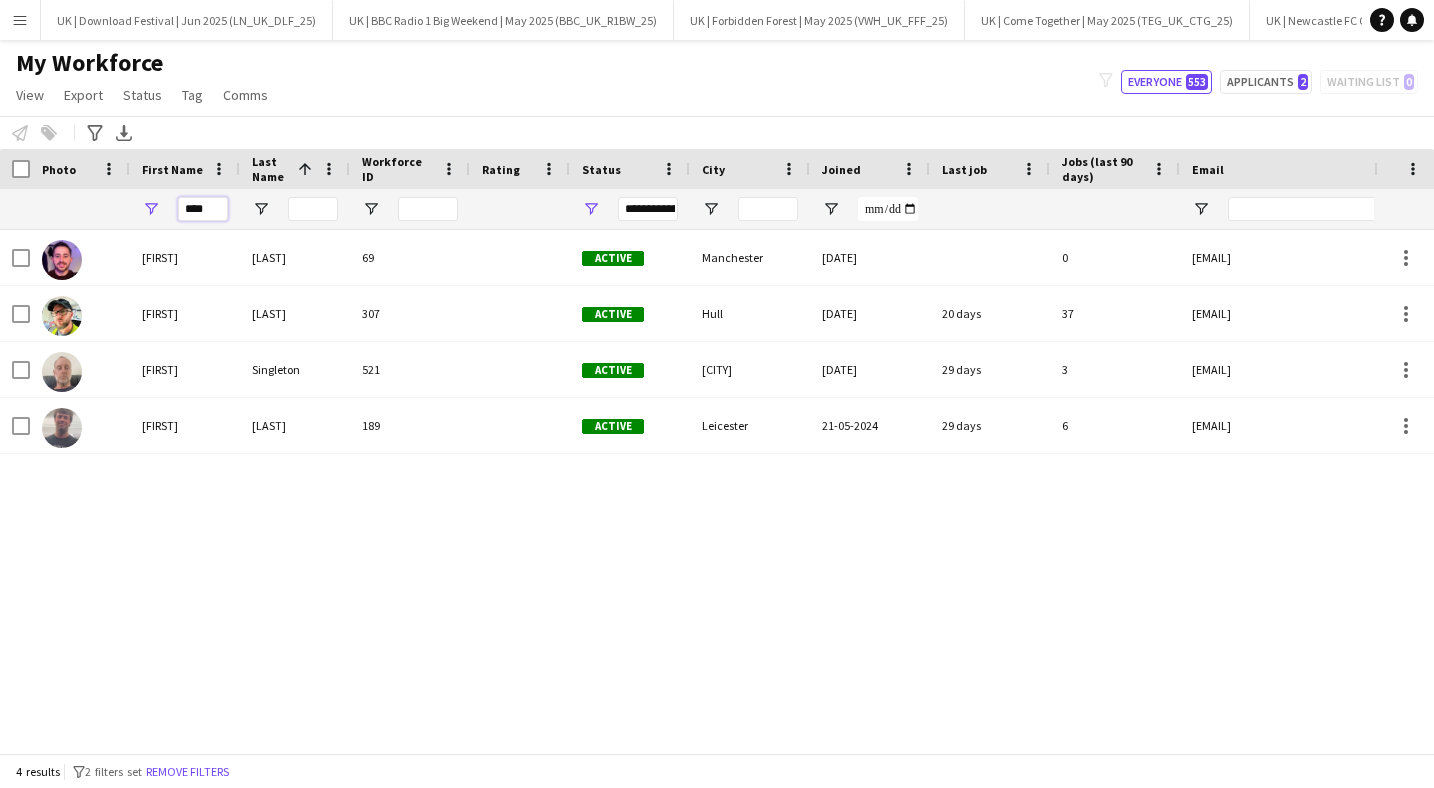 click on "****" at bounding box center (203, 209) 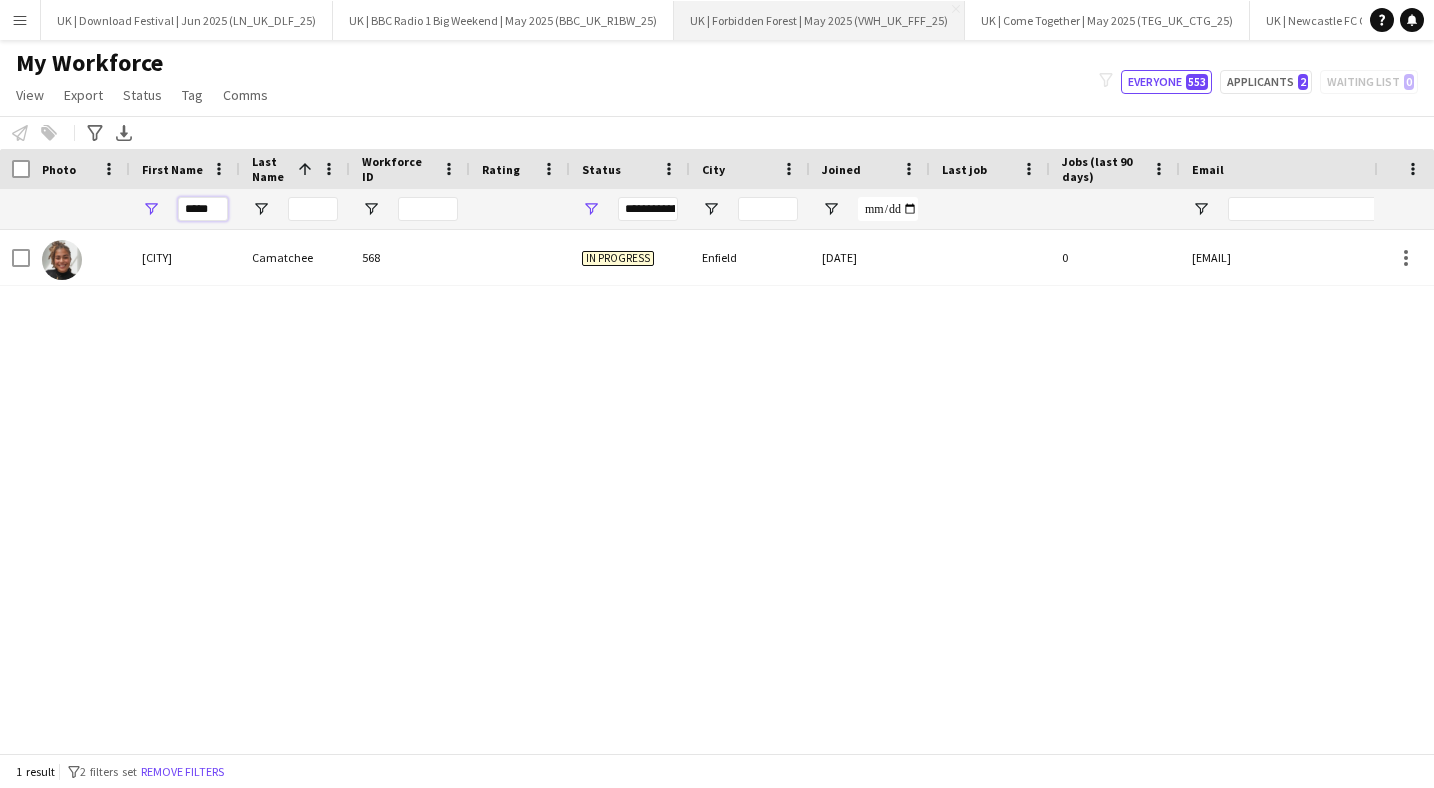 type on "*****" 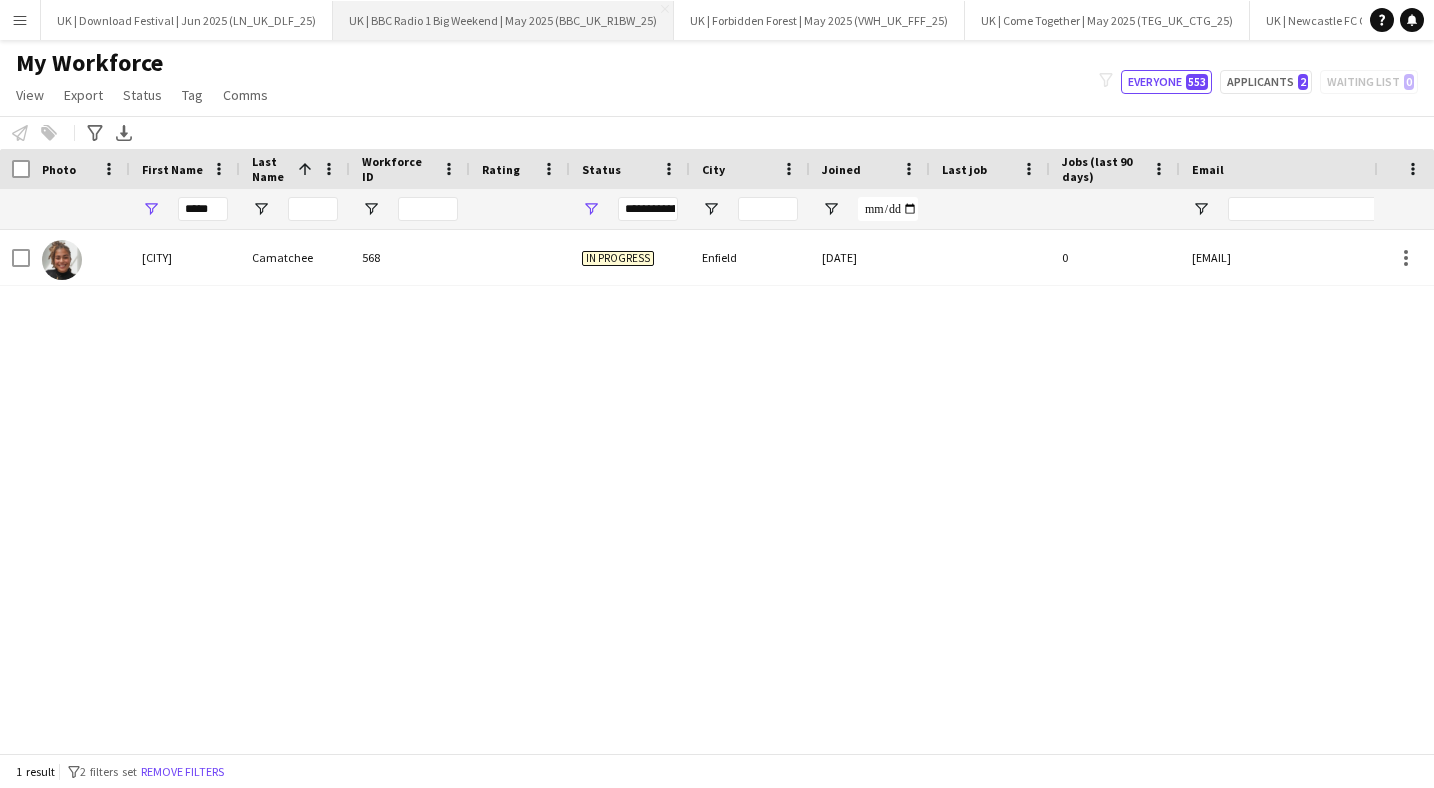 click on "UK | BBC Radio 1 Big Weekend | May 2025 (BBC_UK_R1BW_25)
Close" at bounding box center [503, 20] 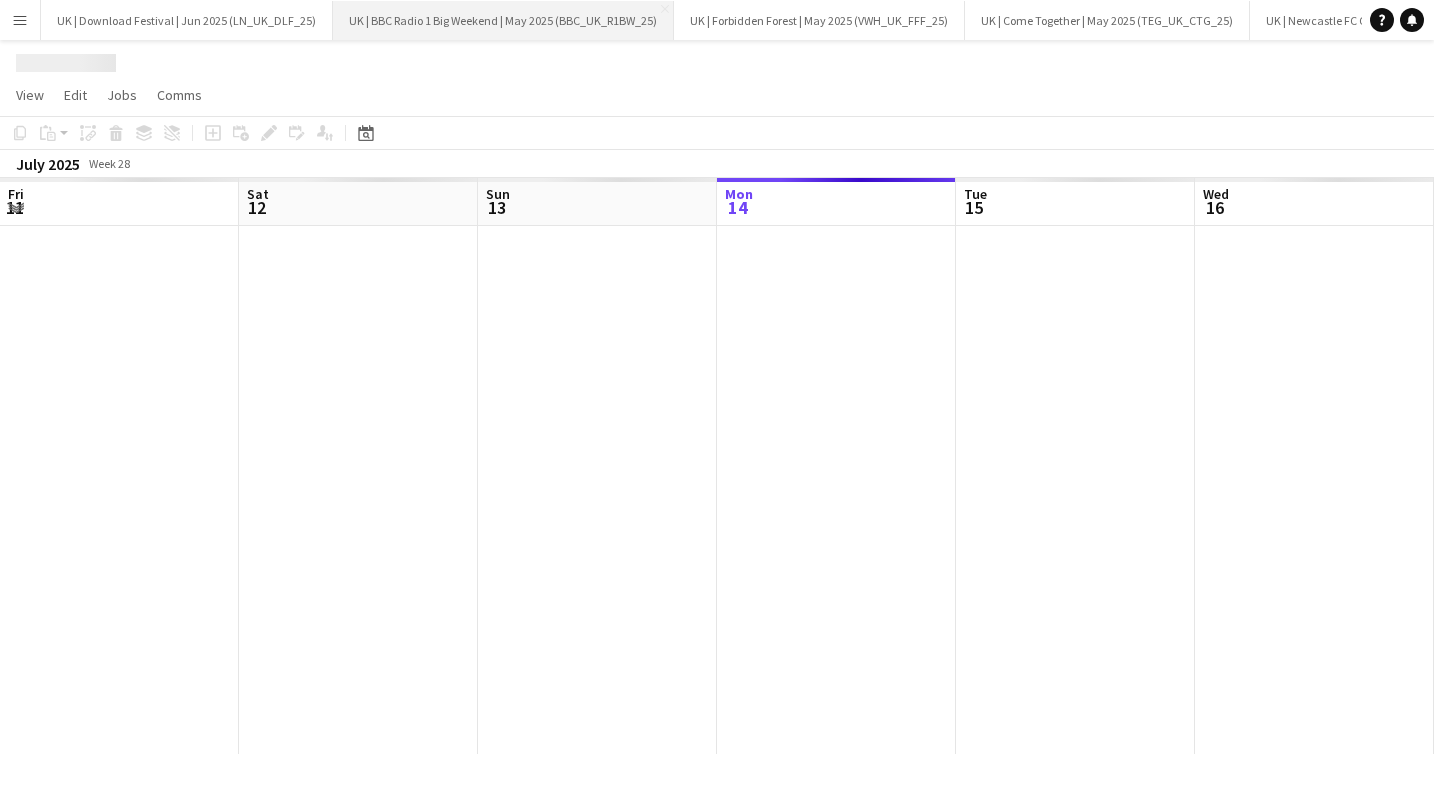 scroll, scrollTop: 0, scrollLeft: 478, axis: horizontal 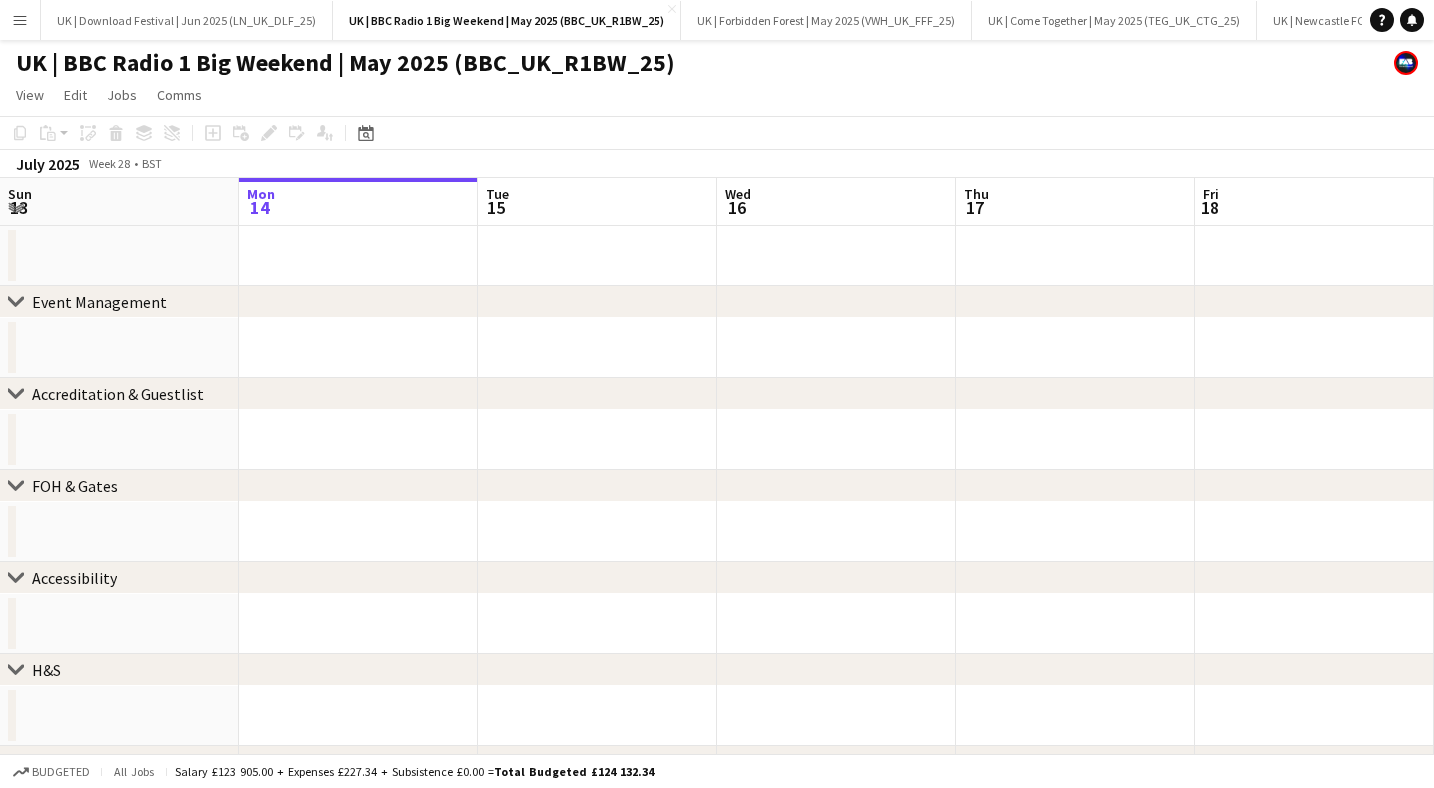click on "Menu" at bounding box center [20, 20] 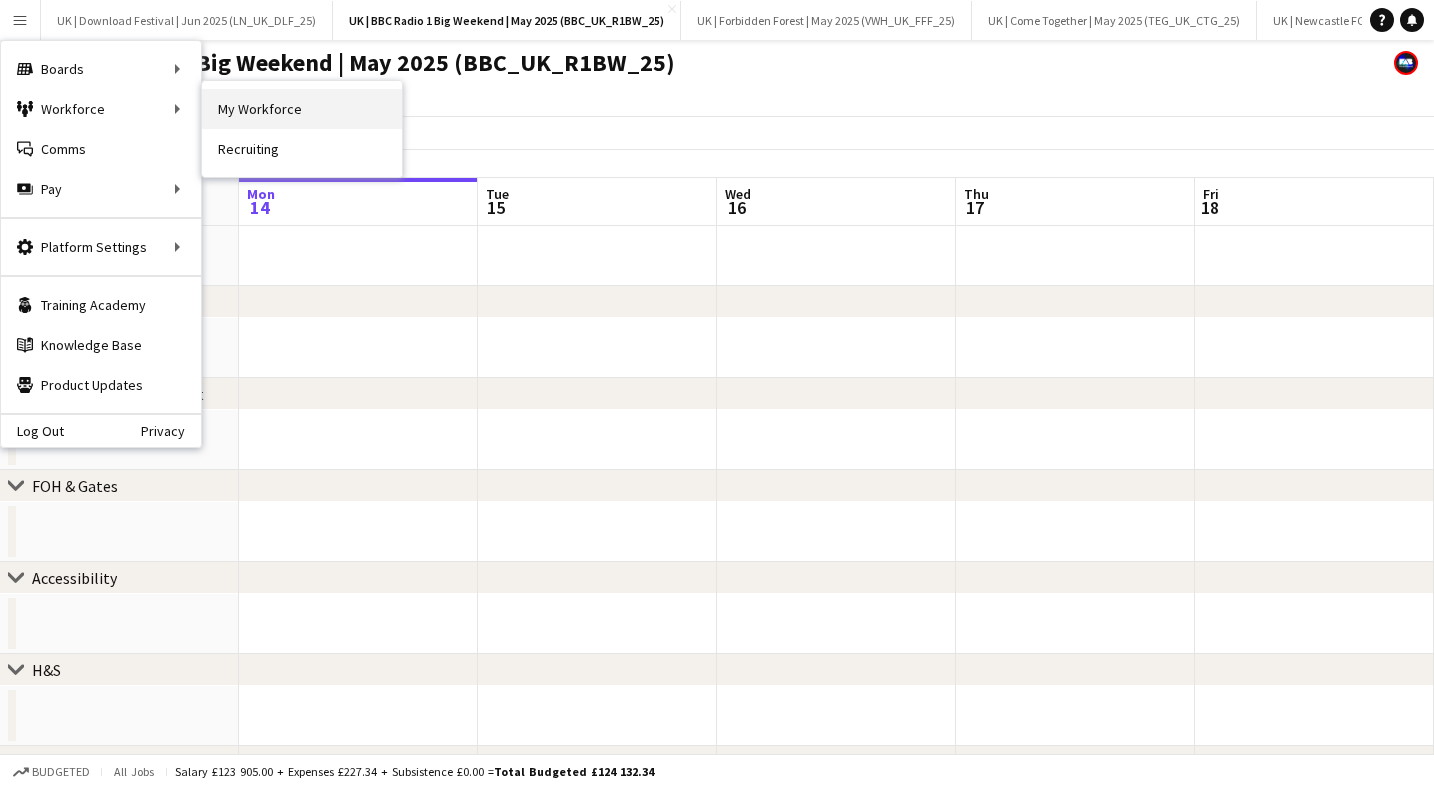 click on "My Workforce" at bounding box center (302, 109) 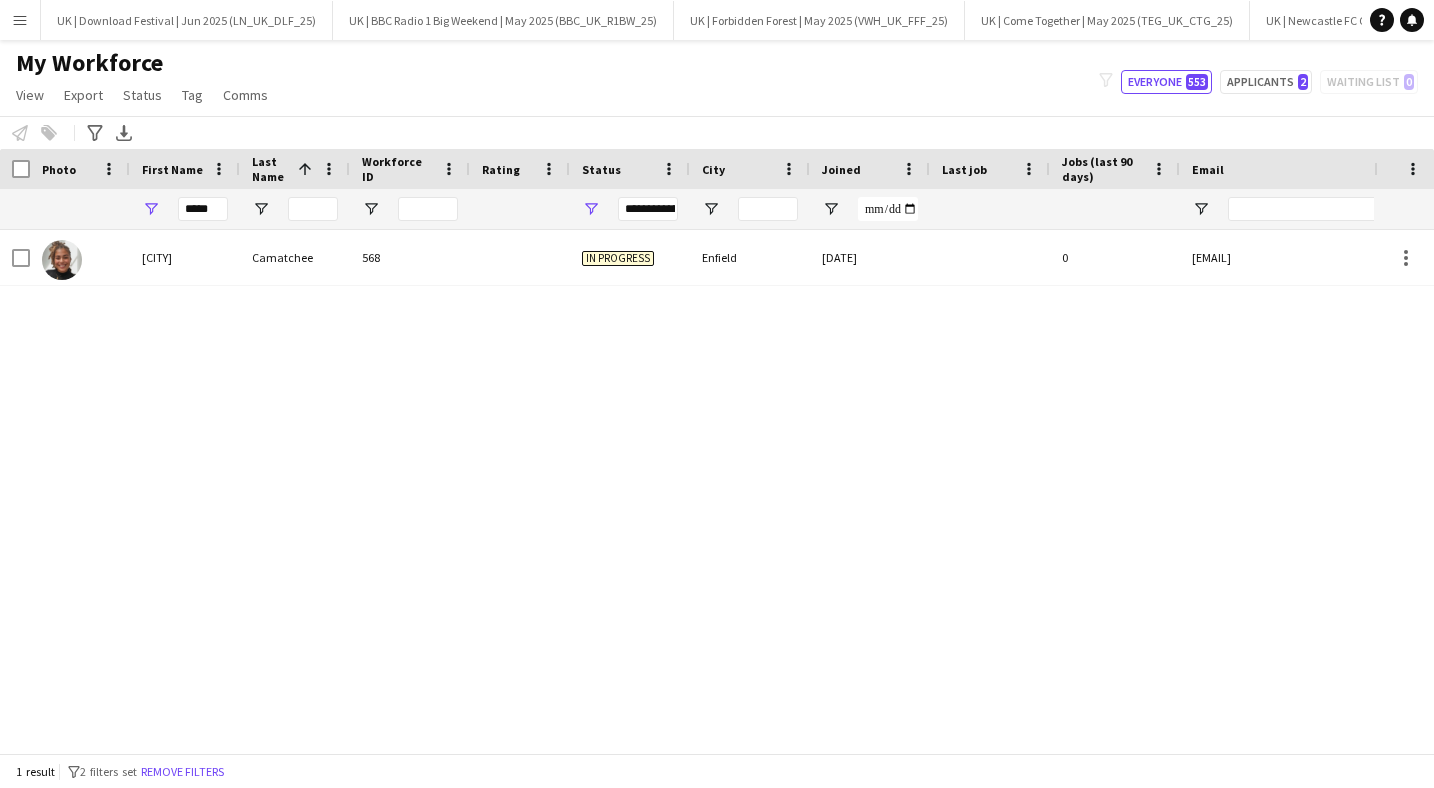 click on "Menu" at bounding box center (20, 20) 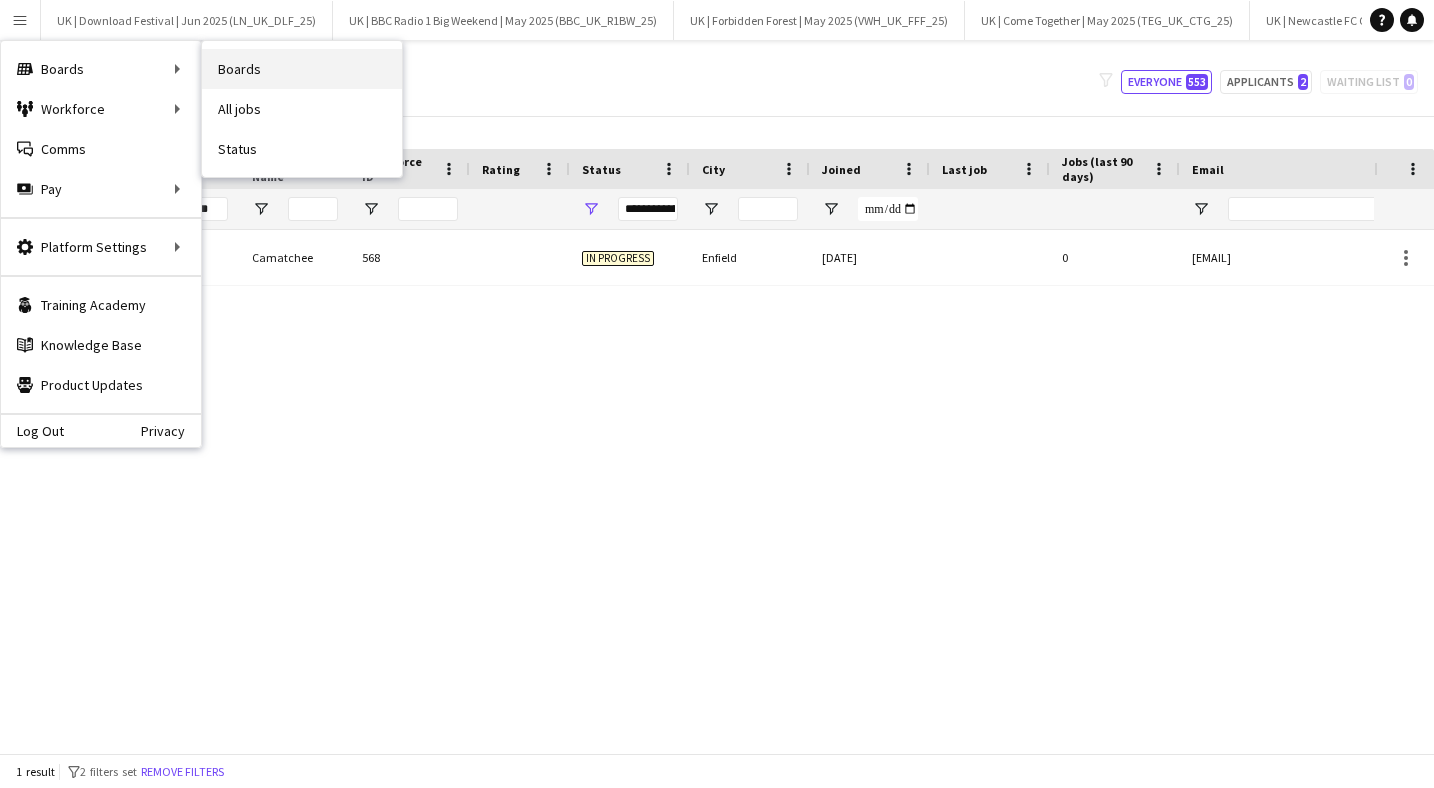 click on "Boards" at bounding box center [302, 69] 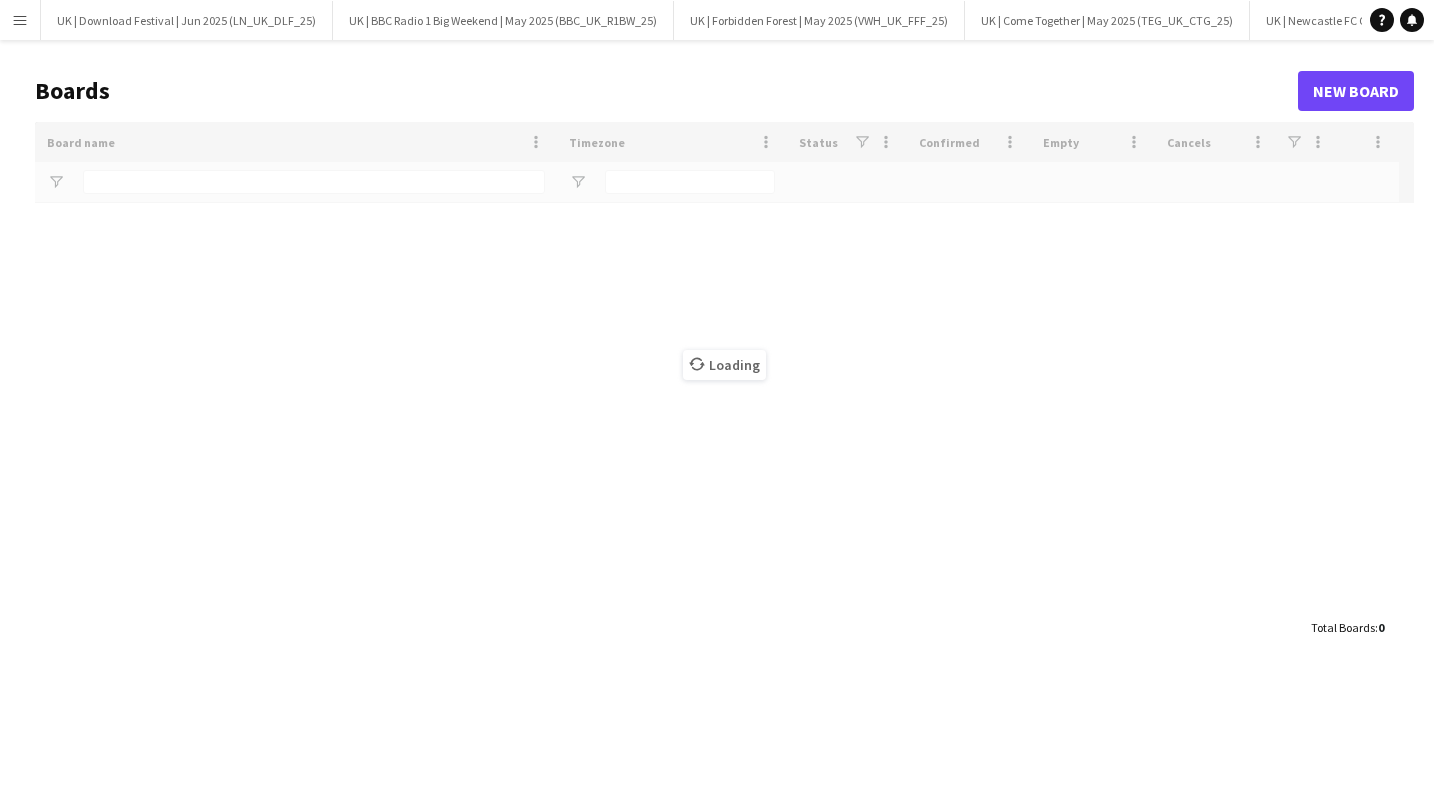 type on "**" 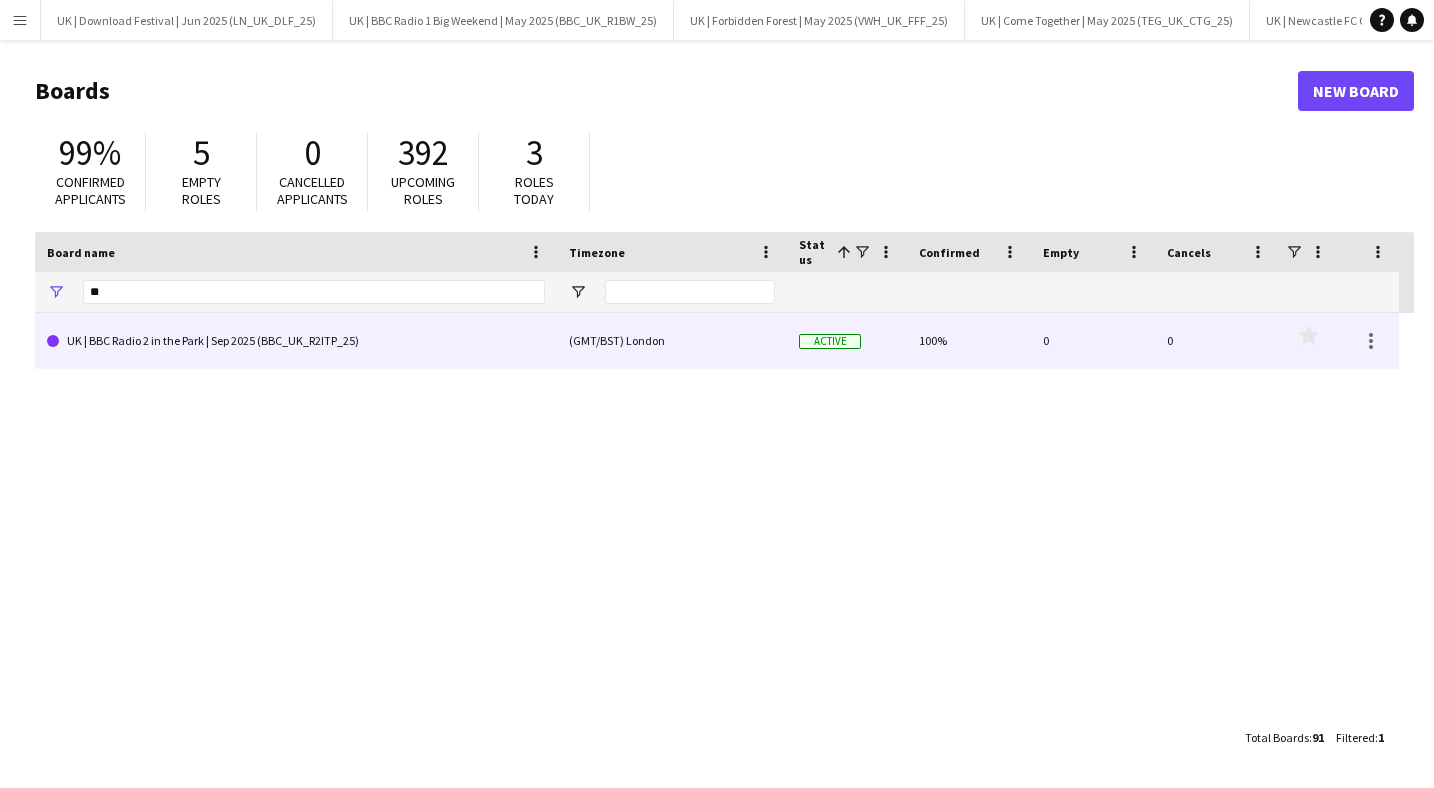 click on "UK | BBC Radio 2 in the Park | Sep 2025 (BBC_UK_R2ITP_25)" 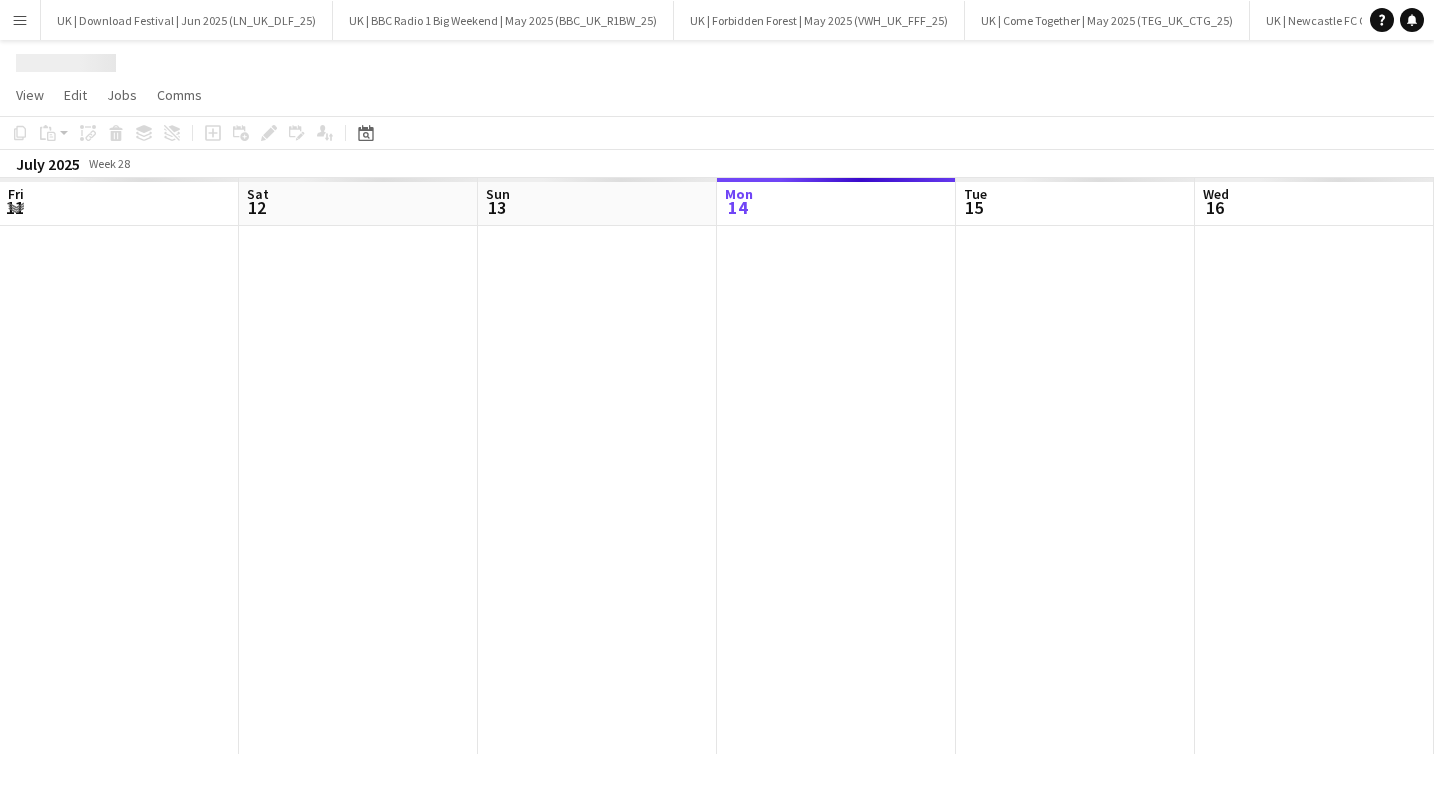 scroll, scrollTop: 0, scrollLeft: 478, axis: horizontal 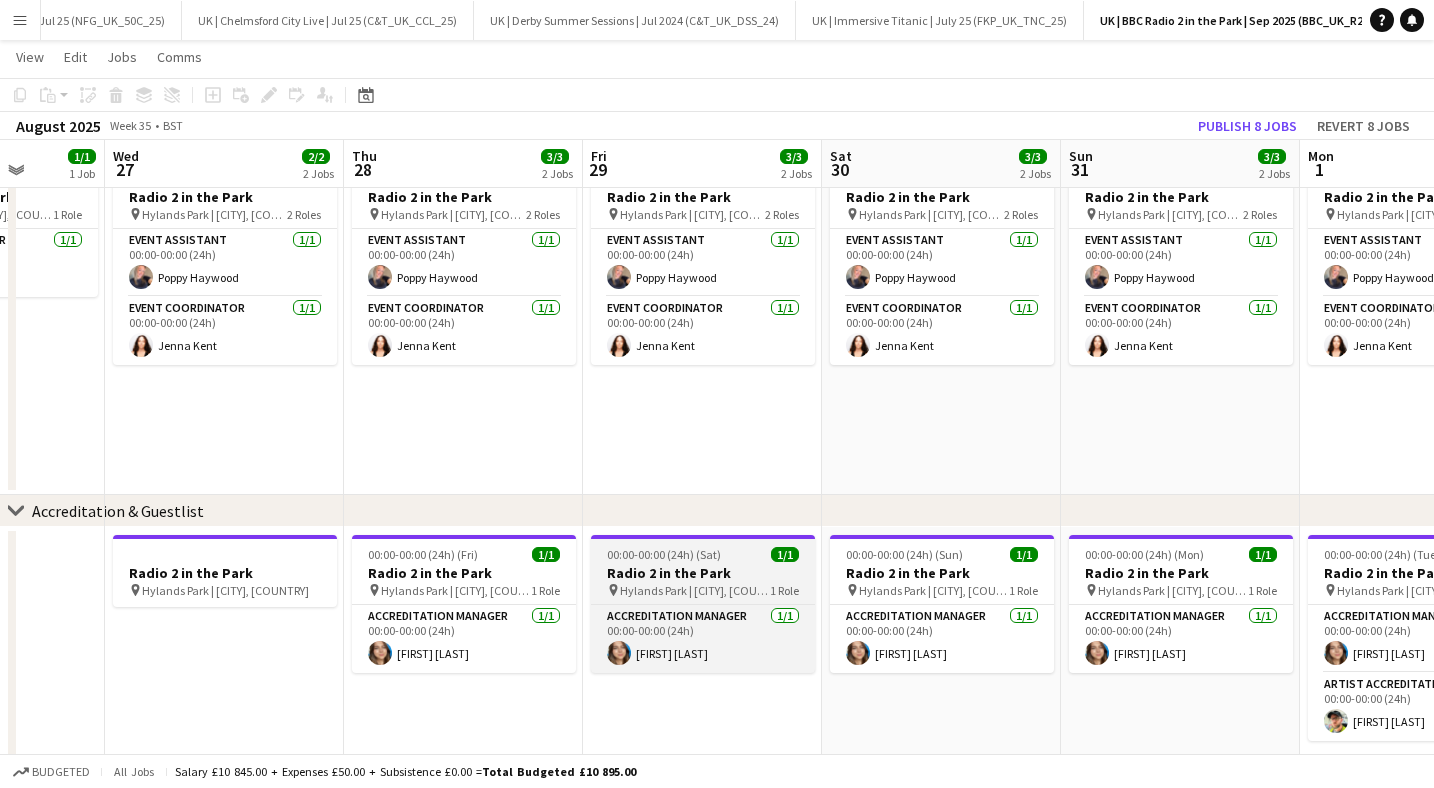 click at bounding box center (703, 537) 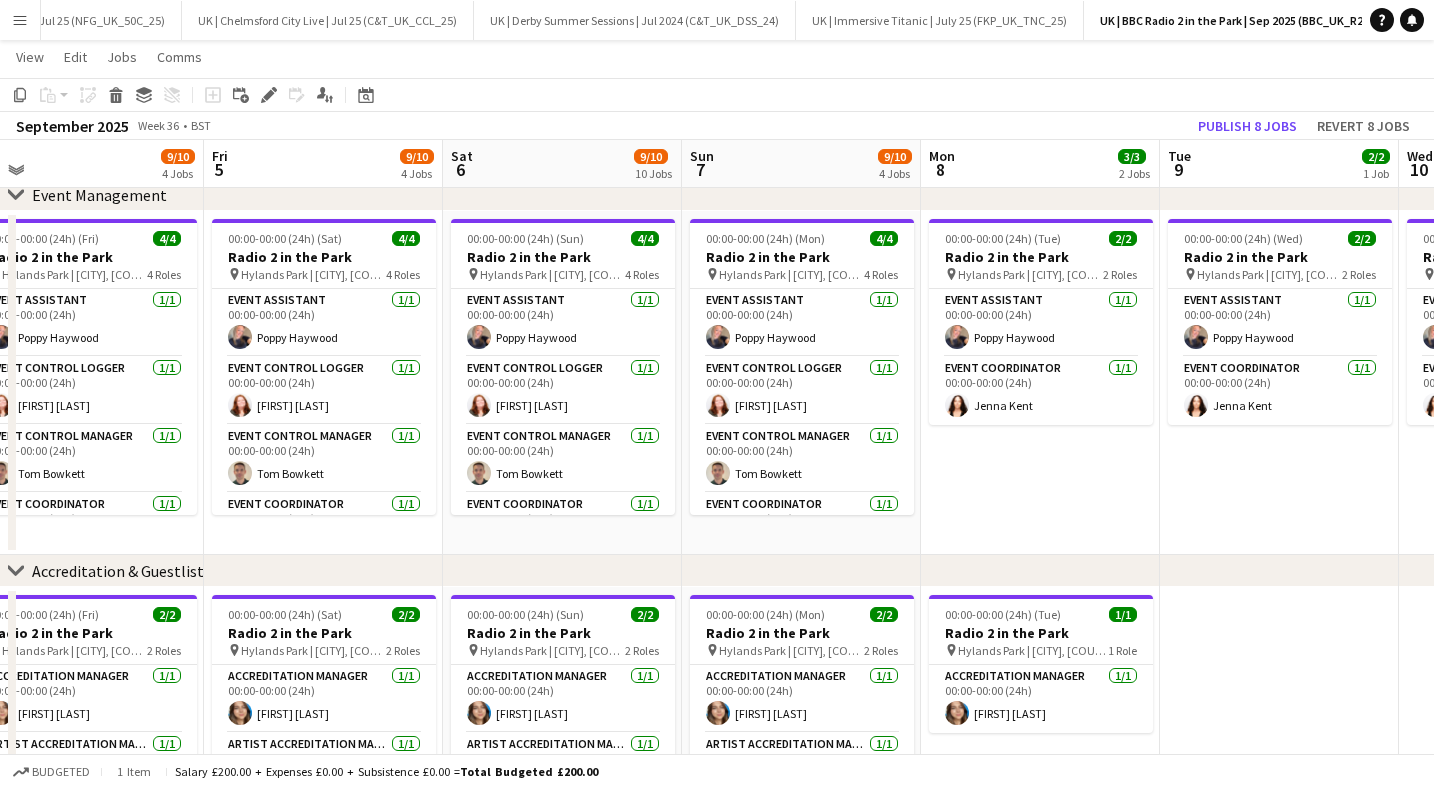 scroll, scrollTop: 0, scrollLeft: 488, axis: horizontal 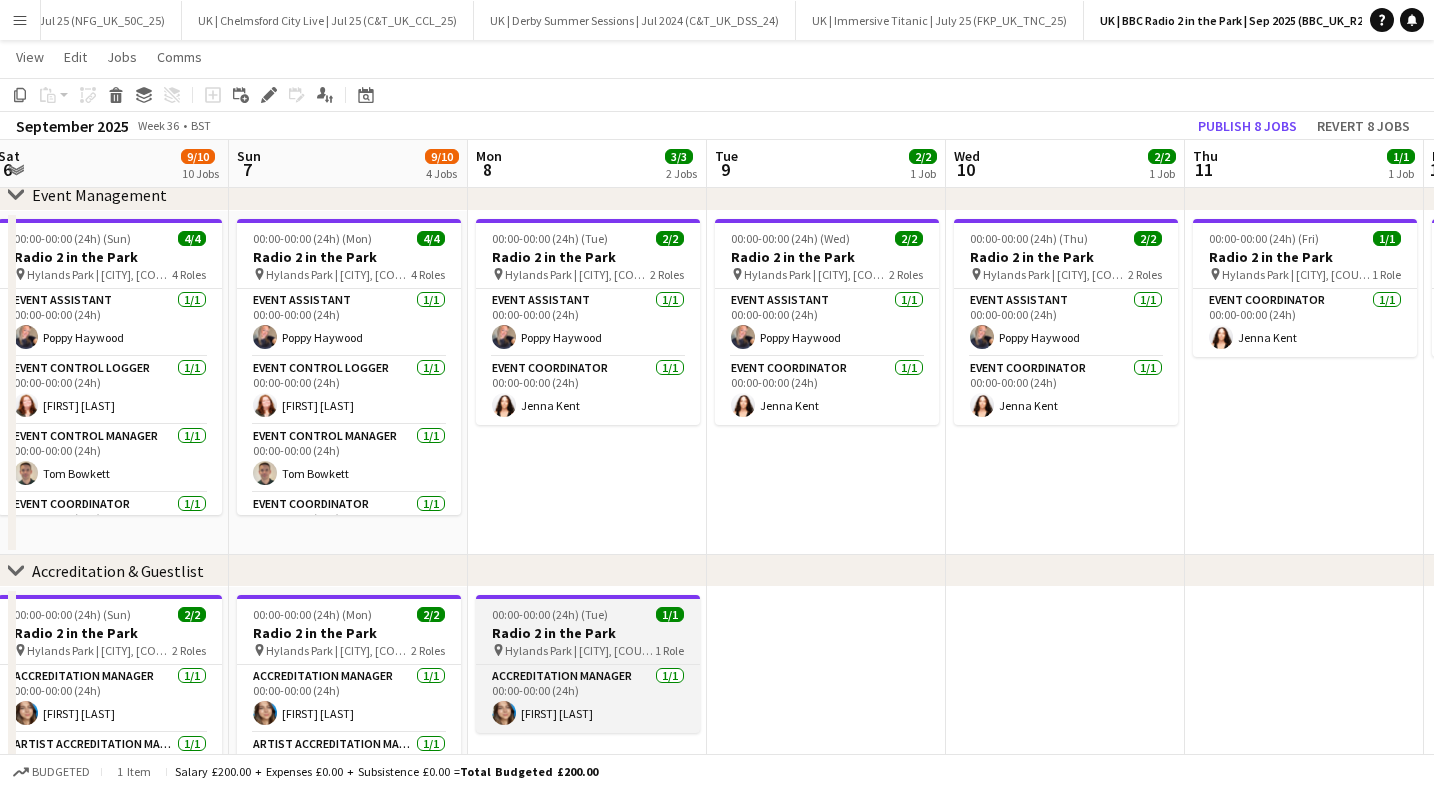 click on "Radio 2 in the Park" at bounding box center [588, 633] 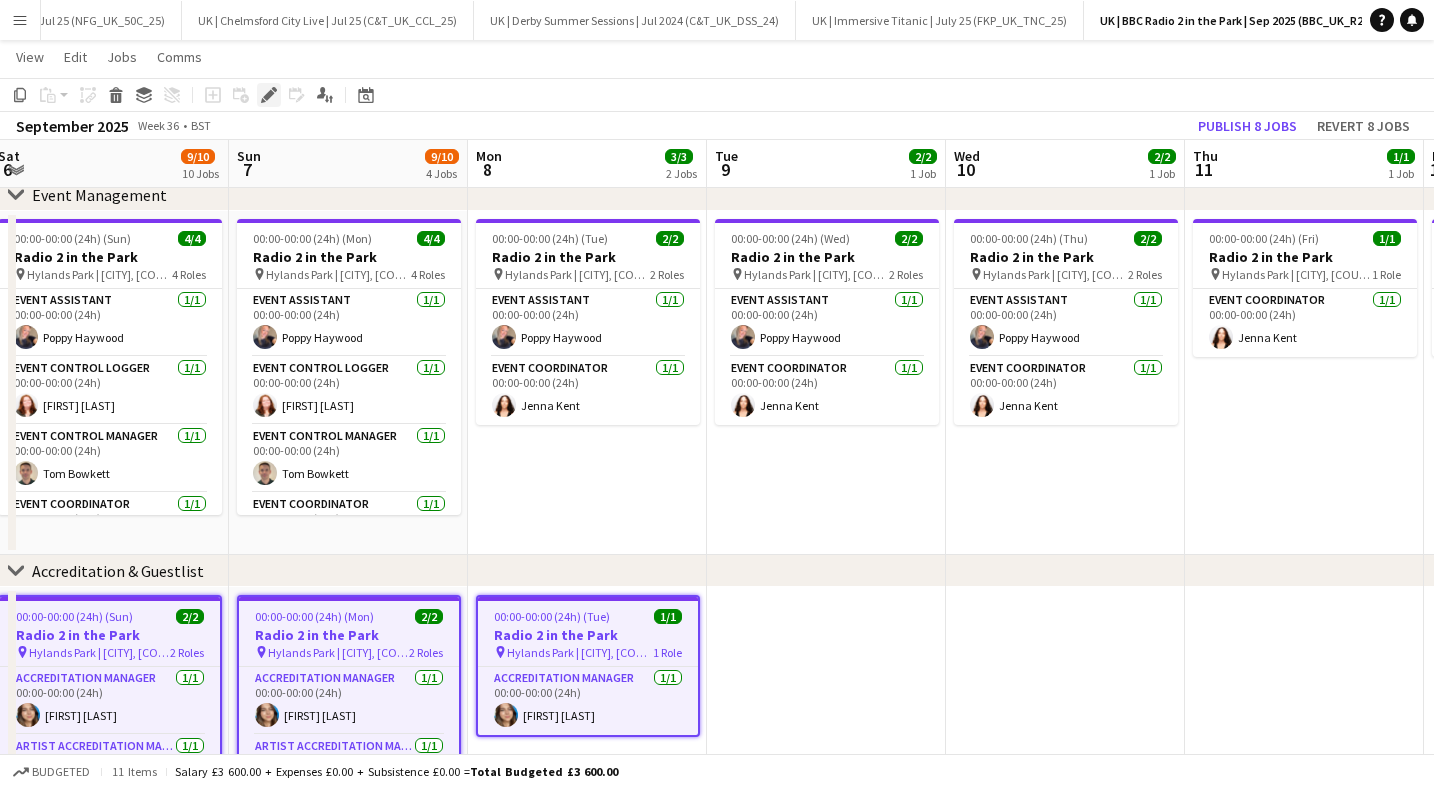 click 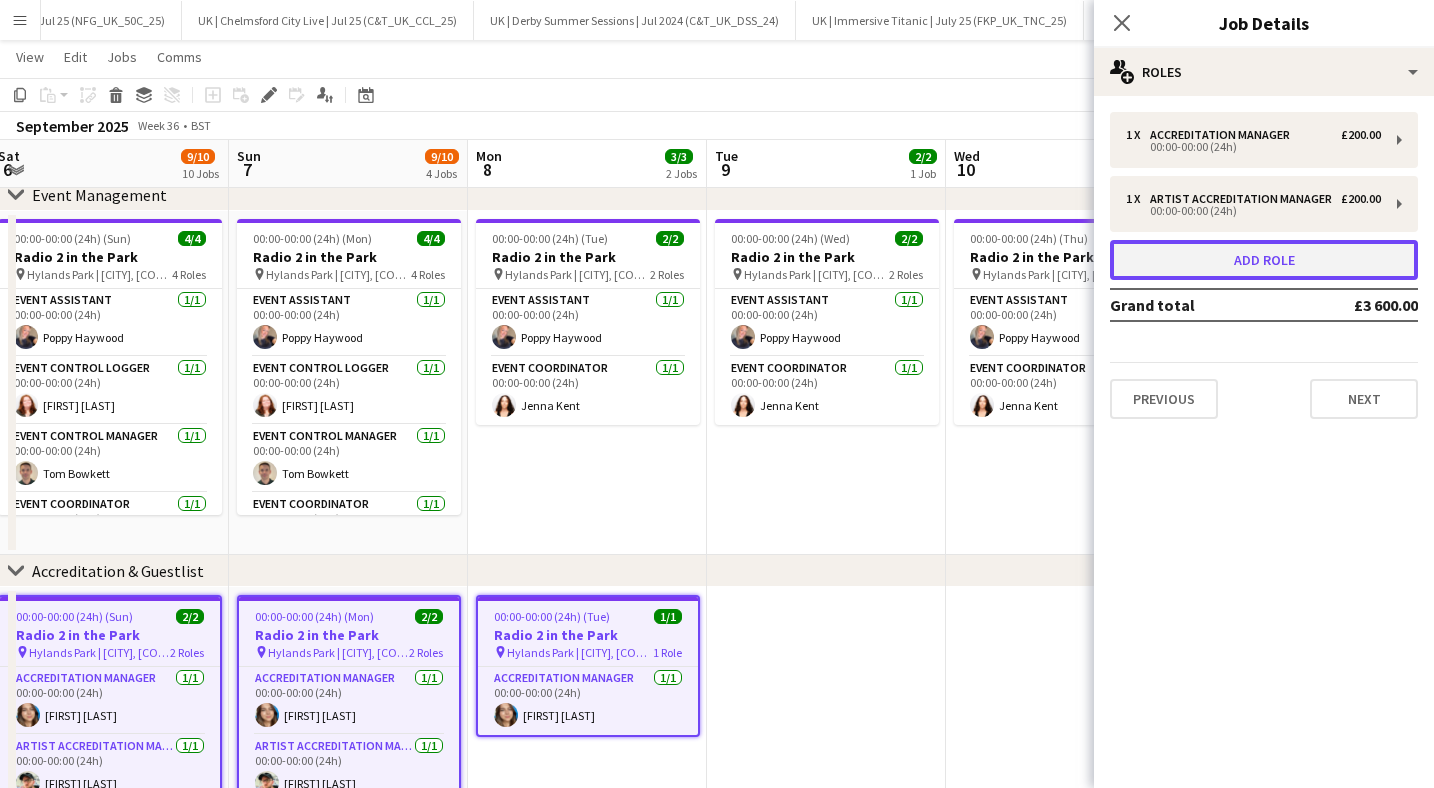 click on "Add role" at bounding box center [1264, 260] 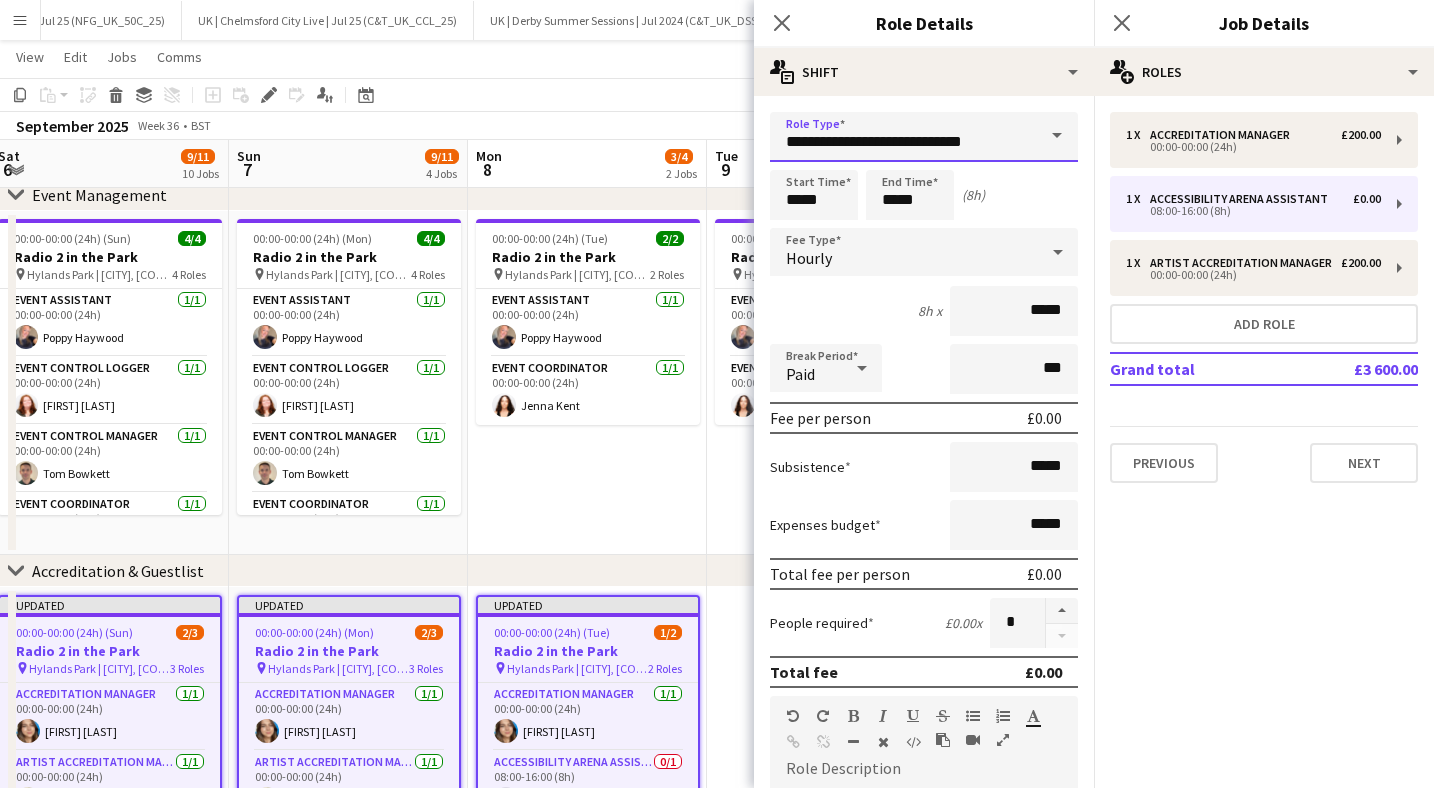 click on "**********" at bounding box center (924, 137) 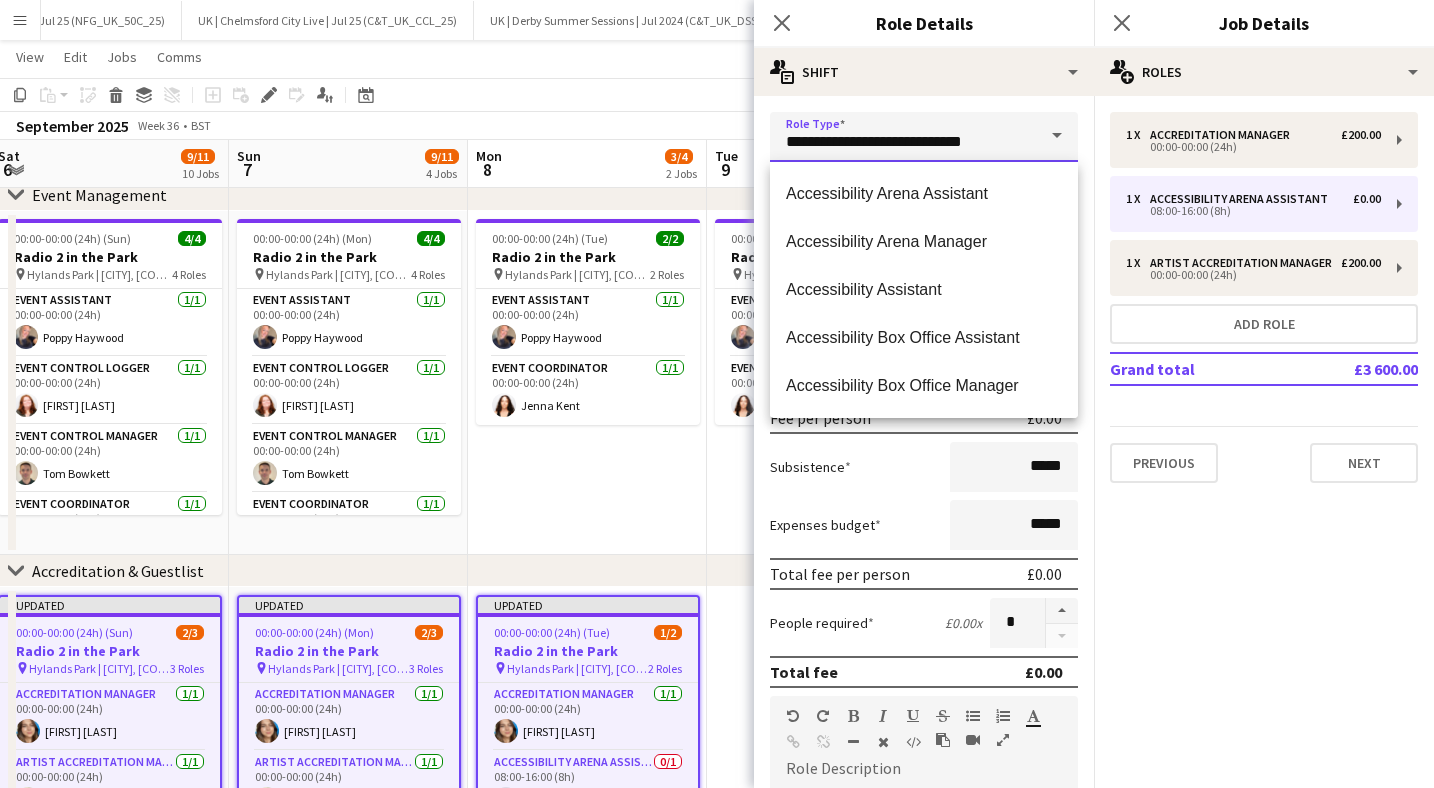 click on "**********" at bounding box center (924, 137) 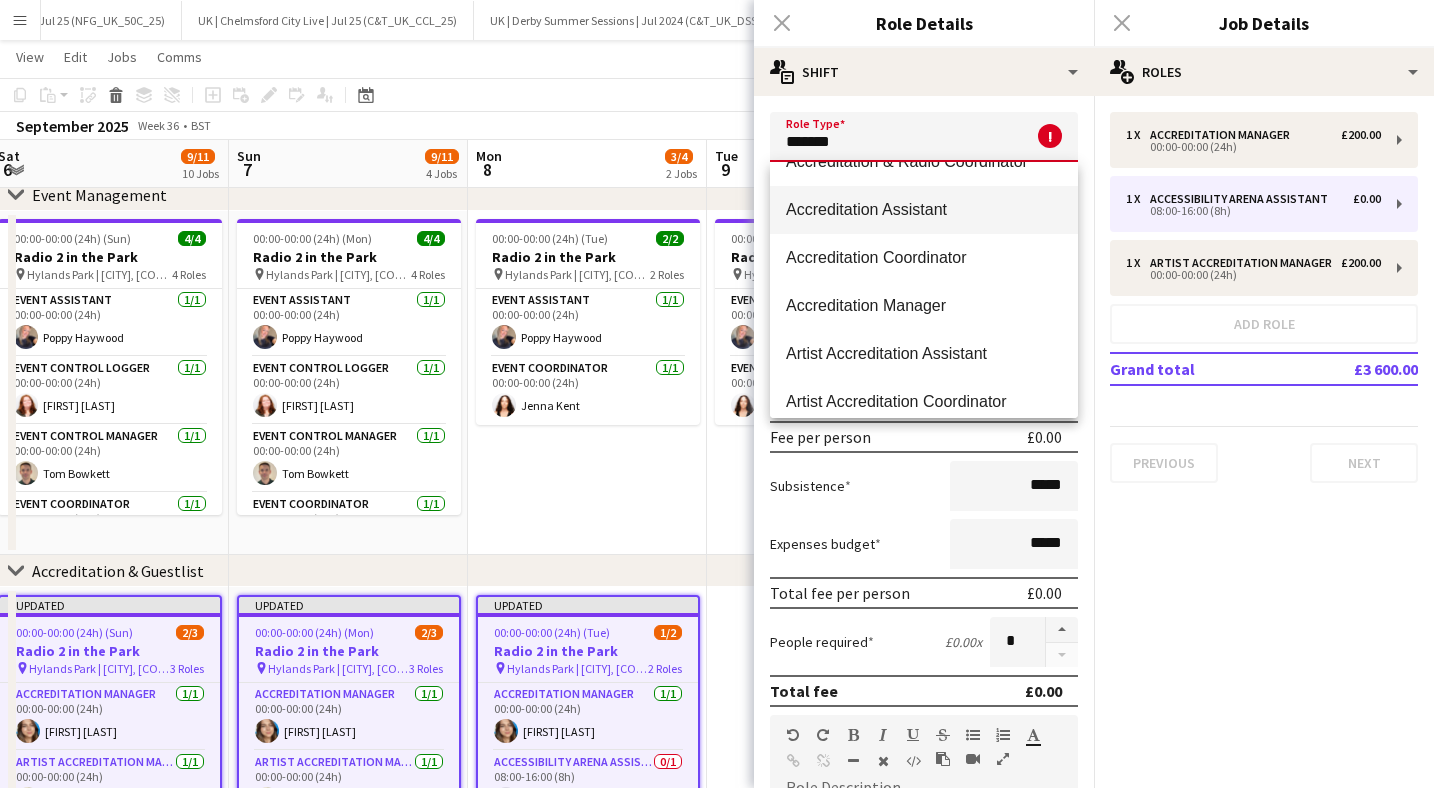 scroll, scrollTop: 79, scrollLeft: 0, axis: vertical 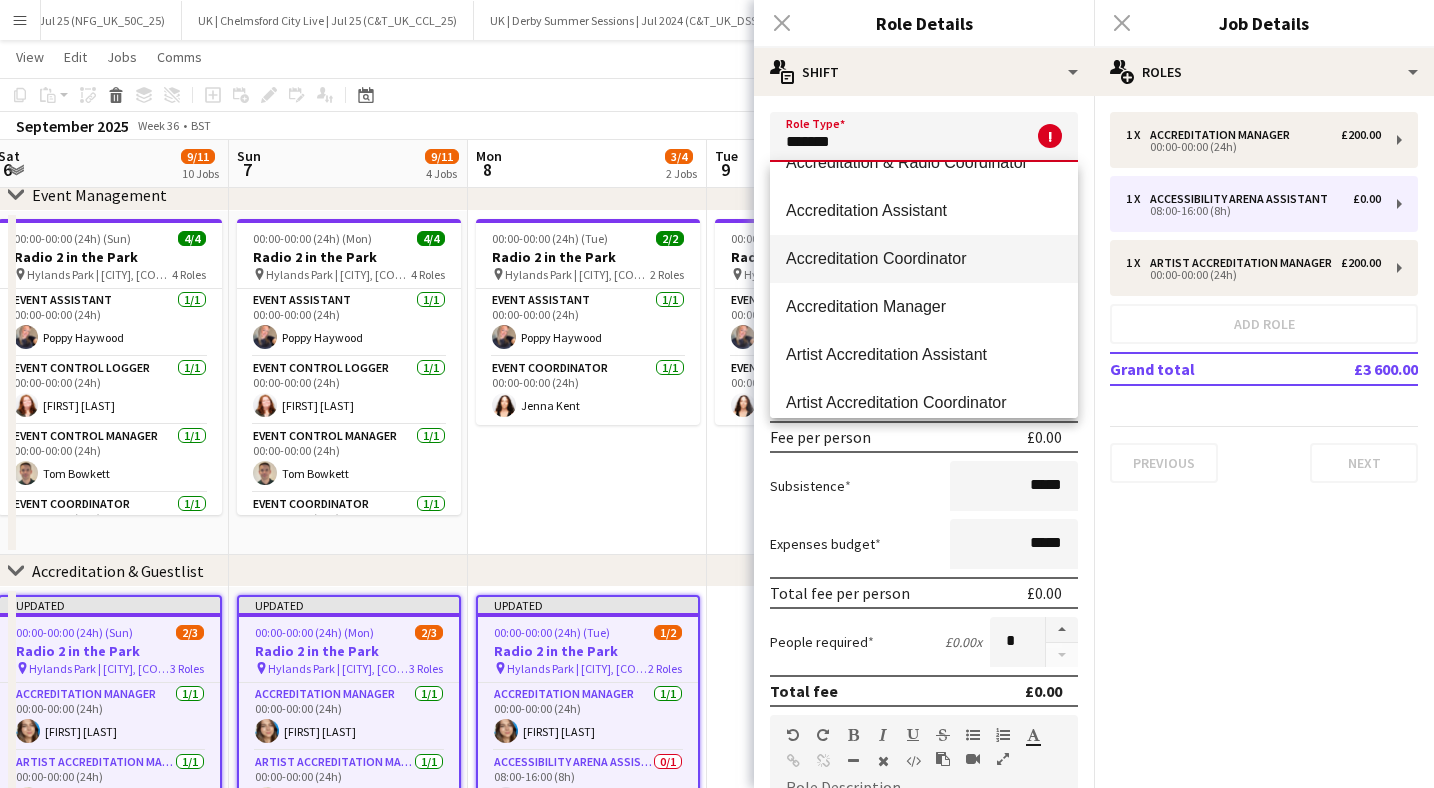 click on "Accreditation Coordinator" at bounding box center (924, 258) 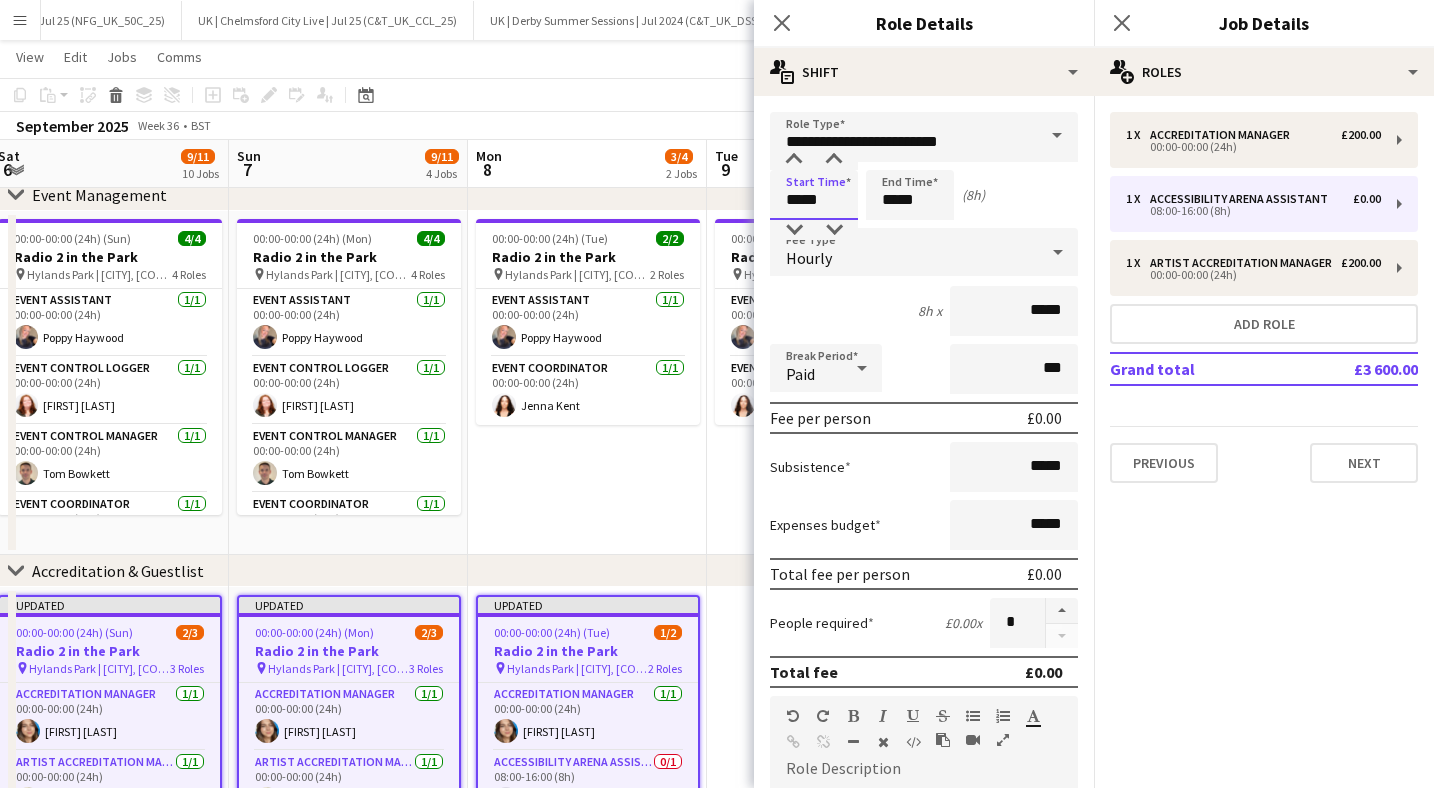 click on "*****" at bounding box center [814, 195] 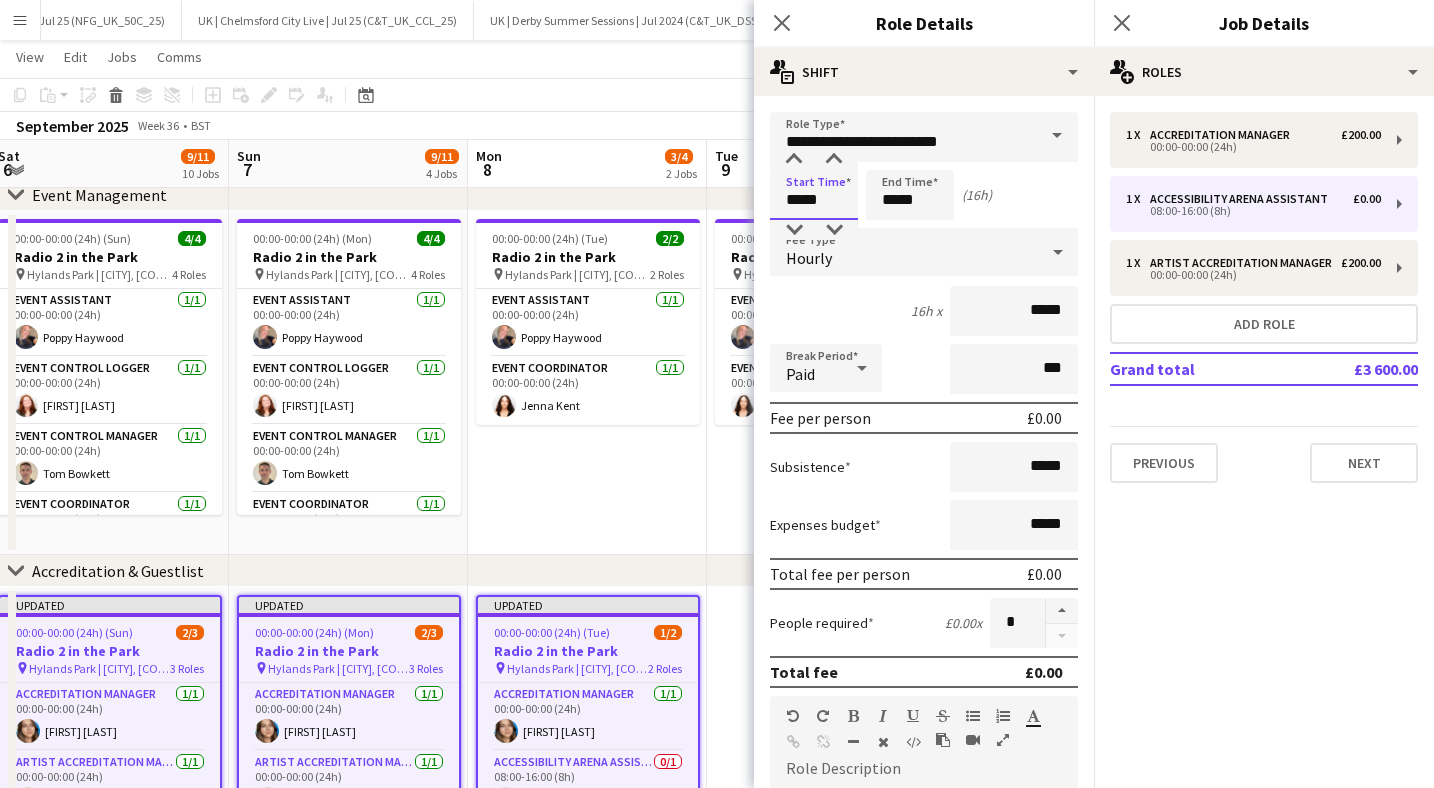 type on "*****" 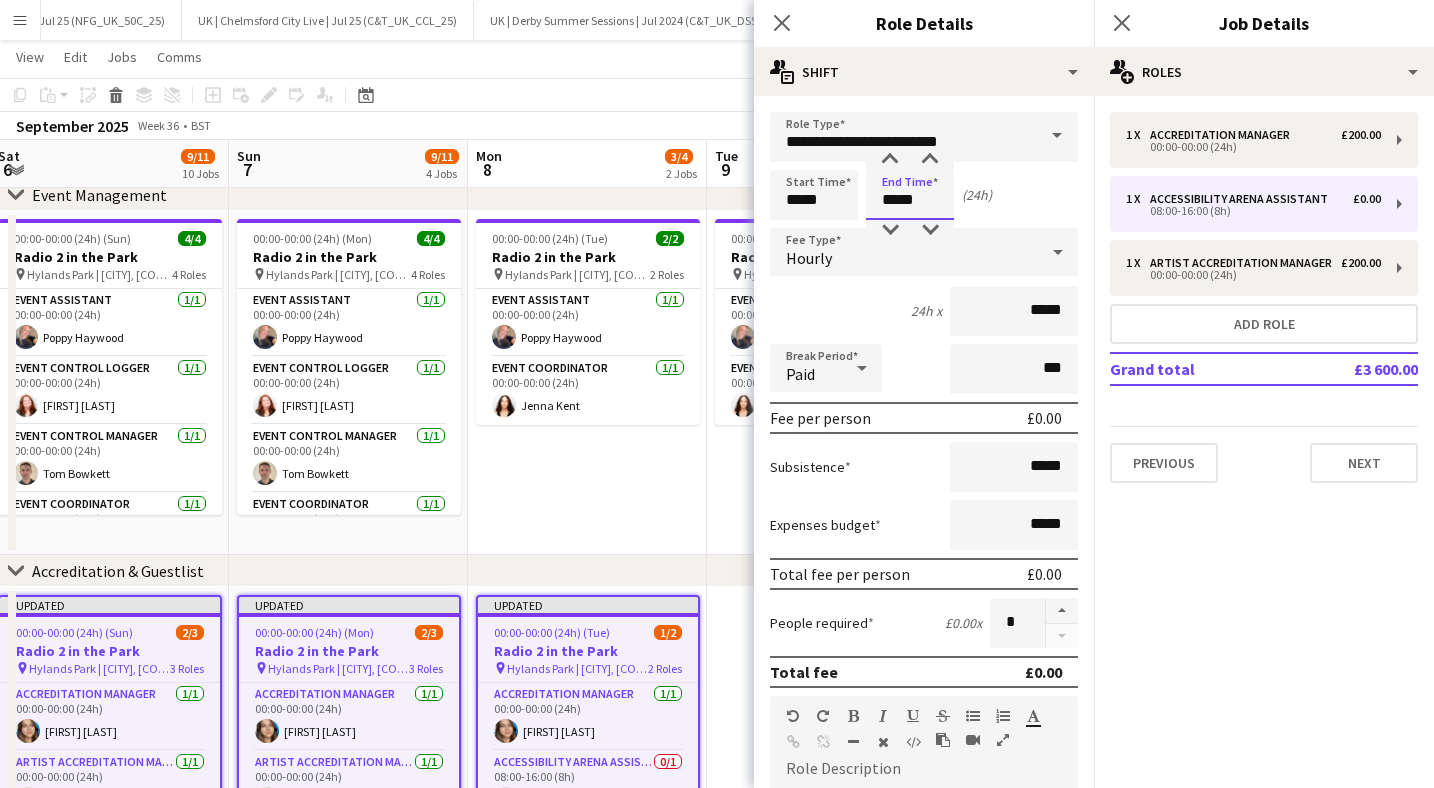 type on "*****" 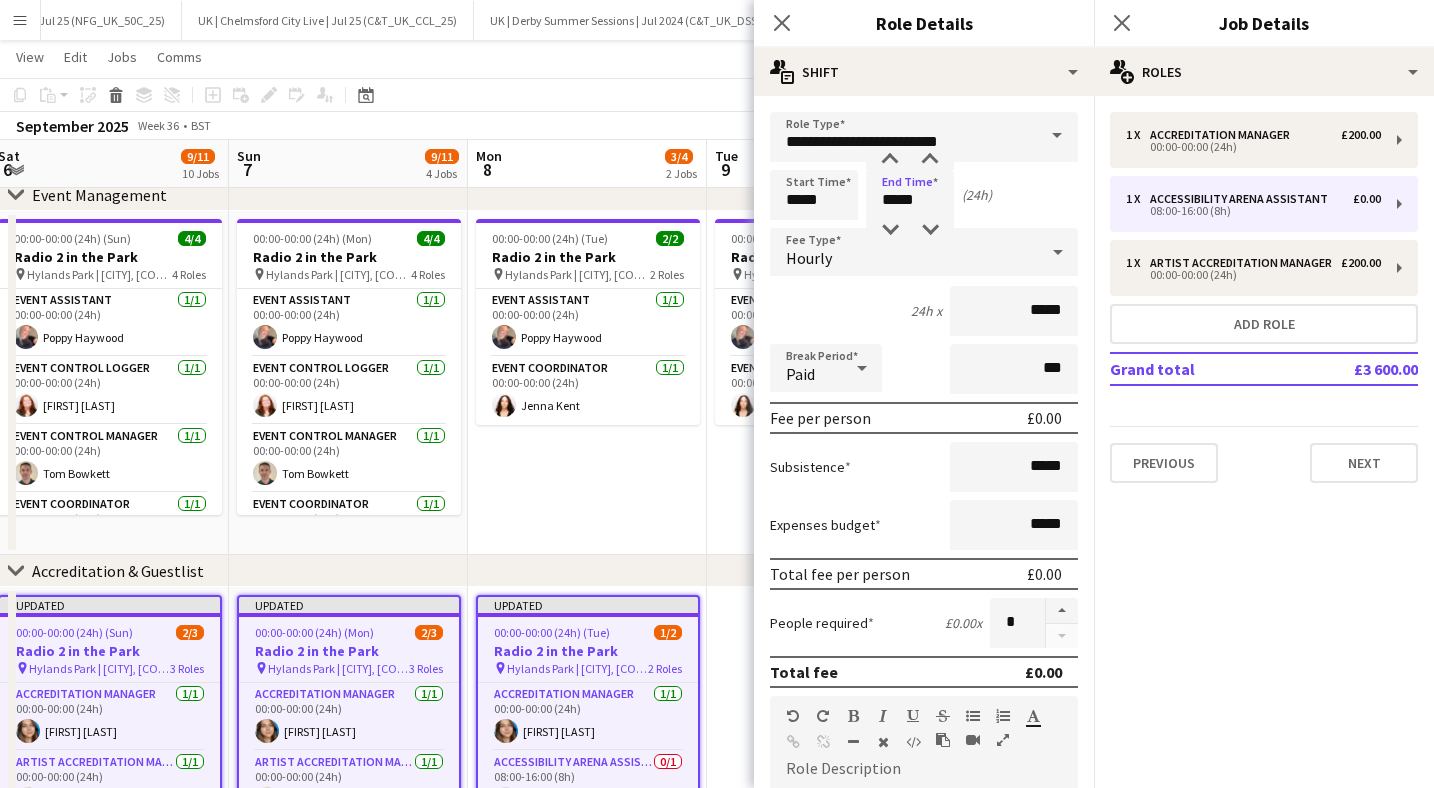 click on "Hourly" at bounding box center [904, 252] 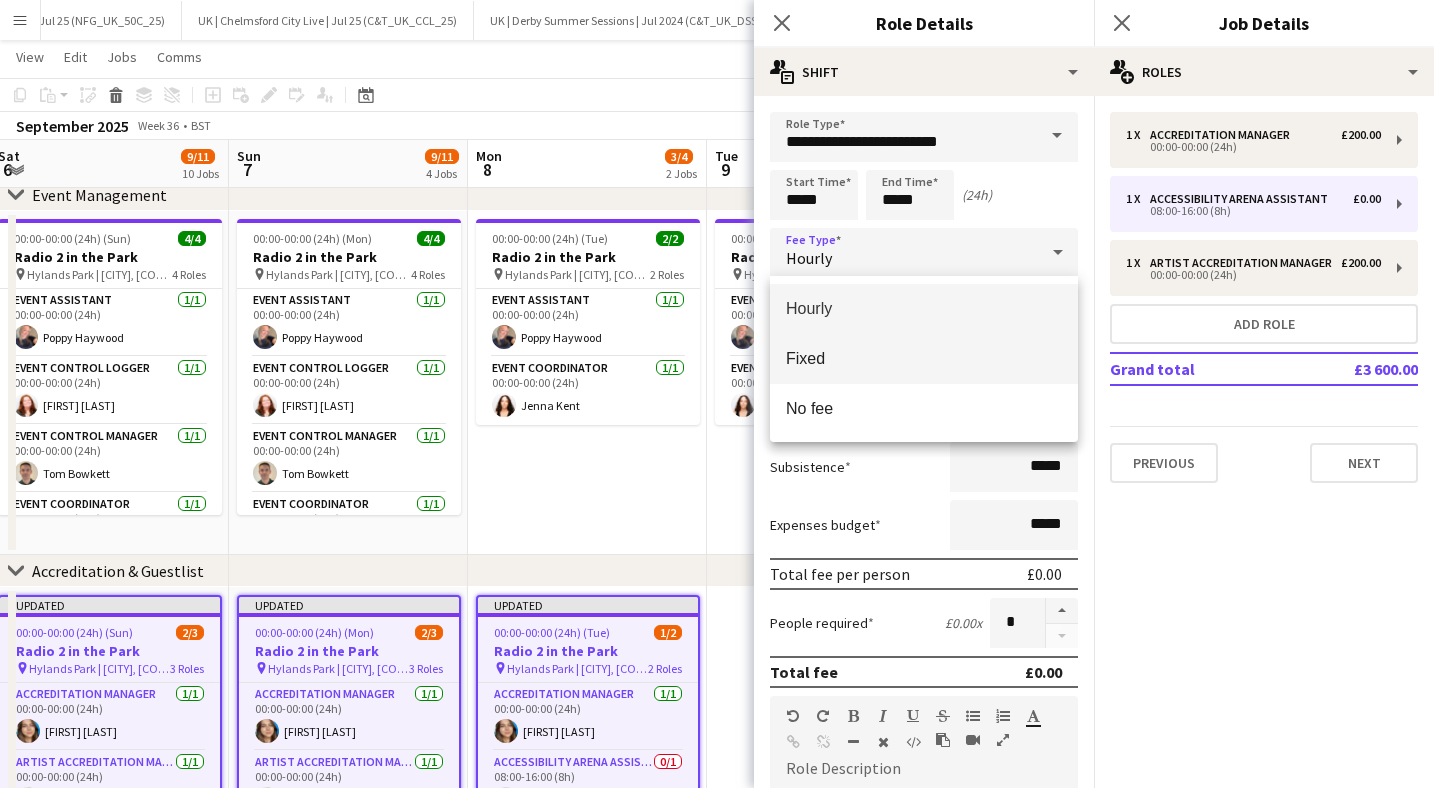 click on "Fixed" at bounding box center [924, 358] 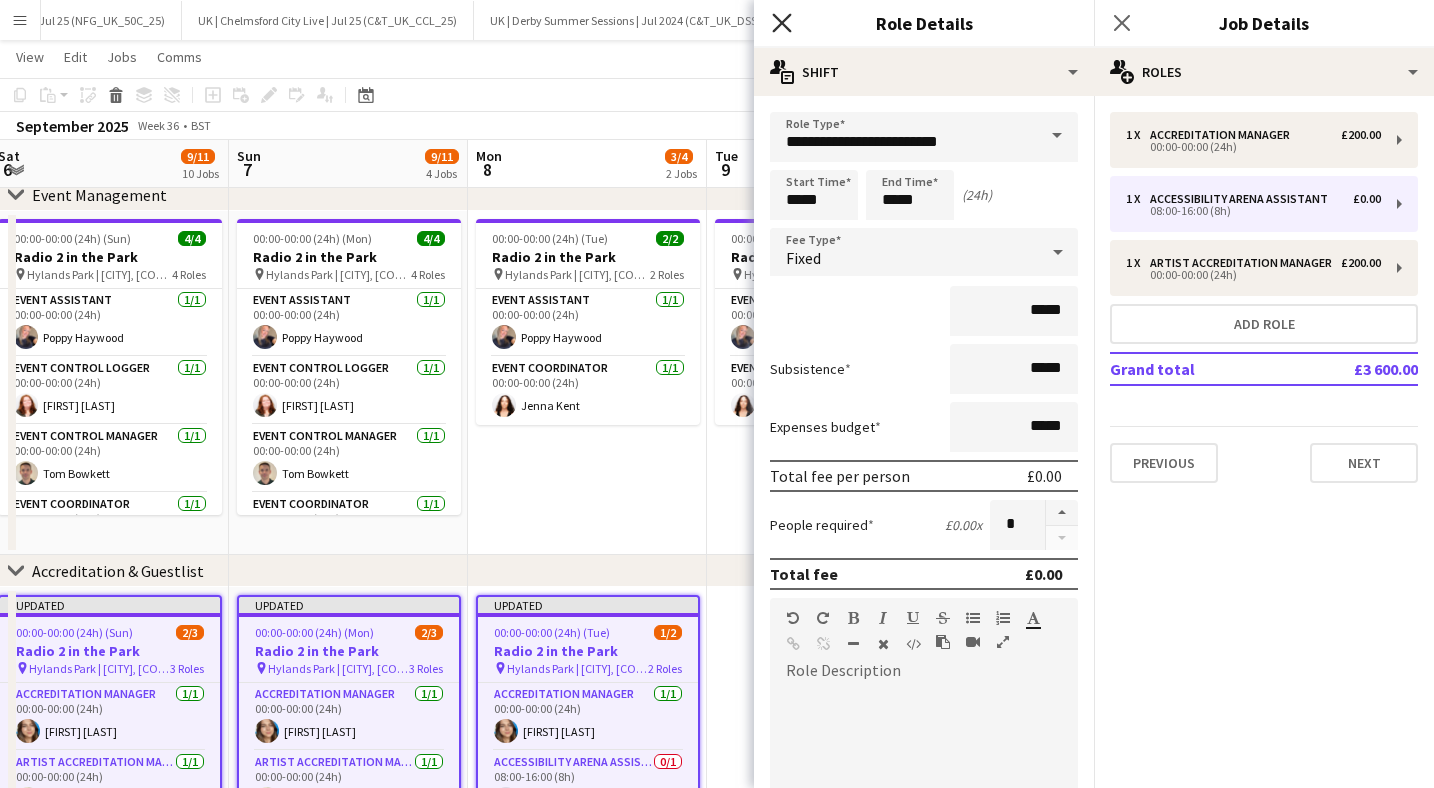 click on "Close pop-in" 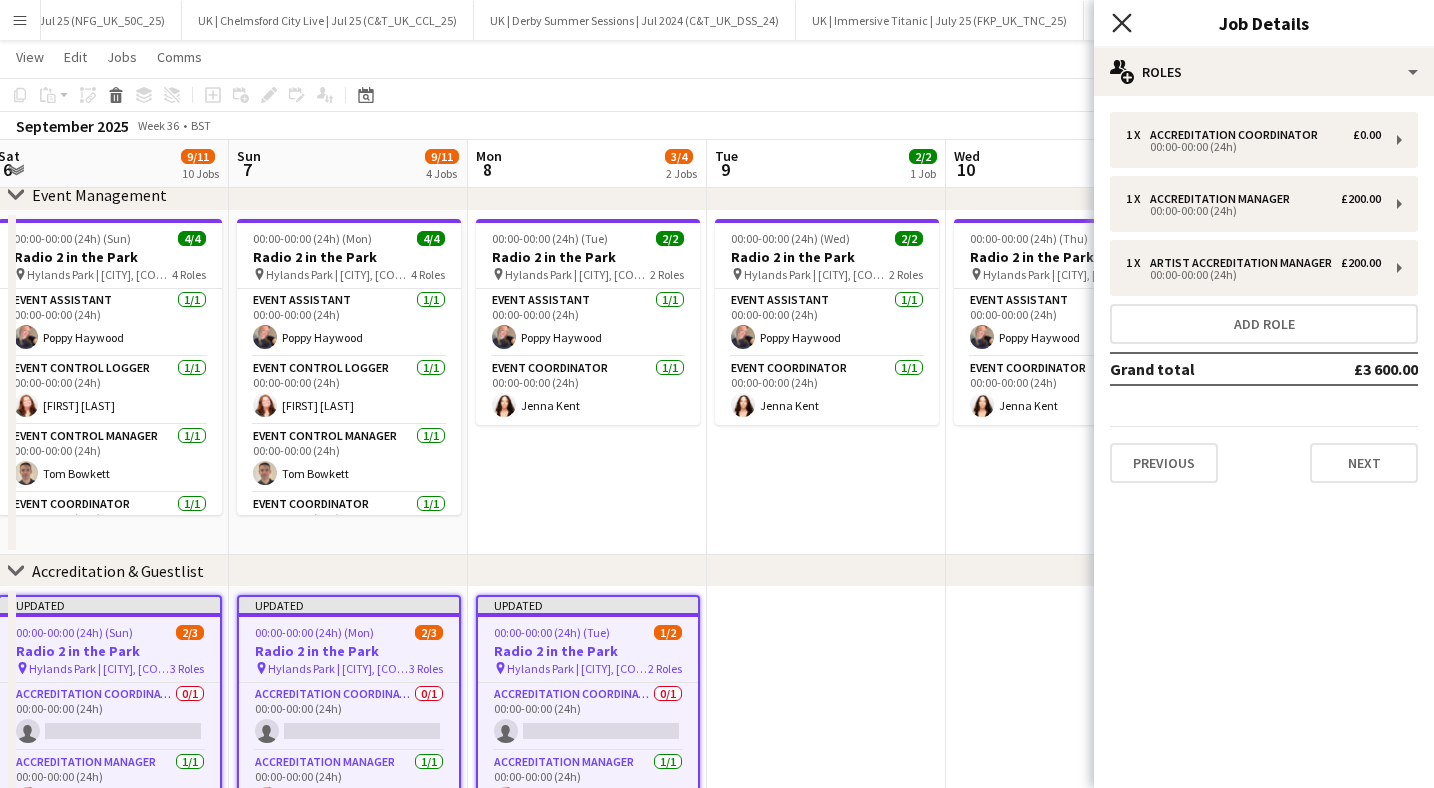 click 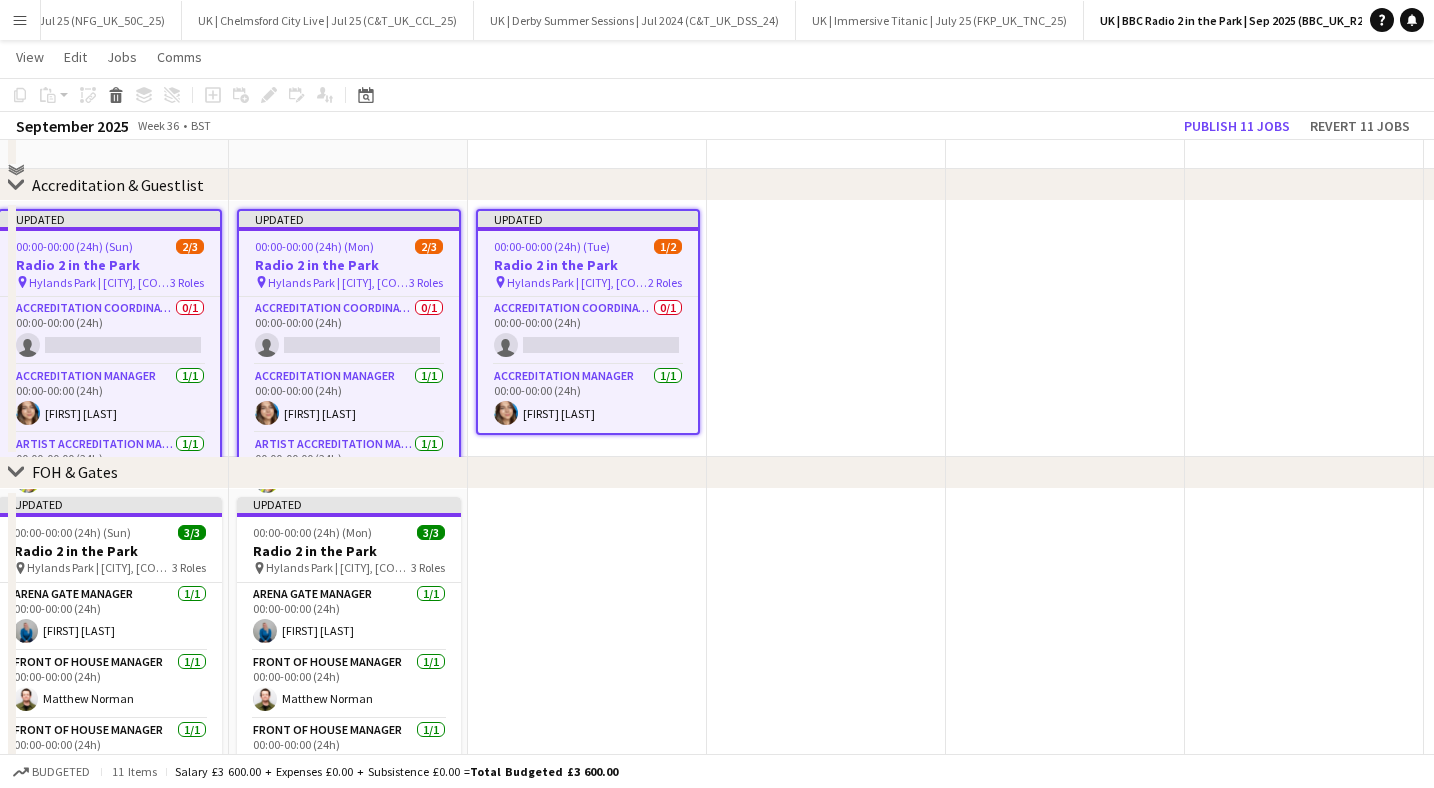 scroll, scrollTop: 745, scrollLeft: 0, axis: vertical 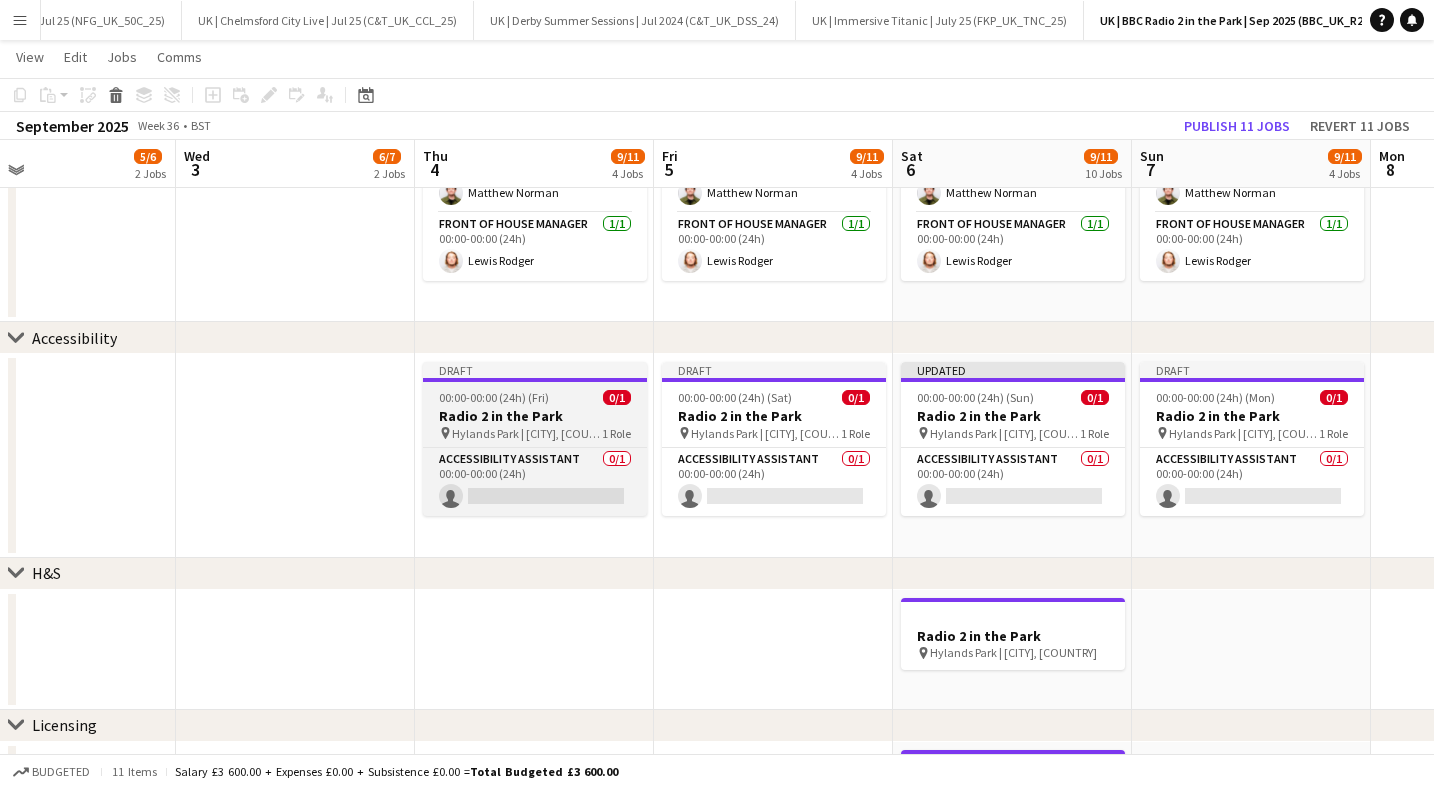 click on "00:00-00:00 (24h) (Fri)" at bounding box center (494, 397) 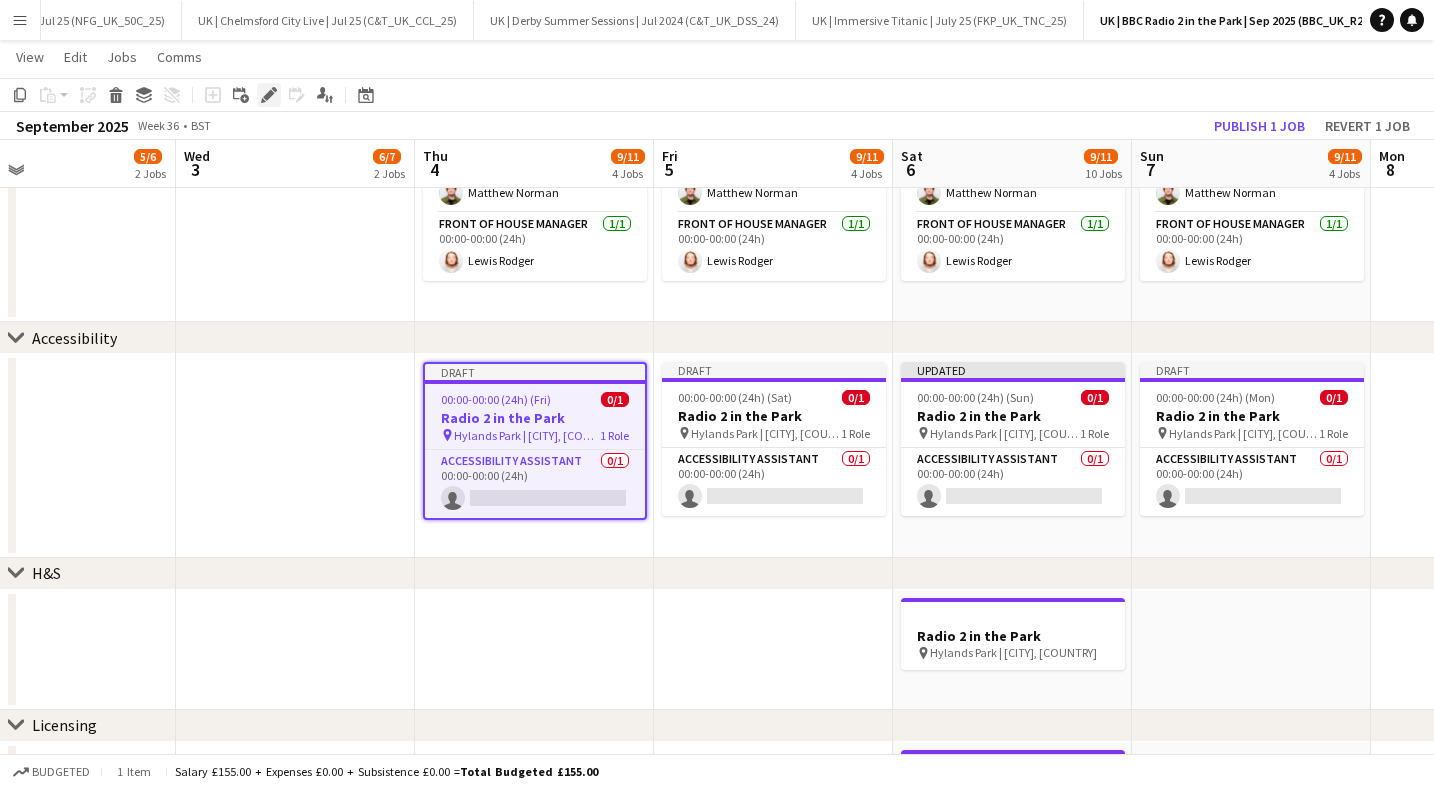 click 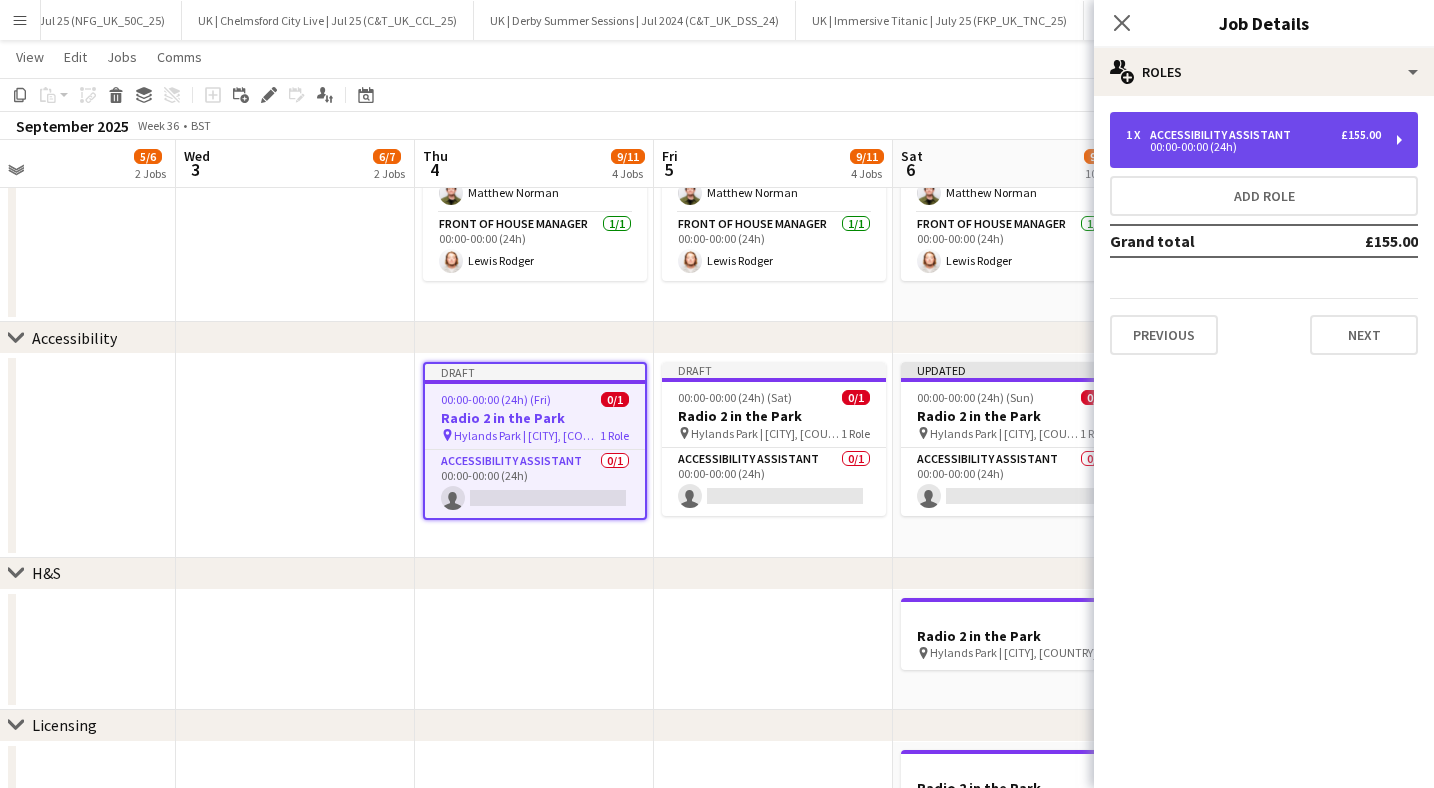 click on "Accessibility Assistant" at bounding box center [1224, 135] 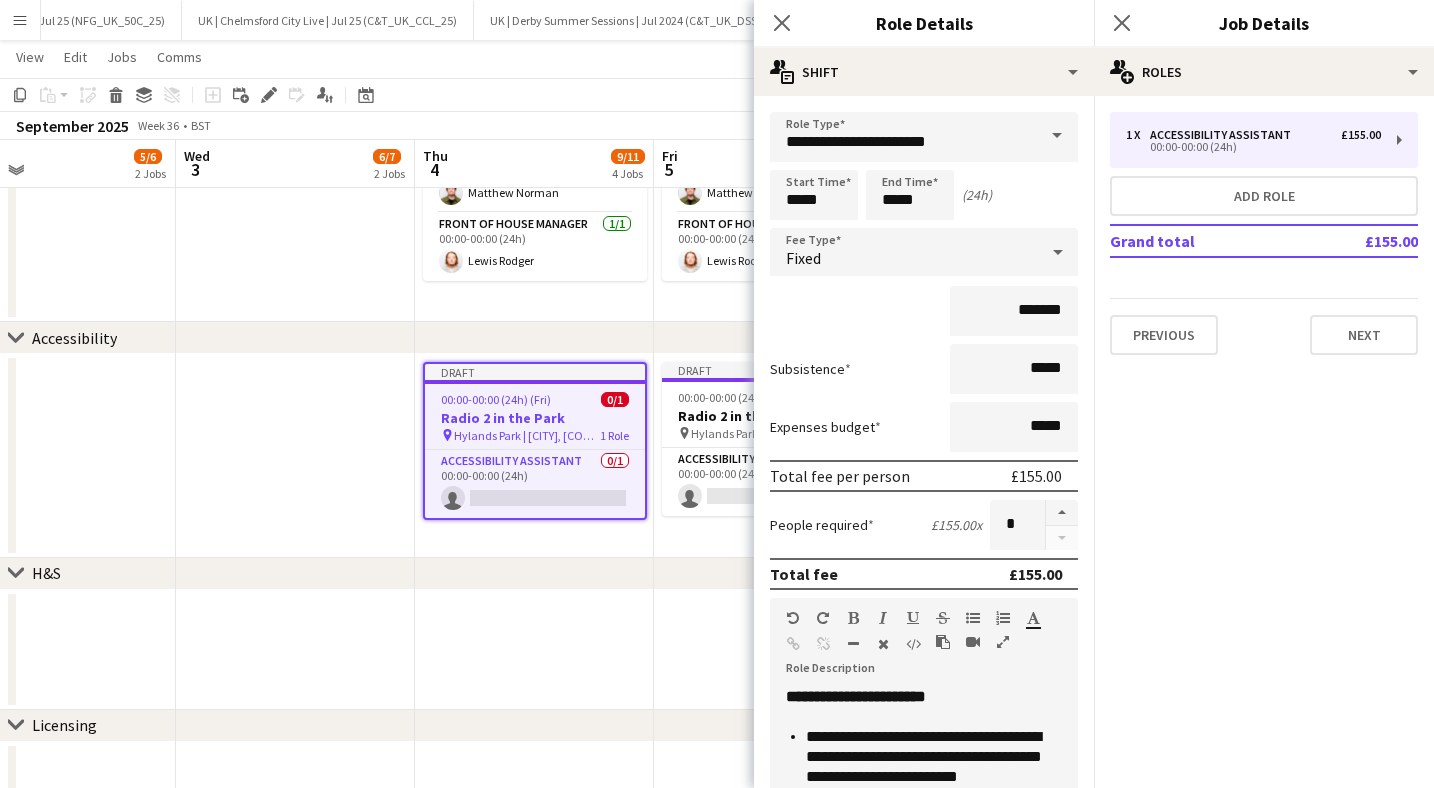 click on "Close pop-in" 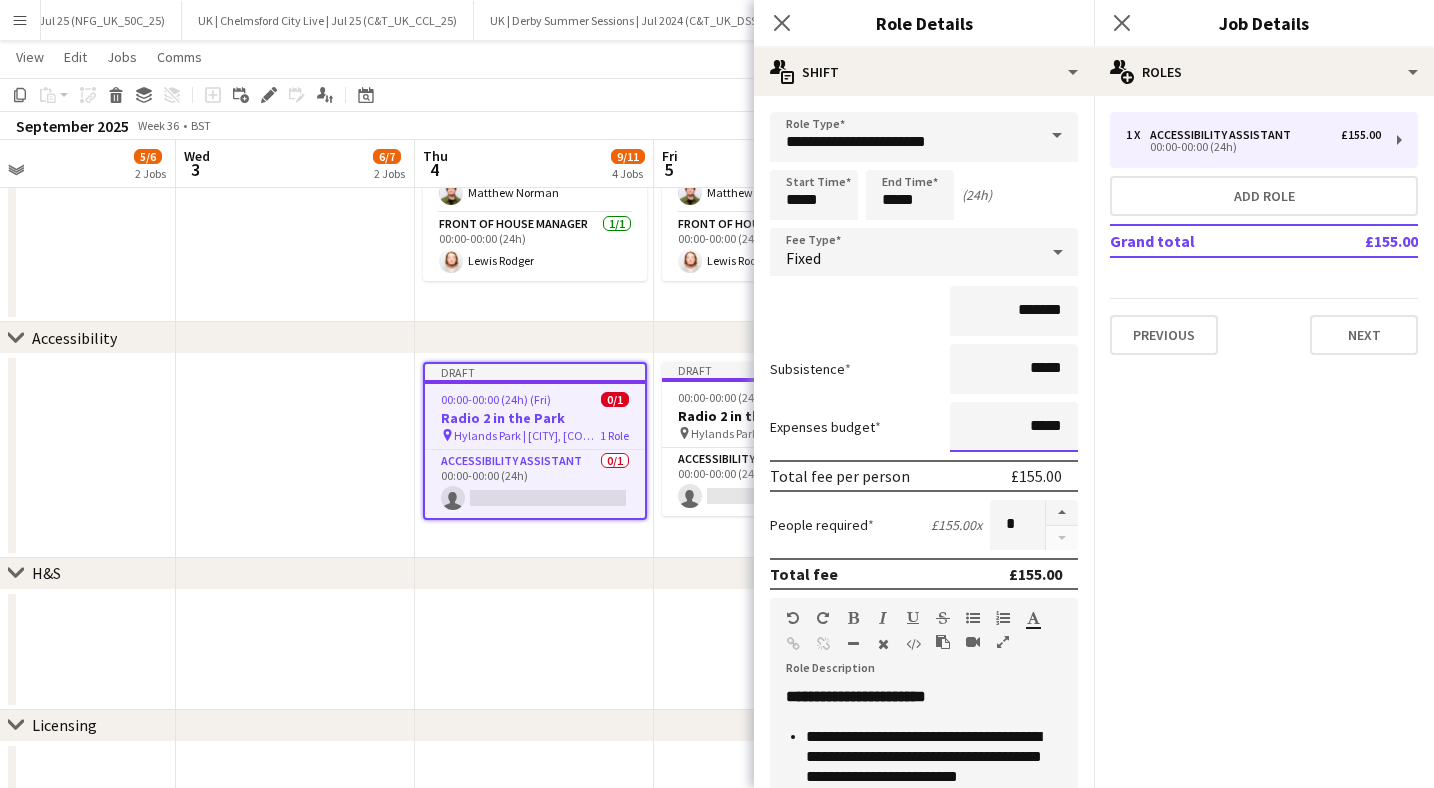 click on "*****" at bounding box center [1014, 427] 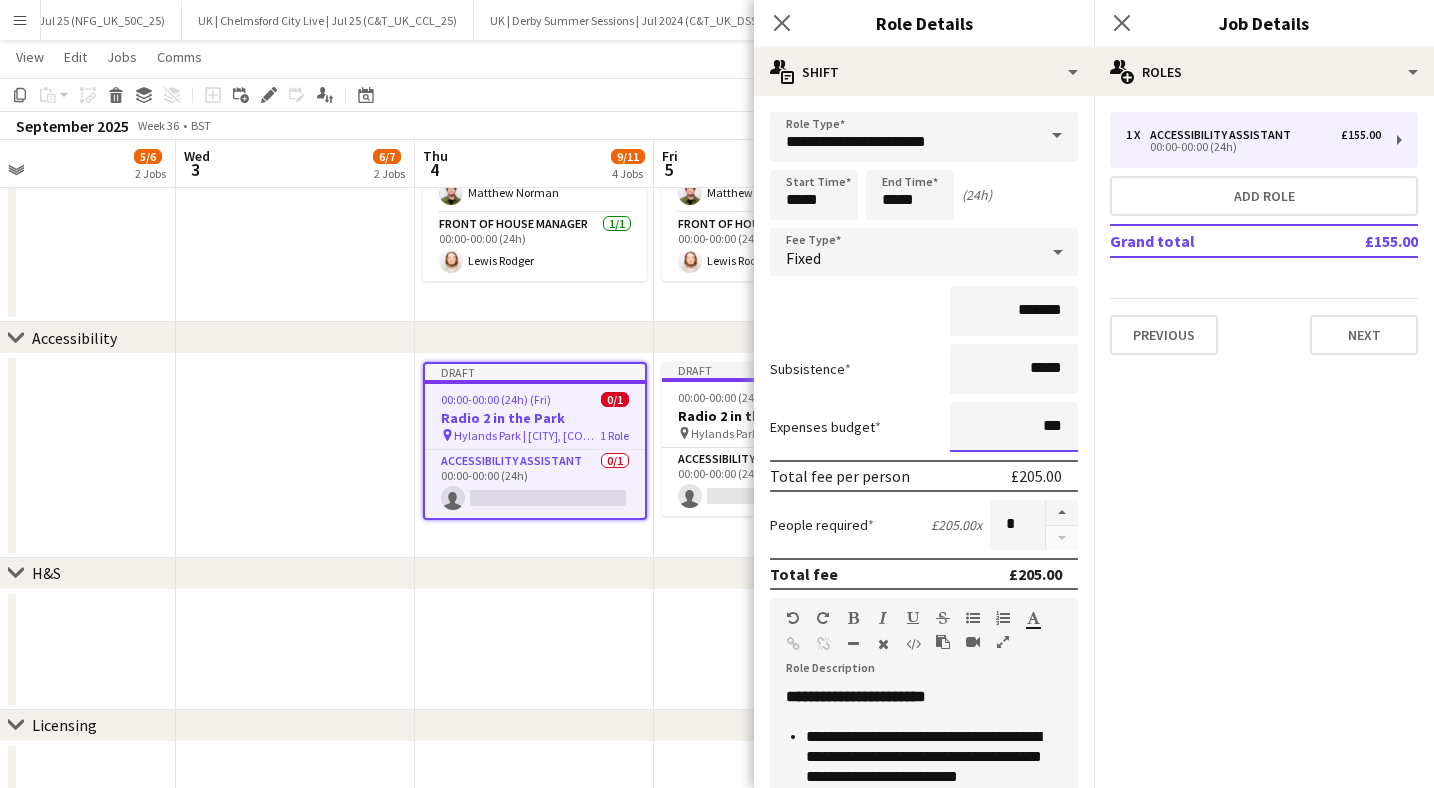 type on "***" 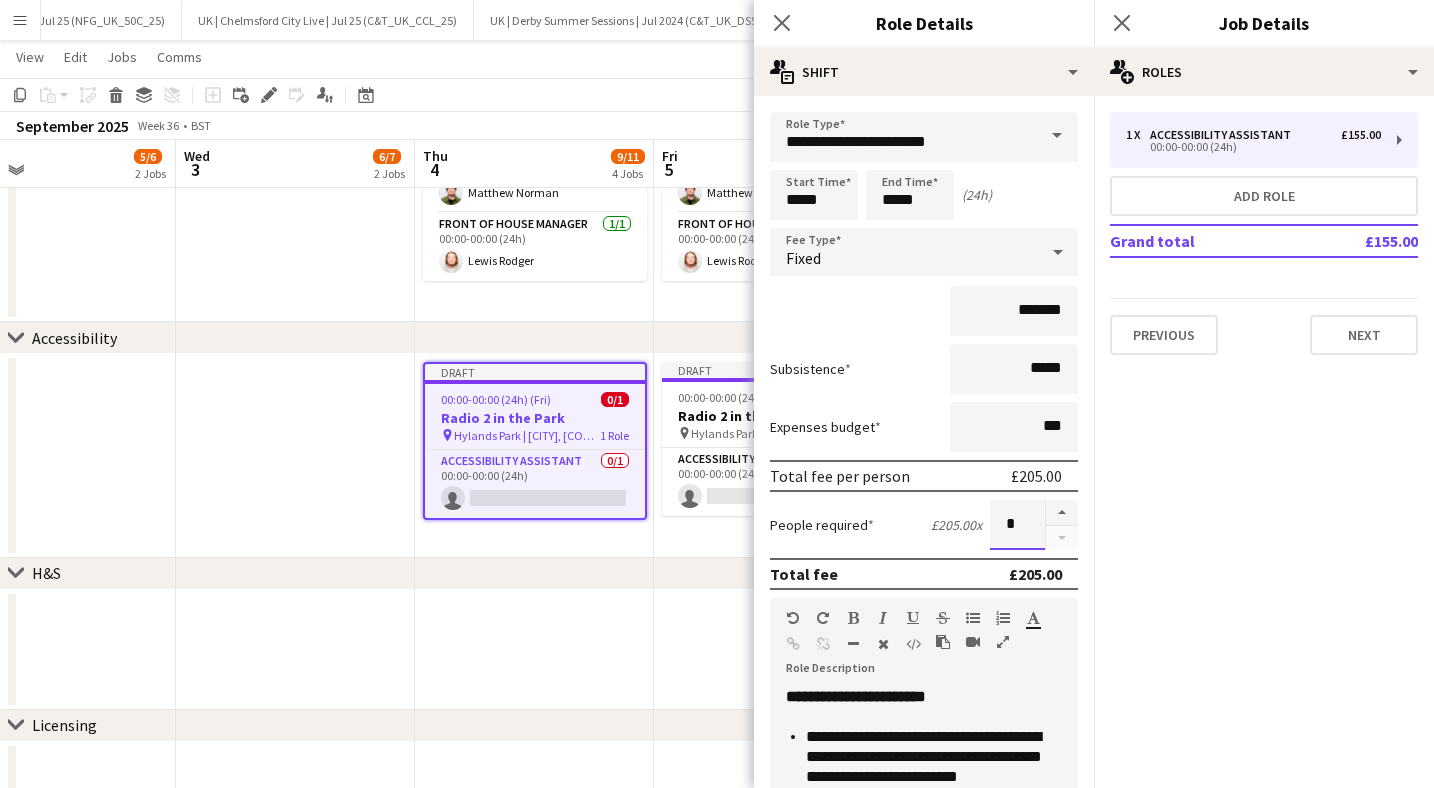 scroll, scrollTop: 366, scrollLeft: 0, axis: vertical 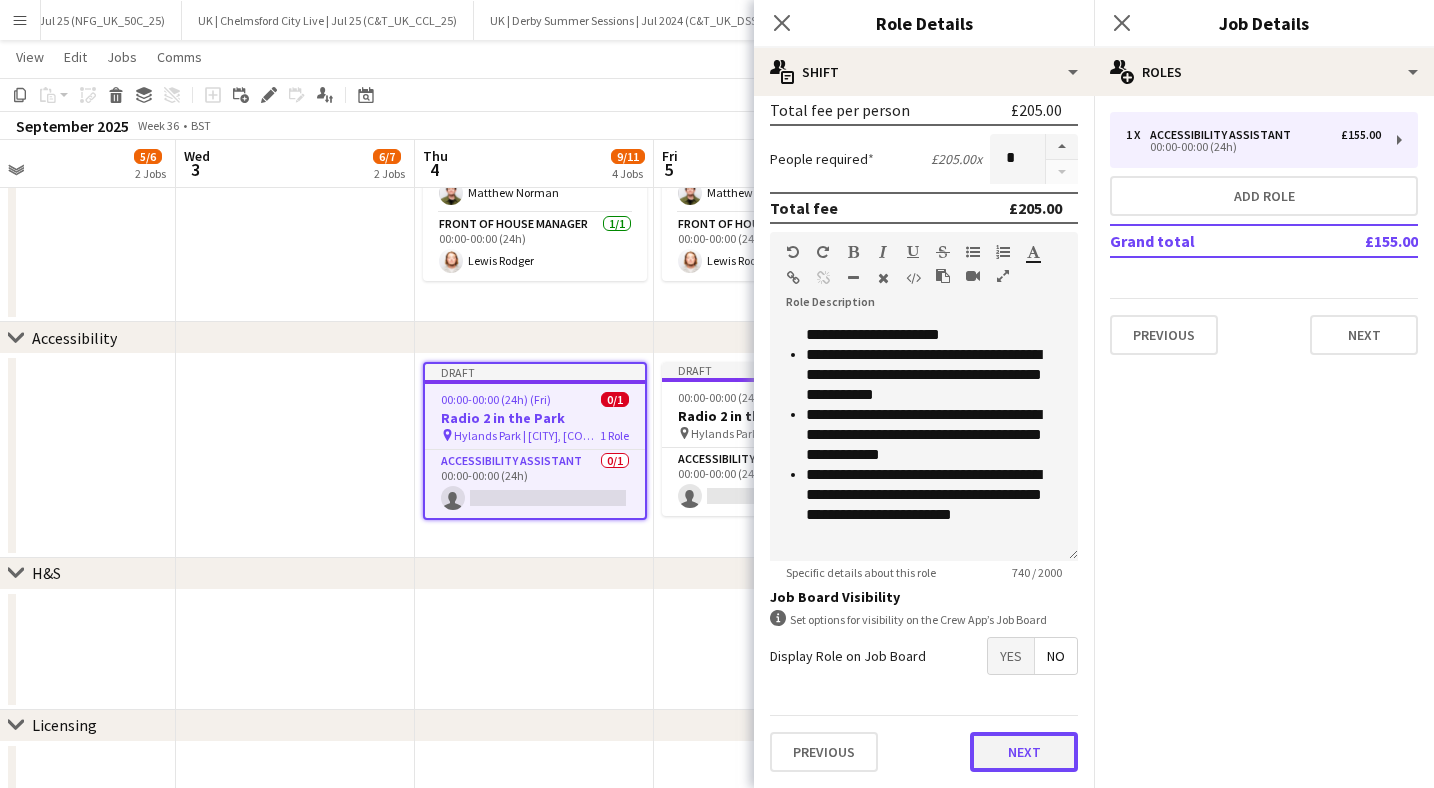 click on "Next" at bounding box center [1024, 752] 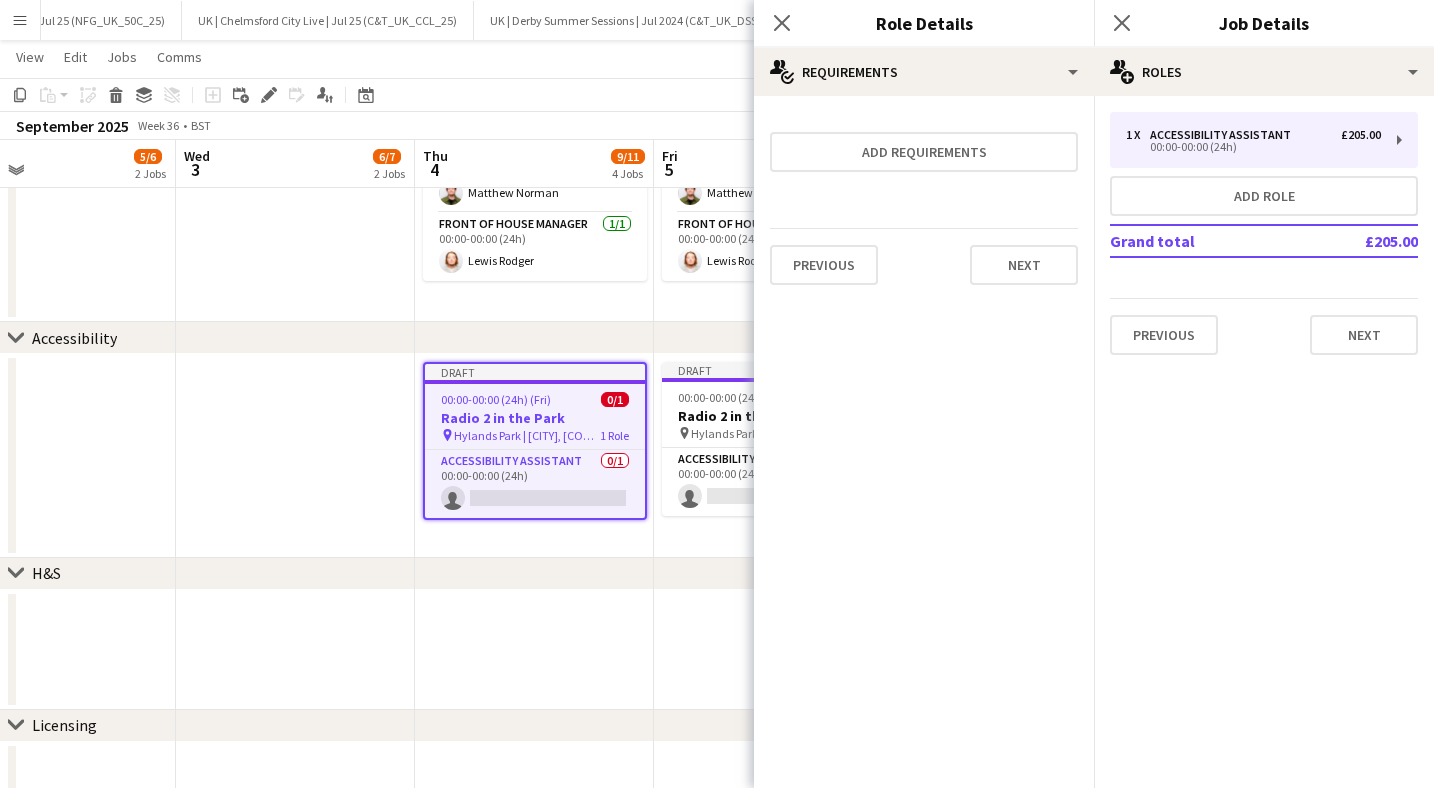 scroll, scrollTop: 0, scrollLeft: 0, axis: both 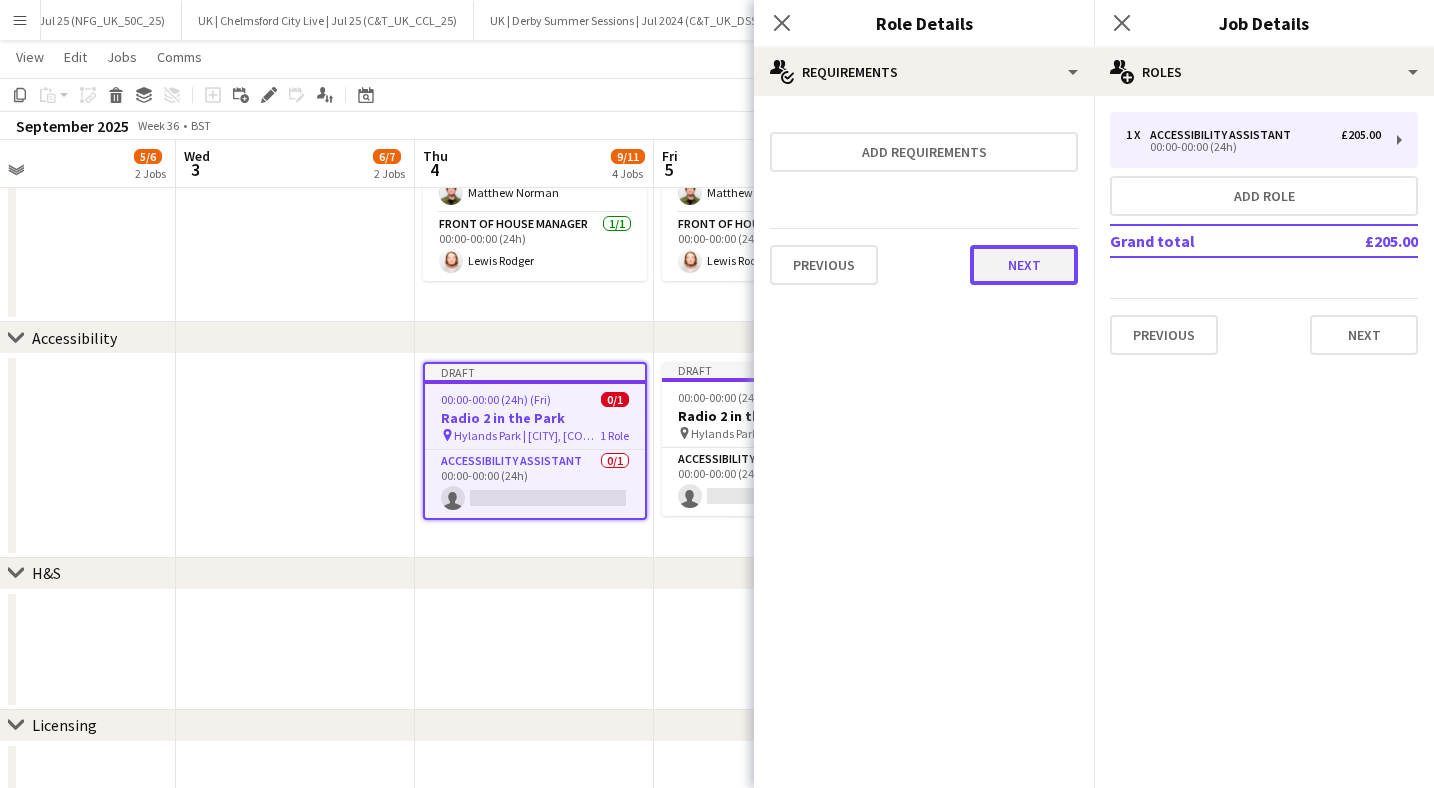 click on "Next" at bounding box center [1024, 265] 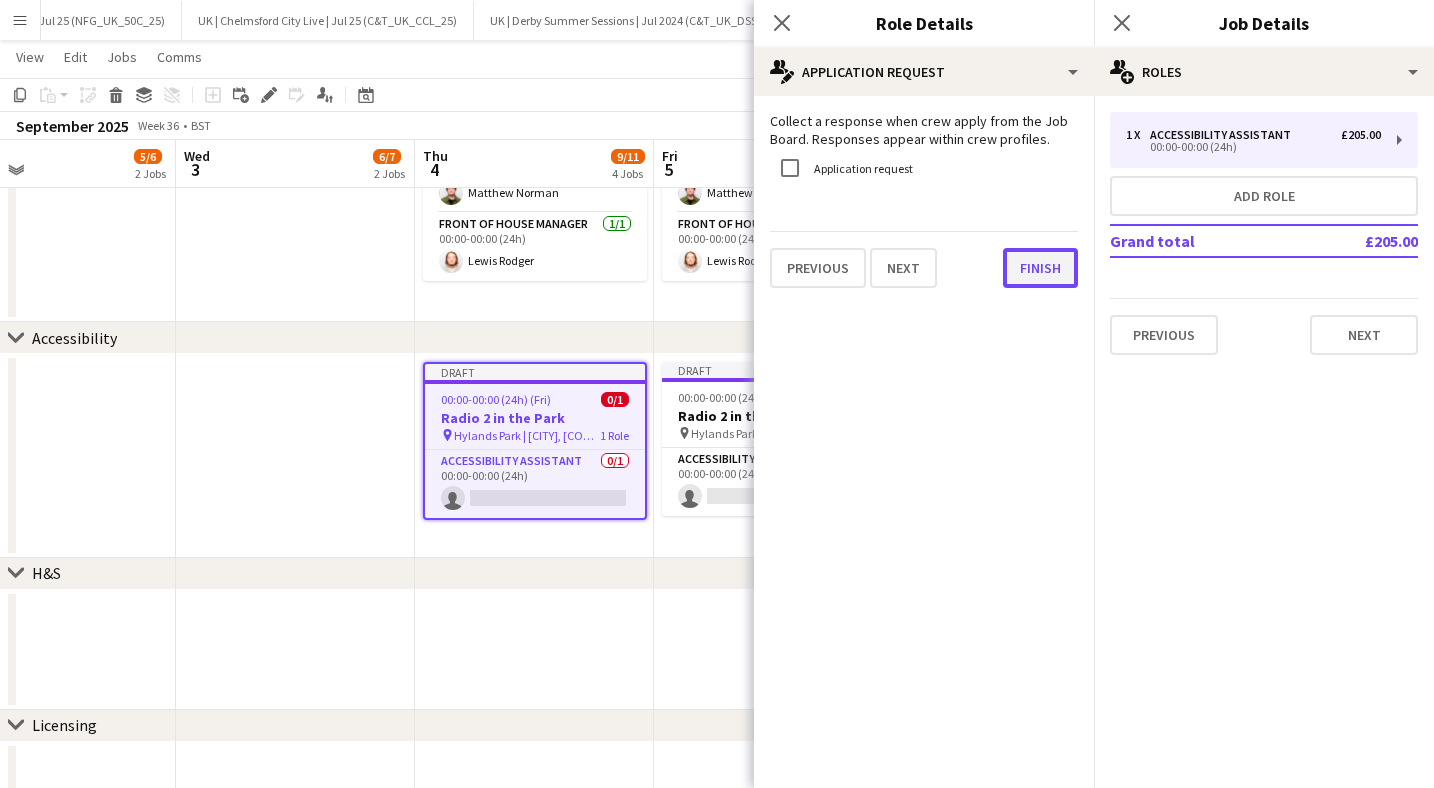 click on "Finish" at bounding box center [1040, 268] 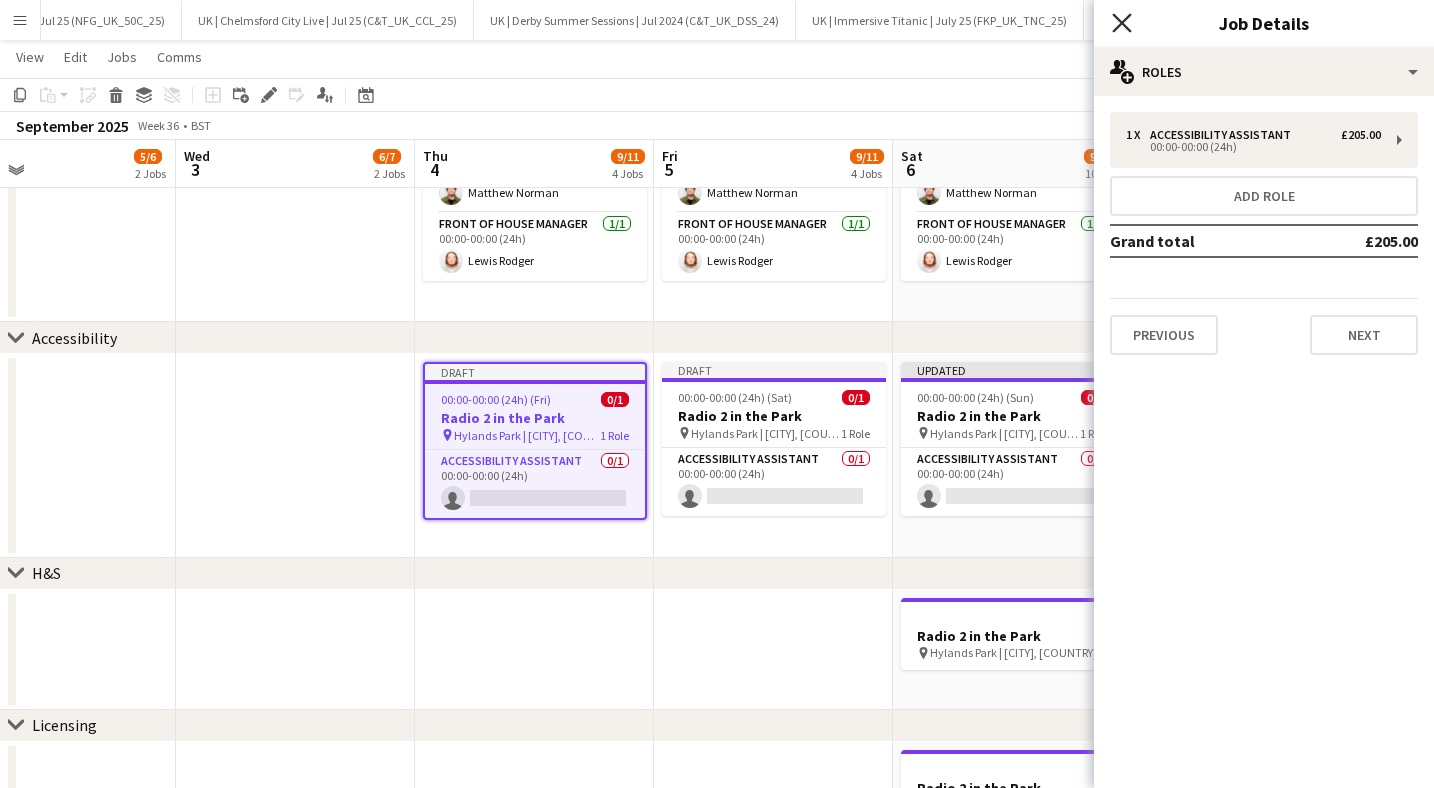 click on "Close pop-in" 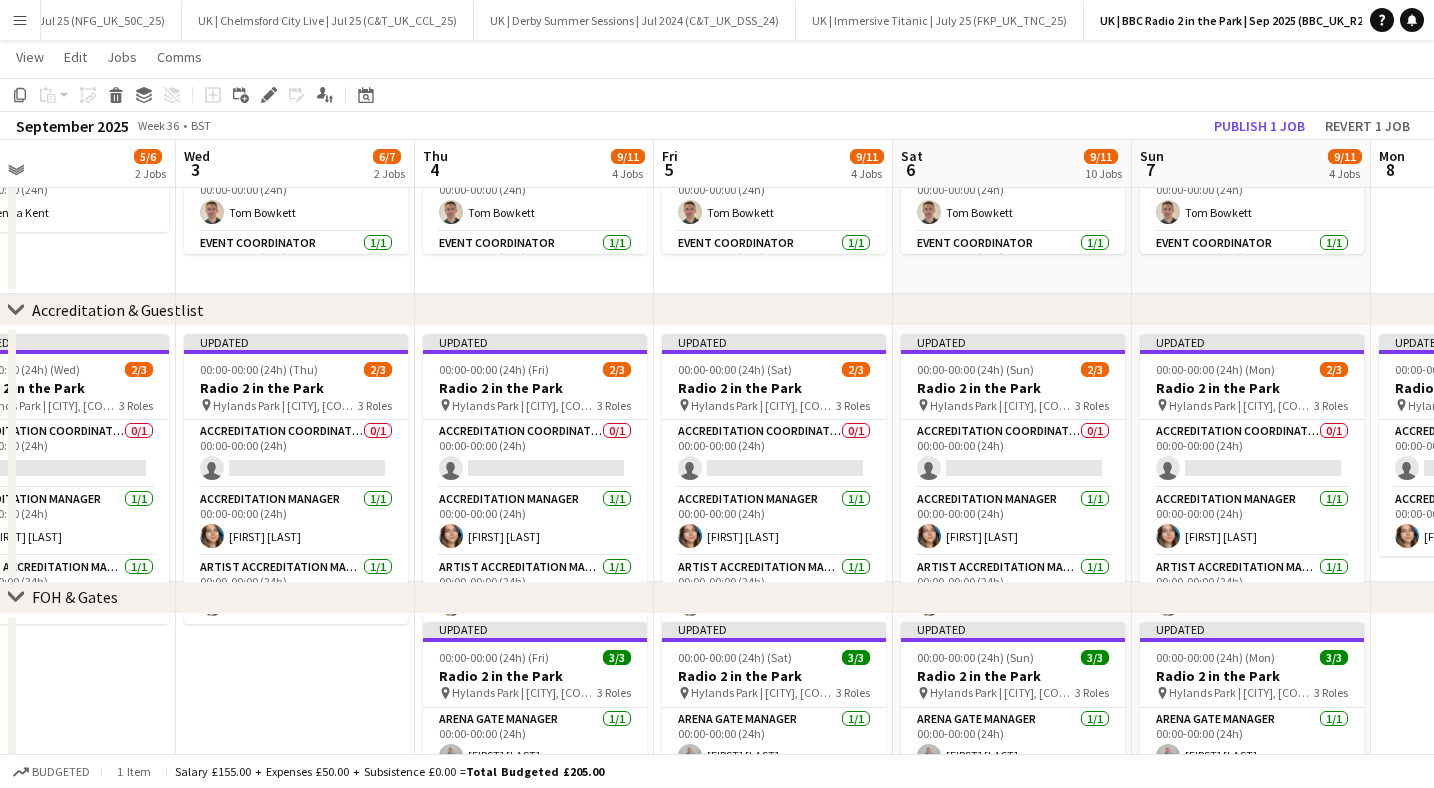 scroll, scrollTop: 427, scrollLeft: 0, axis: vertical 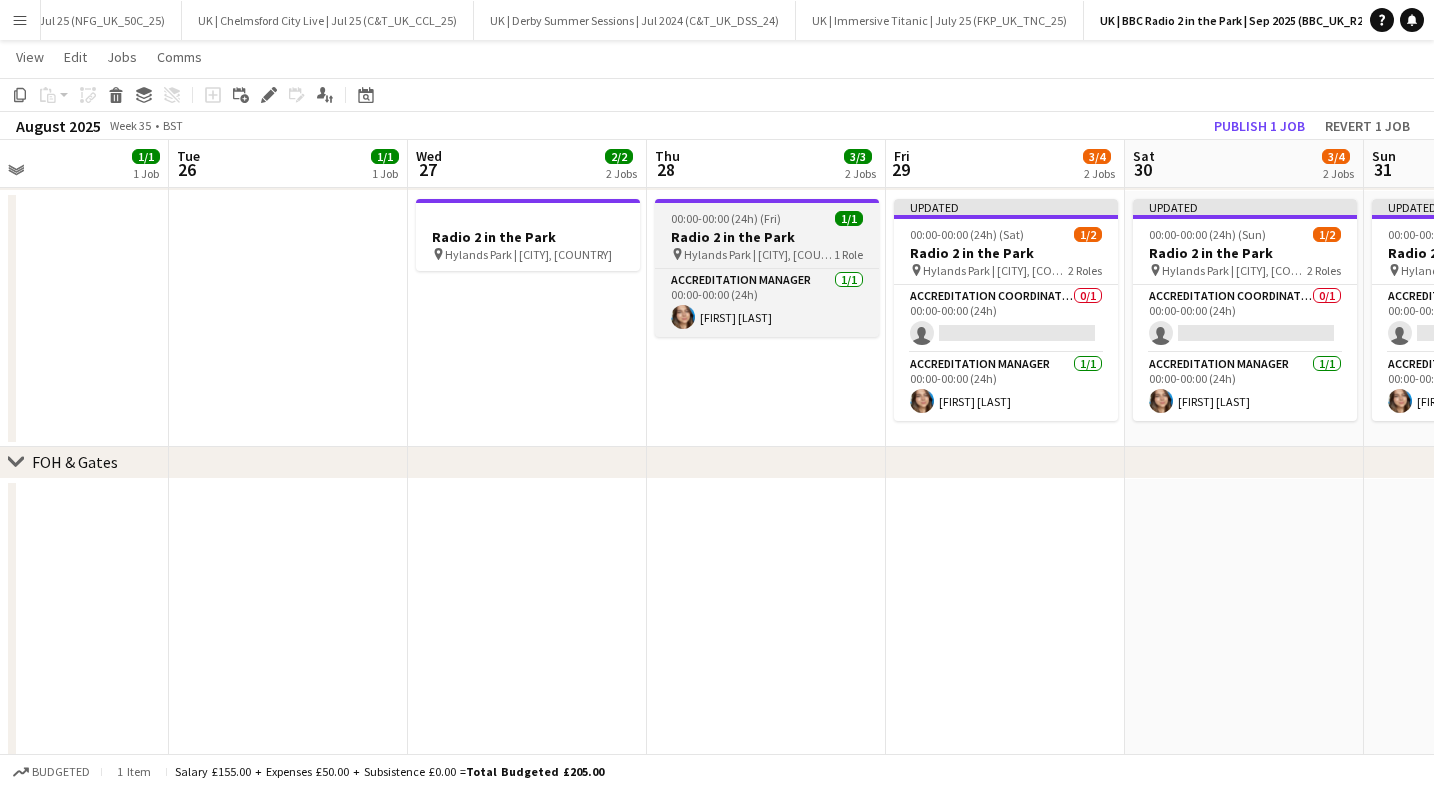 click on "Radio 2 in the Park" at bounding box center [767, 237] 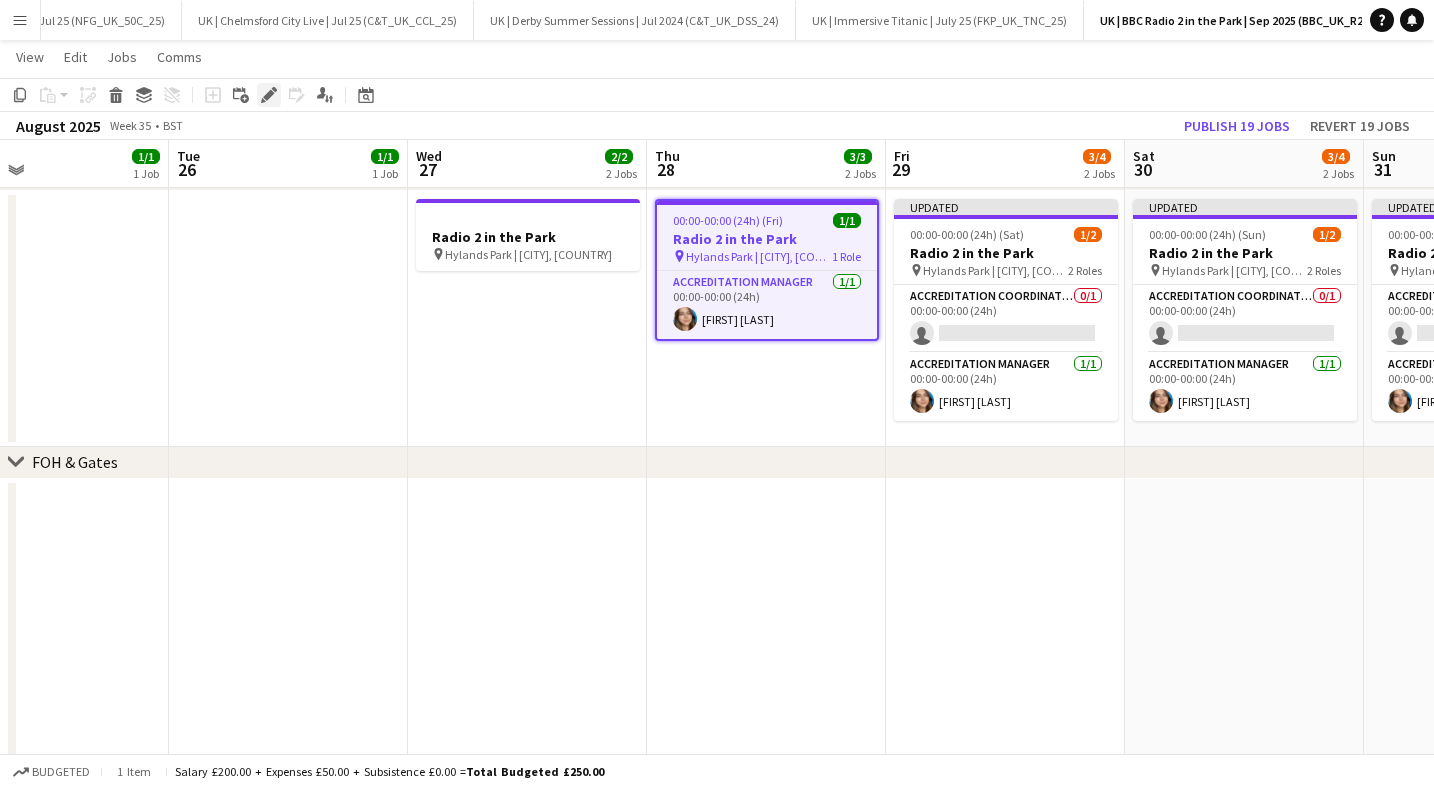 click on "Edit" 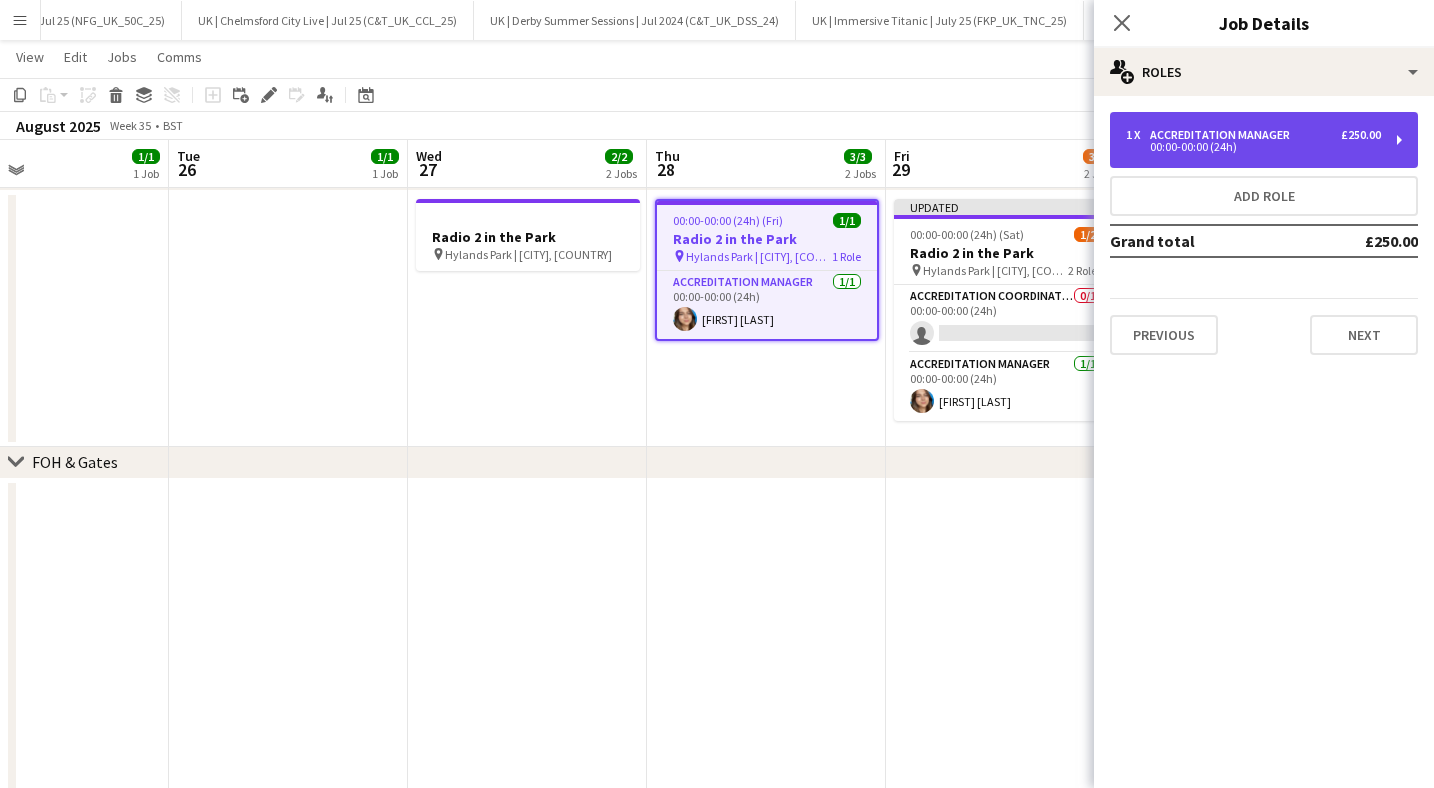 click on "1 x   Accreditation Manager   £250.00   00:00-00:00 (24h)" at bounding box center (1264, 140) 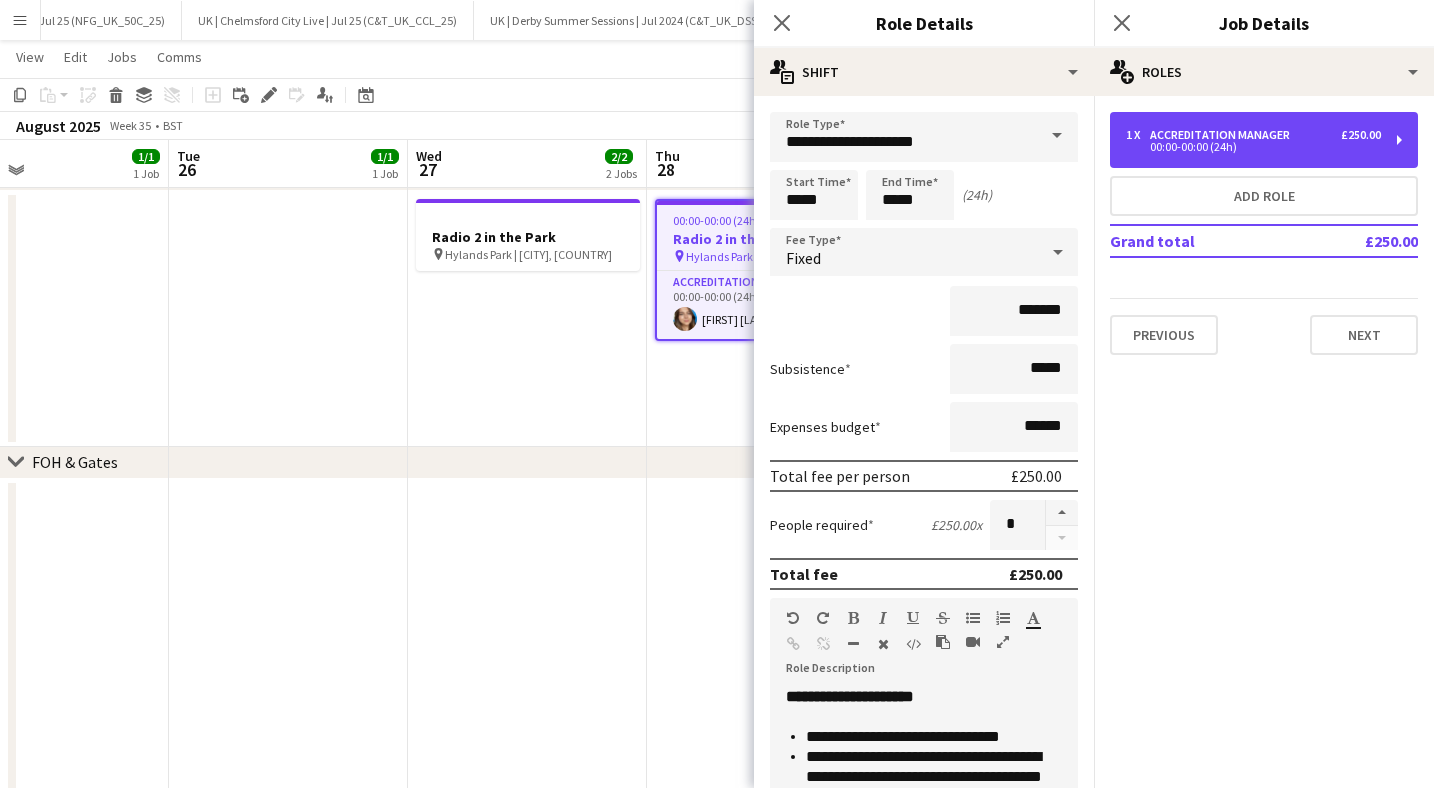 scroll, scrollTop: 366, scrollLeft: 0, axis: vertical 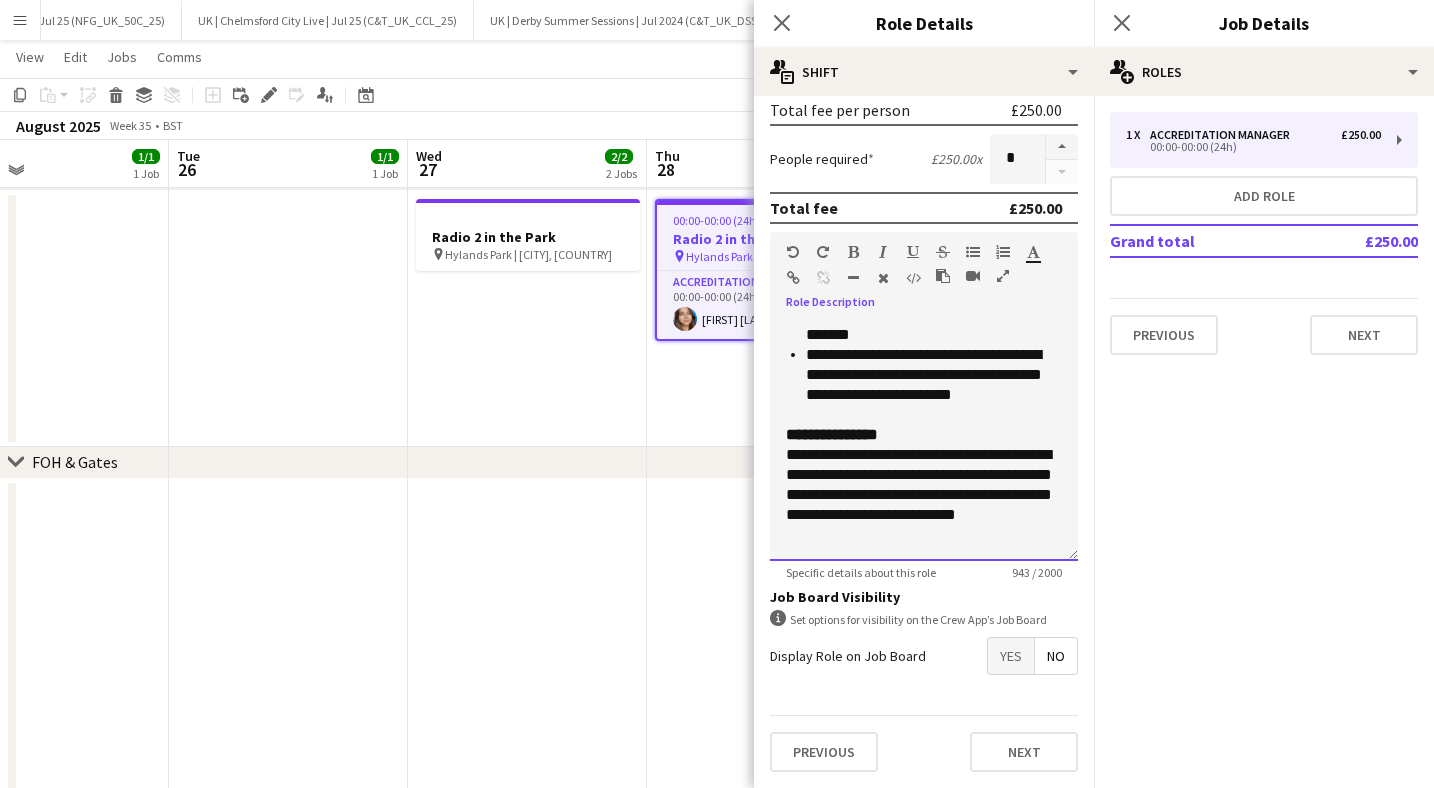 drag, startPoint x: 902, startPoint y: 549, endPoint x: 702, endPoint y: 429, distance: 233.23808 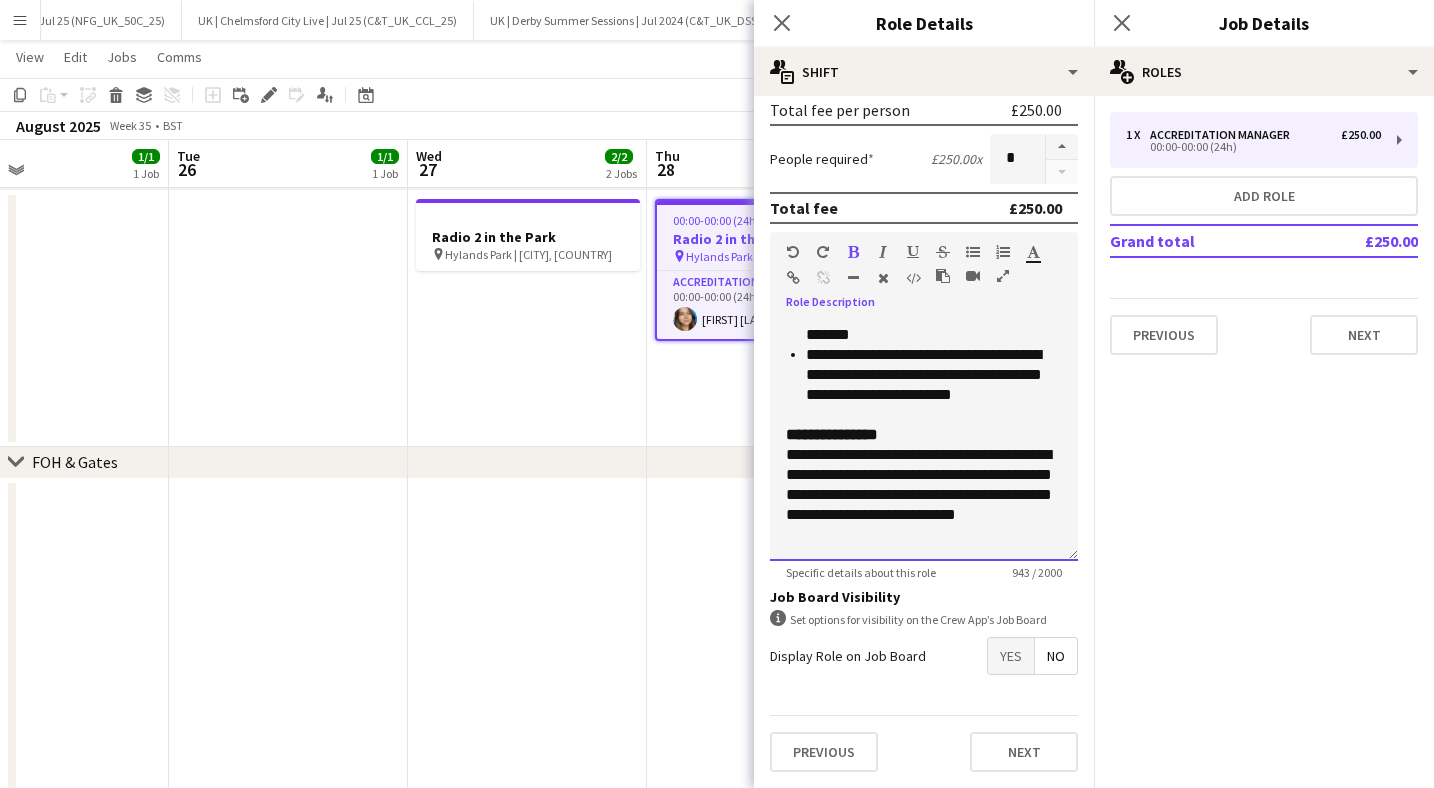scroll, scrollTop: 0, scrollLeft: 0, axis: both 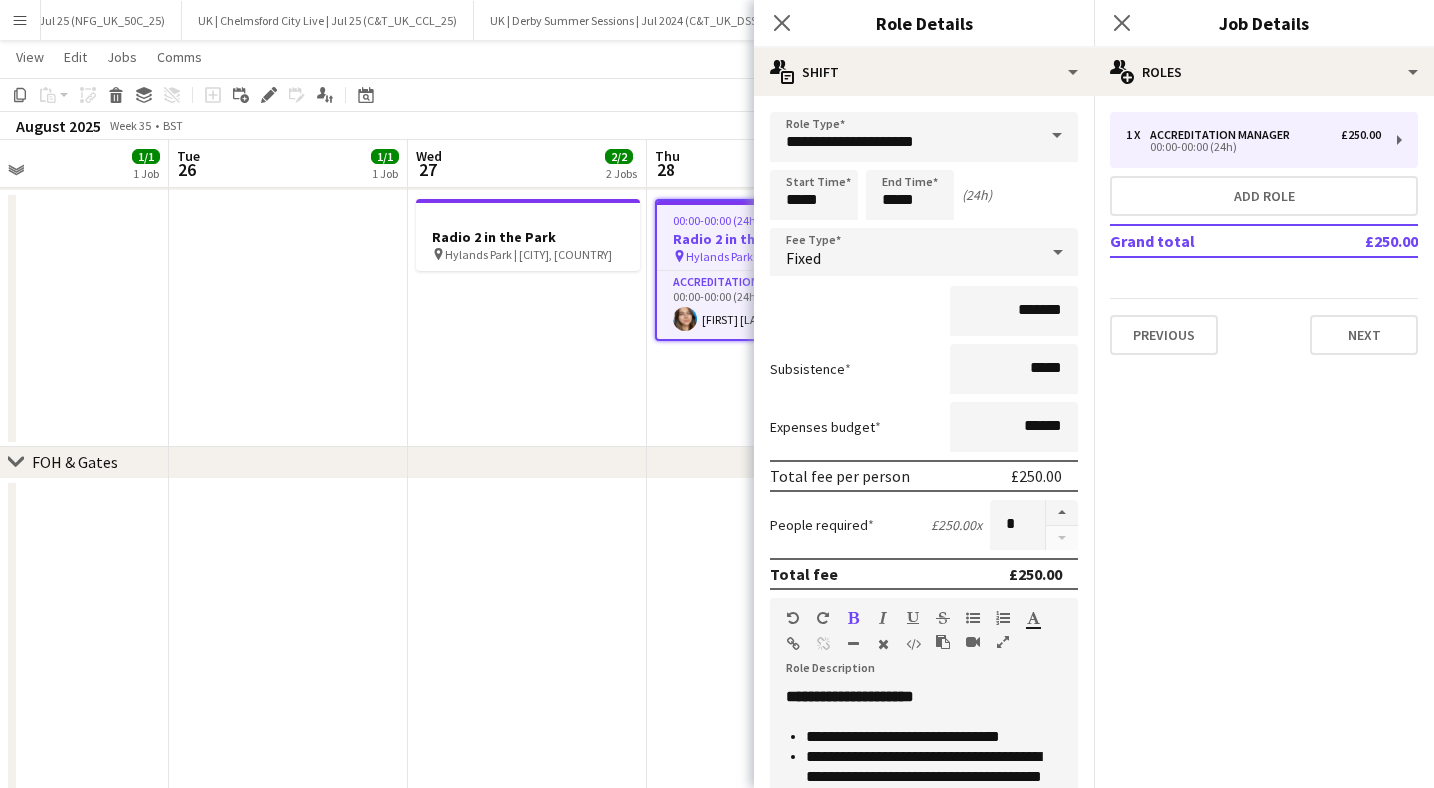 click on "Close pop-in" 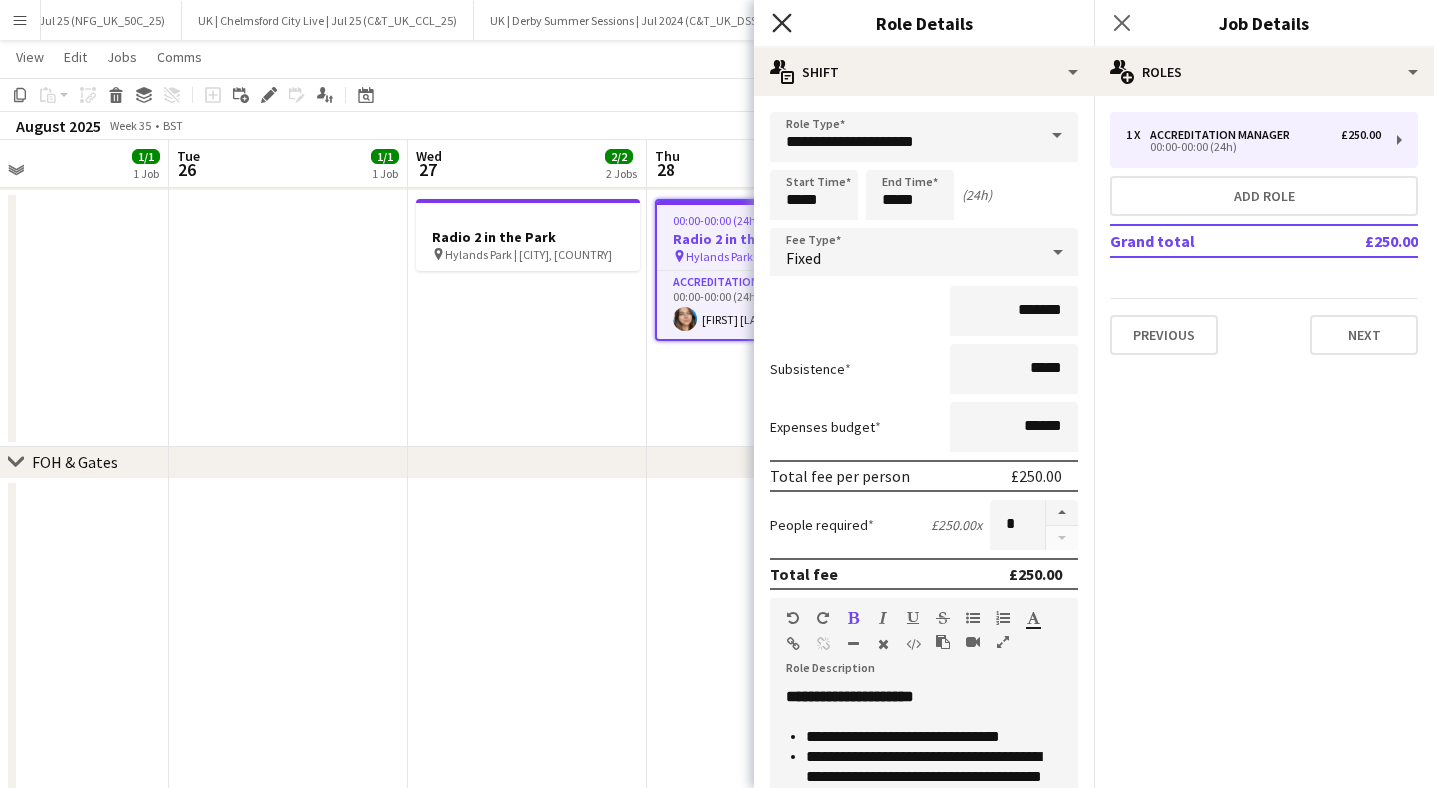 click on "Close pop-in" 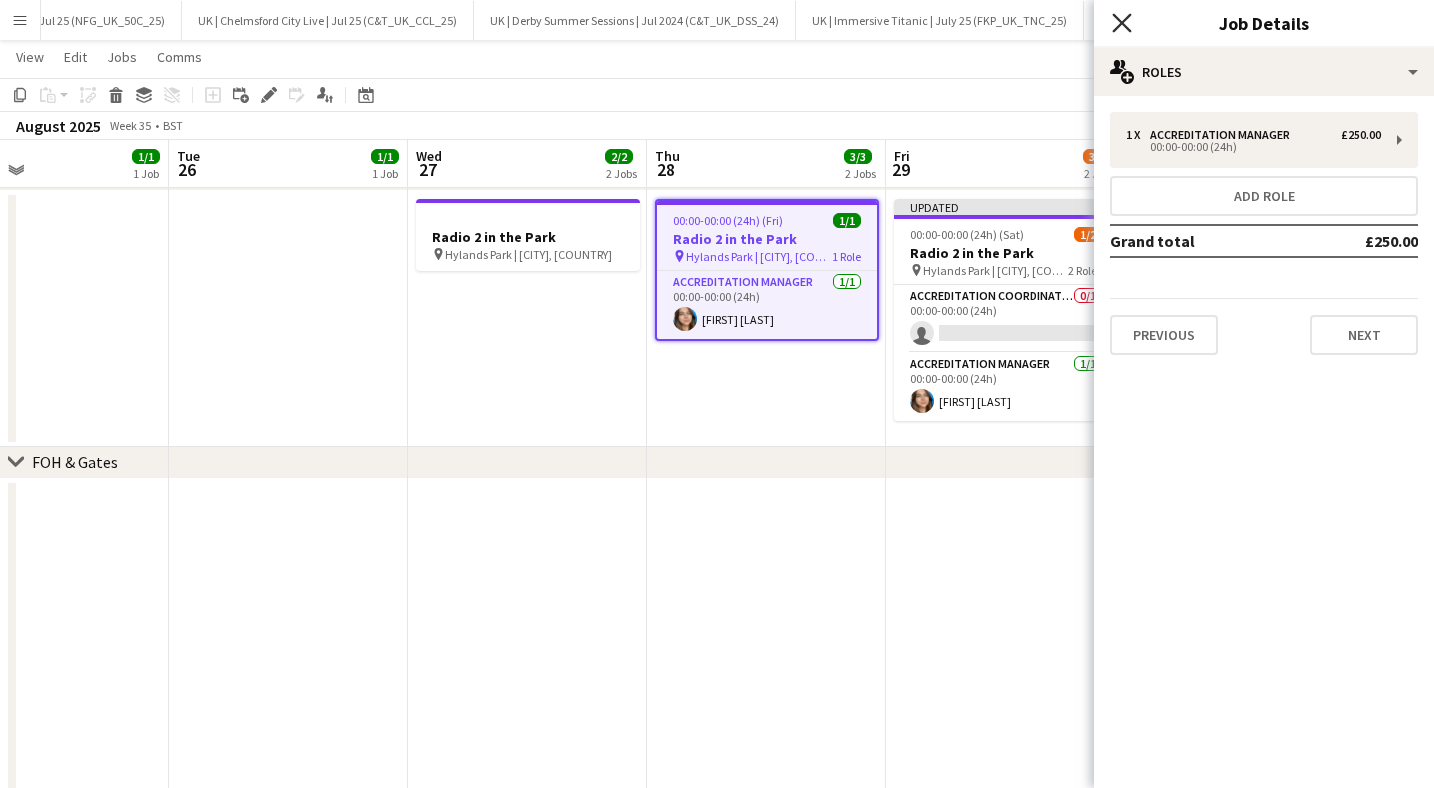 click on "Close pop-in" 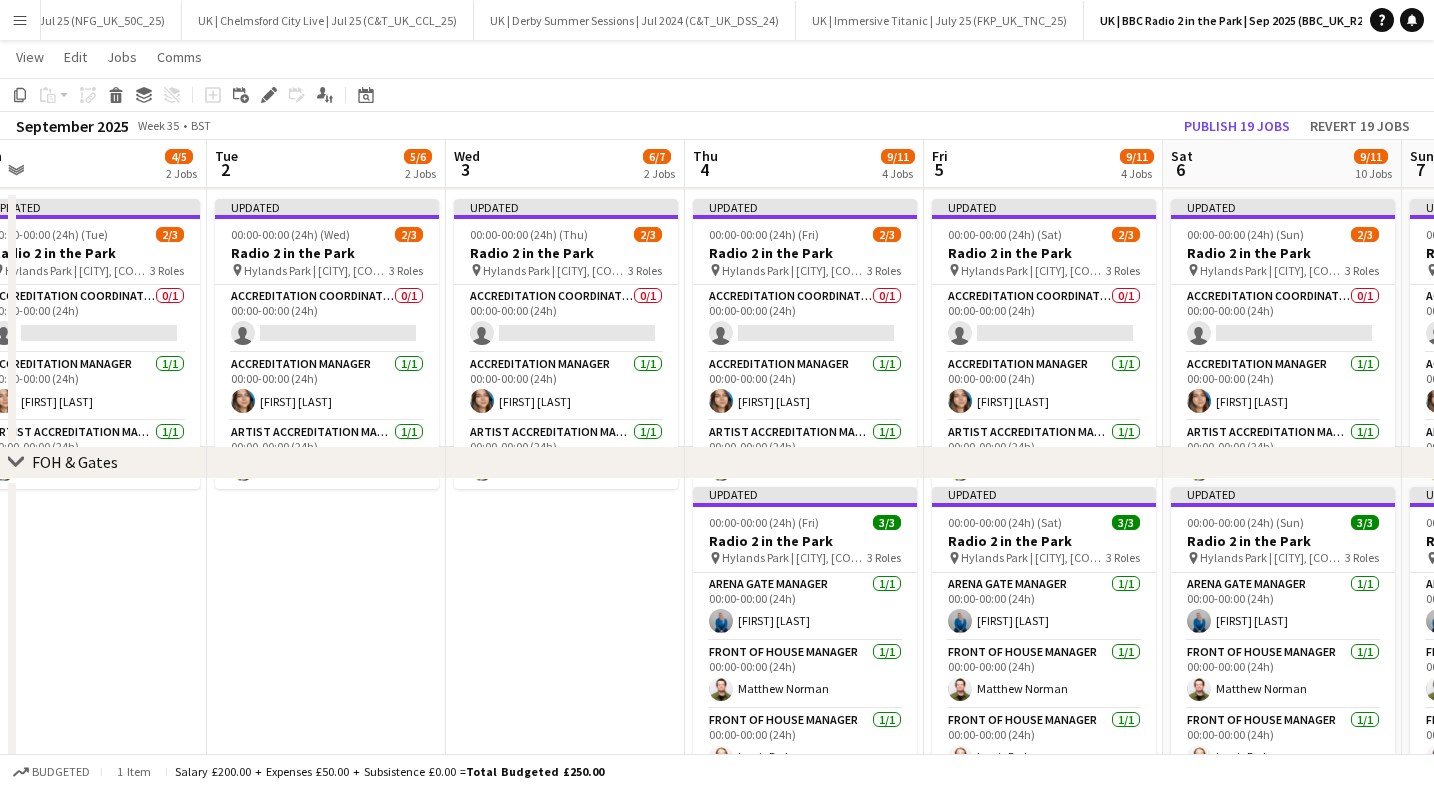 scroll, scrollTop: 0, scrollLeft: 589, axis: horizontal 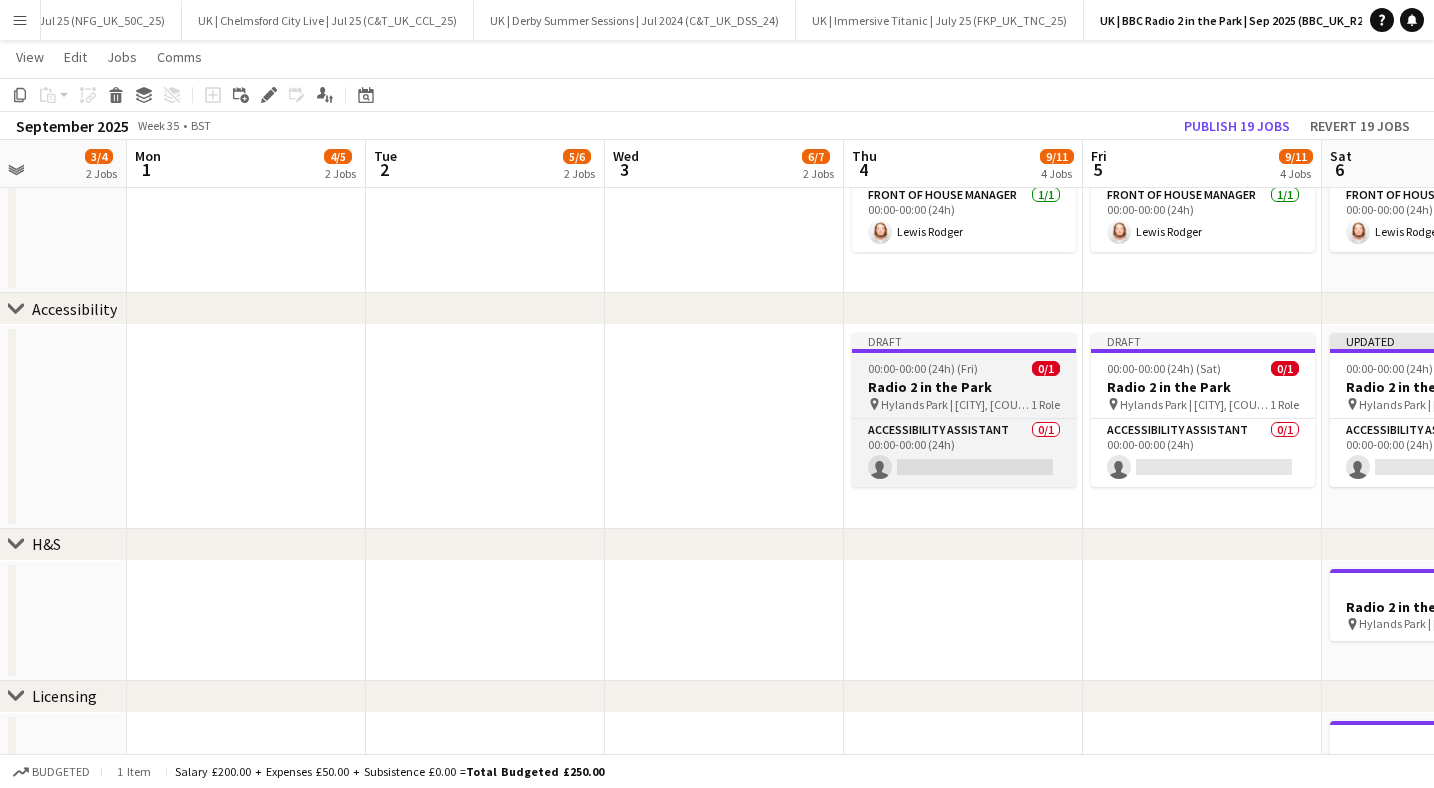 click on "Draft" at bounding box center [964, 341] 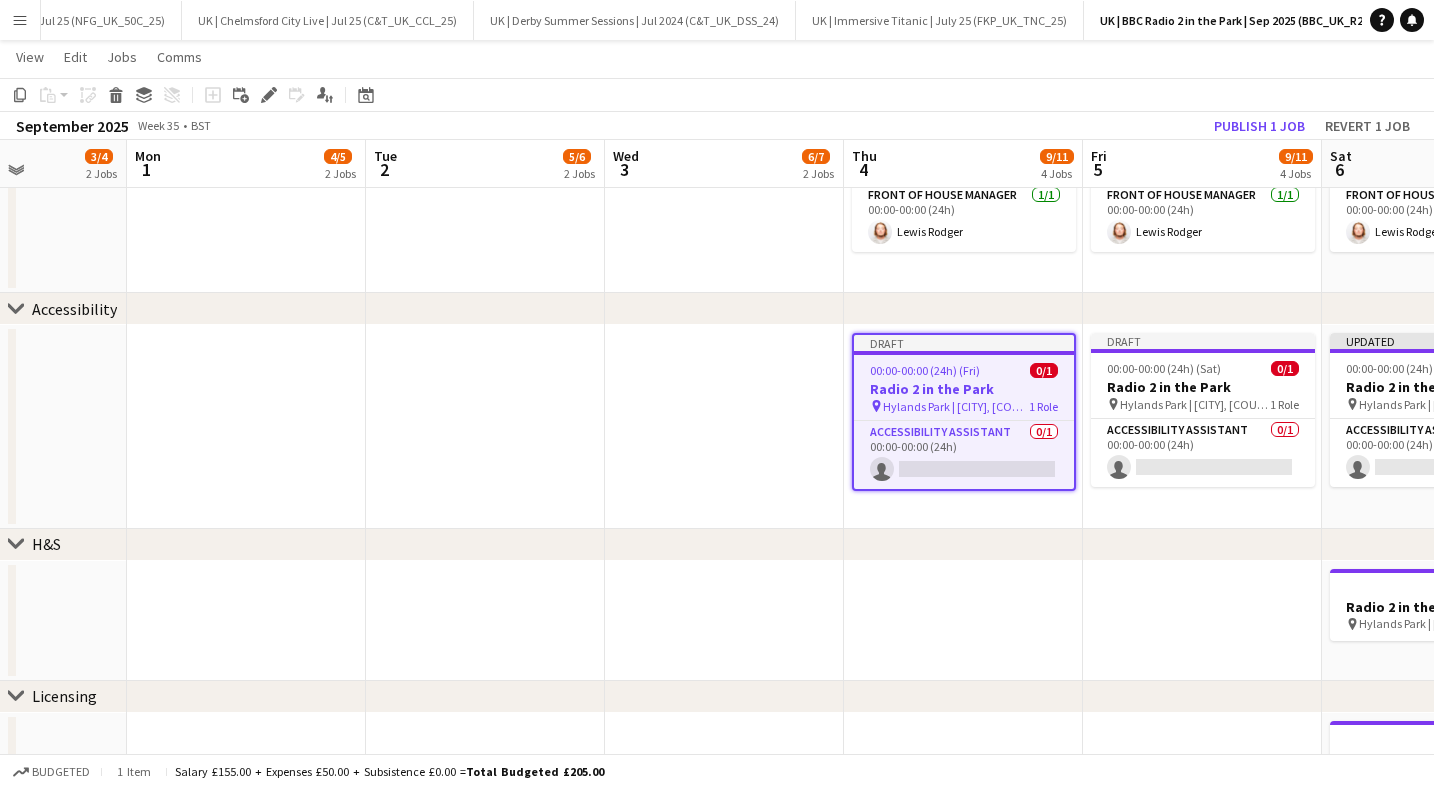 click on "Add job
Add linked Job
Edit
Edit linked Job
Applicants" 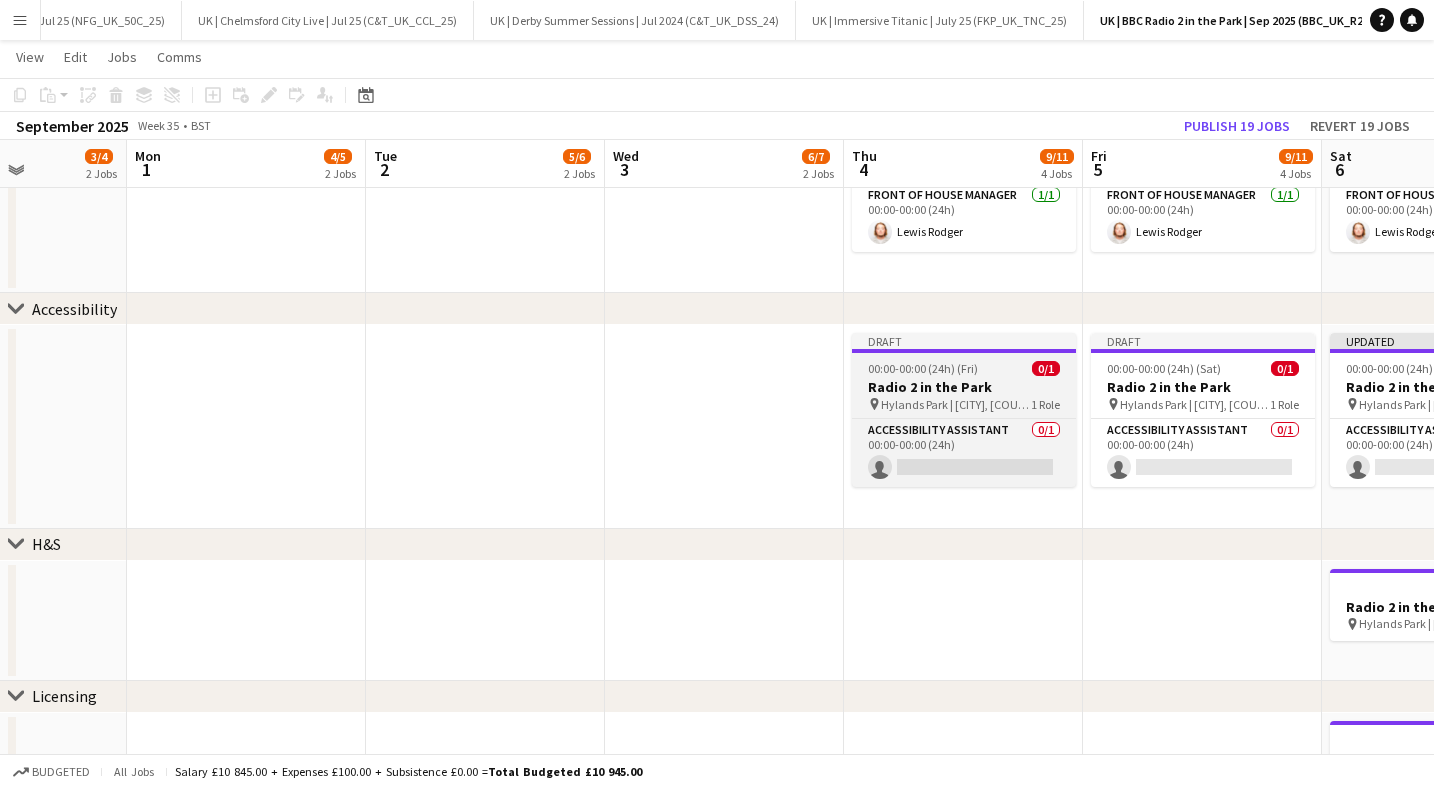 click on "Radio 2 in the Park" at bounding box center (964, 387) 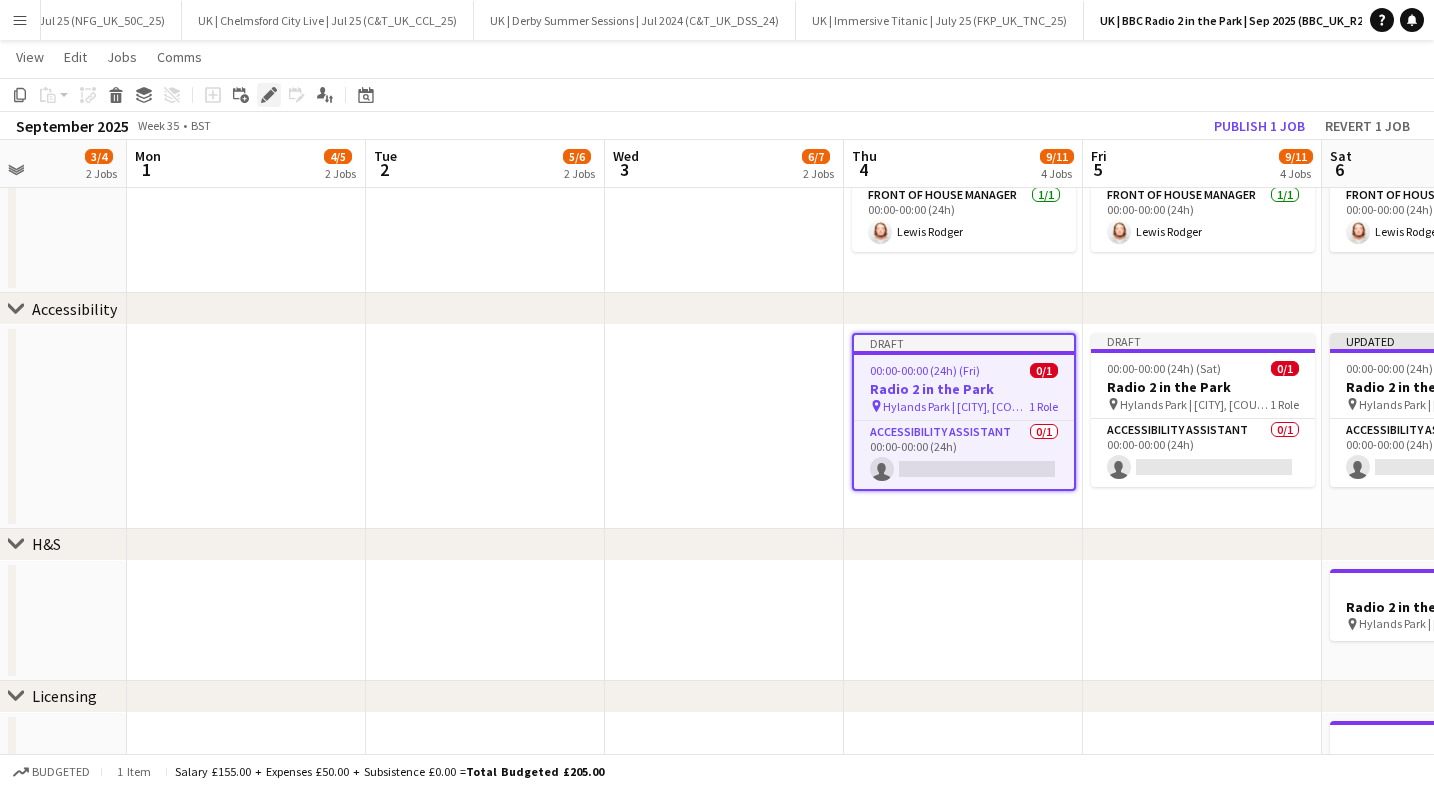 click 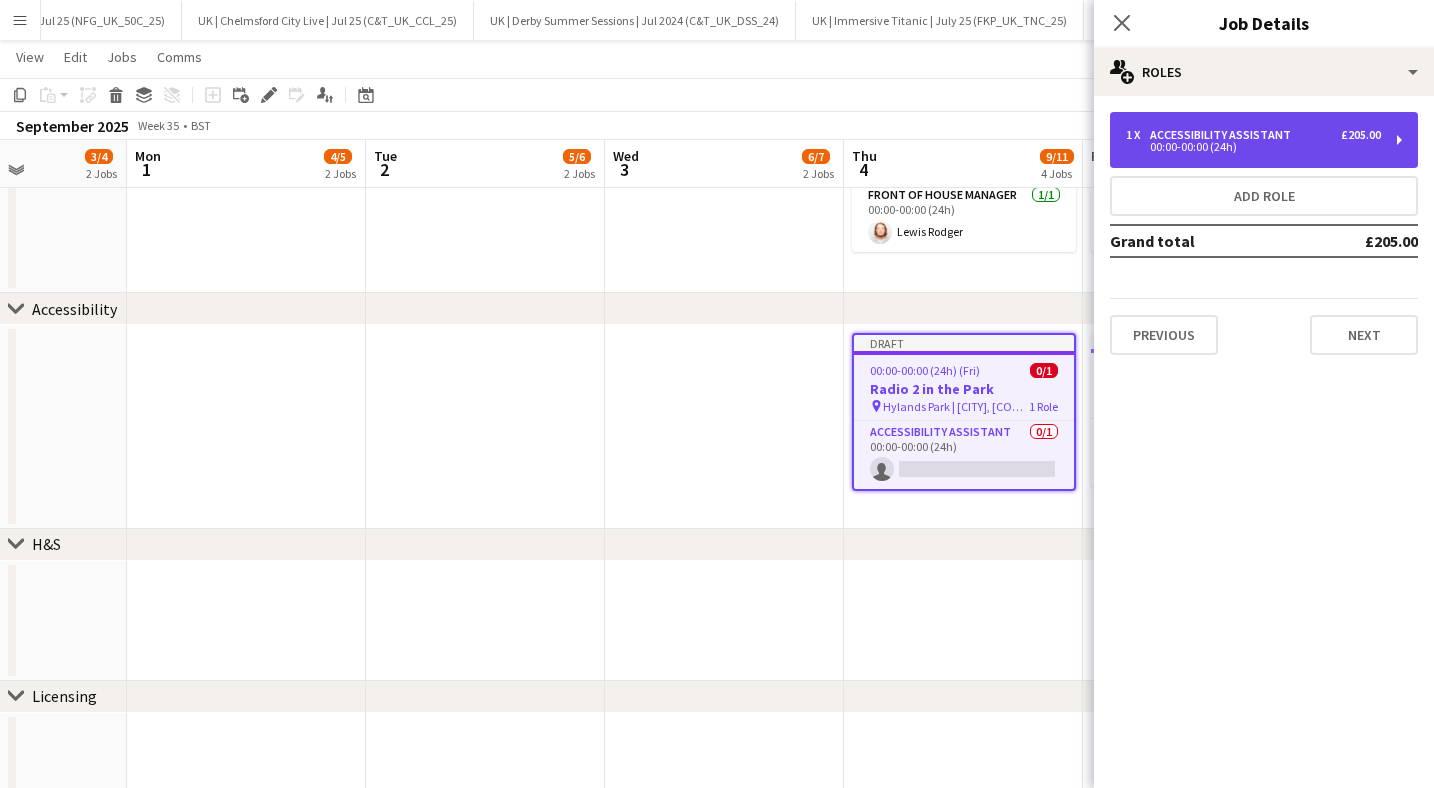 click on "Accessibility Assistant" at bounding box center [1224, 135] 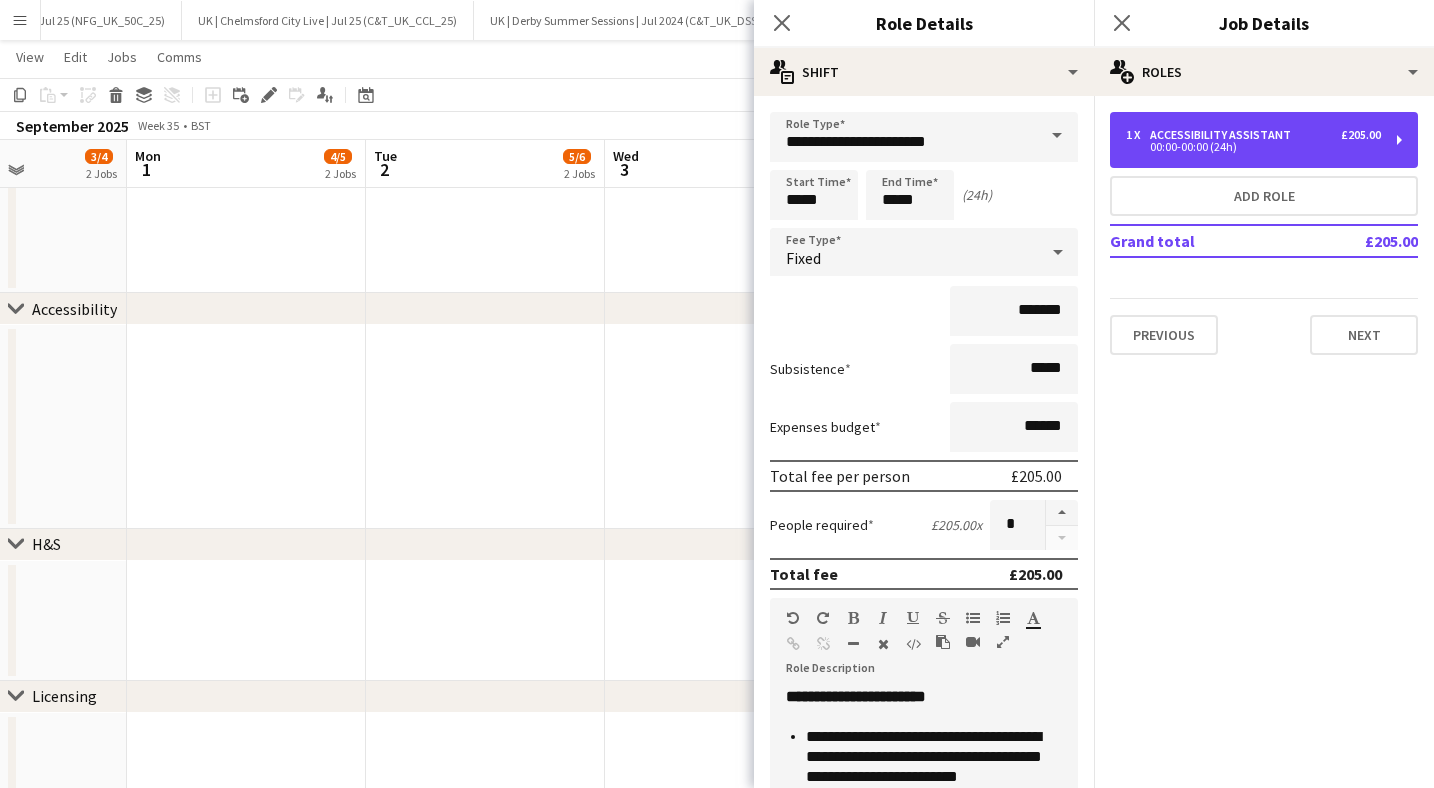 scroll, scrollTop: 366, scrollLeft: 0, axis: vertical 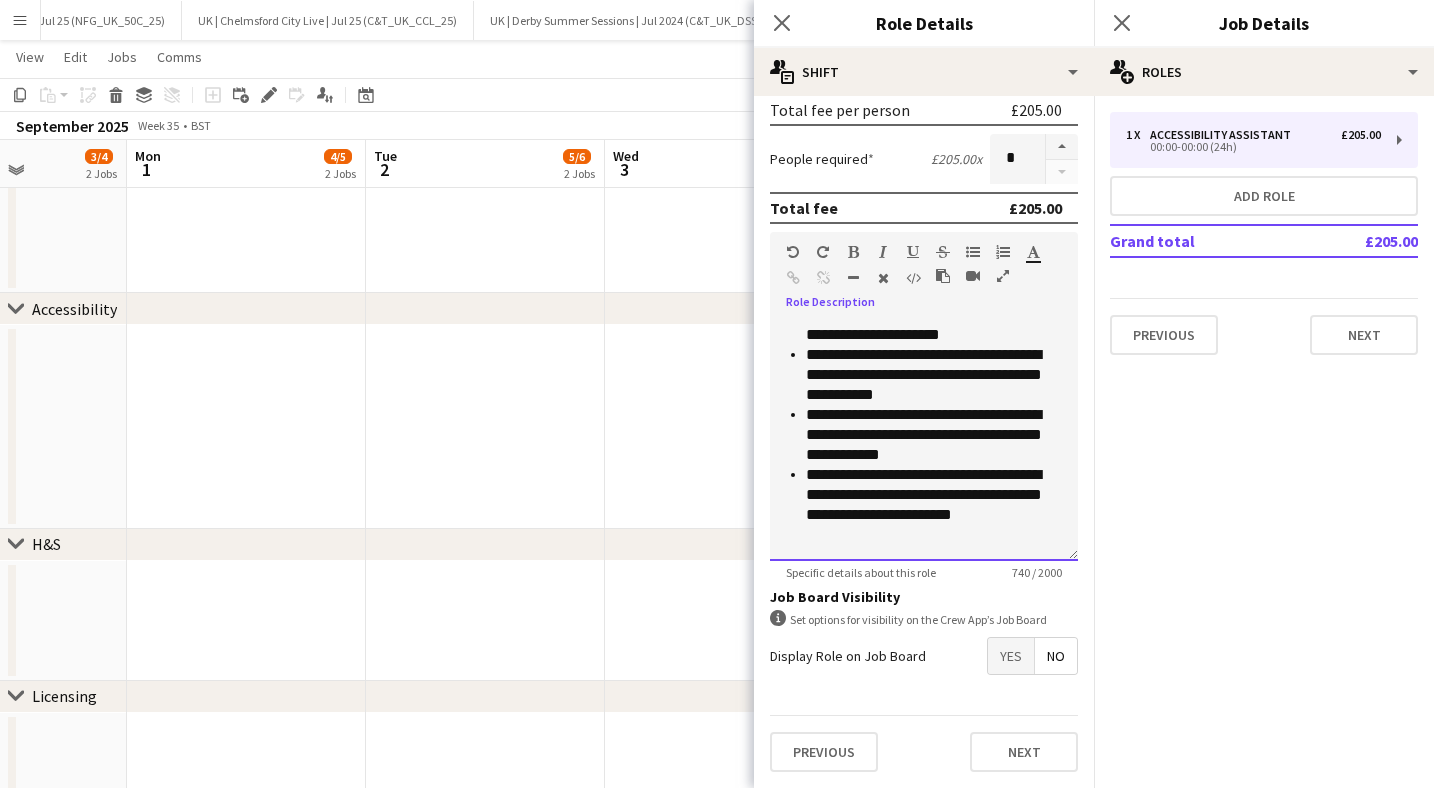 click on "**********" at bounding box center [934, 495] 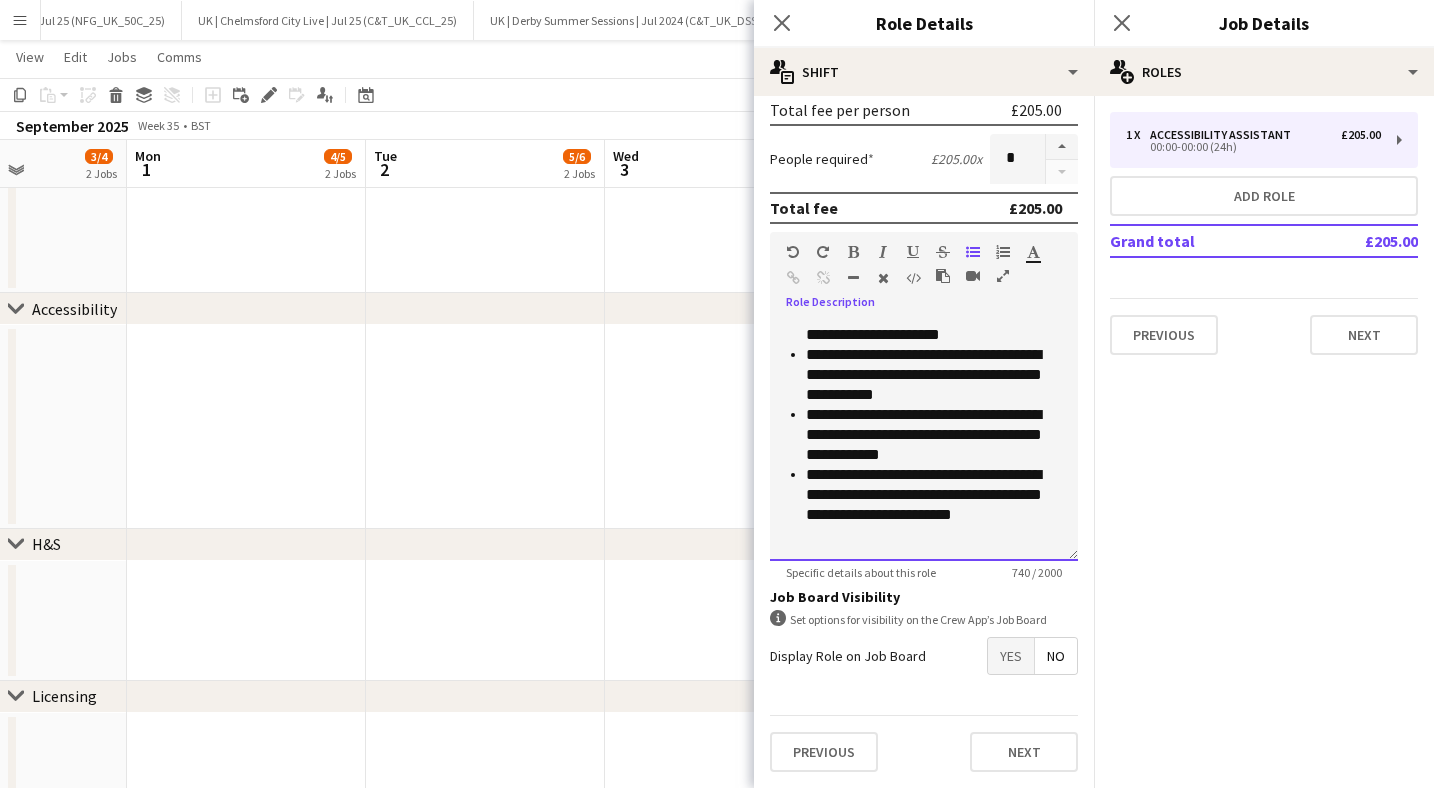 type 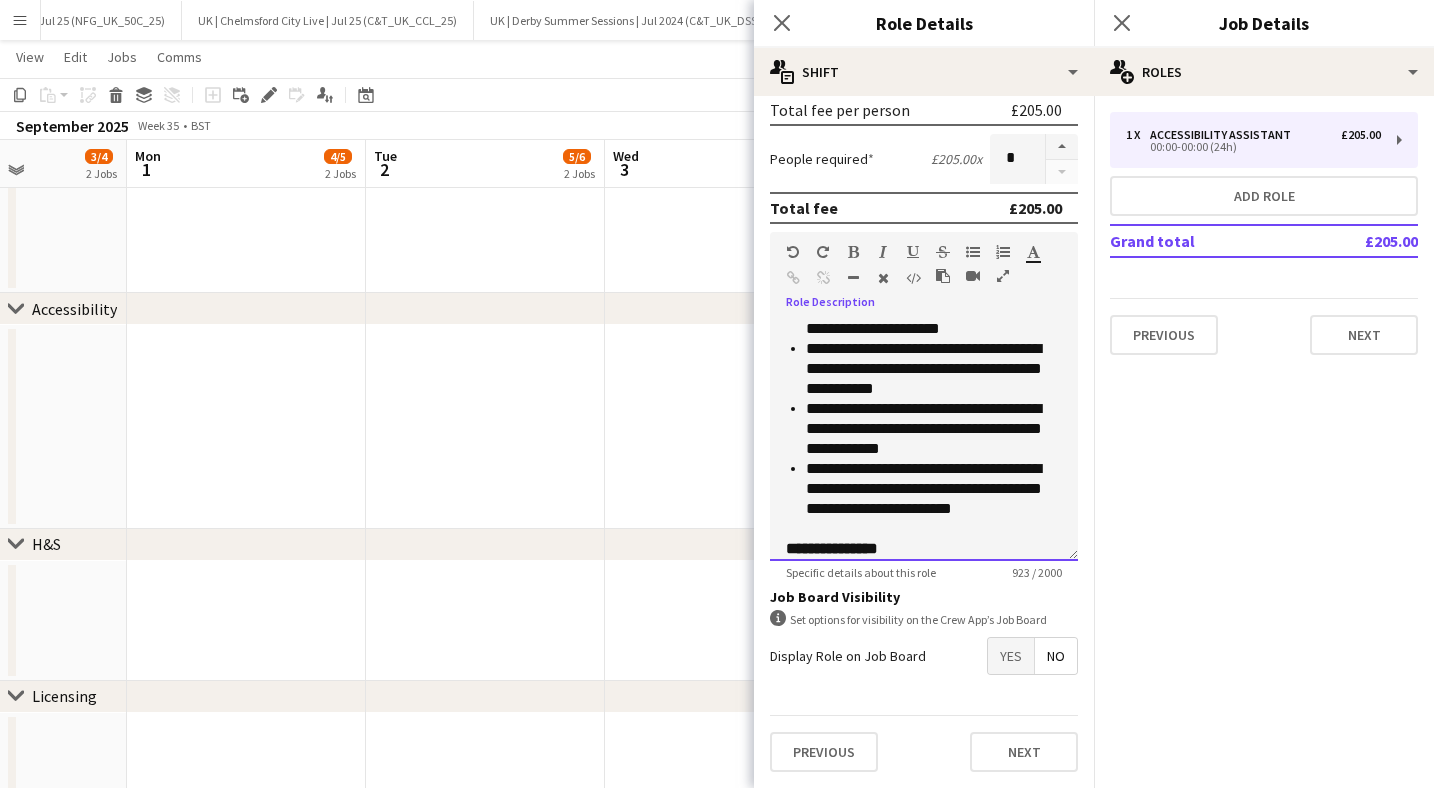 scroll, scrollTop: 402, scrollLeft: 0, axis: vertical 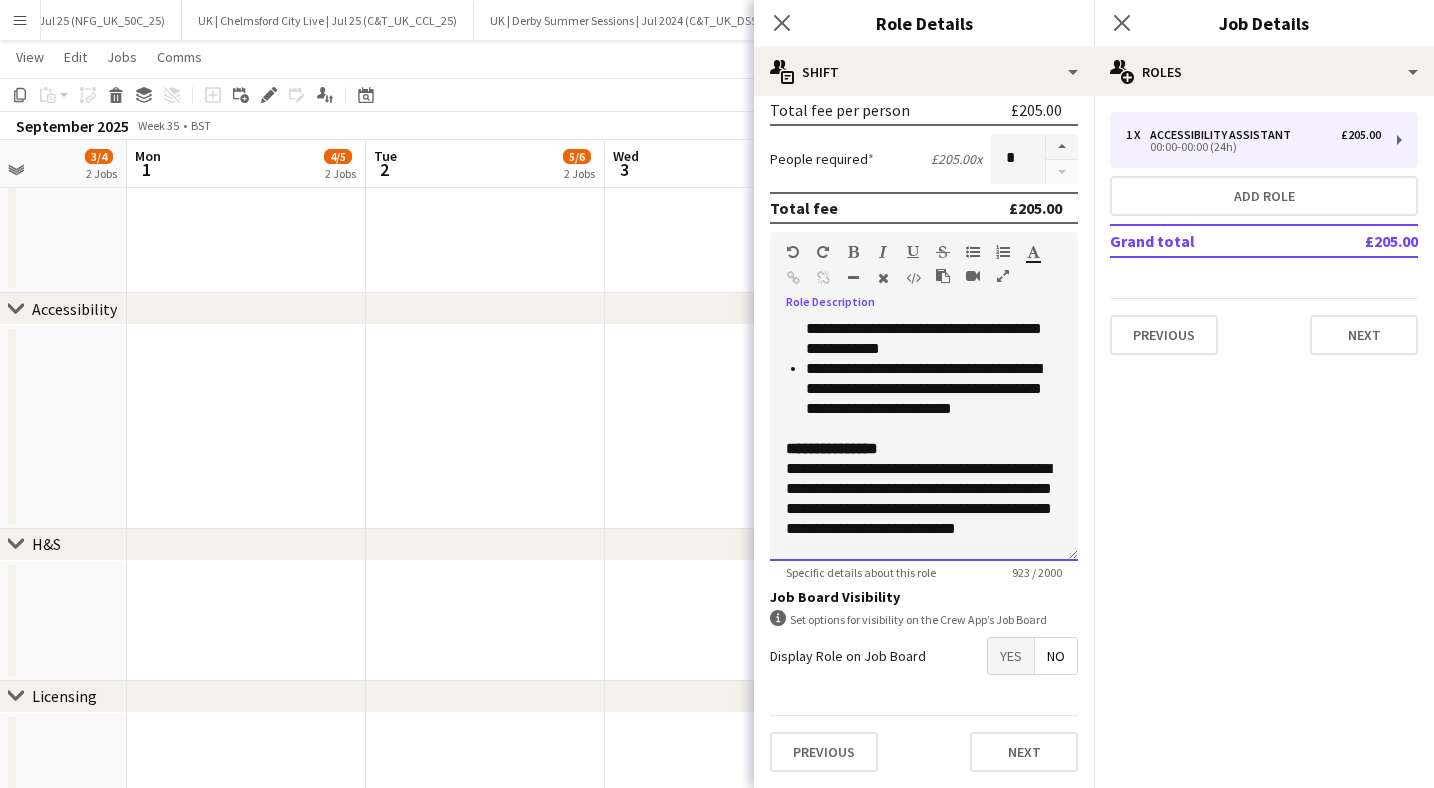 click on "**********" at bounding box center [934, 389] 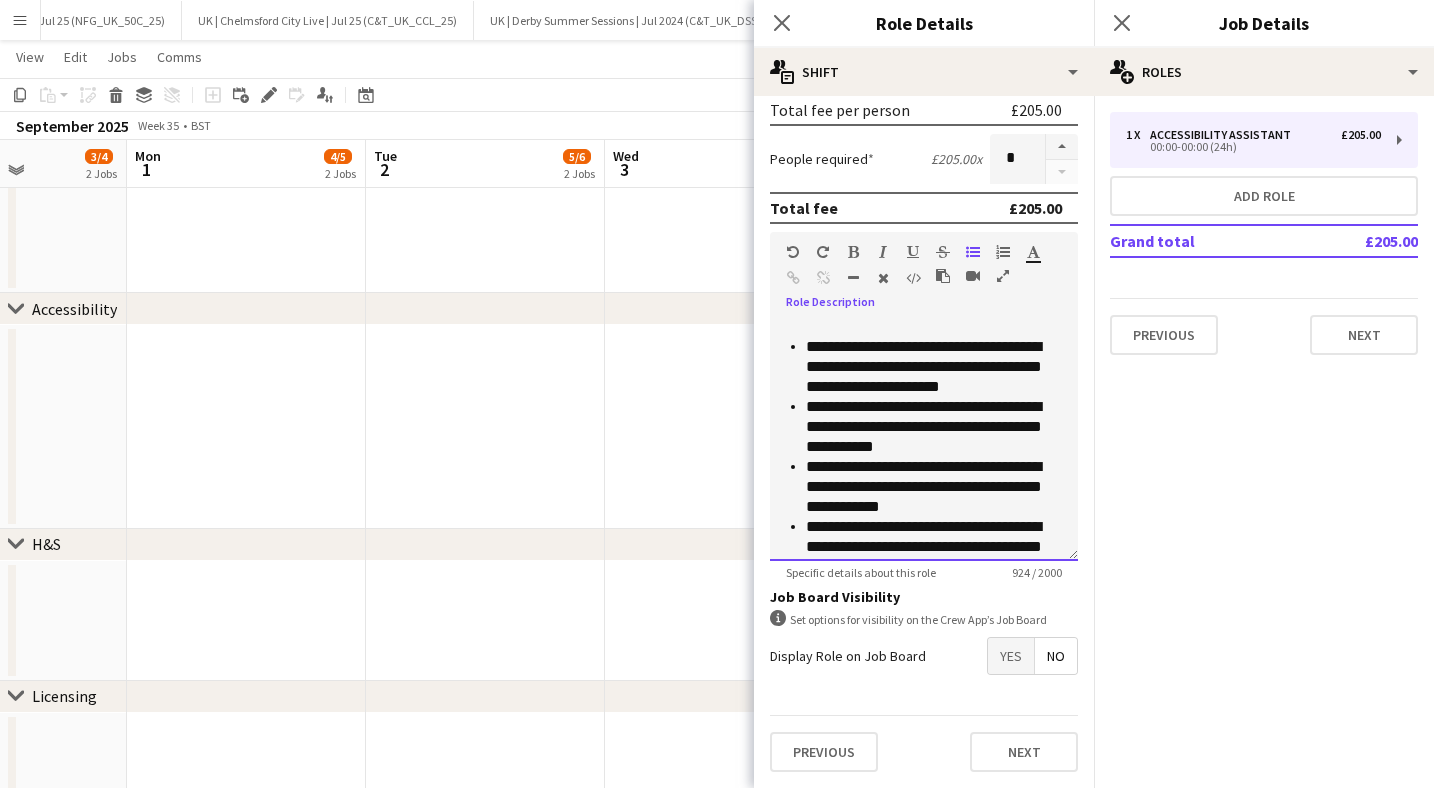 scroll, scrollTop: 0, scrollLeft: 0, axis: both 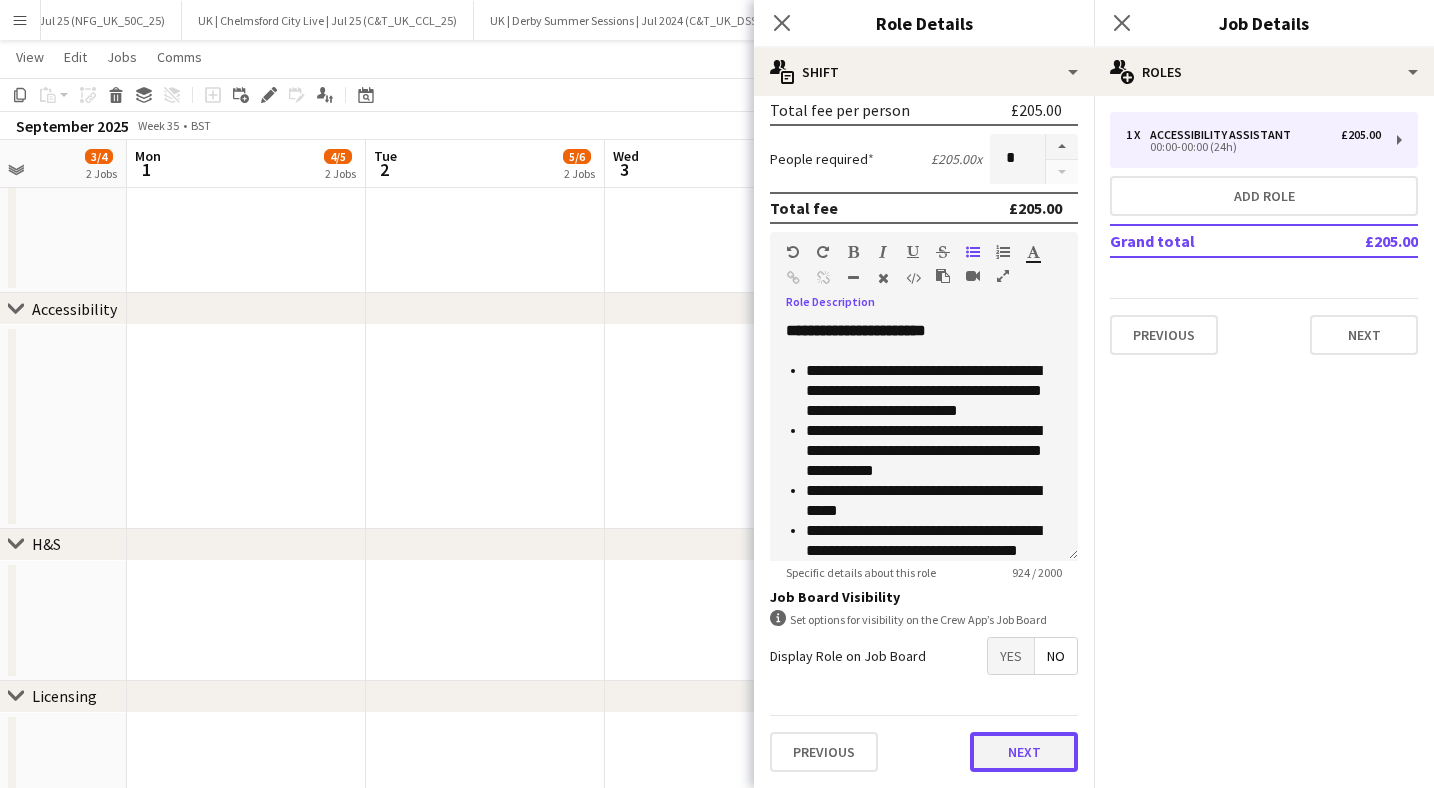 click on "Next" at bounding box center [1024, 752] 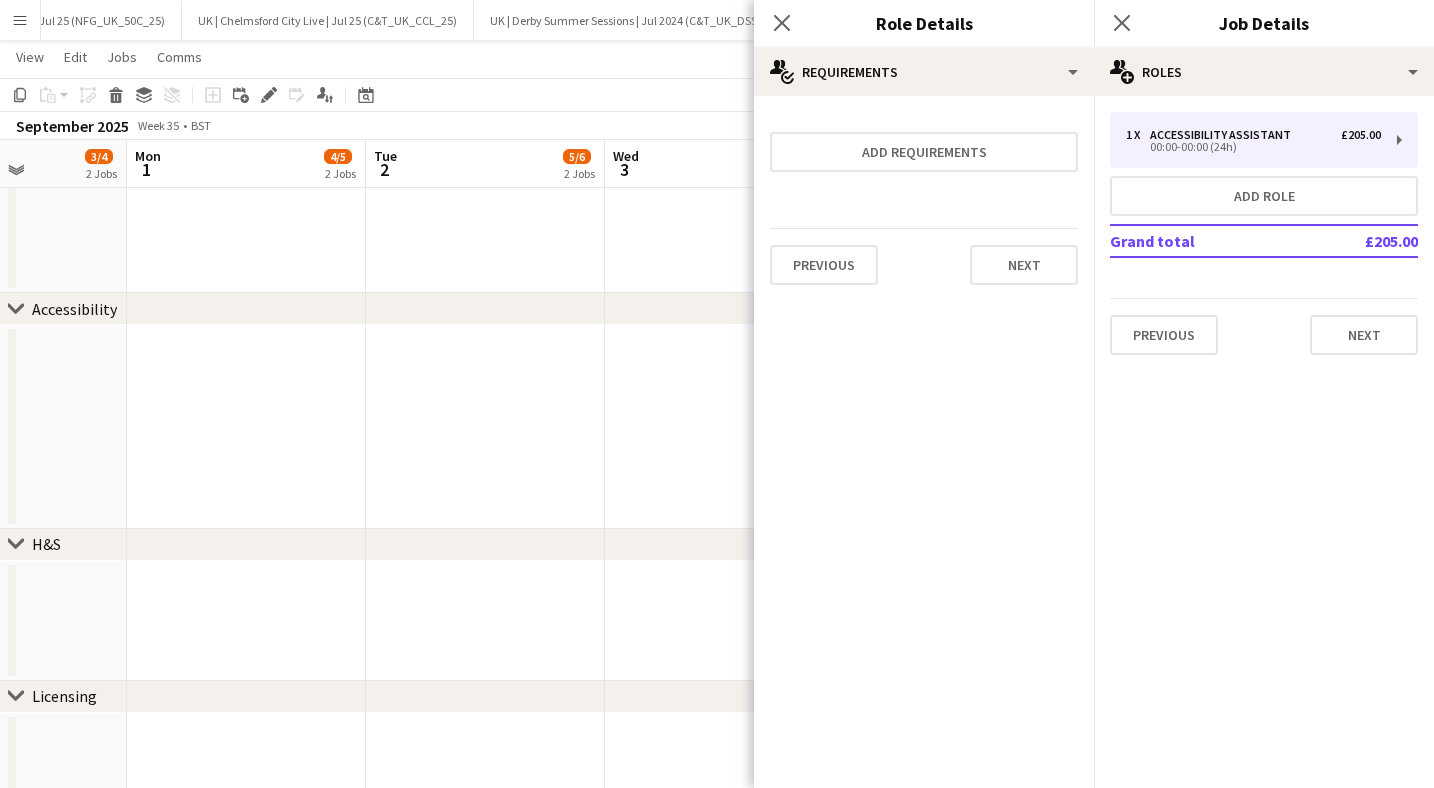 scroll, scrollTop: 0, scrollLeft: 0, axis: both 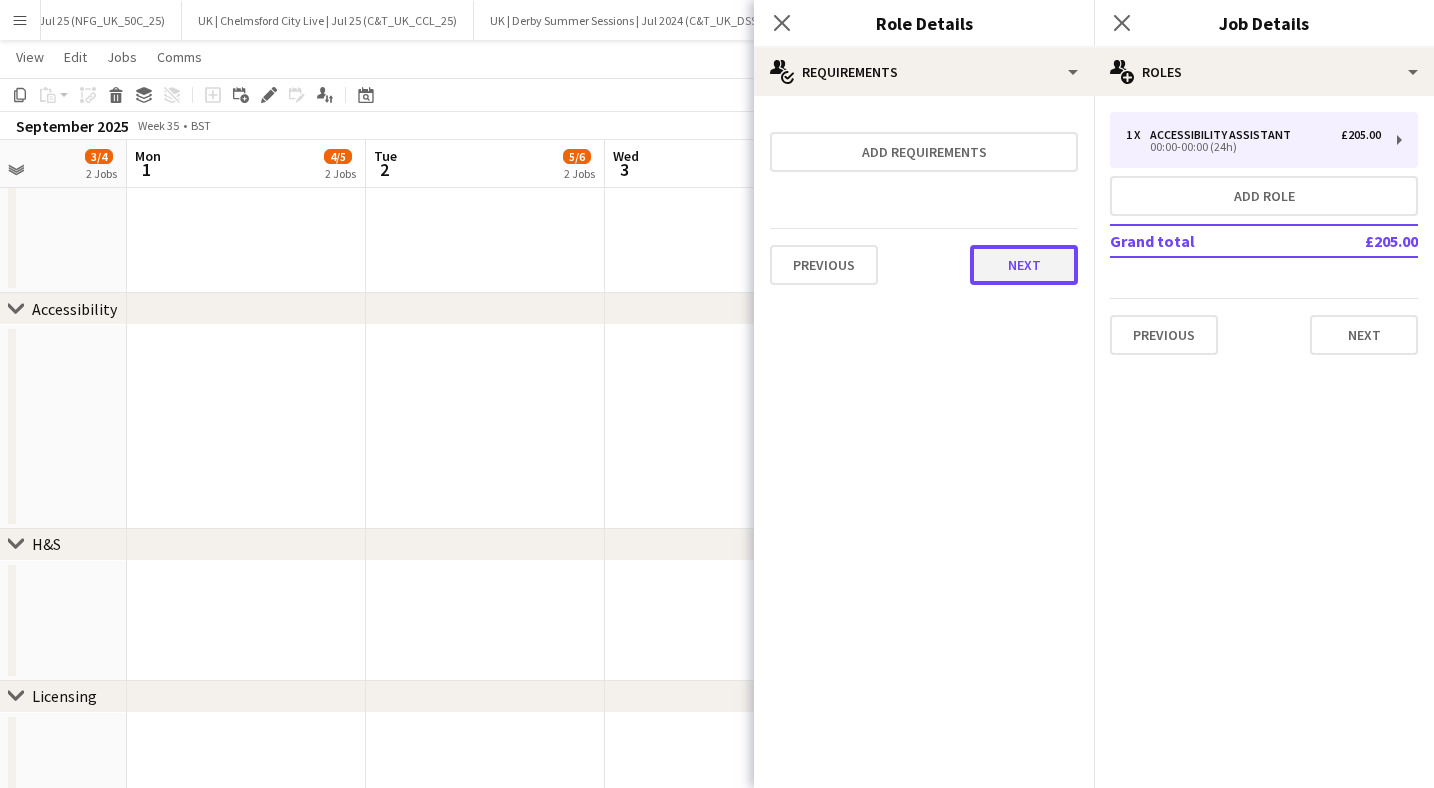 click on "Next" at bounding box center (1024, 265) 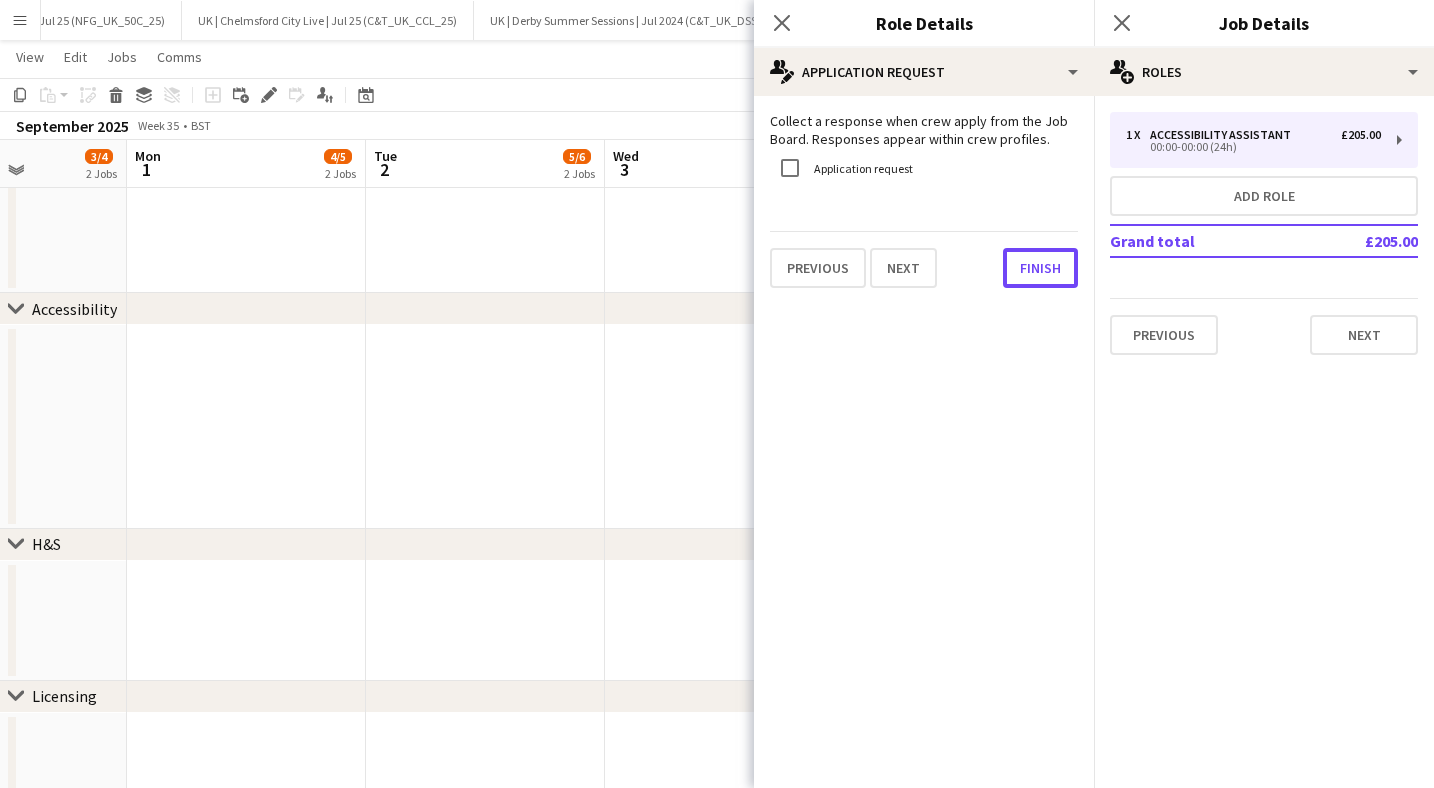 click on "Finish" at bounding box center (1040, 268) 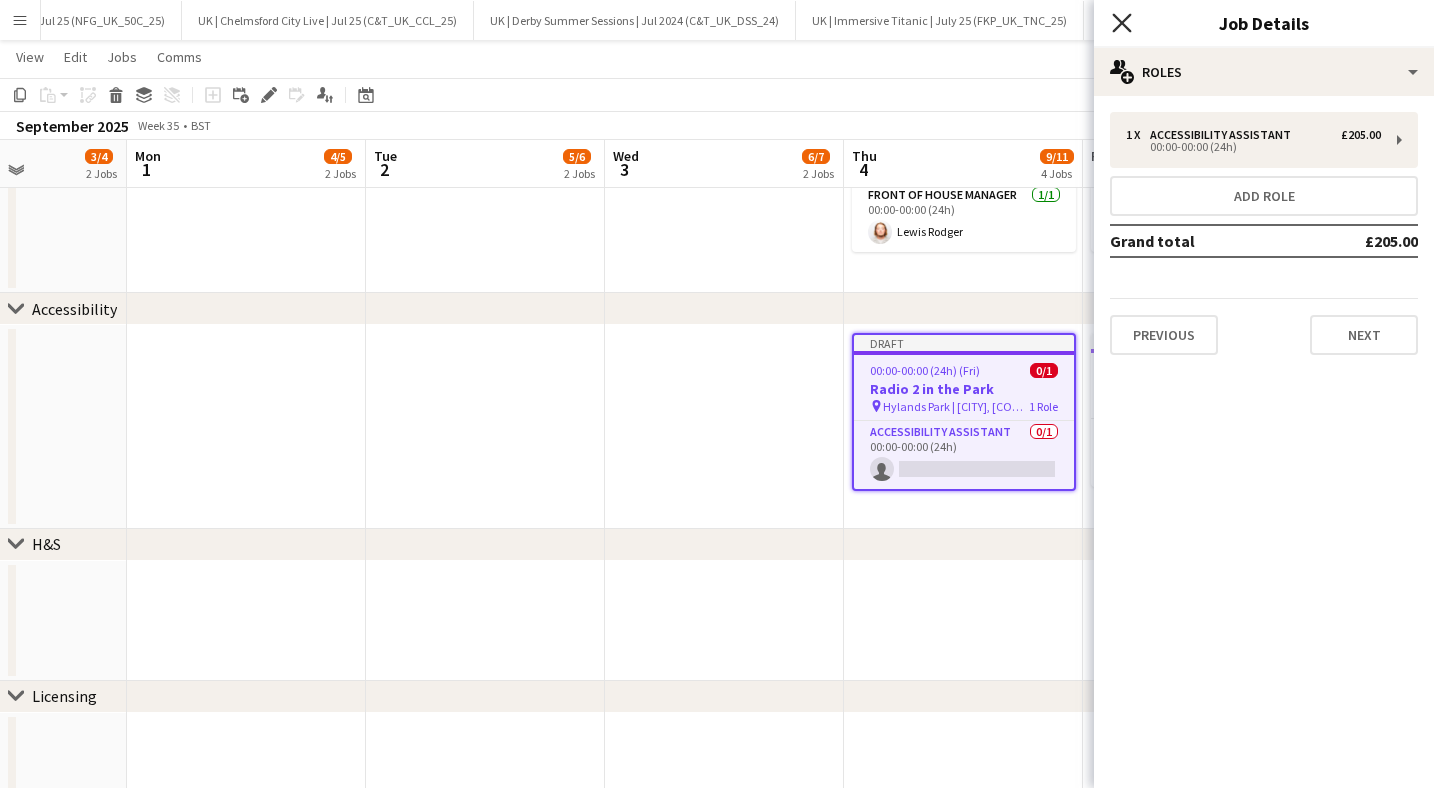 click on "Close pop-in" 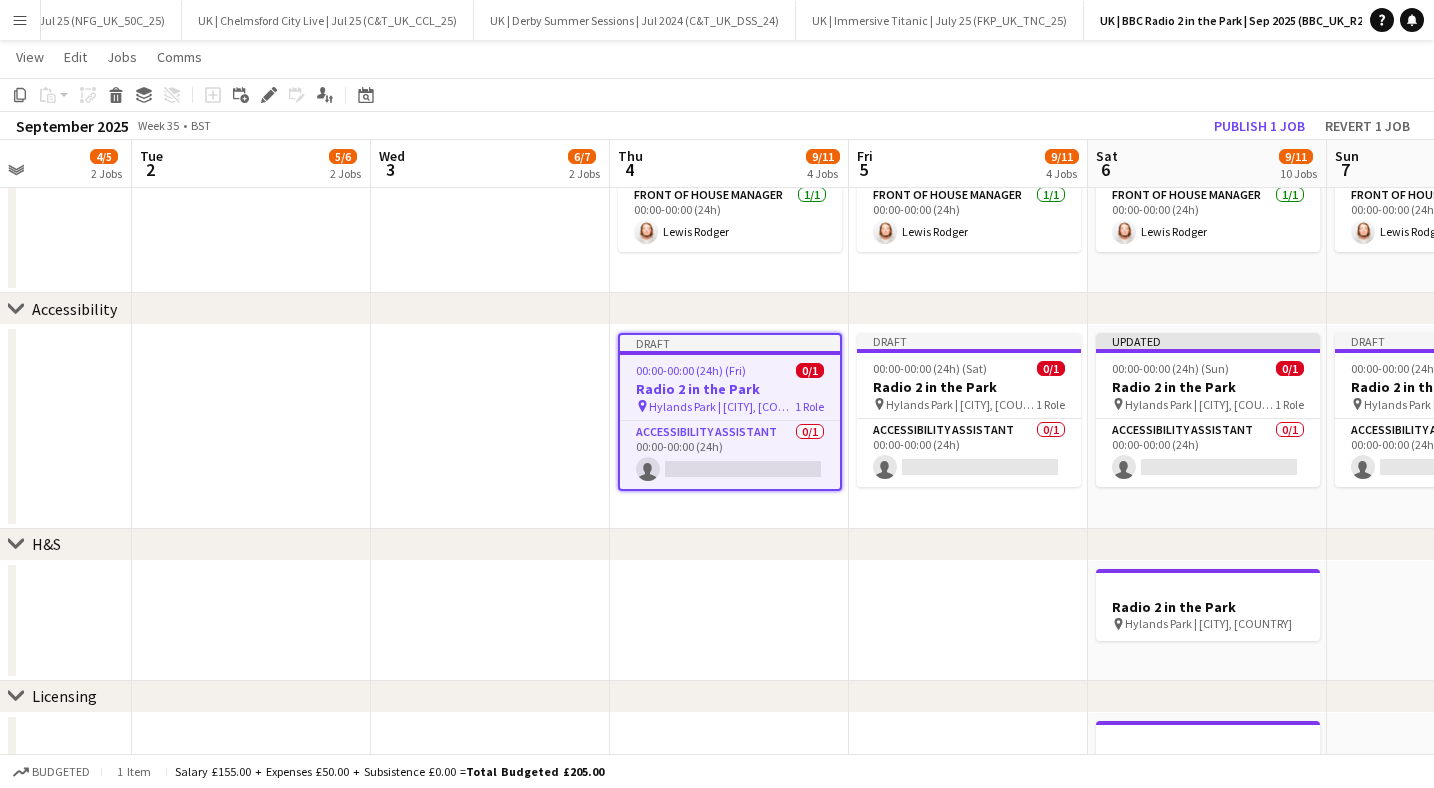 scroll, scrollTop: 0, scrollLeft: 794, axis: horizontal 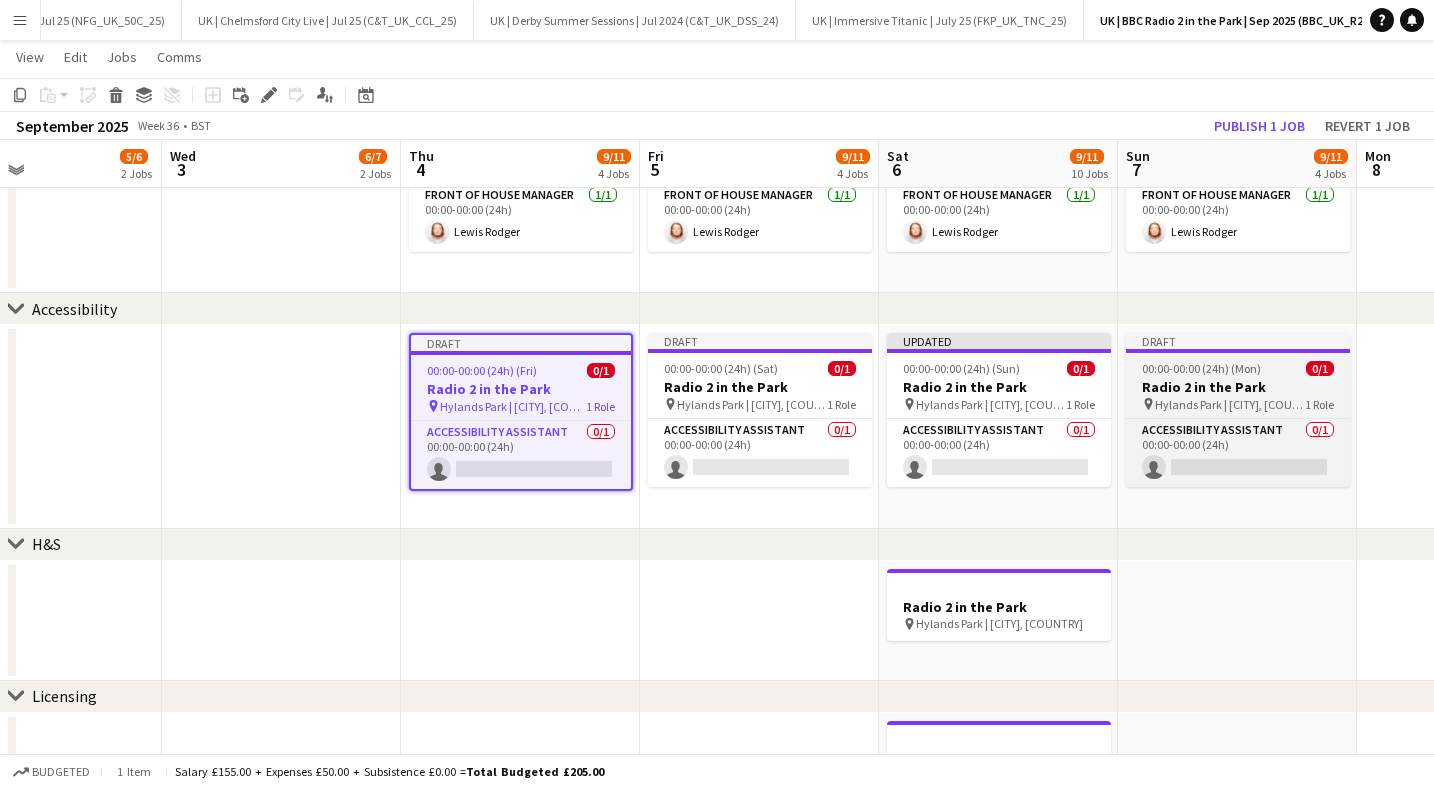 click on "Draft   00:00-00:00 (24h) (Mon)   0/1   Radio 2 in the Park
pin
Hylands Park | Chelmsford, UK   1 Role   Accessibility Assistant   0/1   00:00-00:00 (24h)
single-neutral-actions" at bounding box center [1238, 410] 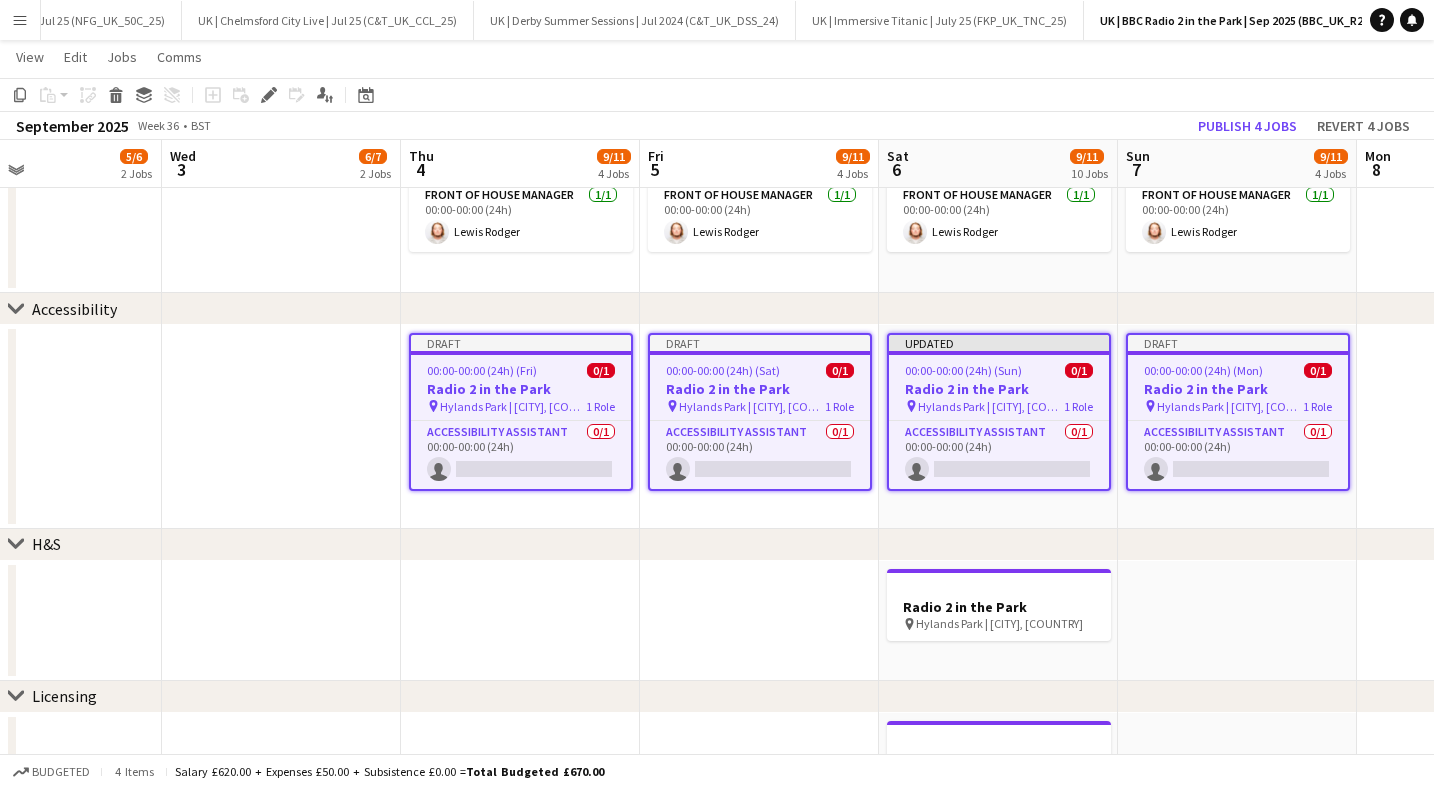 click on "00:00-00:00 (24h) (Fri)" at bounding box center (482, 370) 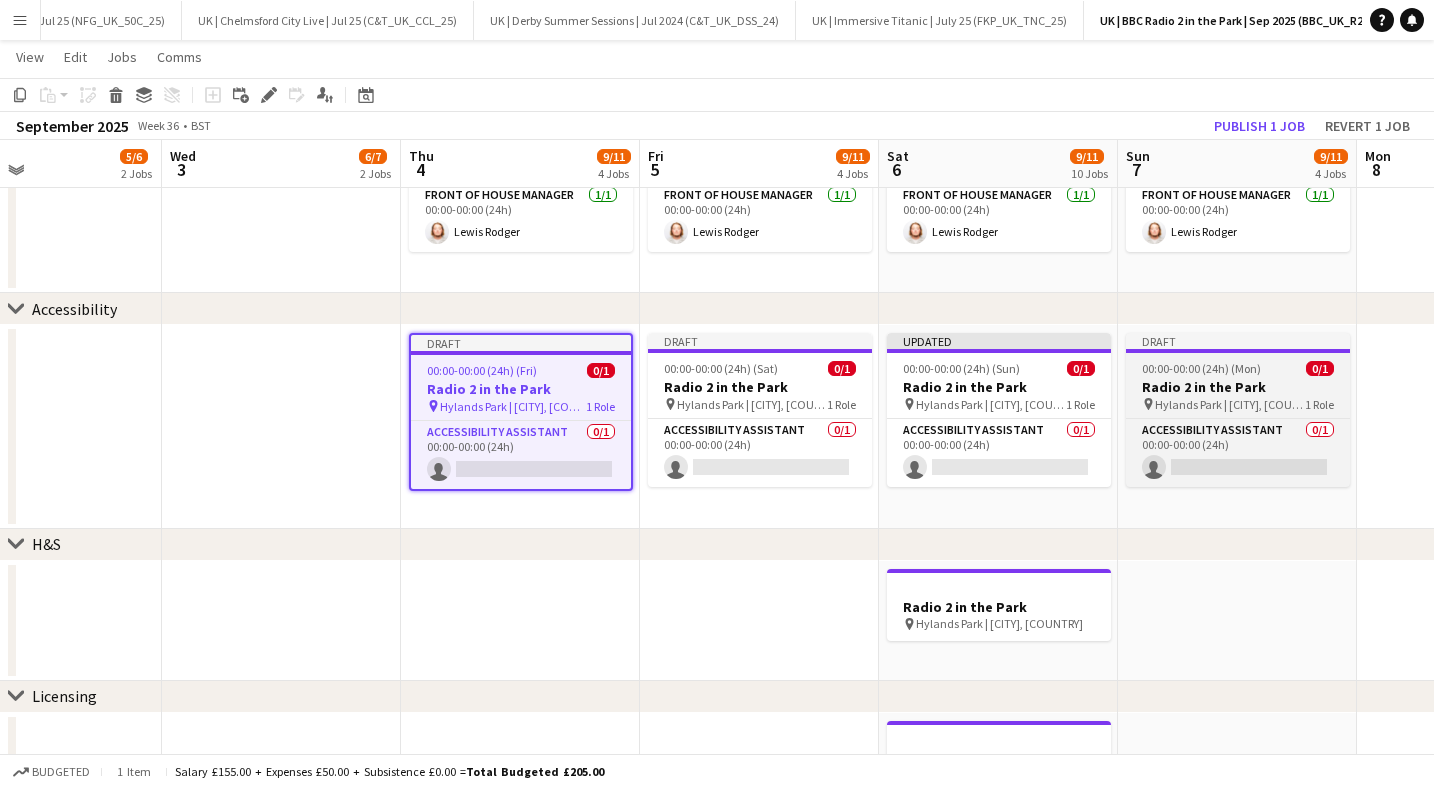 click on "pin
Hylands Park | Chelmsford, UK   1 Role" at bounding box center [1238, 404] 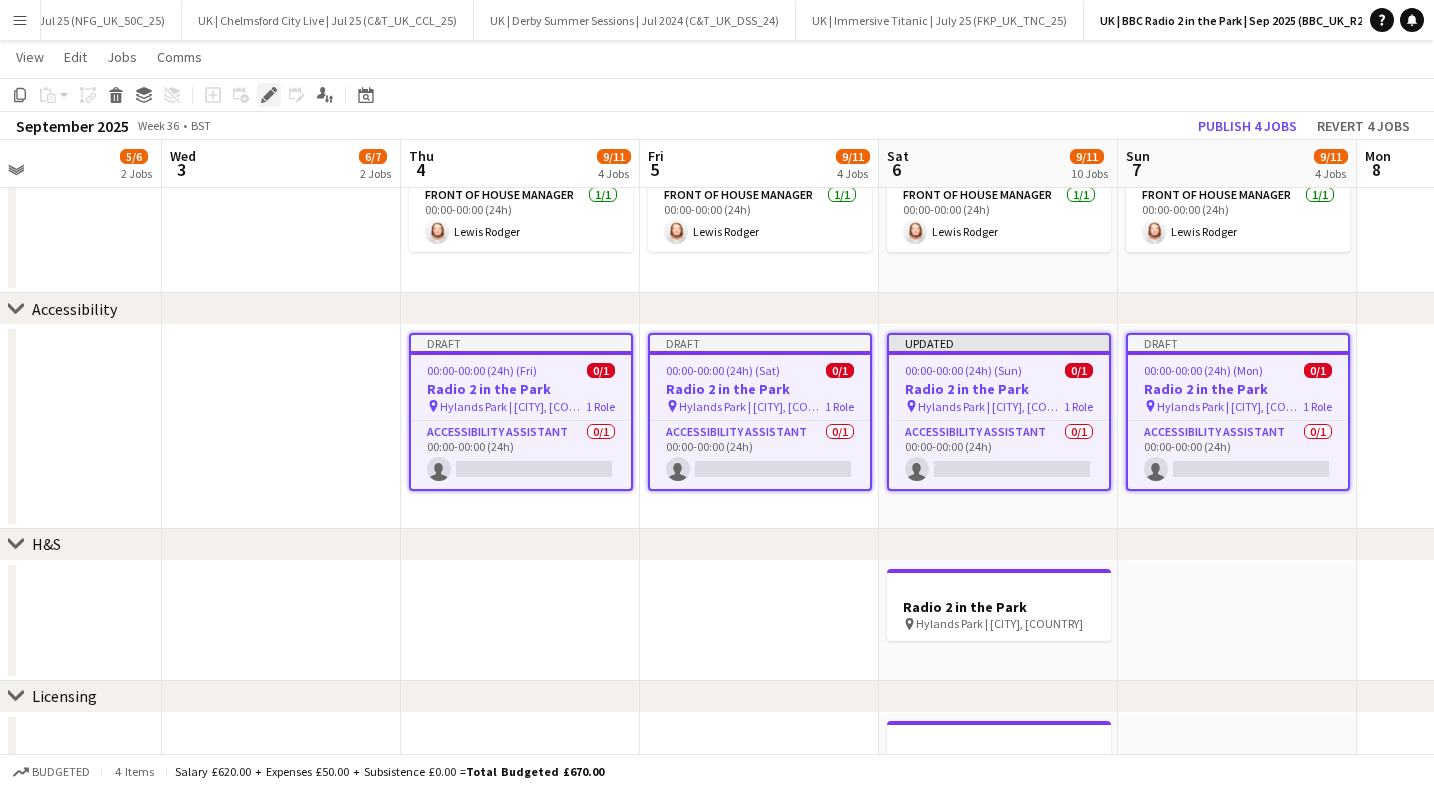 click on "Edit" 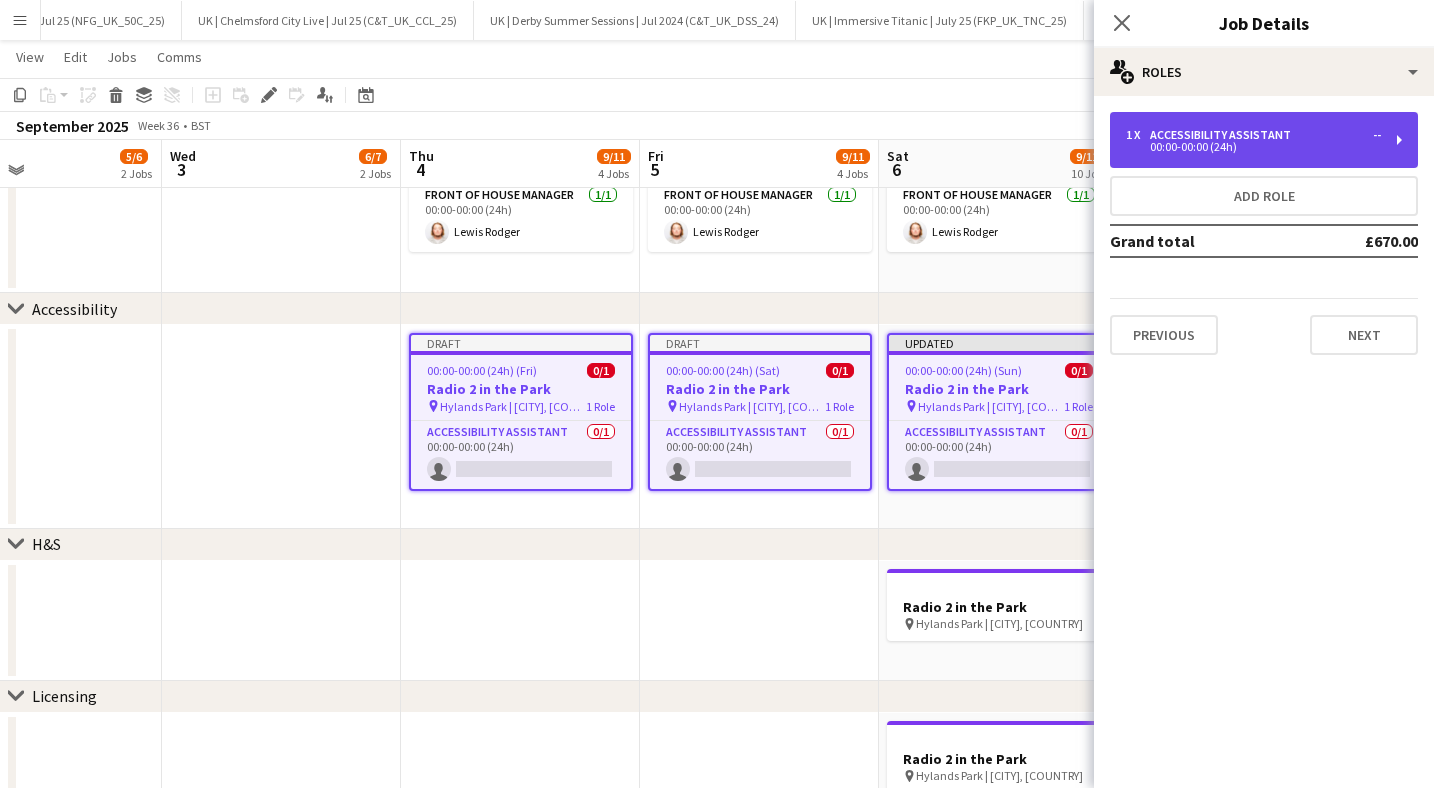 click on "00:00-00:00 (24h)" at bounding box center (1253, 147) 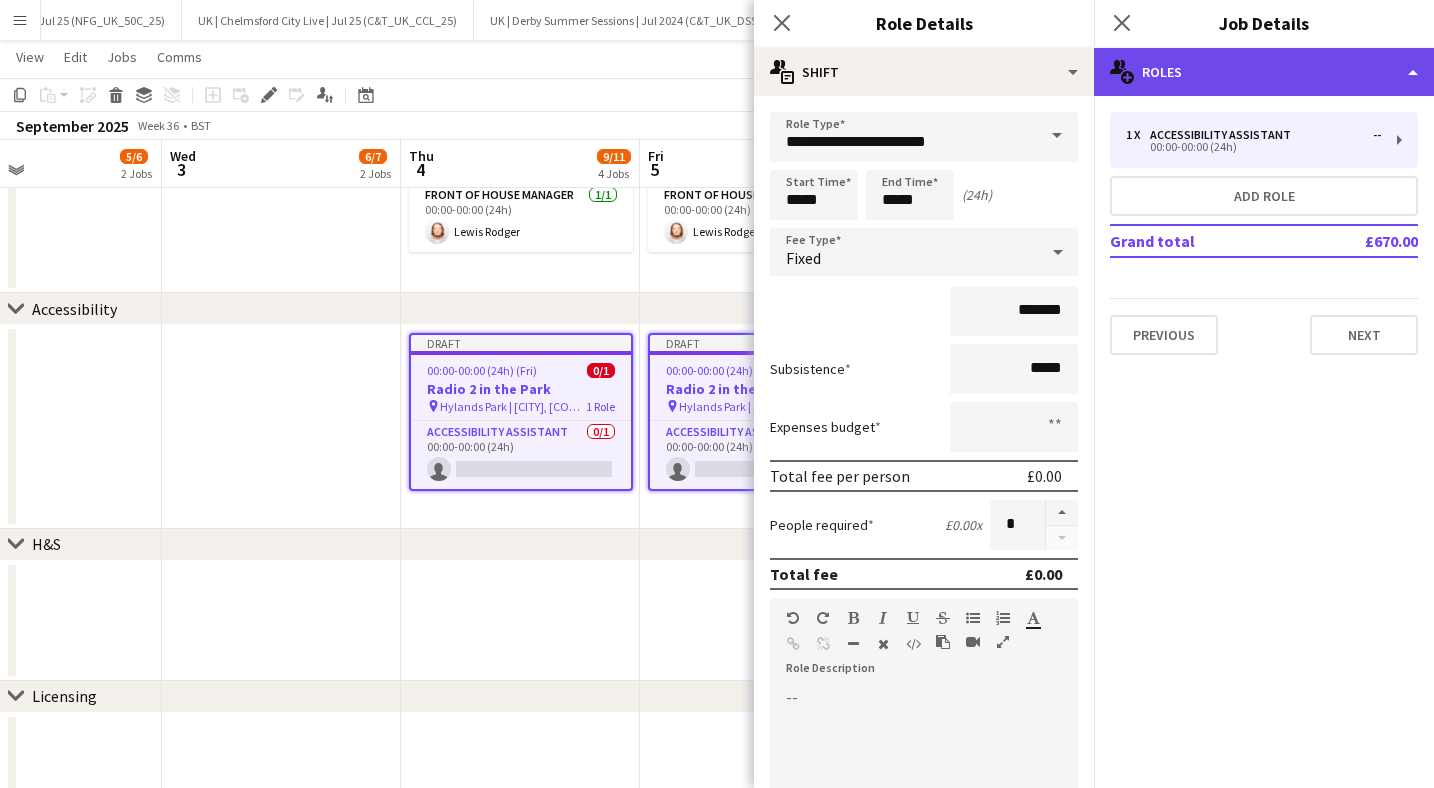 click on "multiple-users-add
Roles" 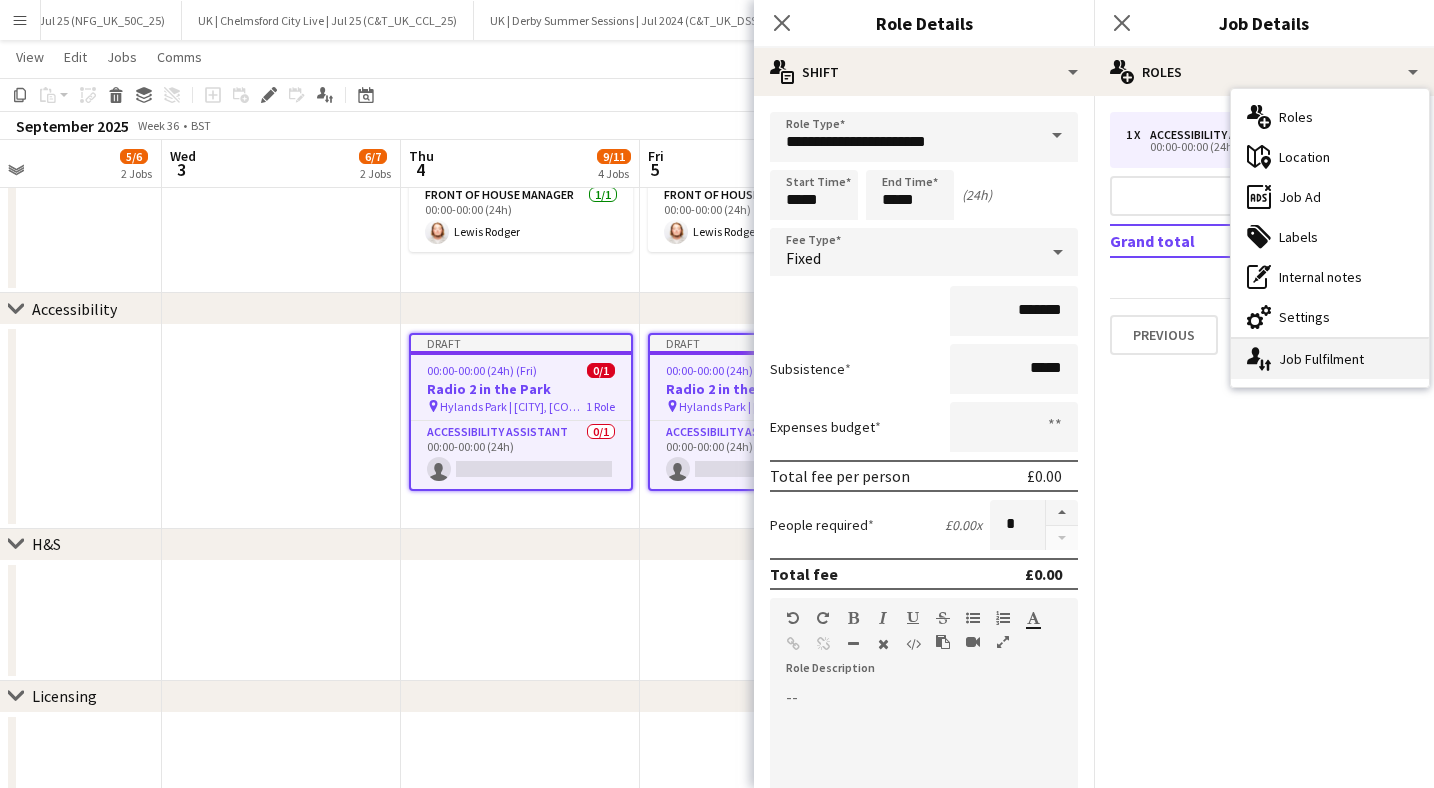 click on "single-neutral-actions-up-down
Job Fulfilment" at bounding box center [1330, 359] 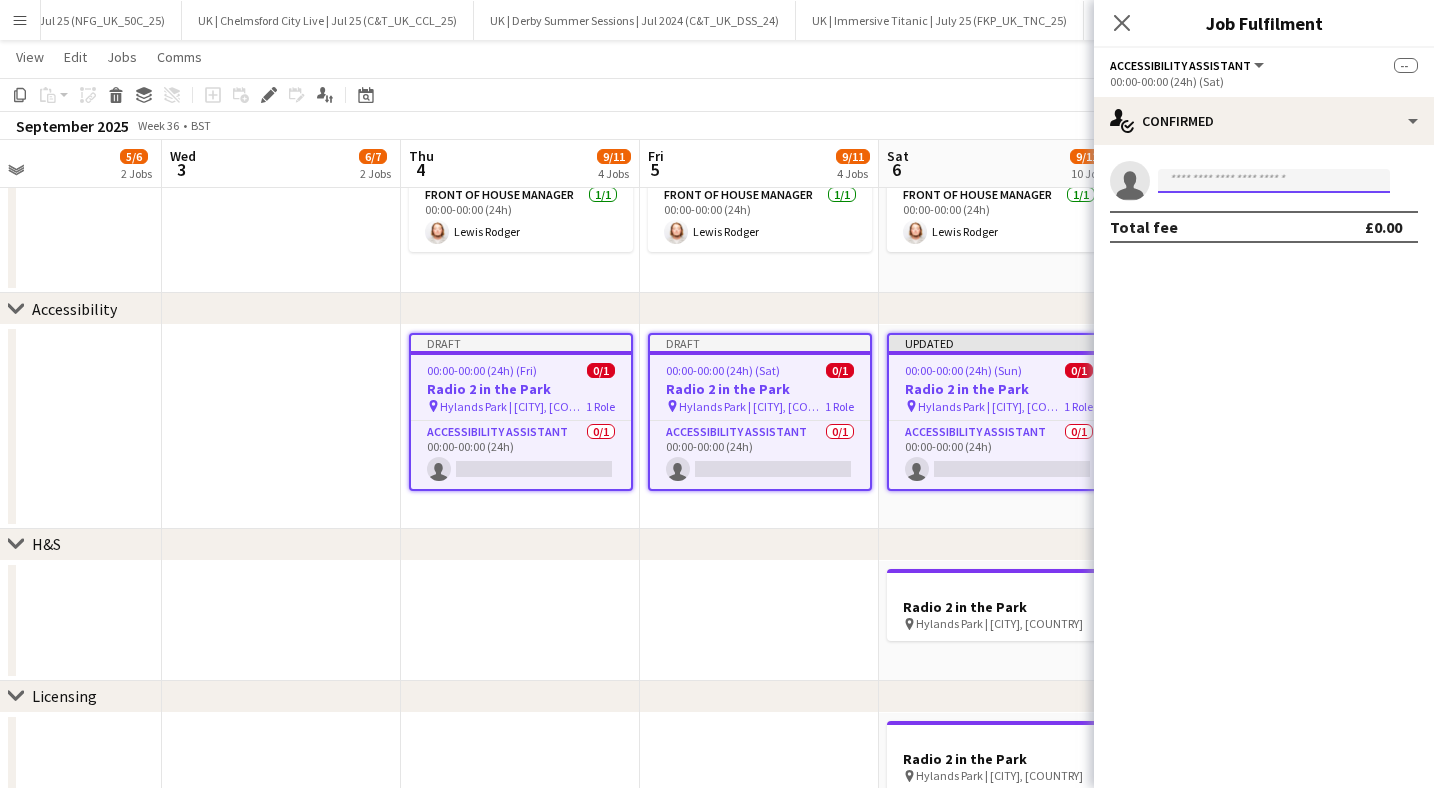 click at bounding box center [1274, 181] 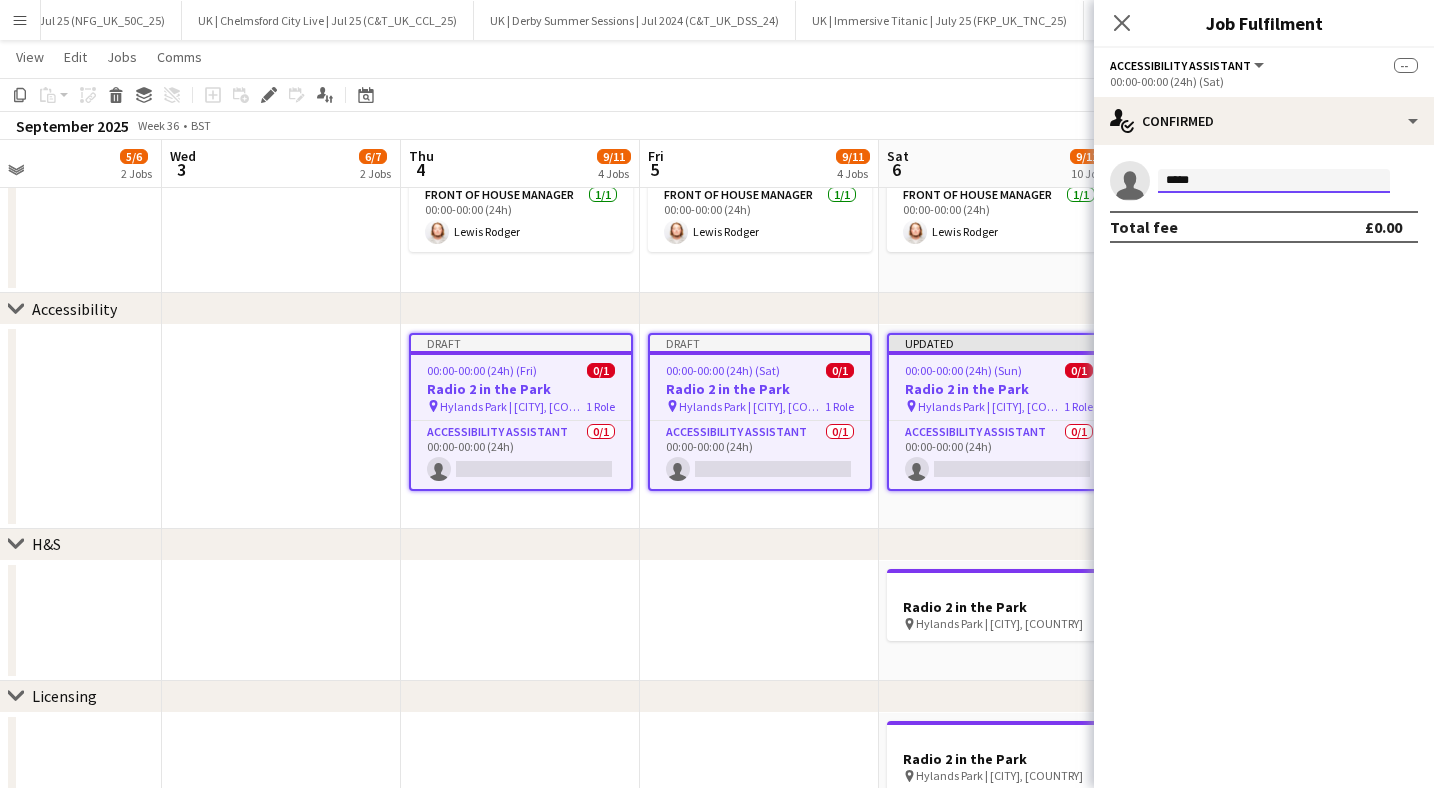 click on "*****" at bounding box center [1274, 181] 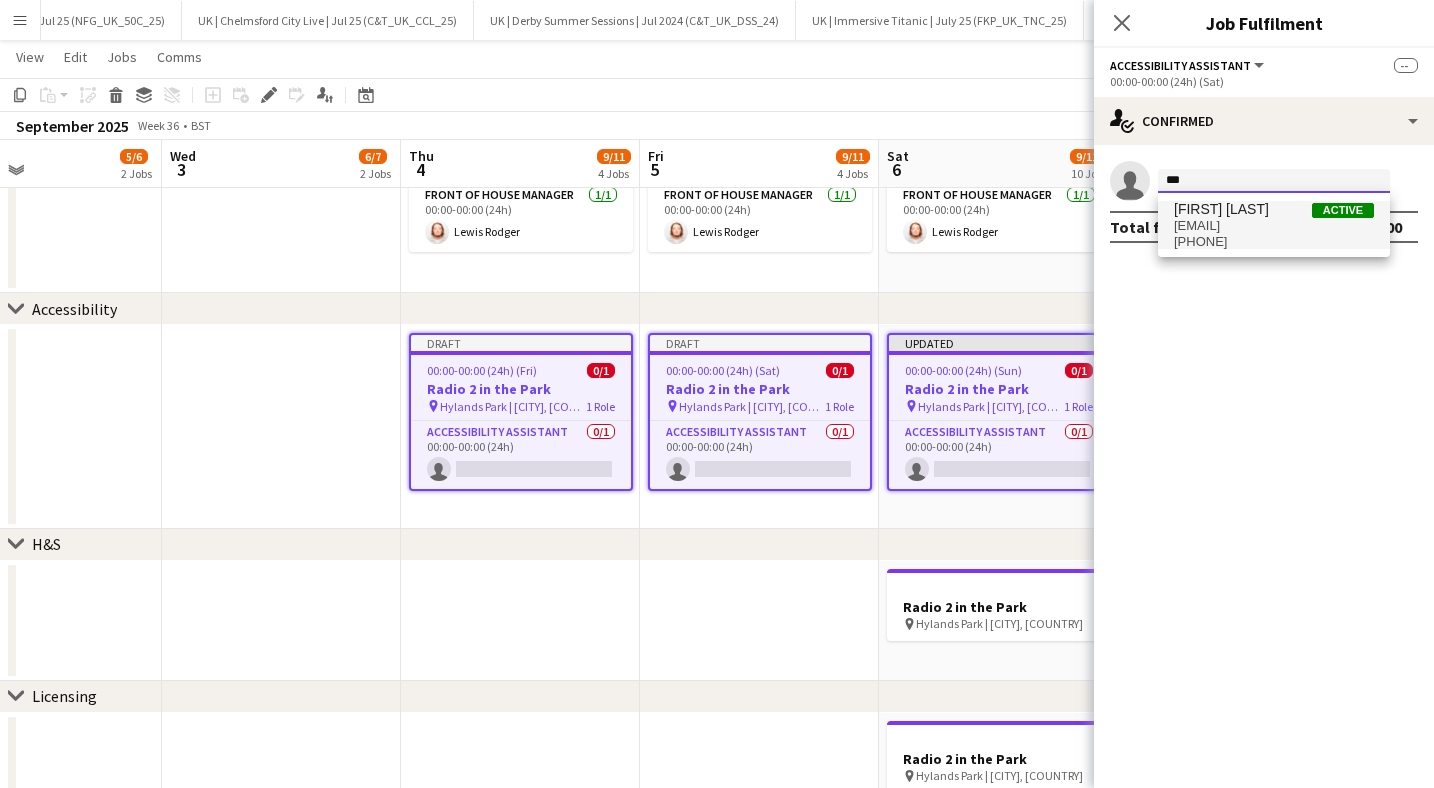 type on "***" 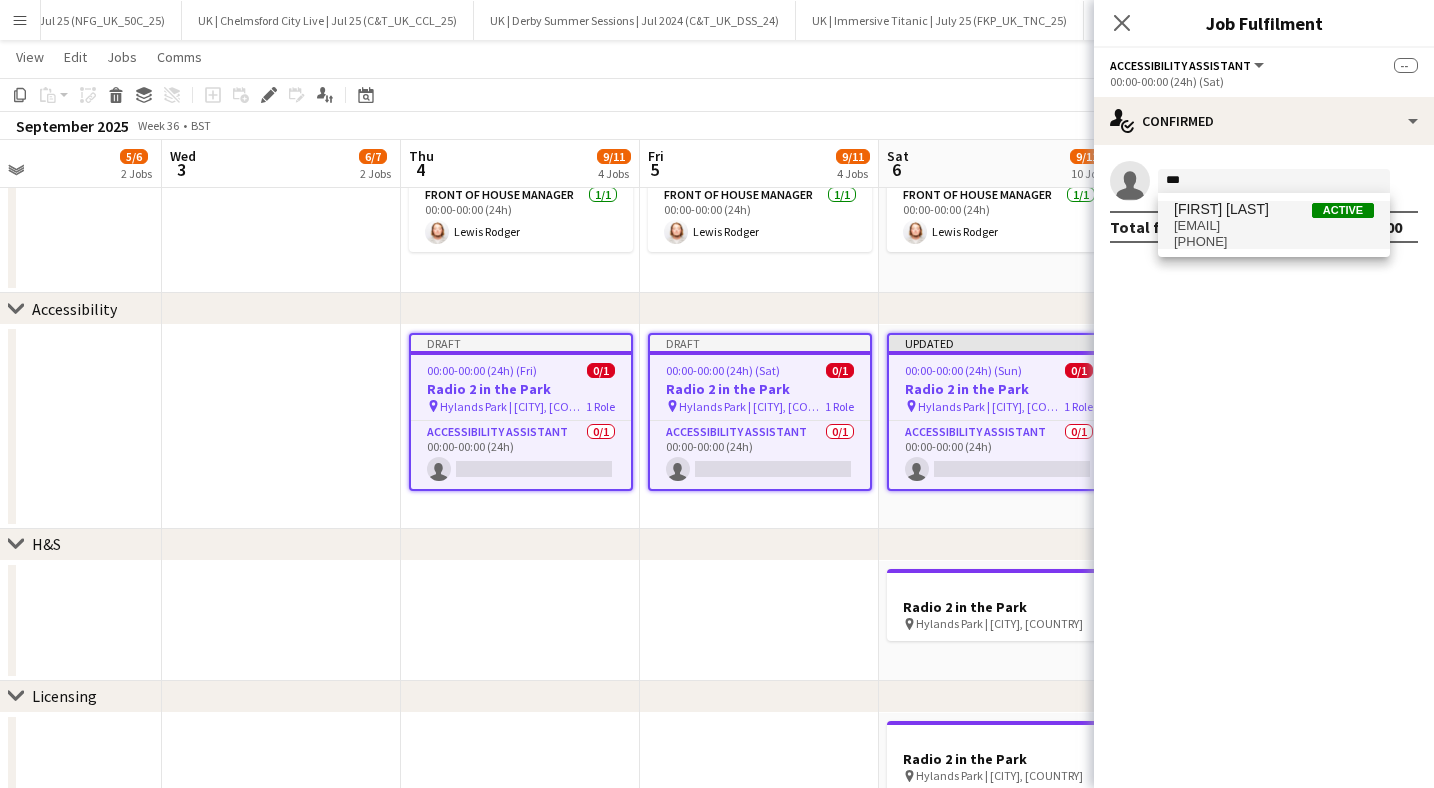 click on "[EMAIL]" at bounding box center (1274, 226) 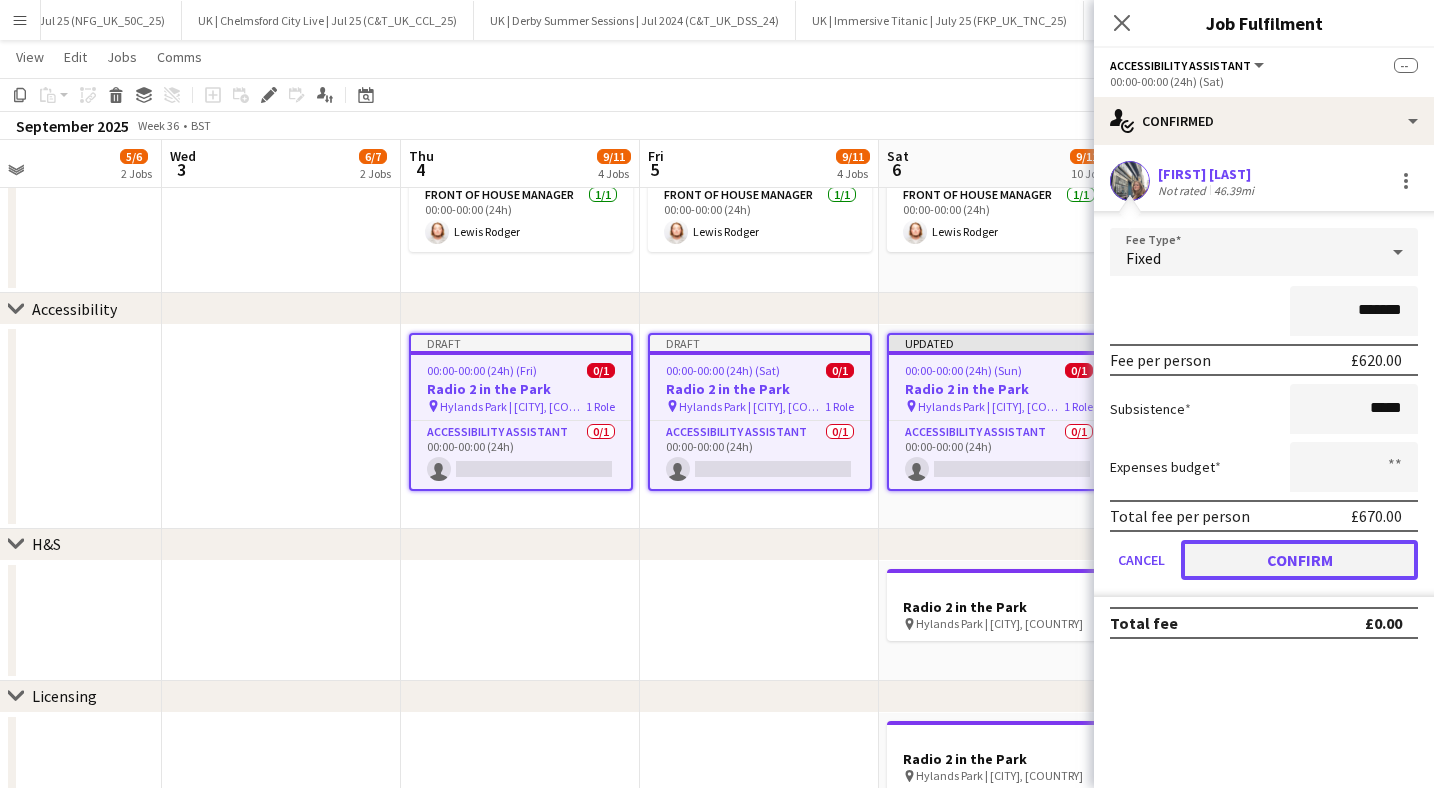 click on "Confirm" at bounding box center (1299, 560) 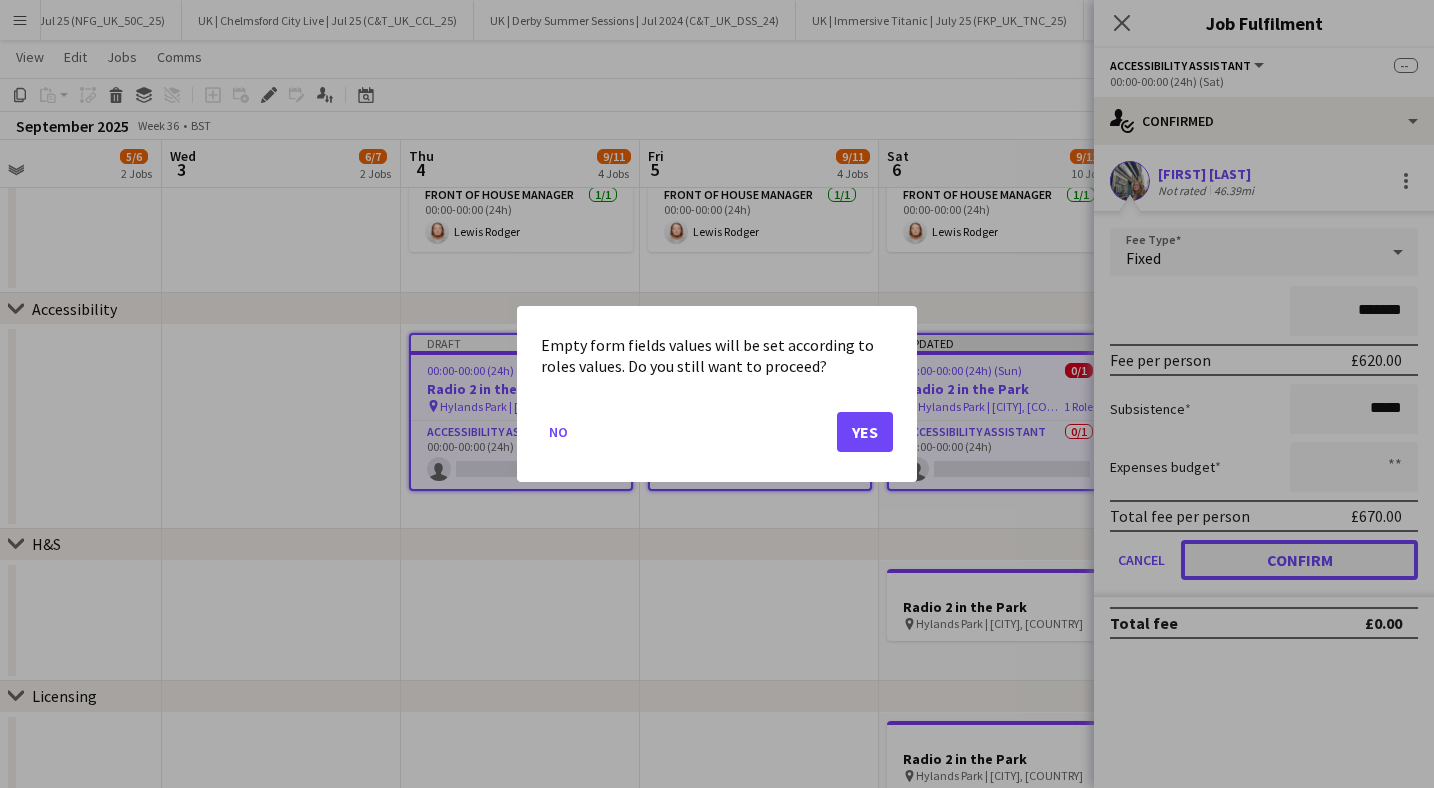 scroll, scrollTop: 0, scrollLeft: 0, axis: both 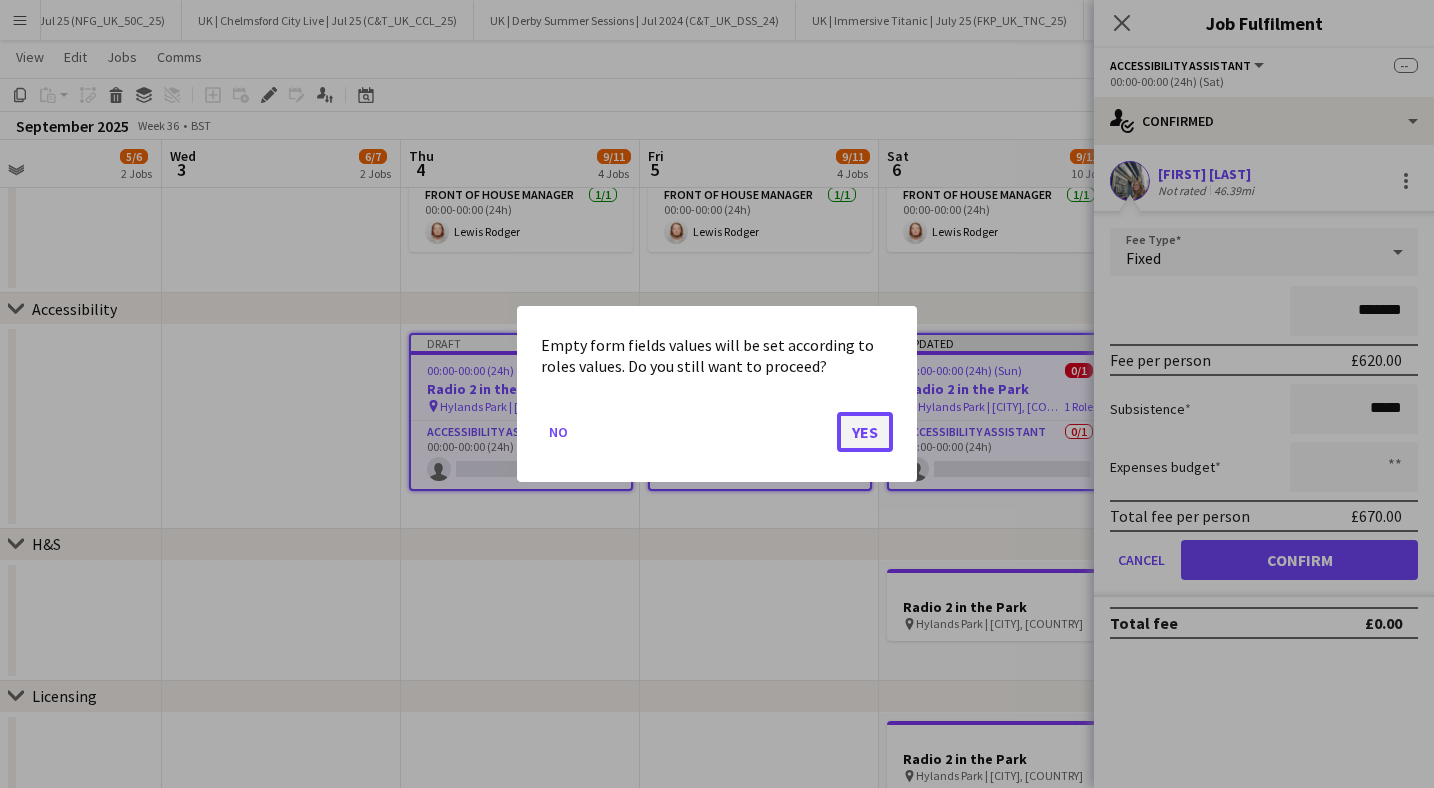 click on "Yes" 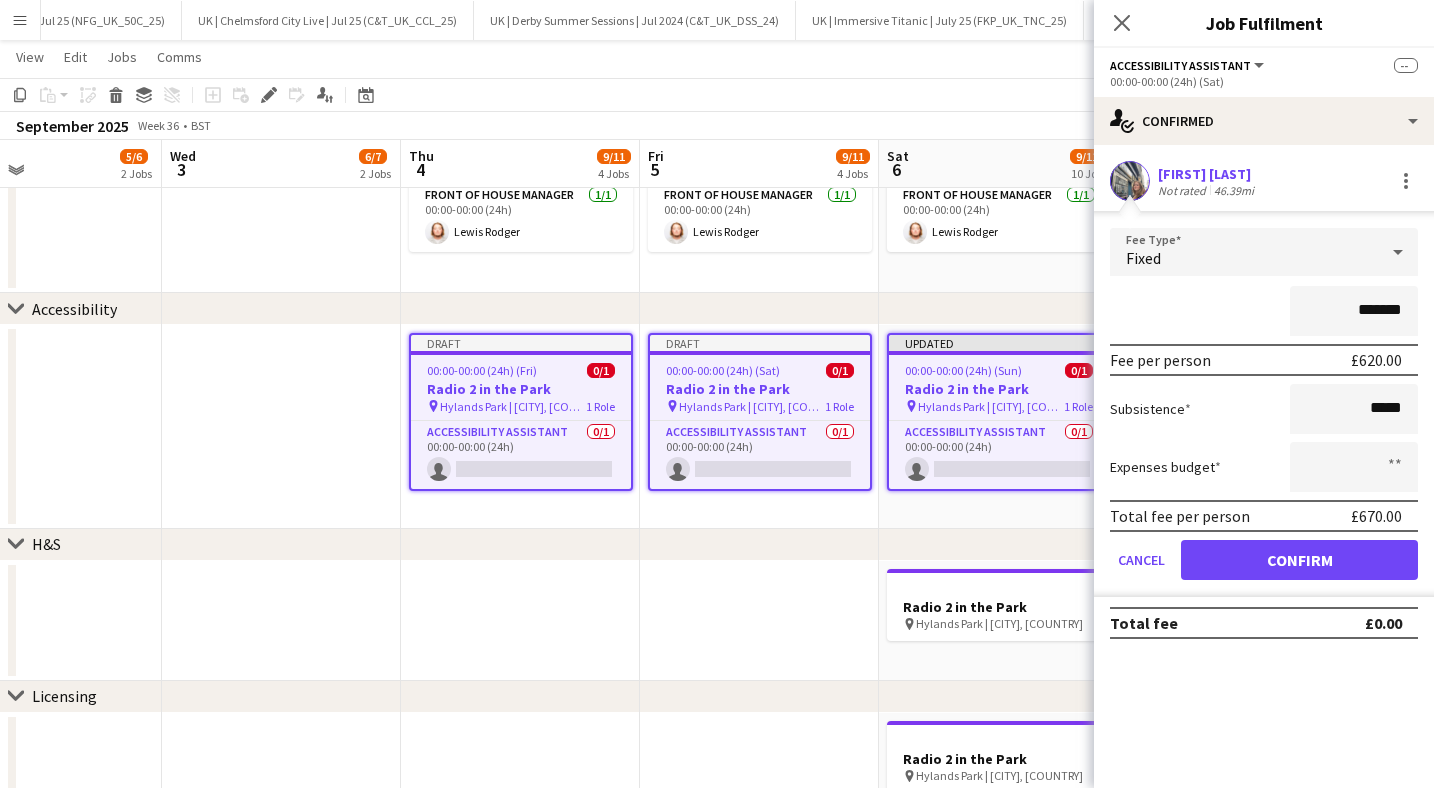 scroll, scrollTop: 1086, scrollLeft: 0, axis: vertical 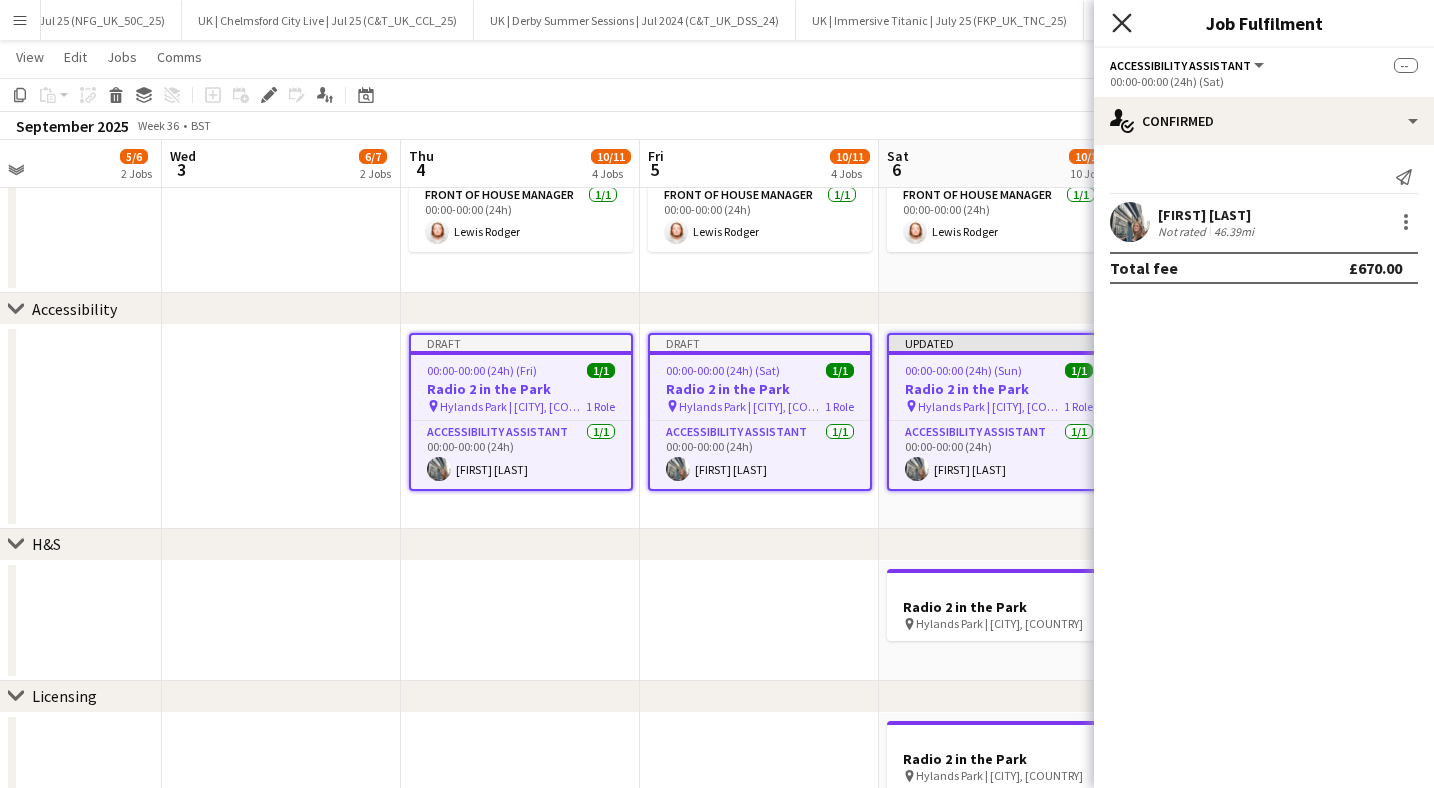 click 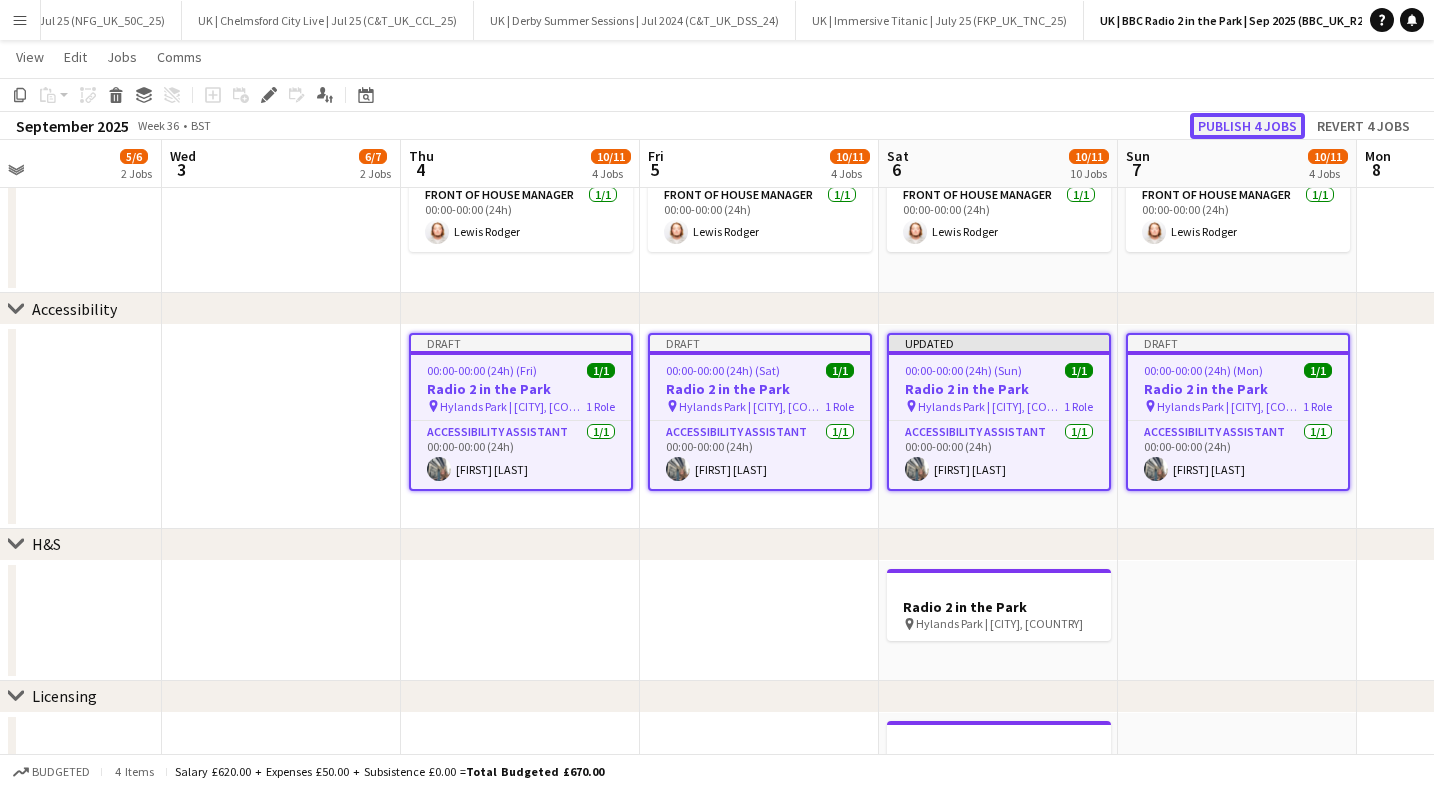 click on "Publish 4 jobs" 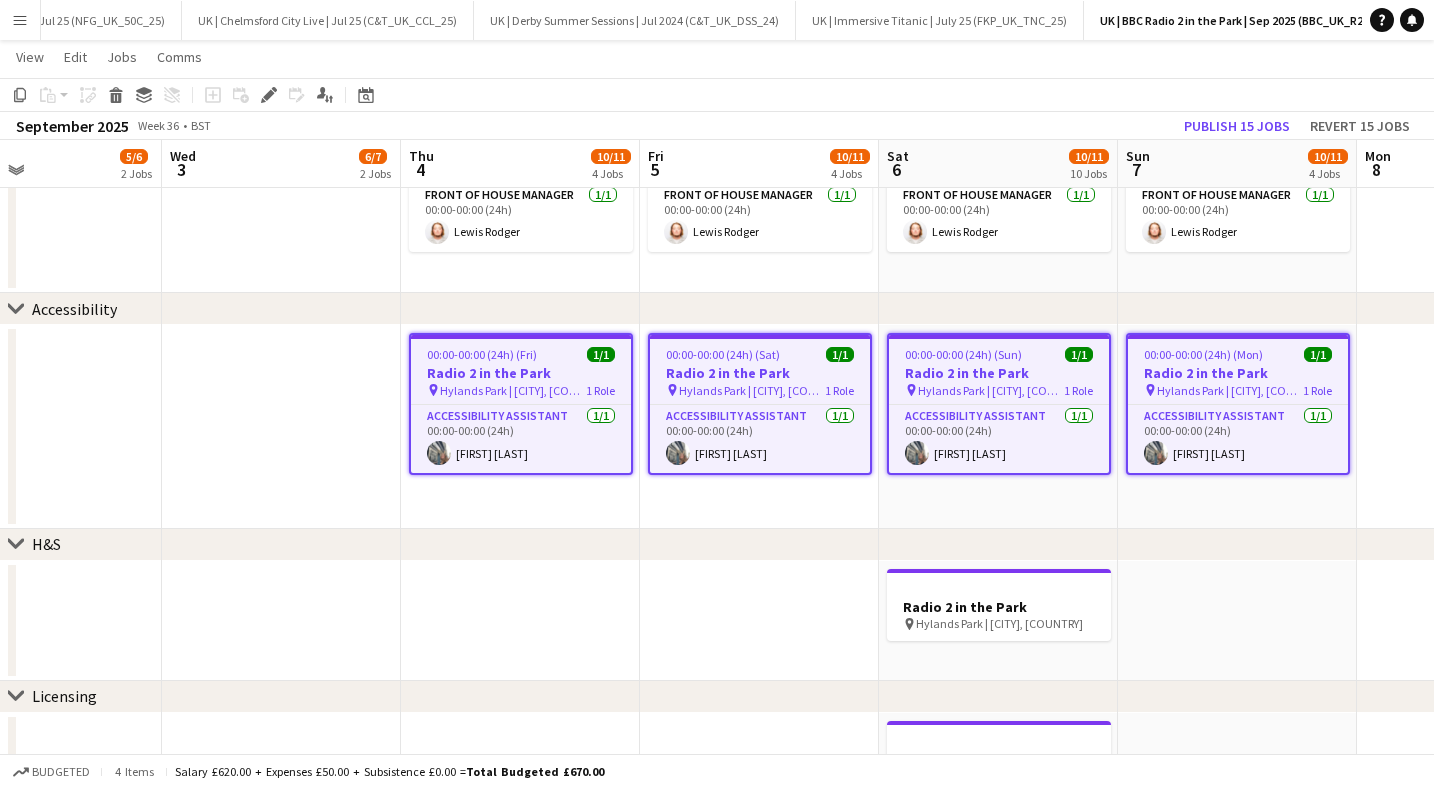 click on "Menu" at bounding box center (20, 20) 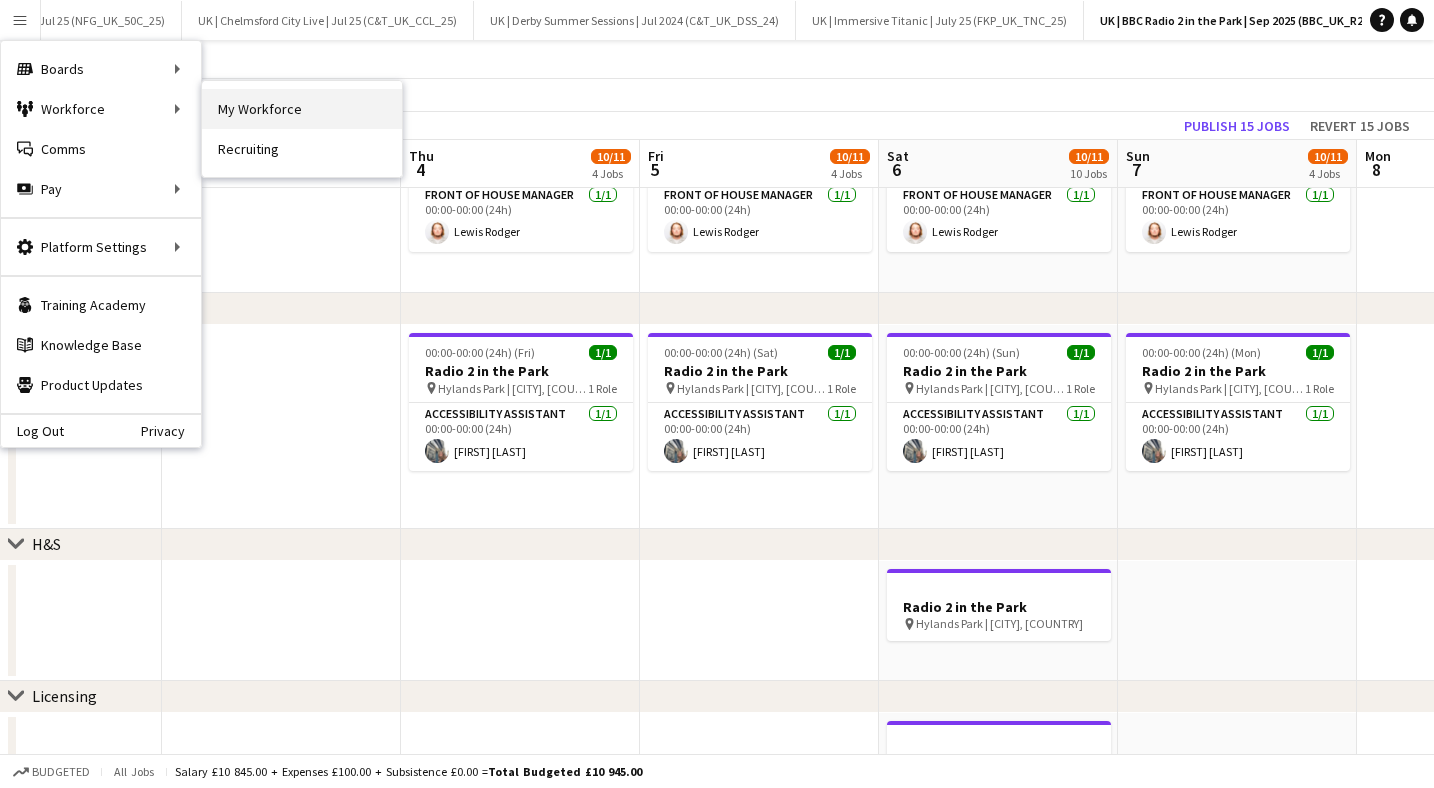 click on "My Workforce" at bounding box center [302, 109] 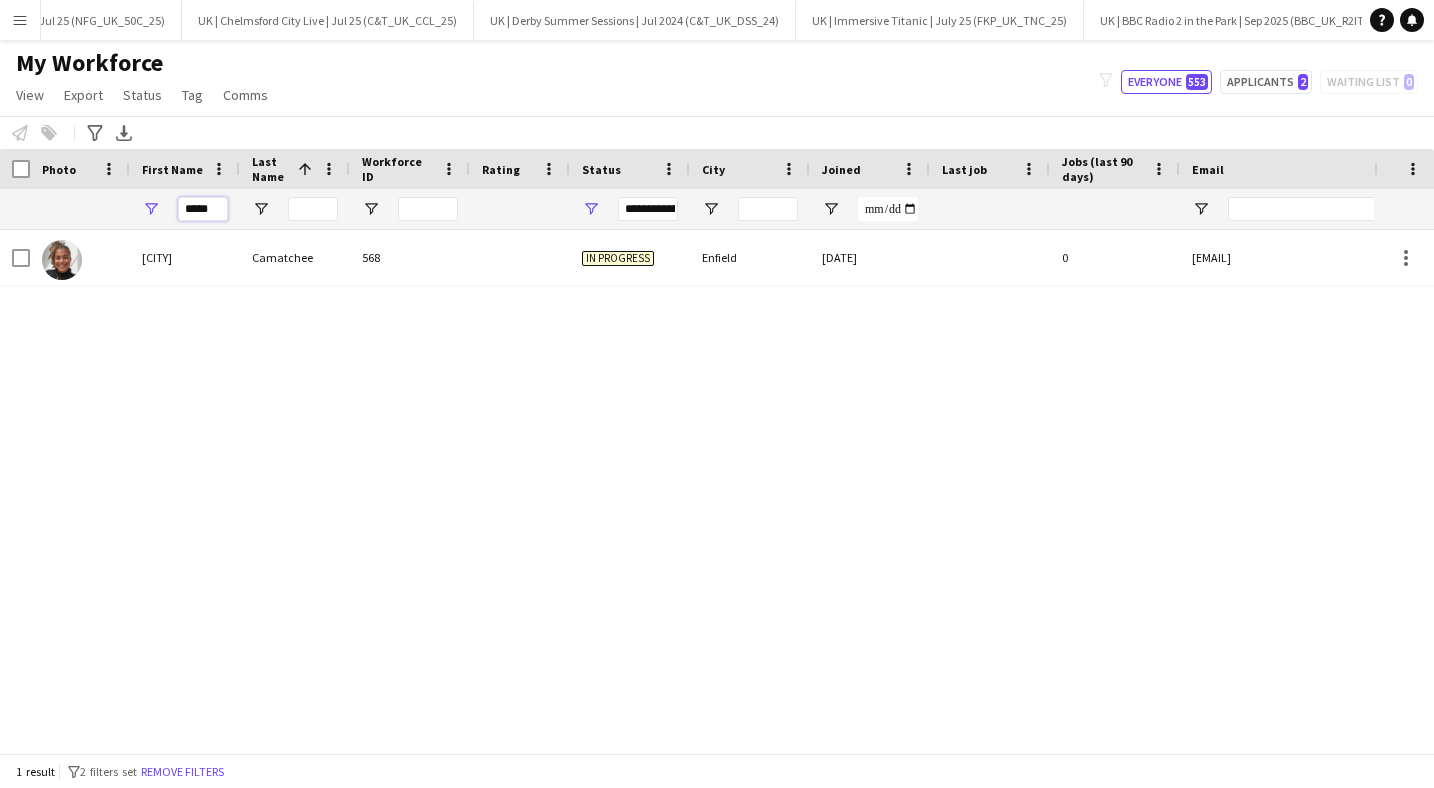 click on "*****" at bounding box center [203, 209] 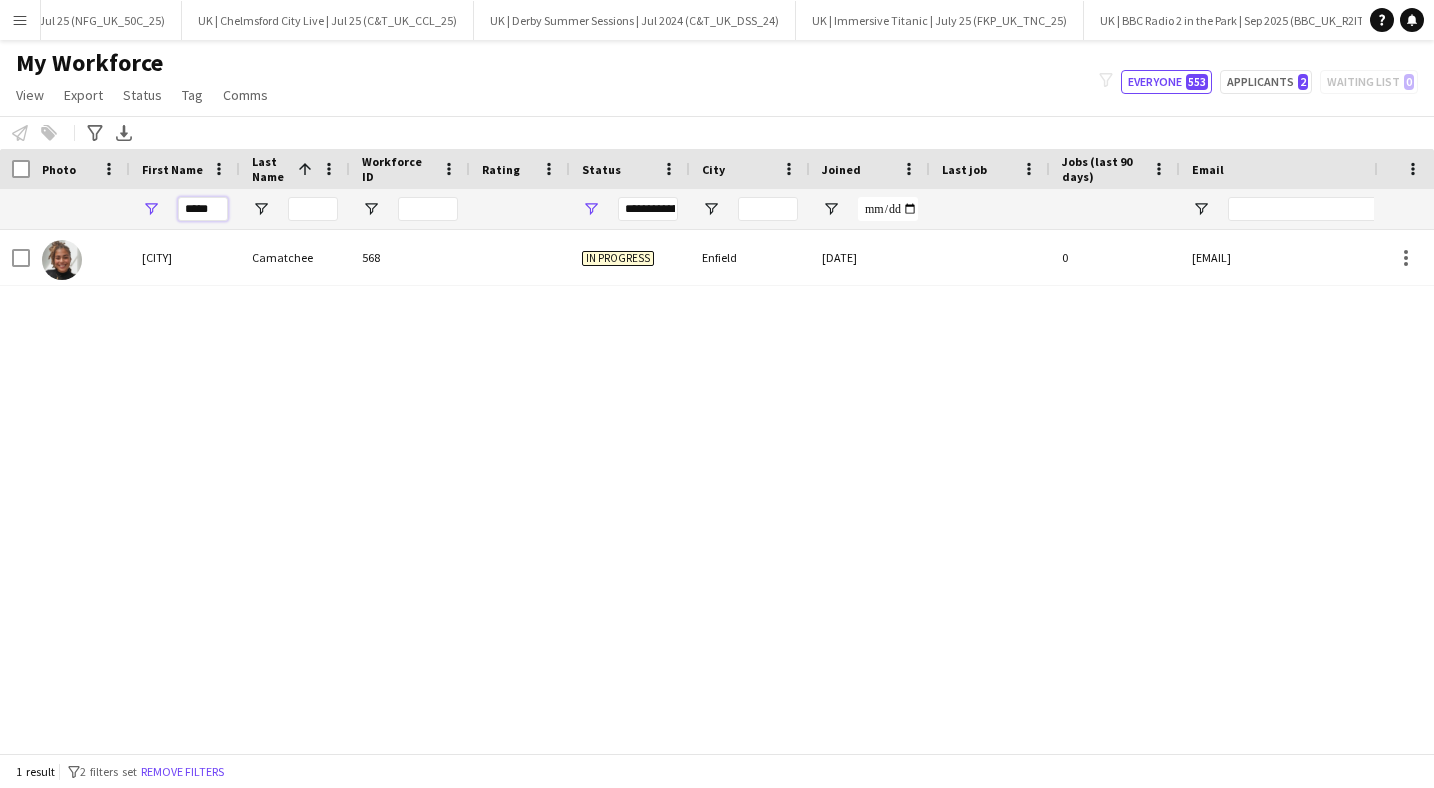click on "*****" at bounding box center (203, 209) 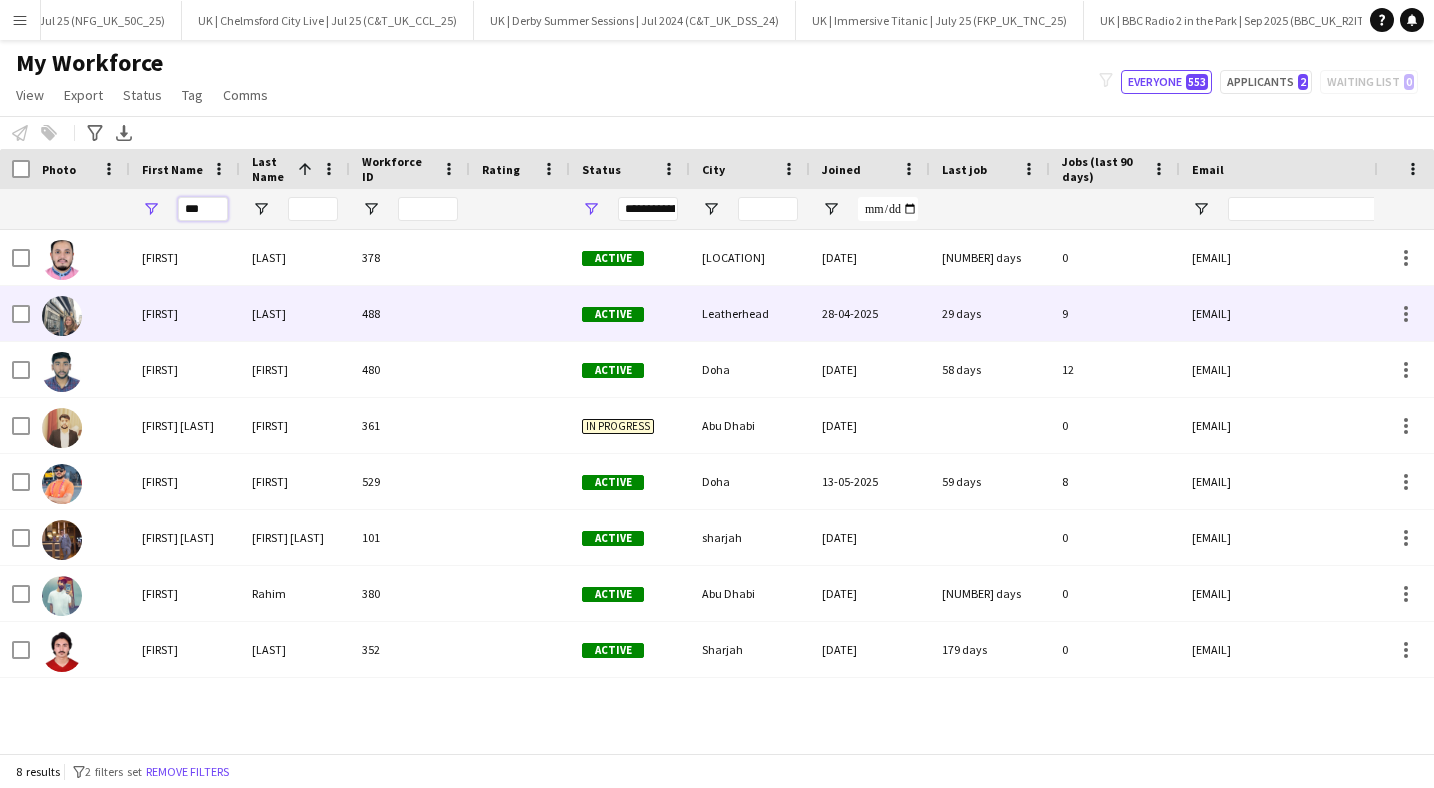 type on "***" 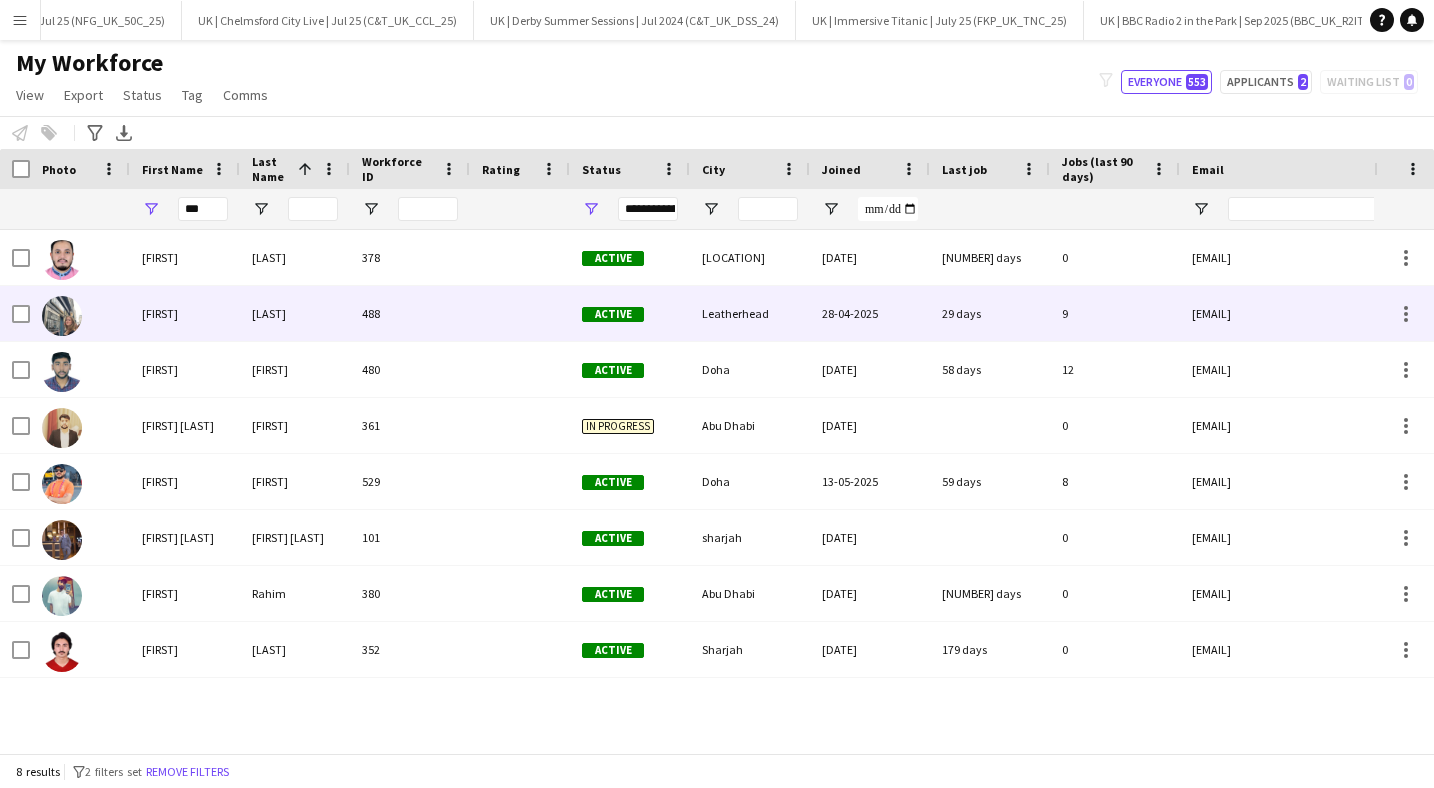 click on "[LAST]" at bounding box center (295, 313) 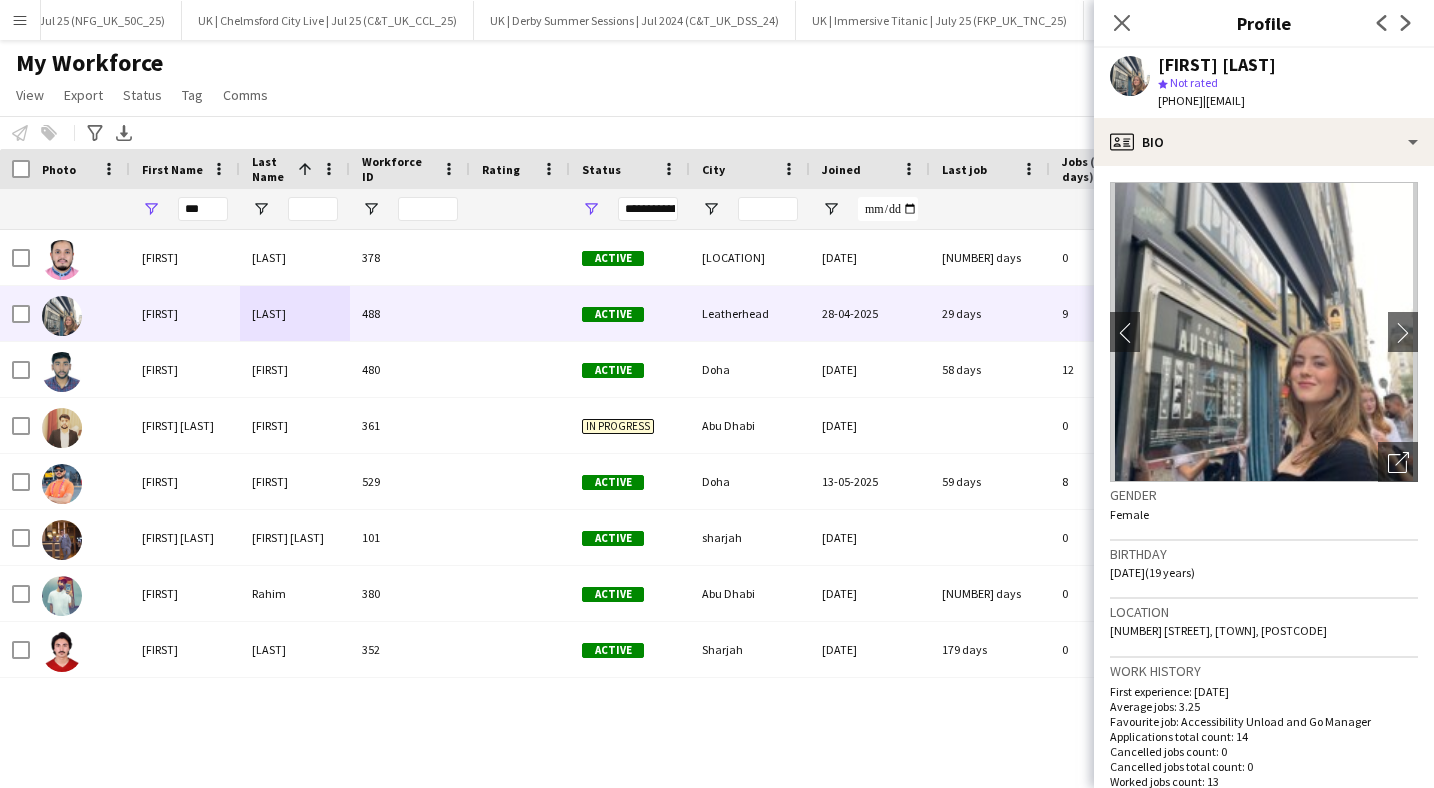 drag, startPoint x: 1403, startPoint y: 101, endPoint x: 1257, endPoint y: 102, distance: 146.00342 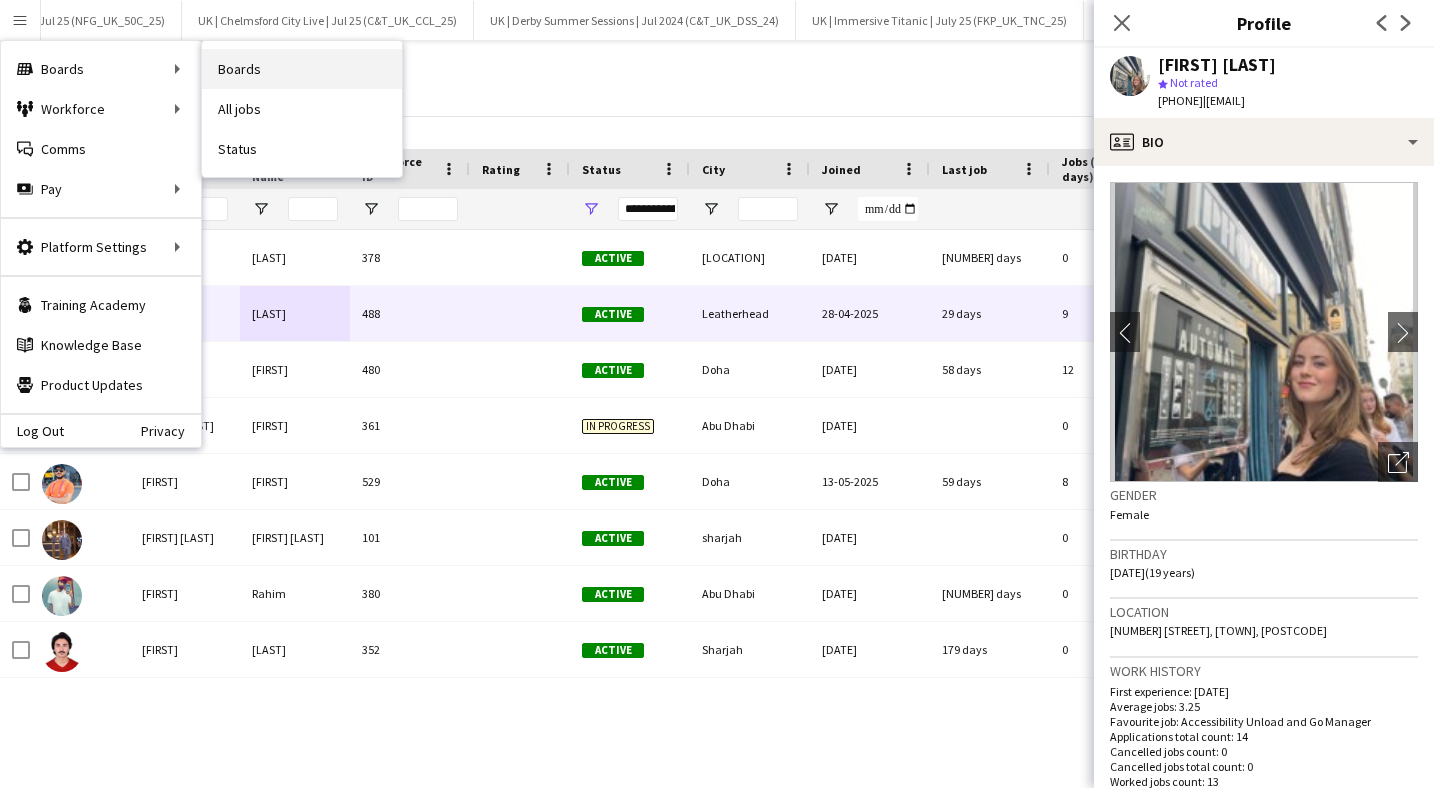 click on "Boards" at bounding box center (302, 69) 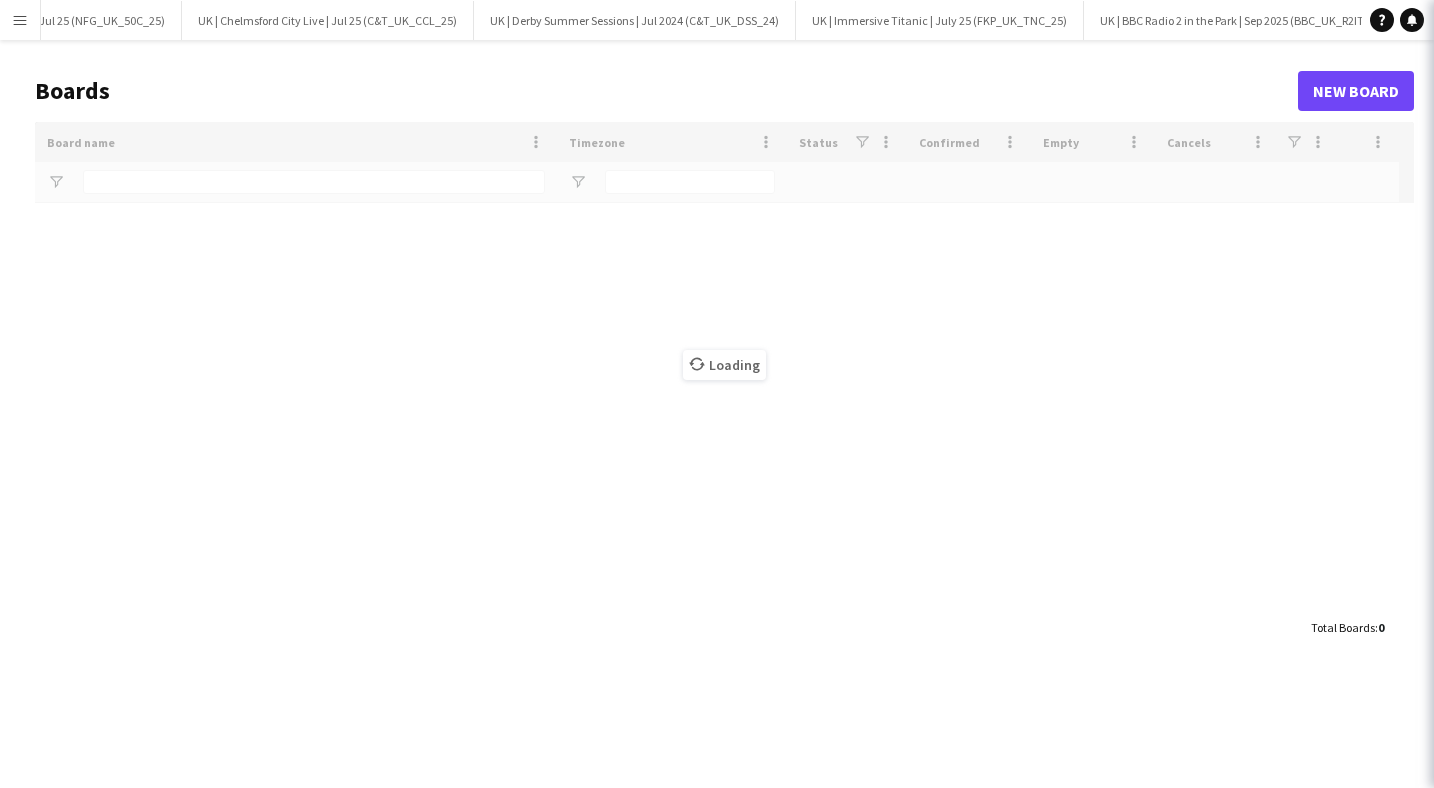 type on "**" 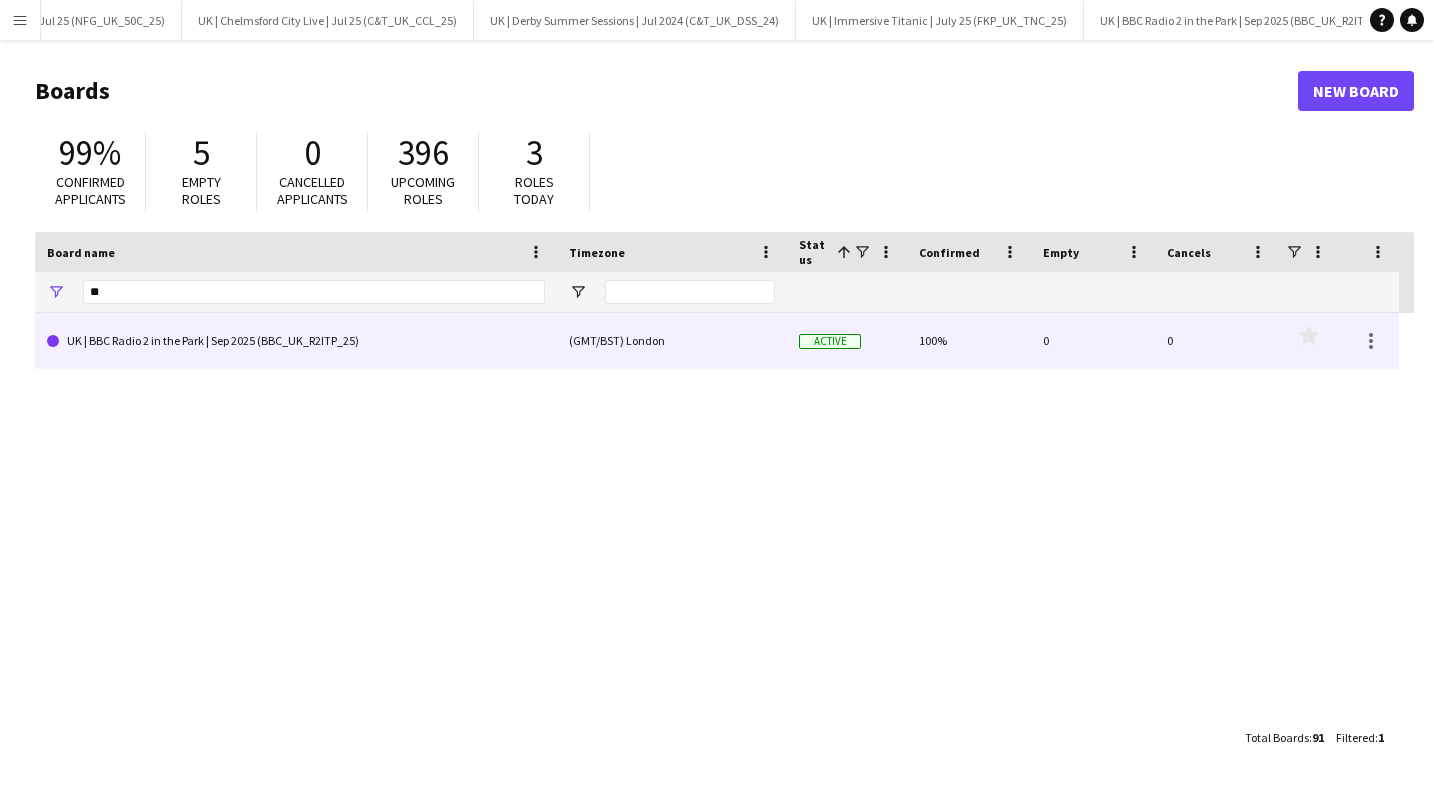 click on "UK | BBC Radio 2 in the Park | Sep 2025 (BBC_UK_R2ITP_25)" 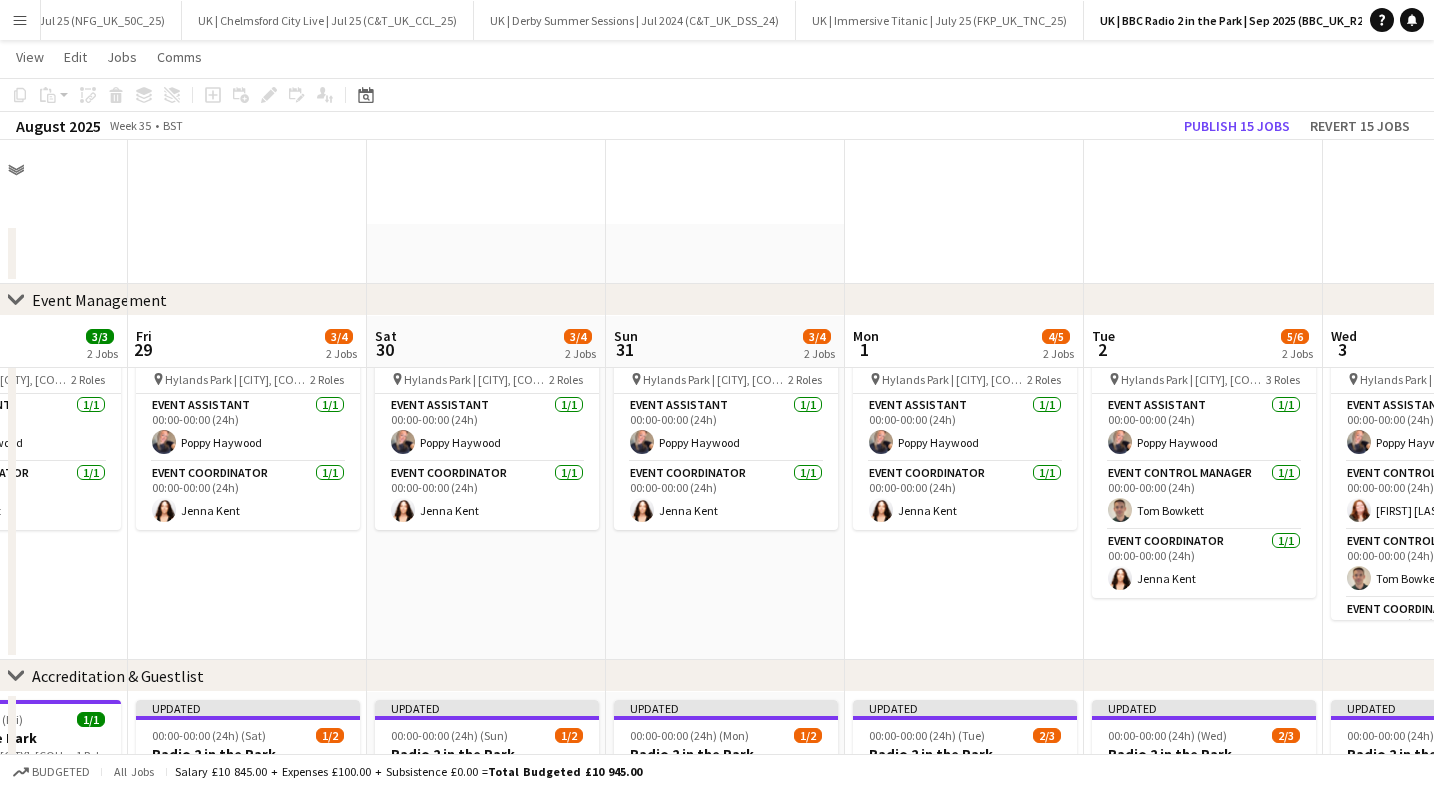scroll, scrollTop: 0, scrollLeft: 589, axis: horizontal 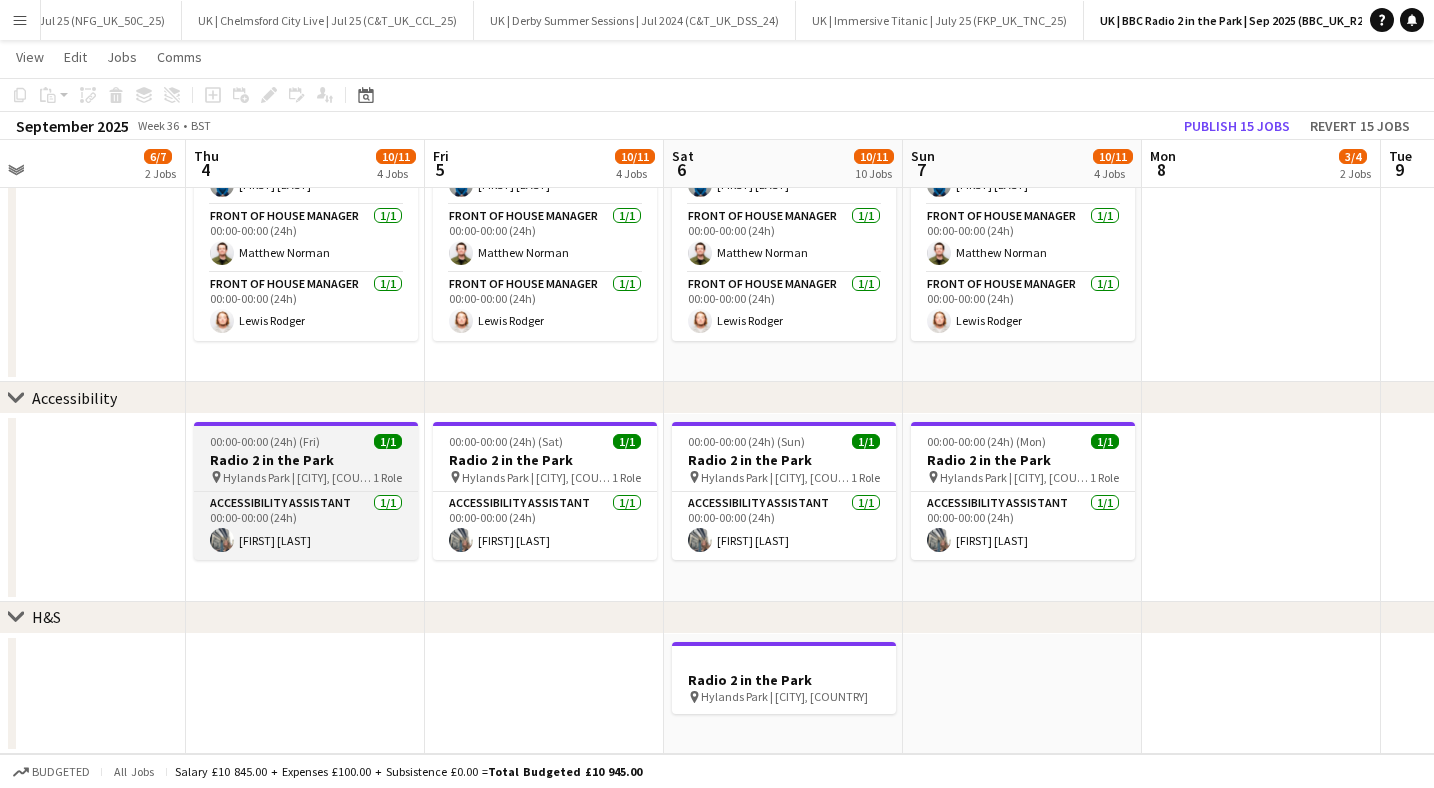 click on "00:00-00:00 (24h) (Fri)   1/1   Radio 2 in the Park
pin
Hylands Park | Chelmsford, UK   1 Role   Accessibility Assistant   1/1   00:00-00:00 (24h)
Madeleine Darling" at bounding box center (306, 491) 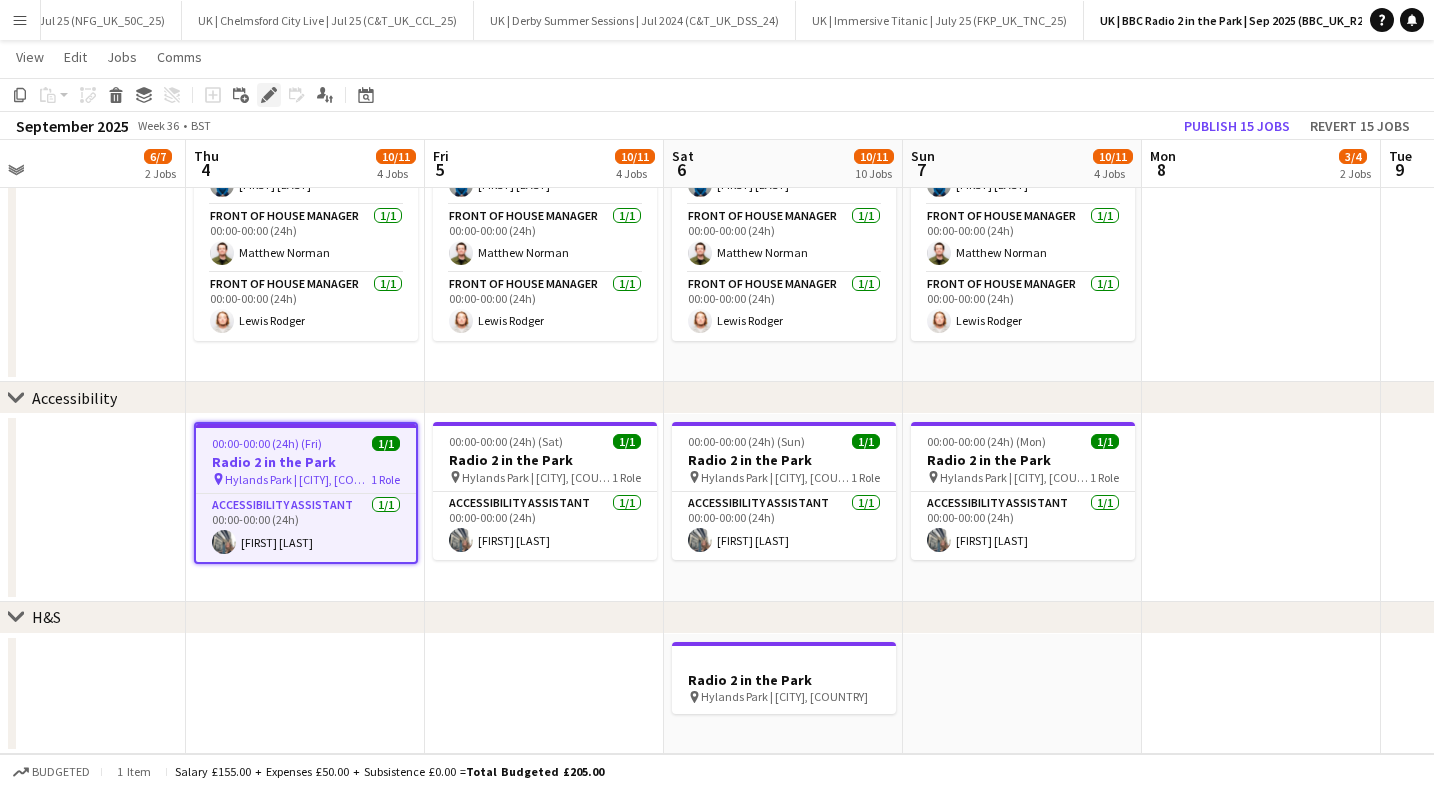 click on "Edit" 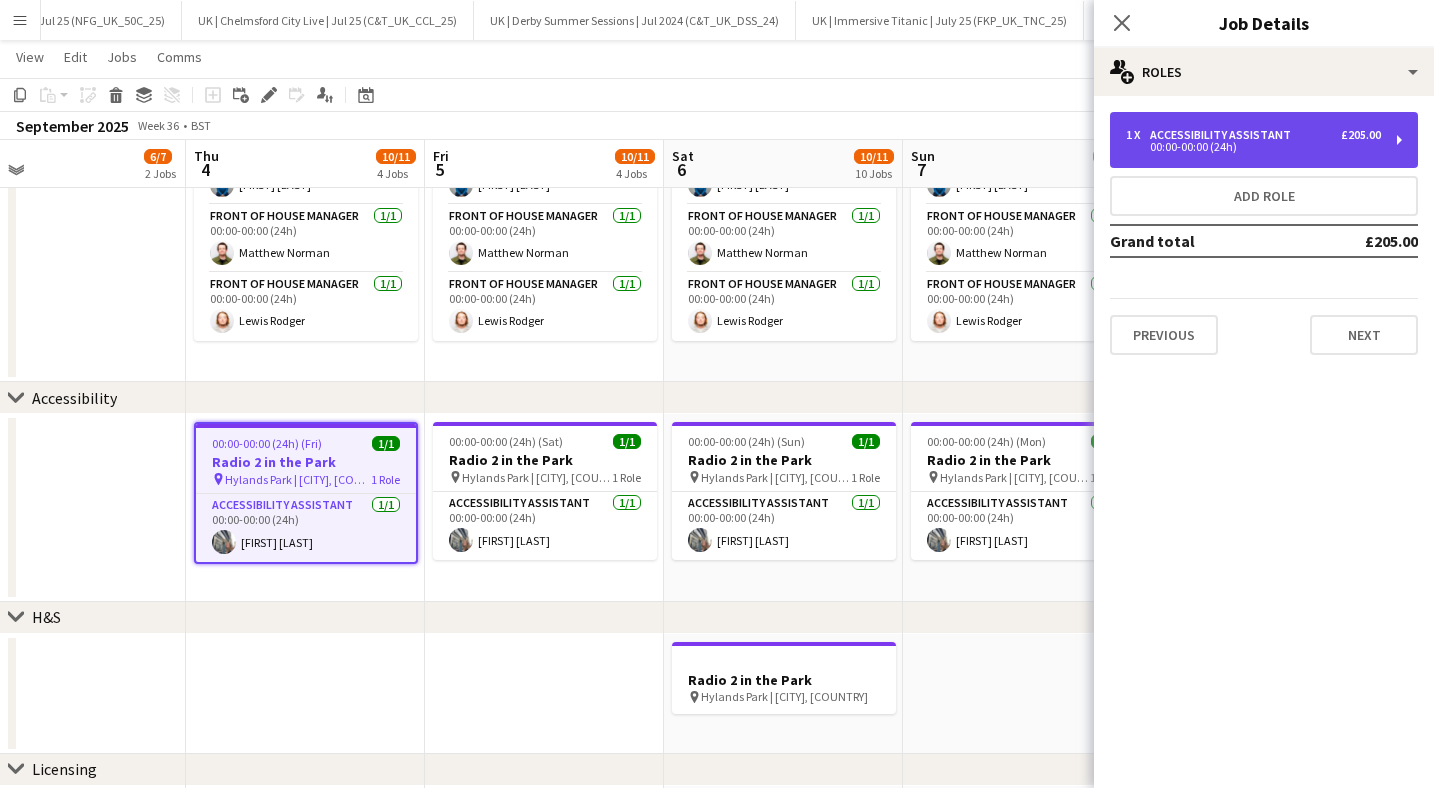 click on "00:00-00:00 (24h)" at bounding box center [1253, 147] 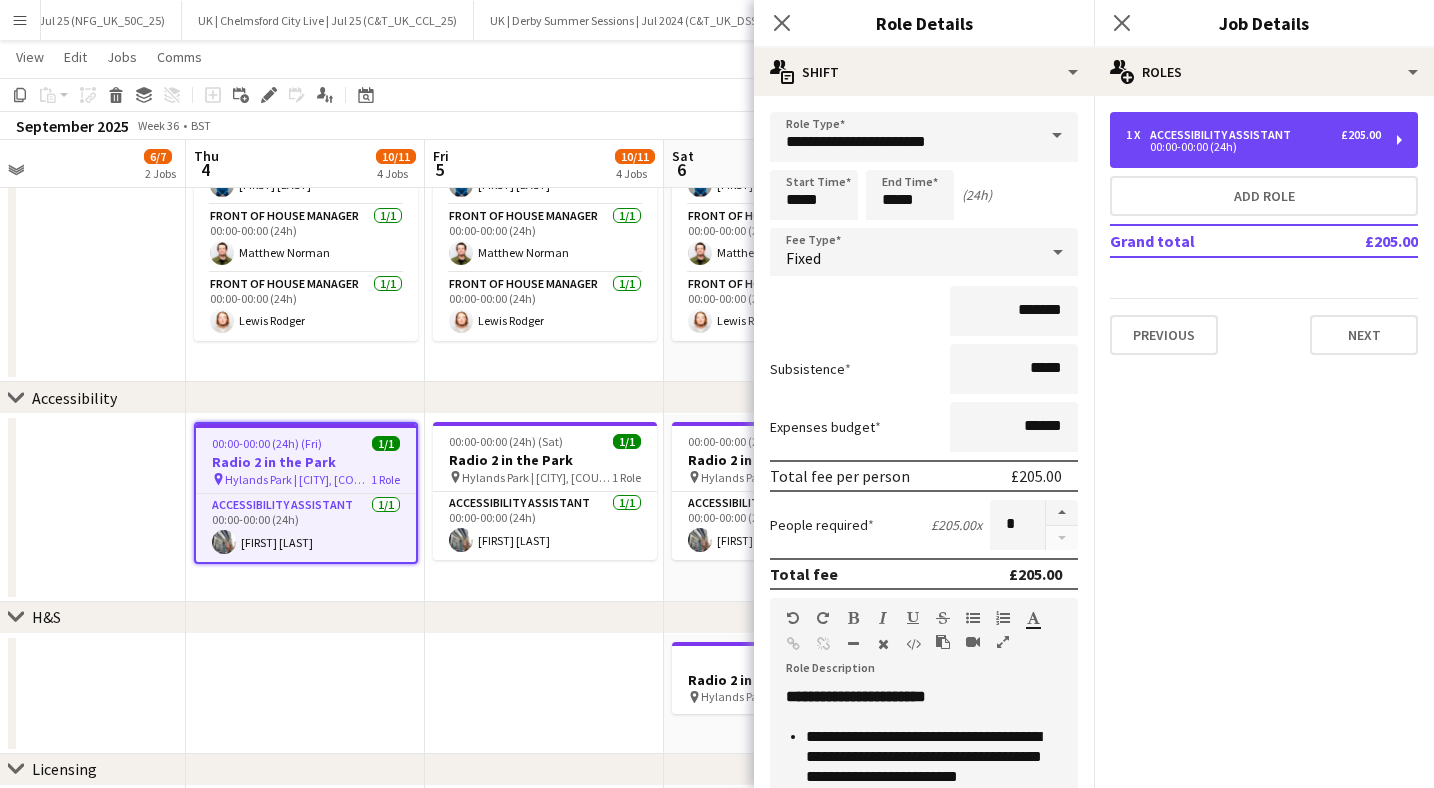 scroll, scrollTop: 366, scrollLeft: 0, axis: vertical 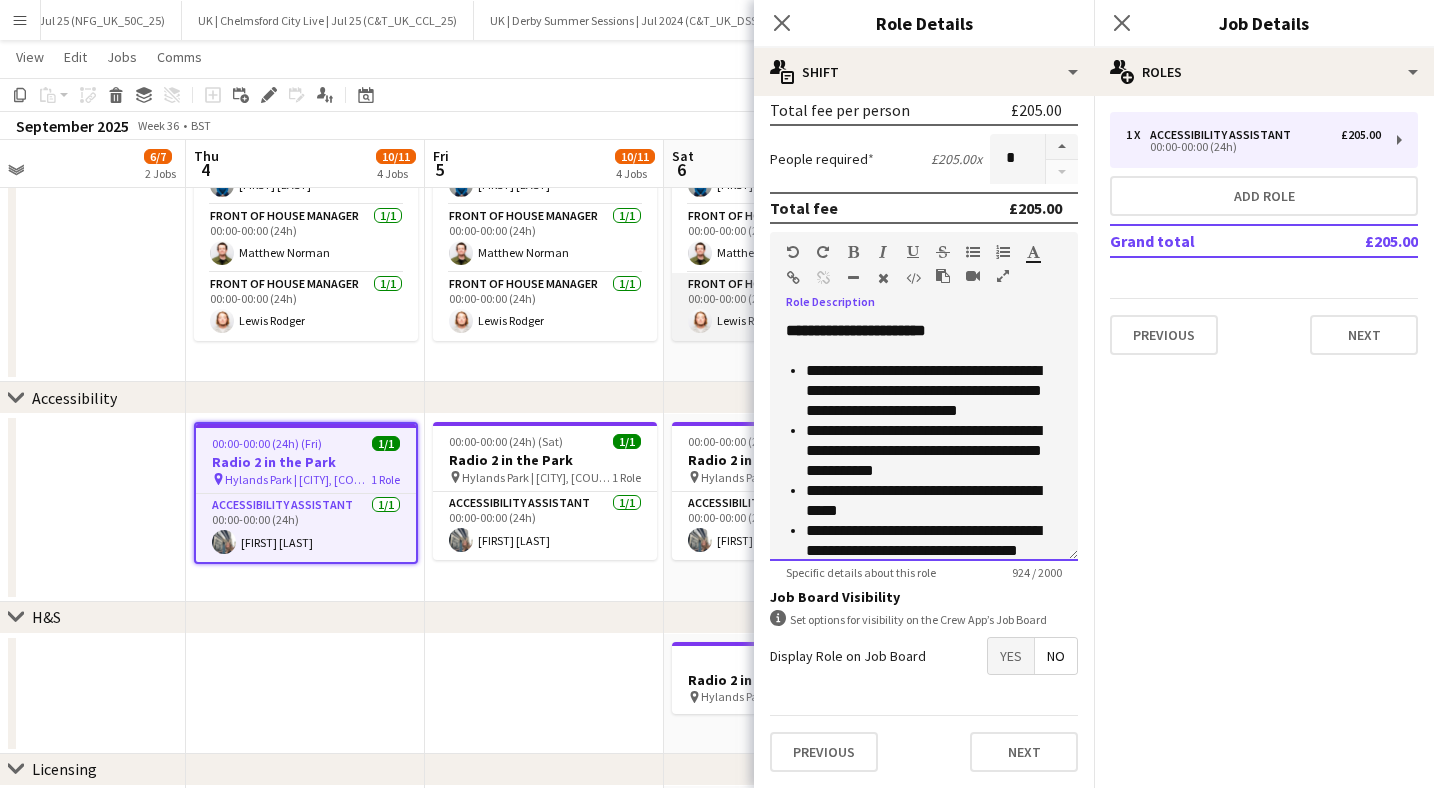 drag, startPoint x: 1007, startPoint y: 511, endPoint x: 673, endPoint y: 297, distance: 396.67618 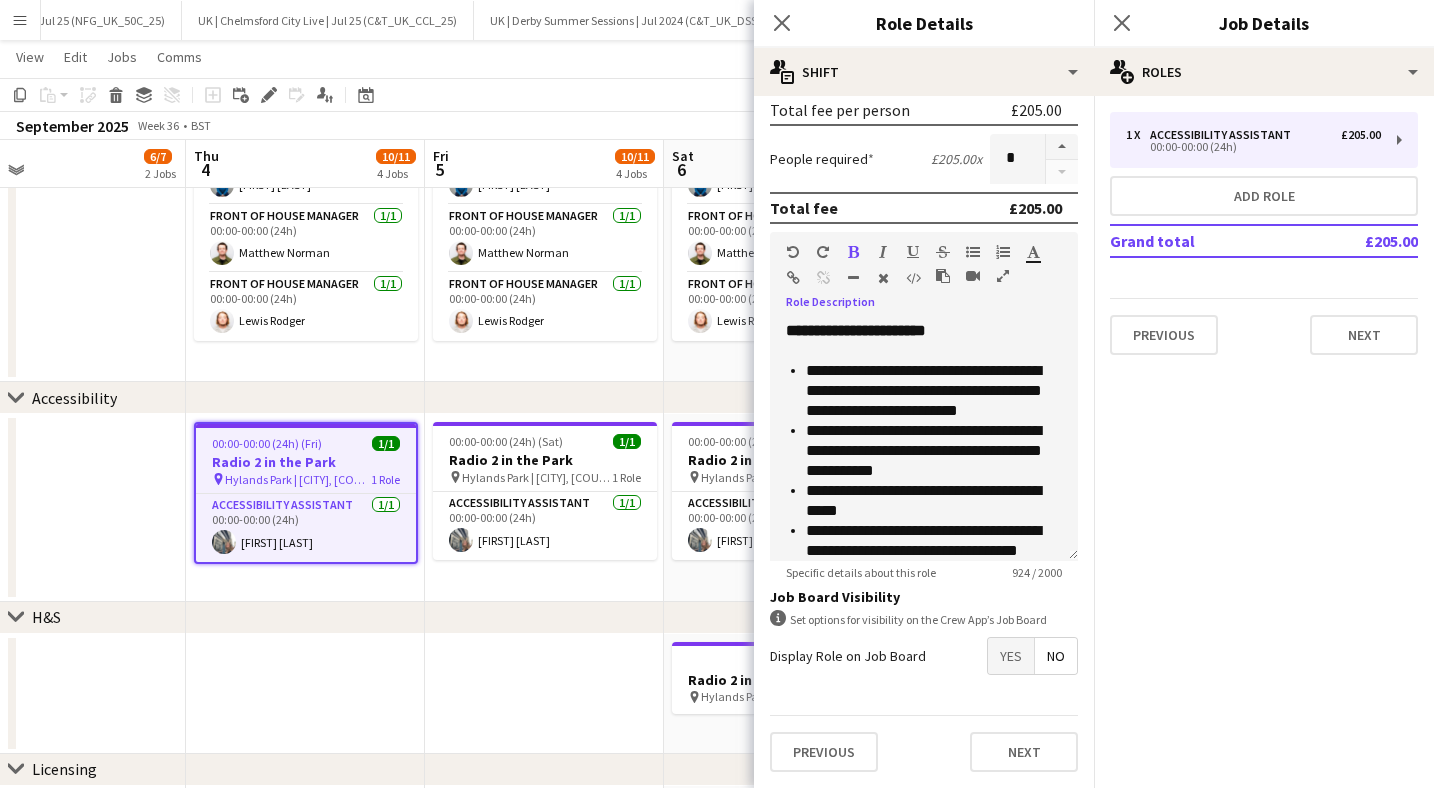 click on "Close pop-in" 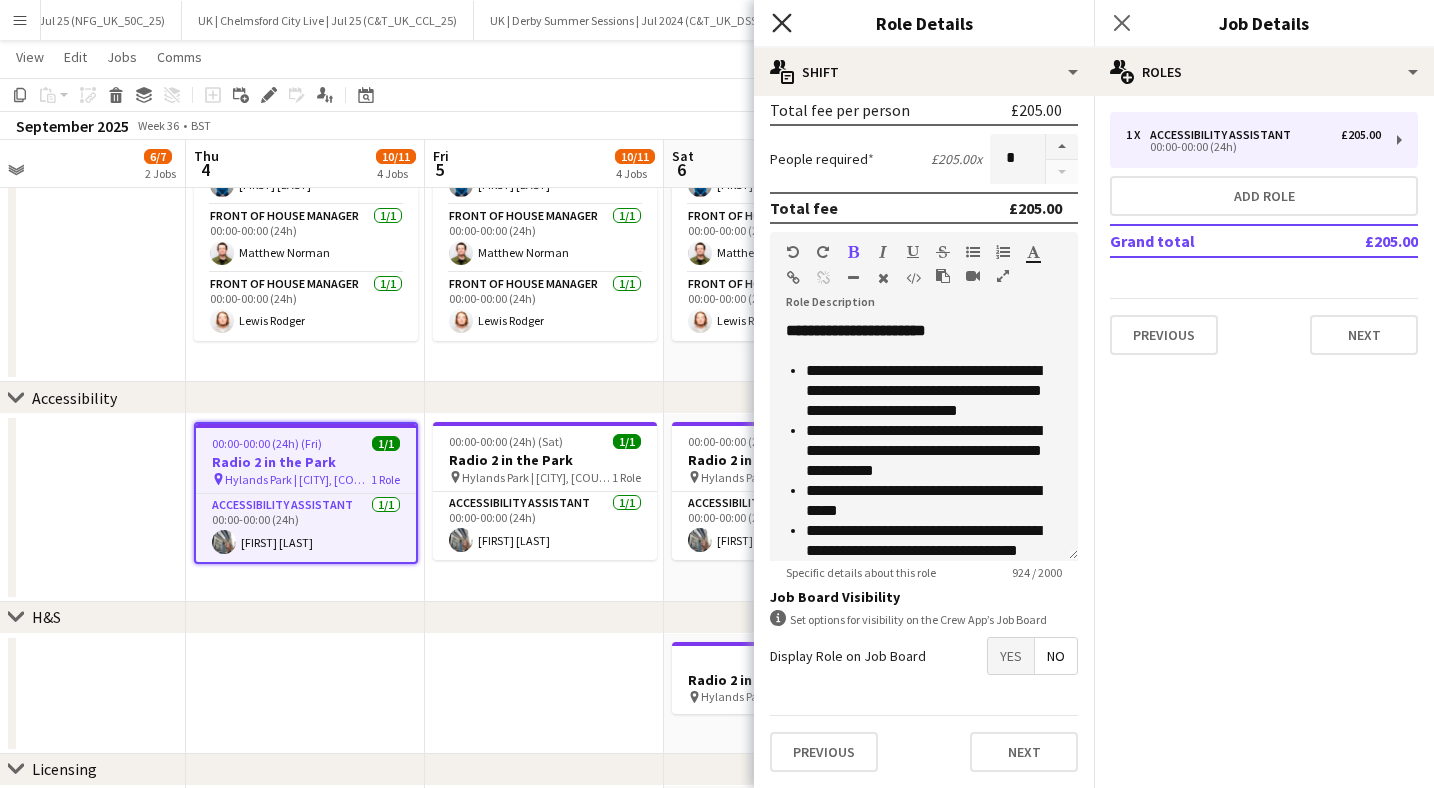 click on "Close pop-in" 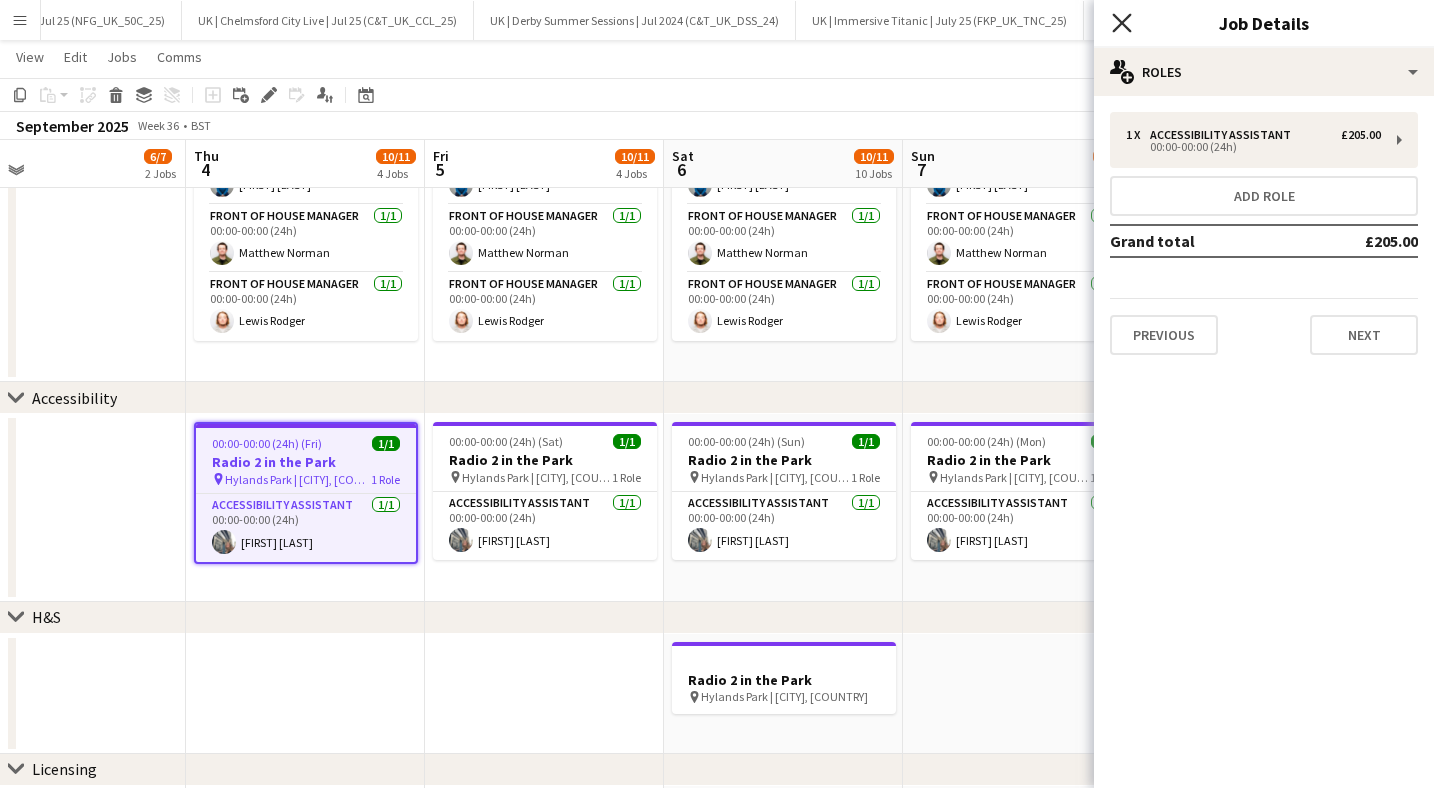click on "Close pop-in" 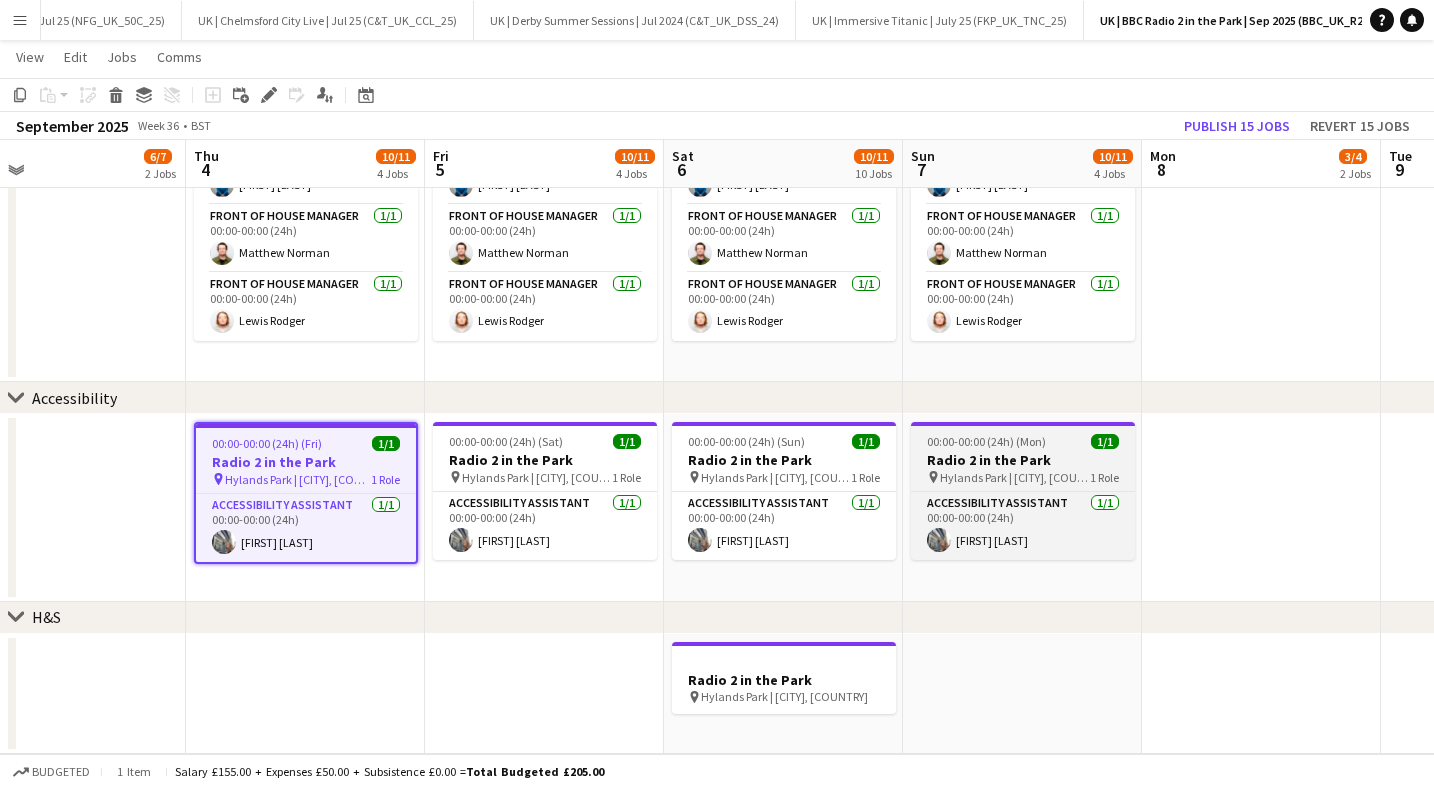 click on "Hylands Park | [CITY], [COUNTRY]" at bounding box center [1015, 477] 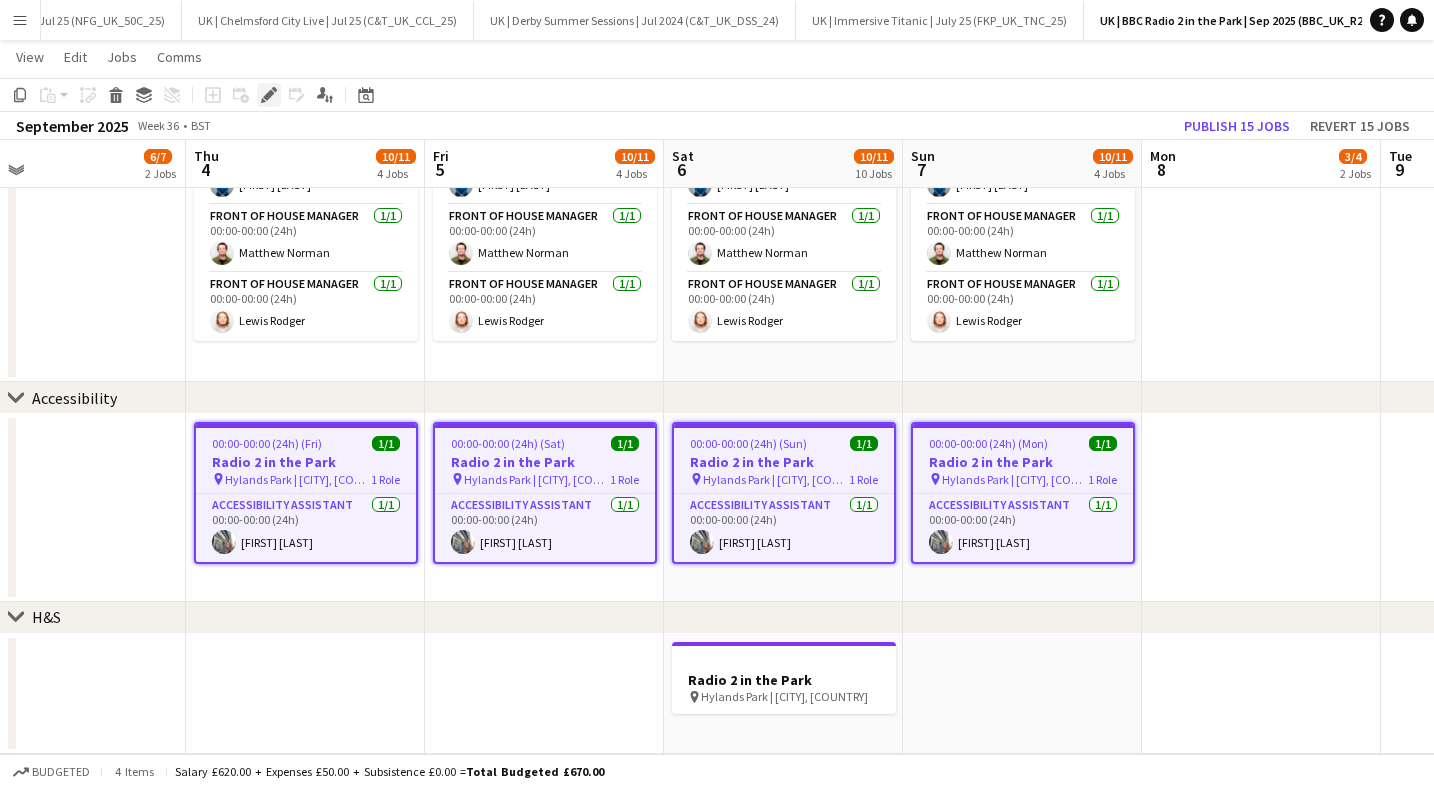 click on "Edit" 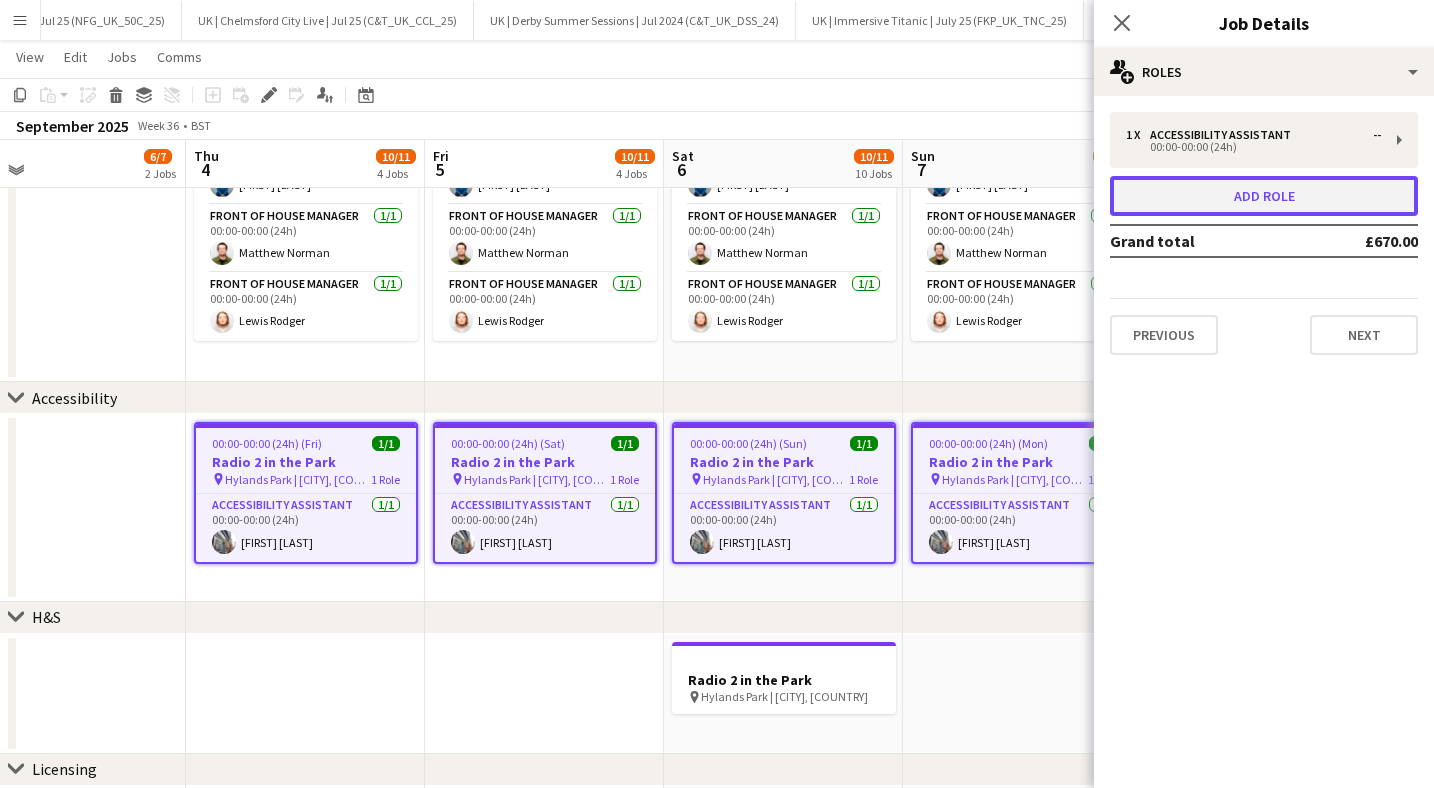 click on "Add role" at bounding box center [1264, 196] 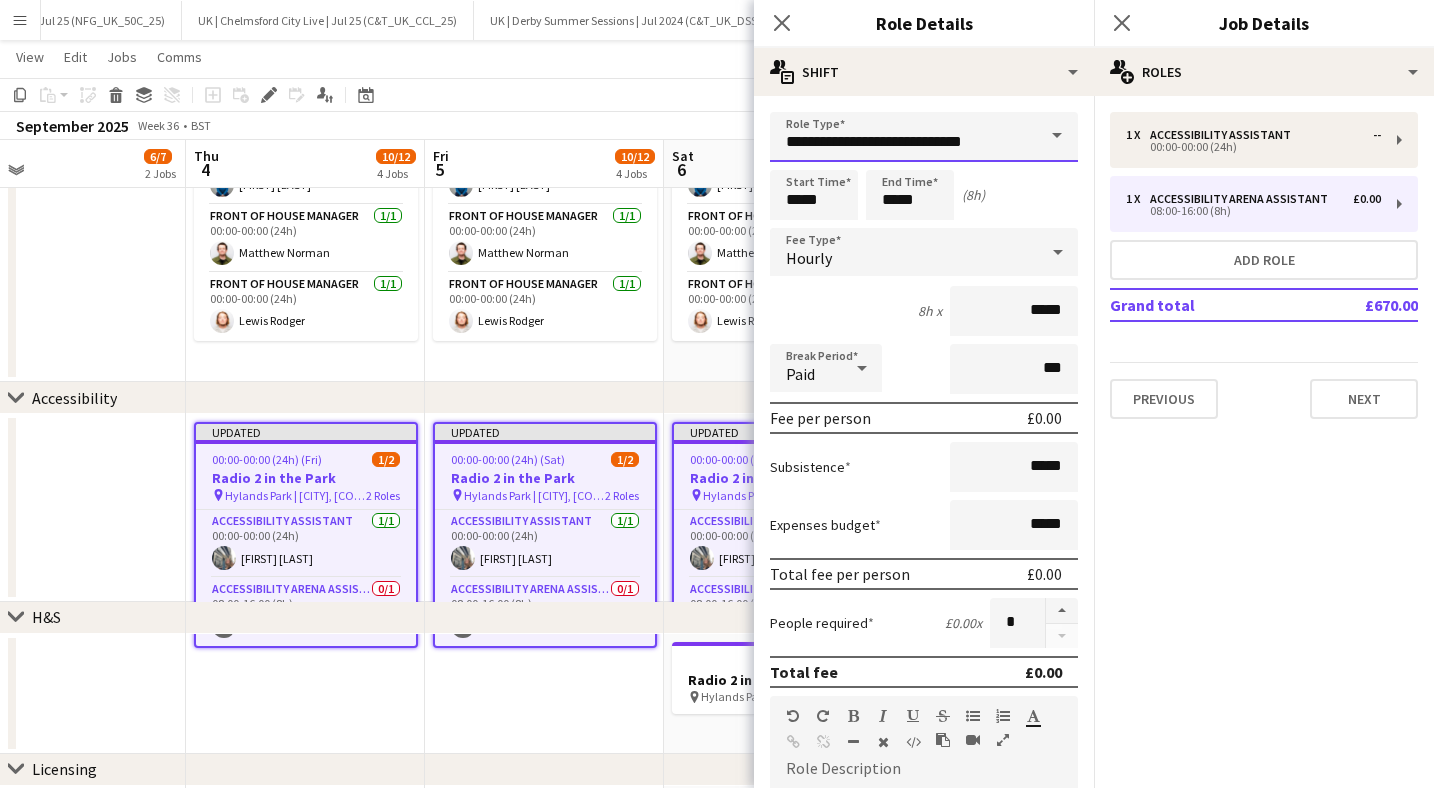 click on "**********" at bounding box center [924, 137] 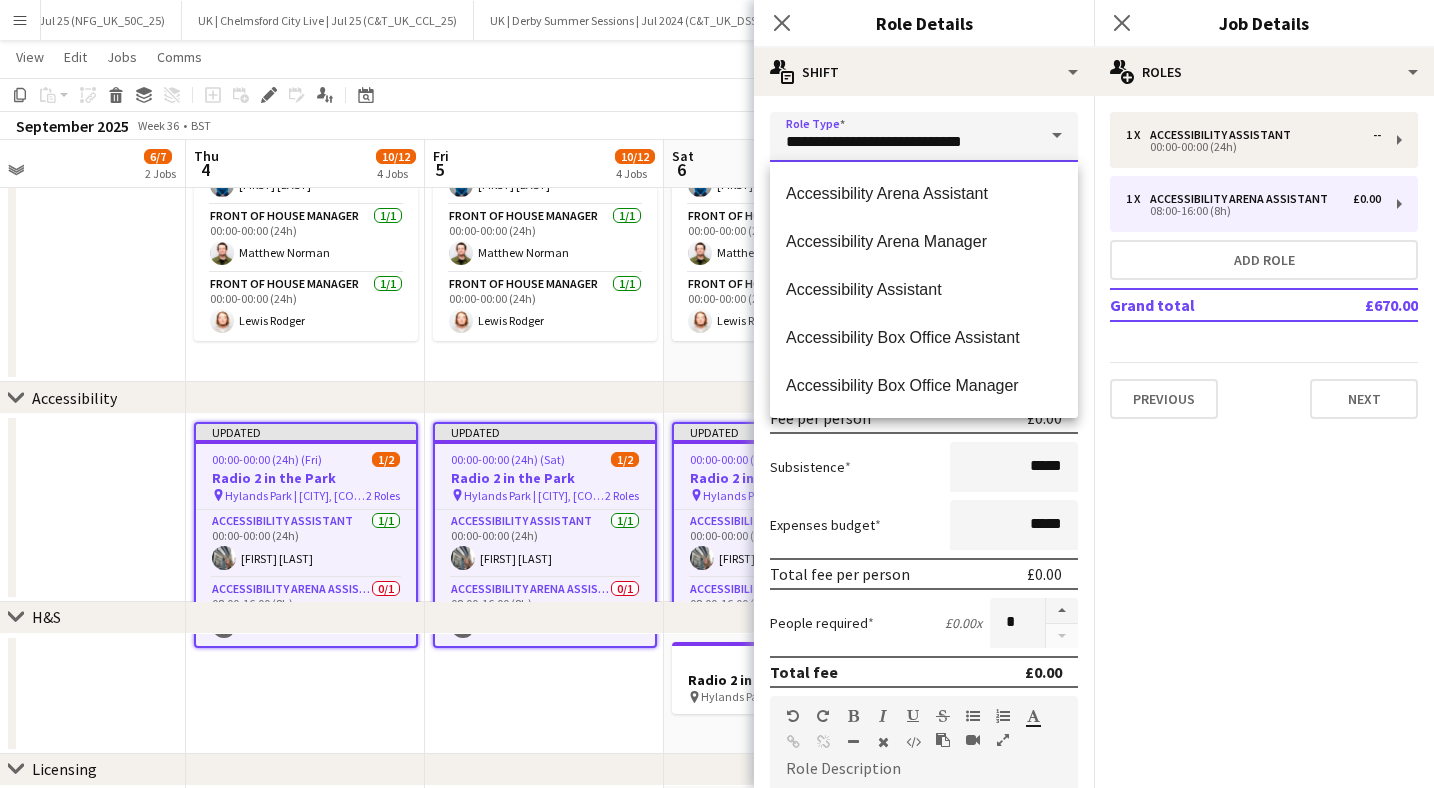 click on "**********" at bounding box center [924, 137] 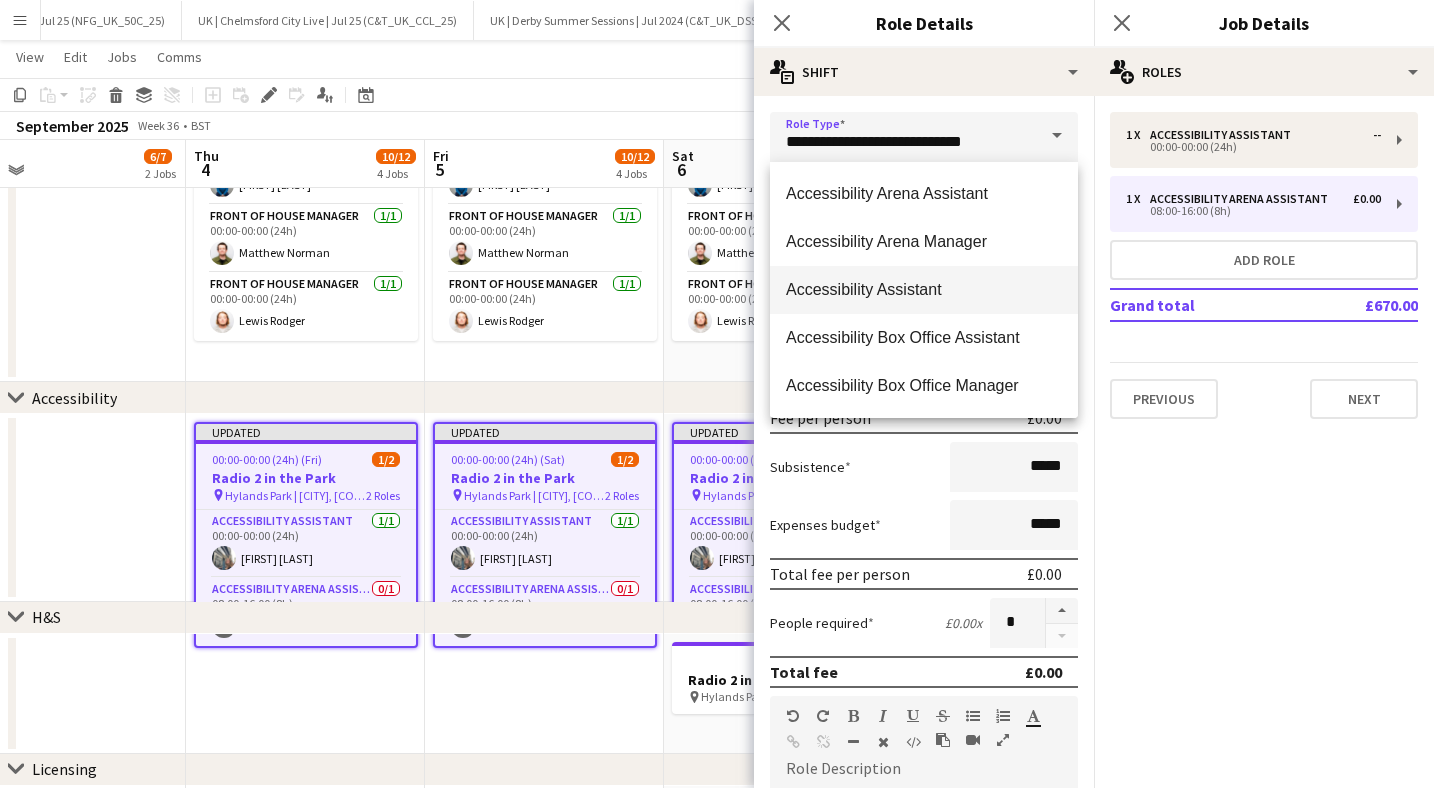 click on "Accessibility Assistant" at bounding box center (924, 290) 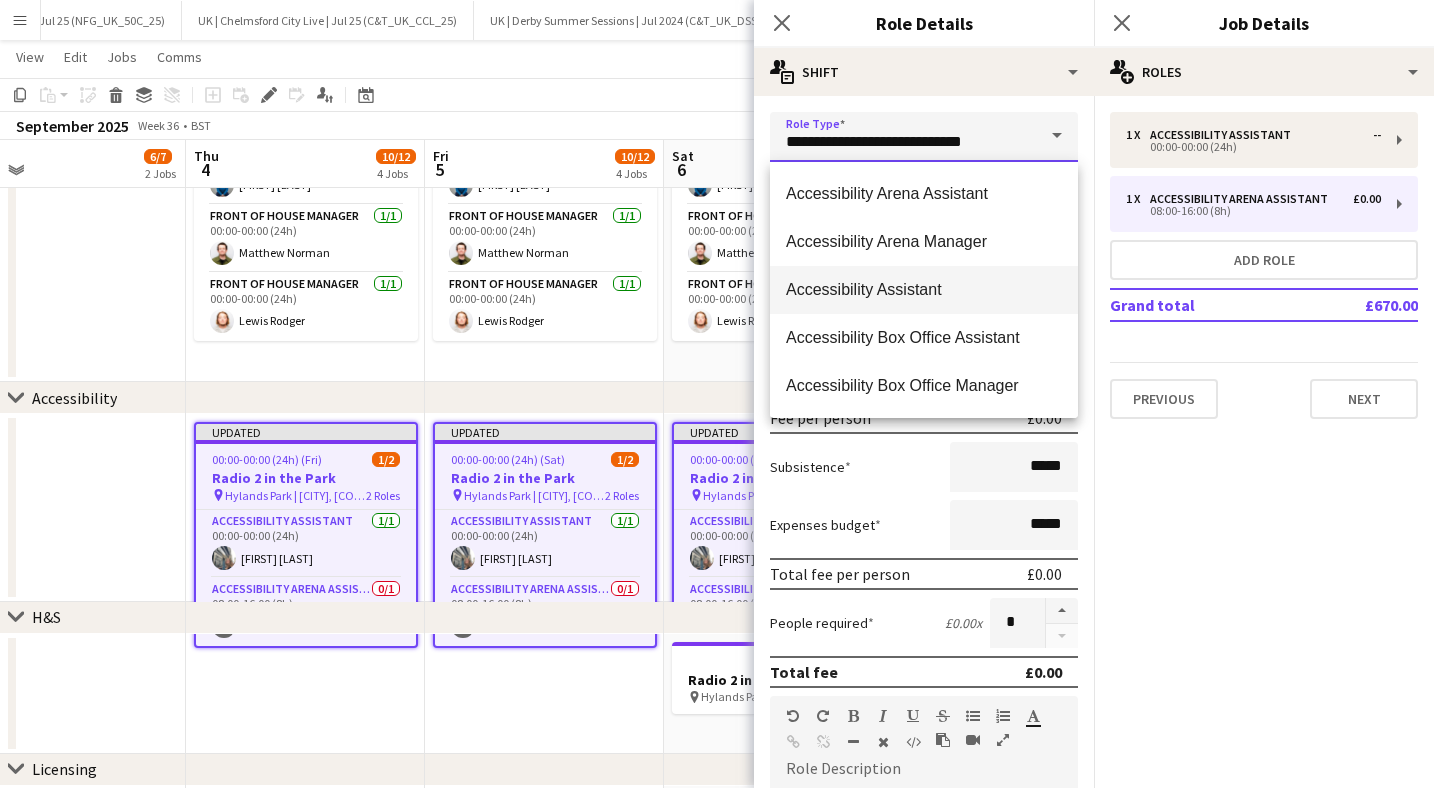 type on "**********" 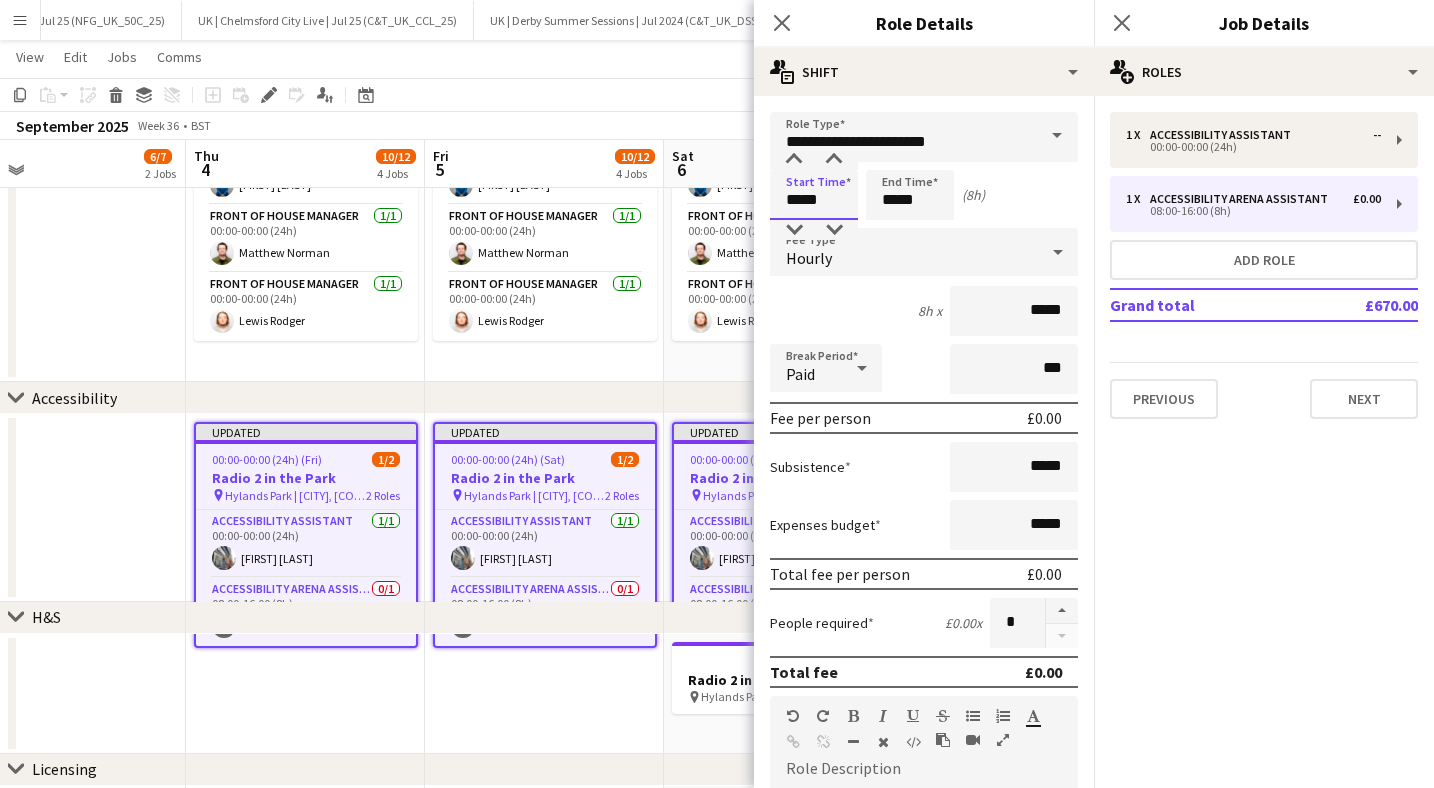 click on "*****" at bounding box center (814, 195) 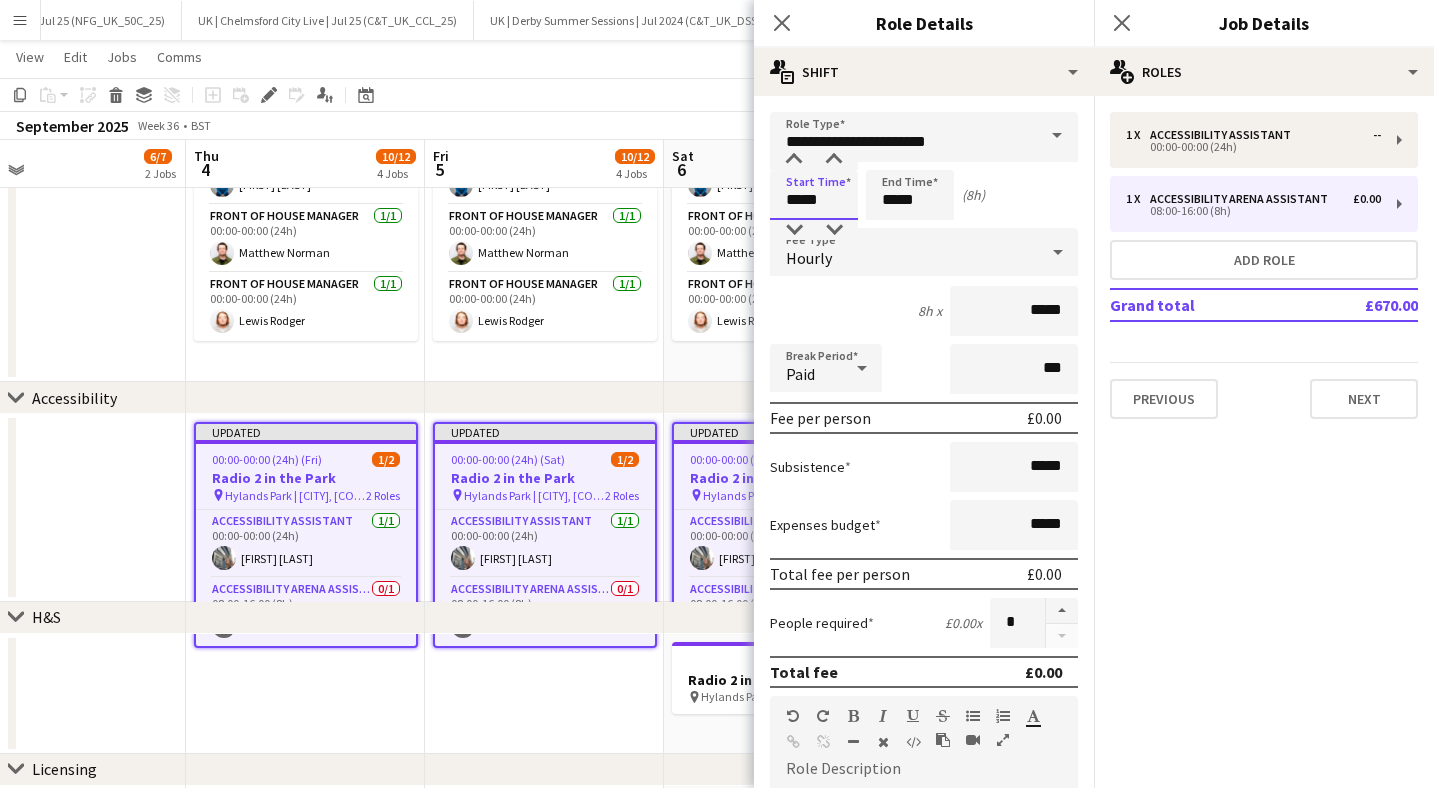 click on "*****" at bounding box center (814, 195) 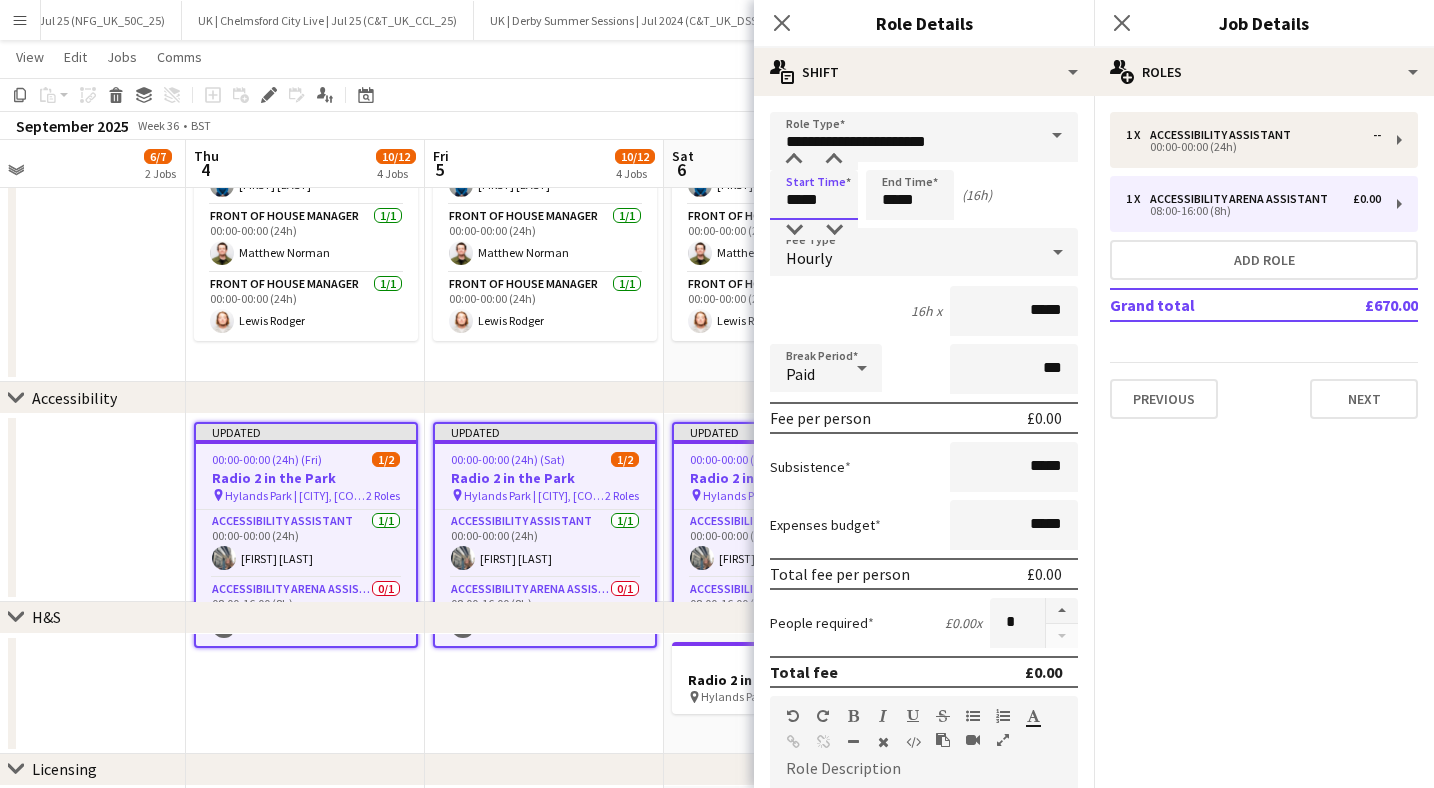type on "*****" 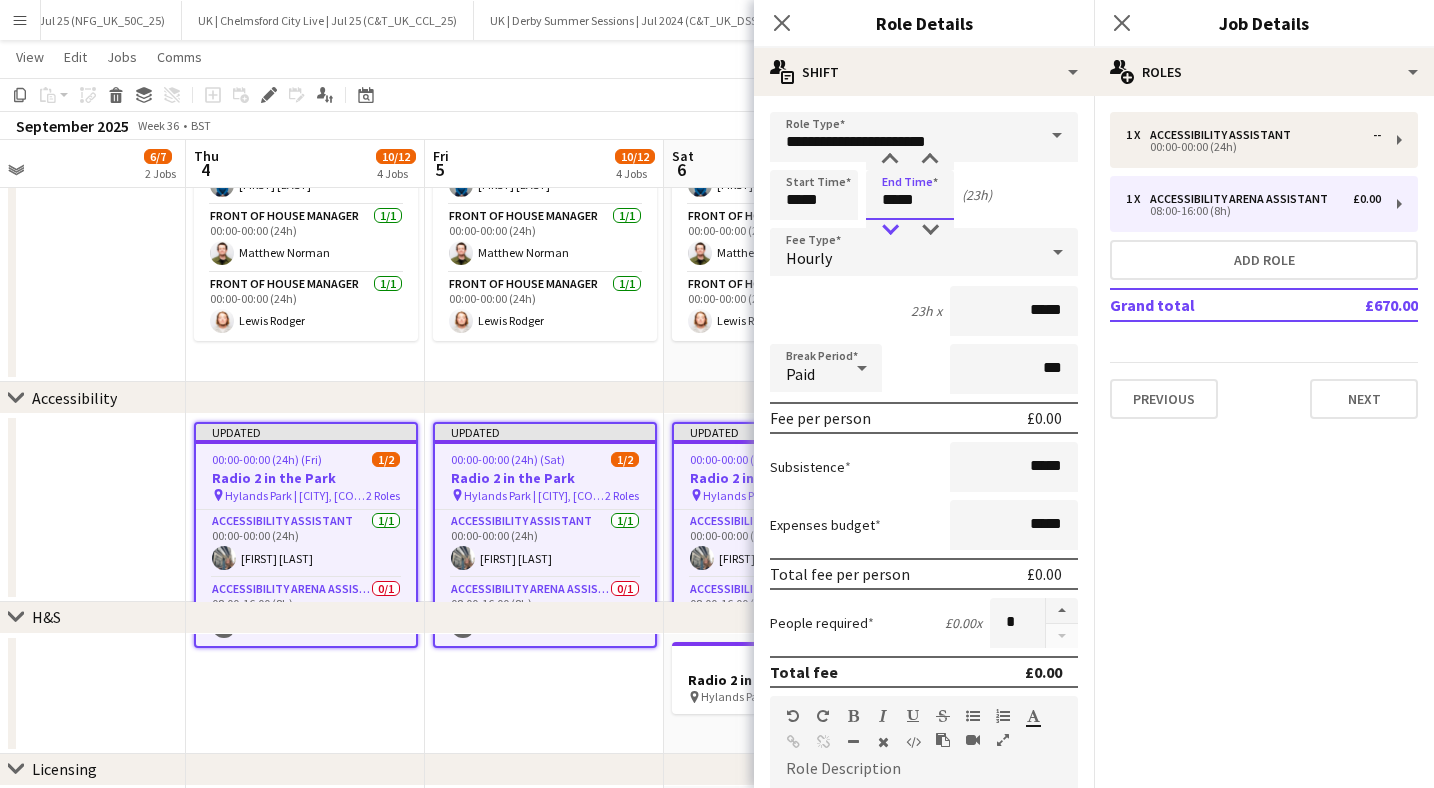 click at bounding box center (890, 230) 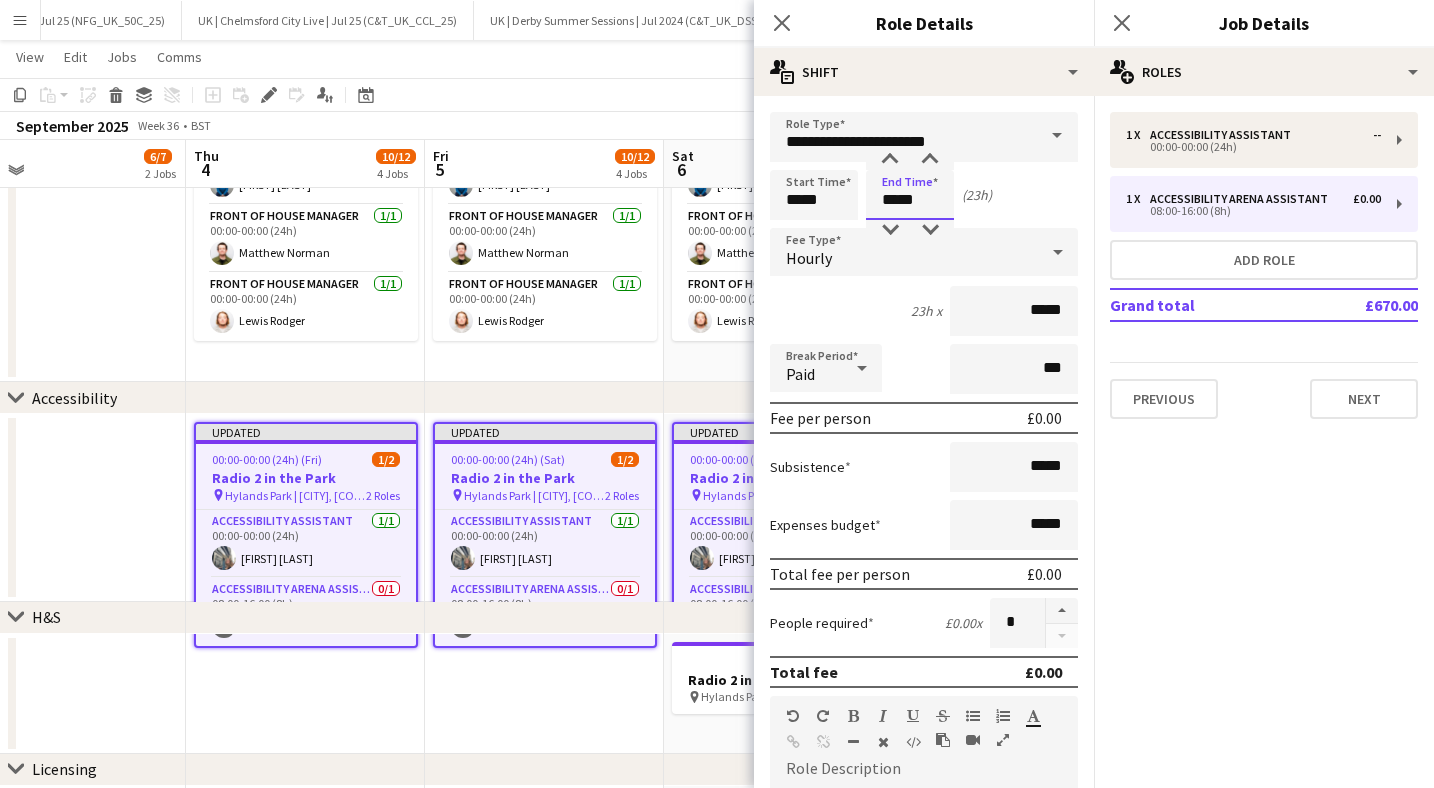 click on "*****" at bounding box center [910, 195] 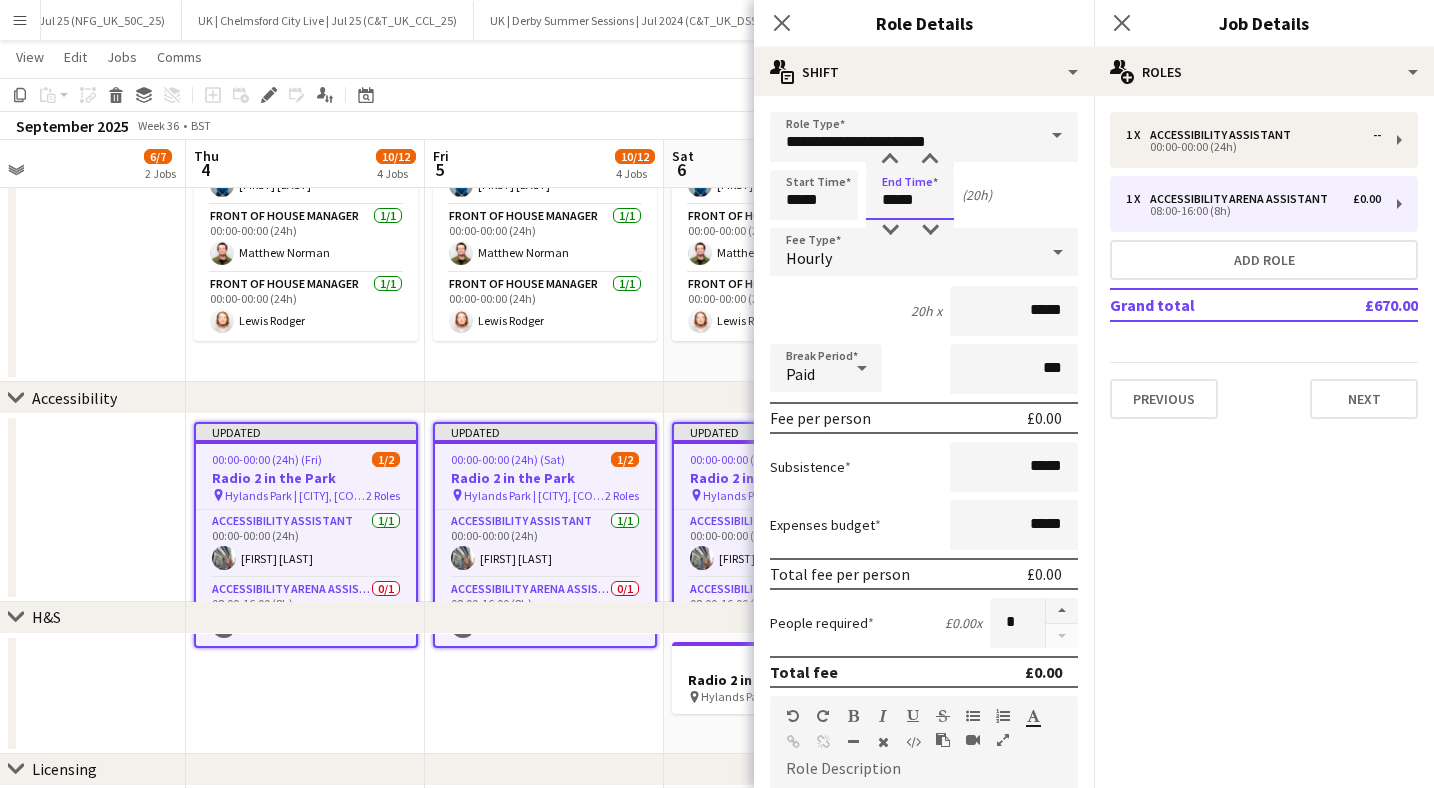 click on "*****" at bounding box center [910, 195] 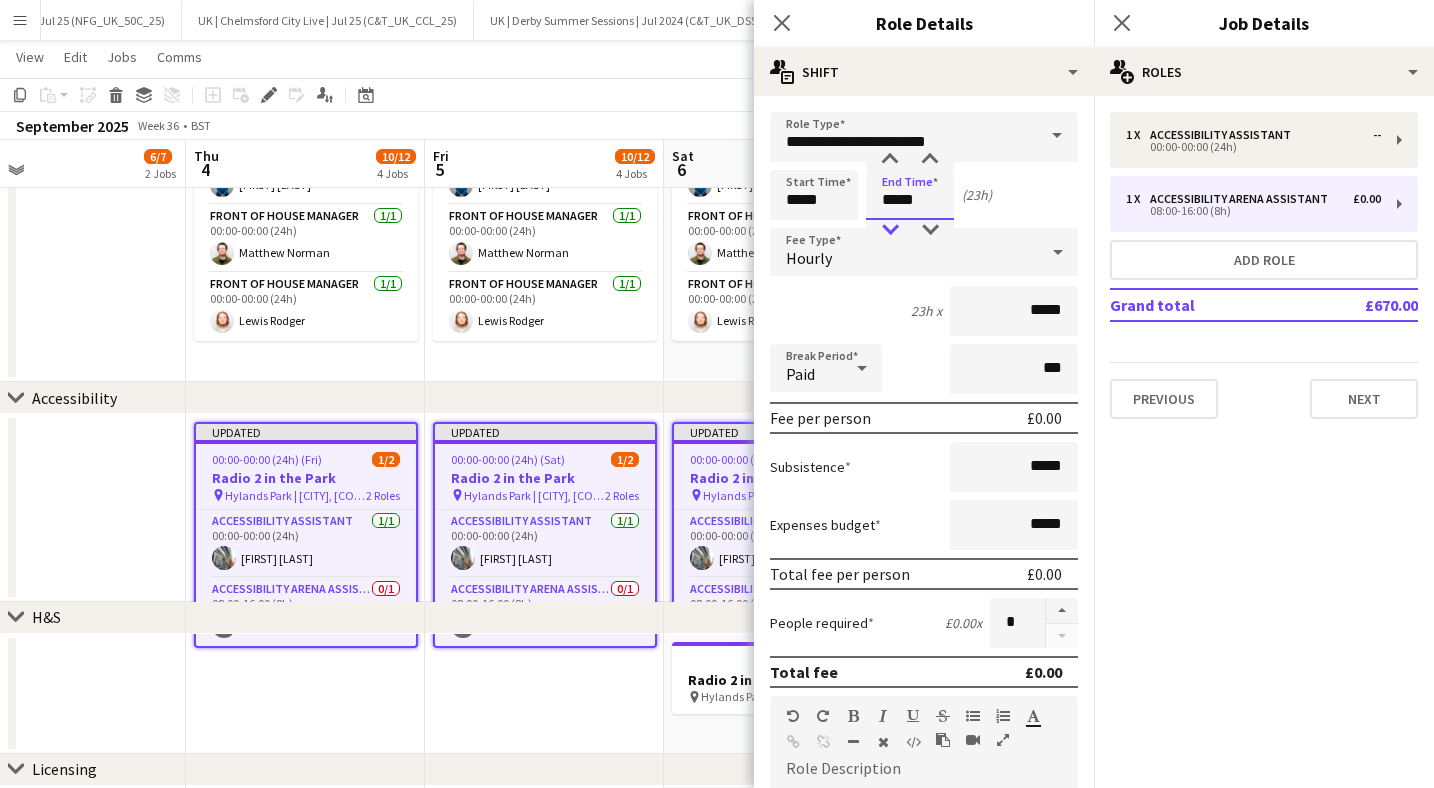 click at bounding box center [890, 230] 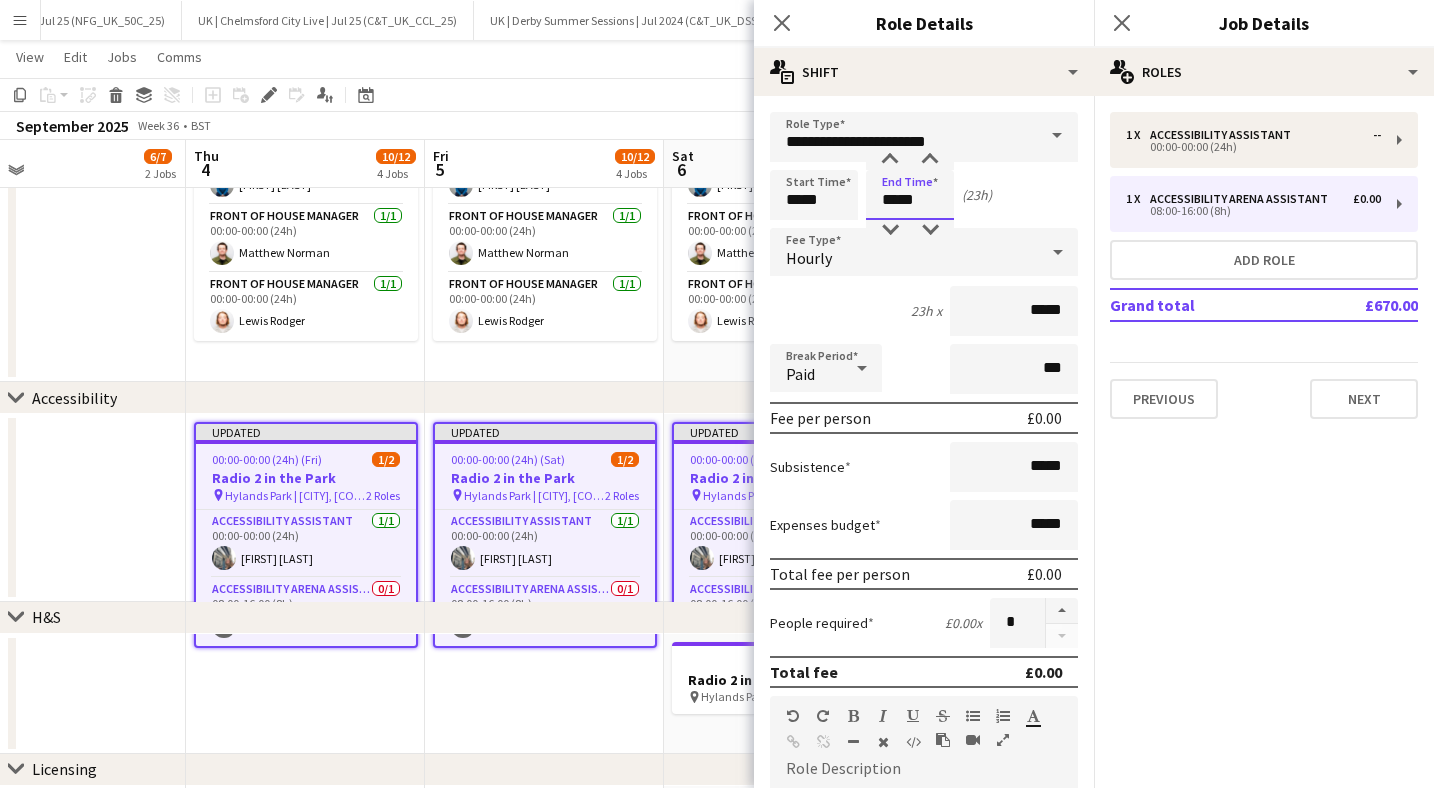 type on "*****" 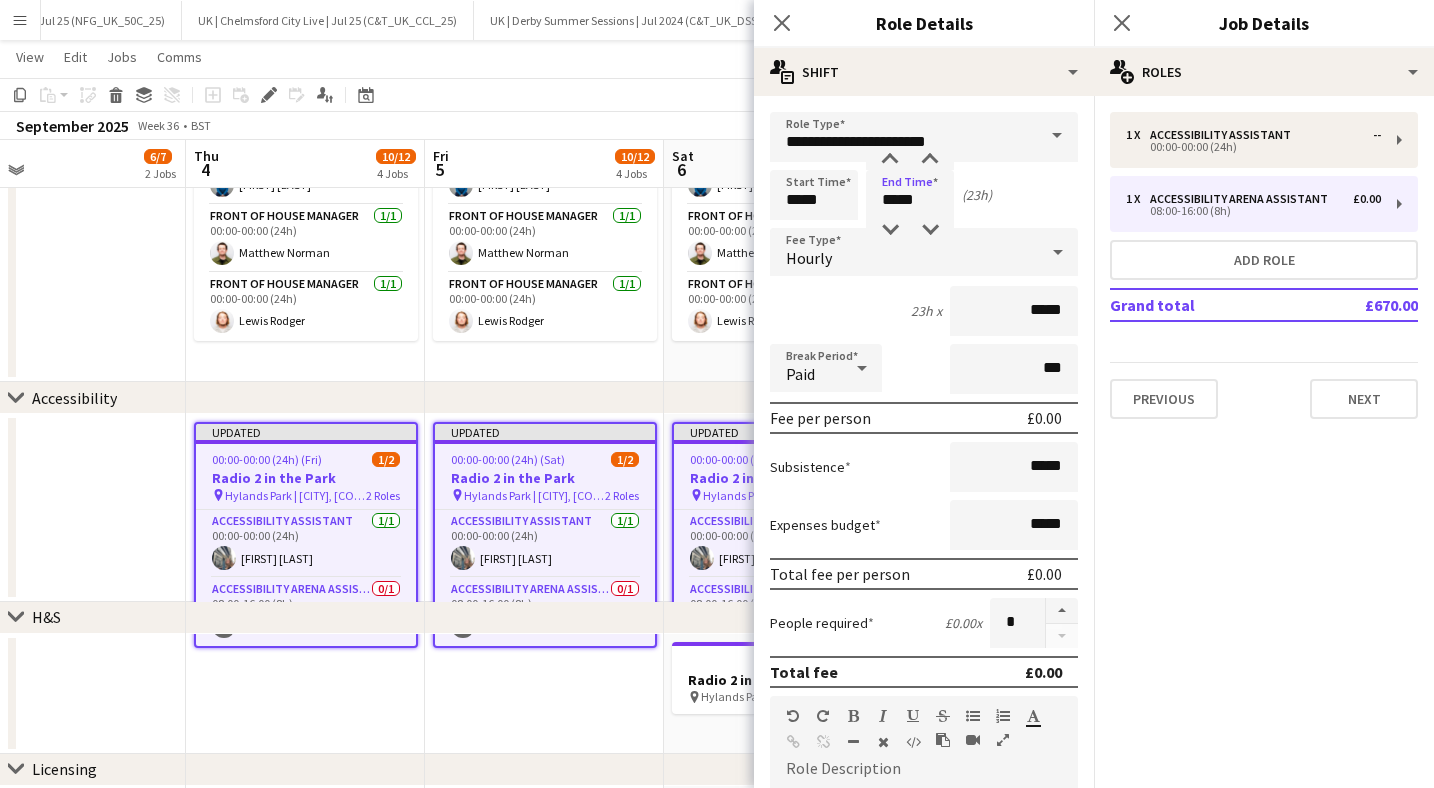 click on "Hourly" at bounding box center (904, 252) 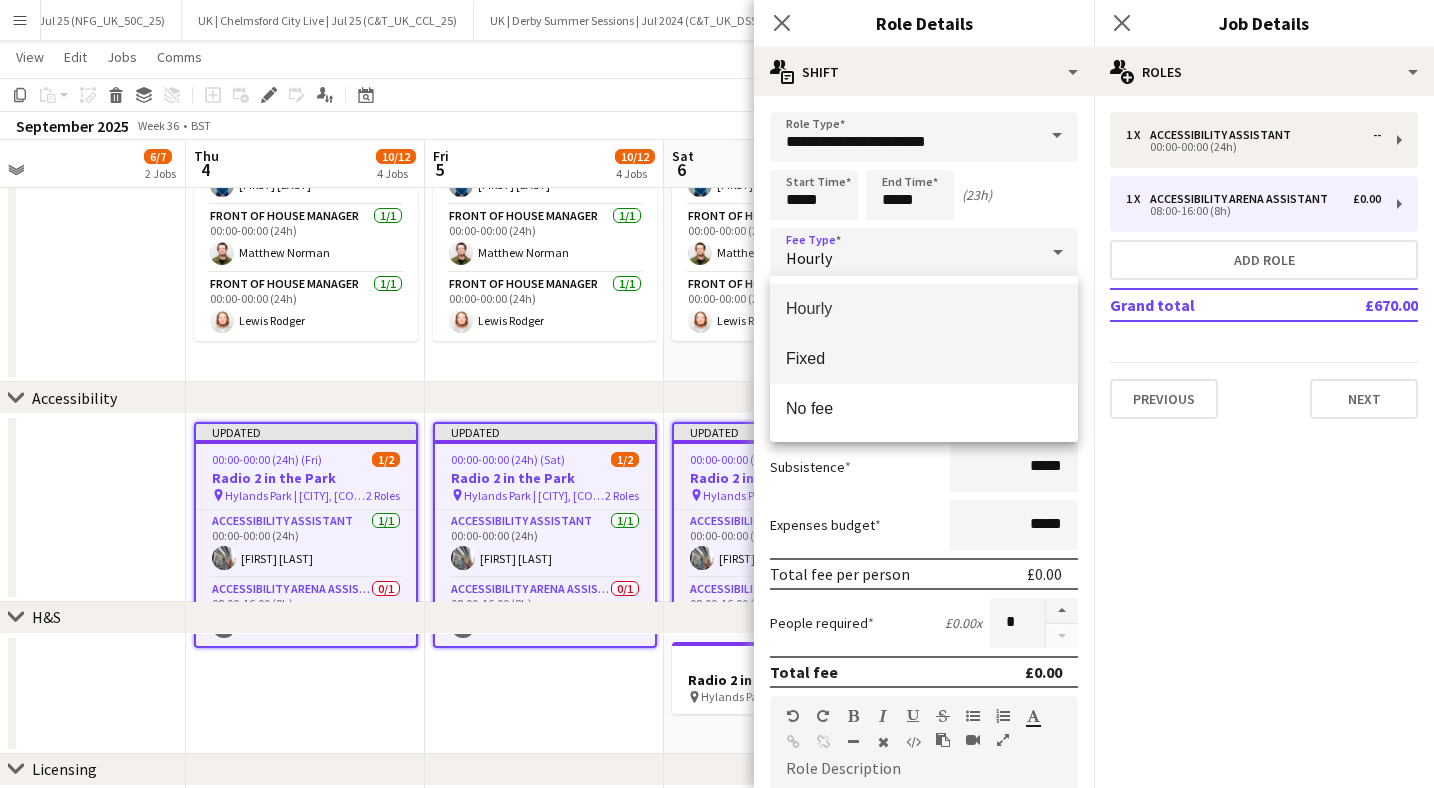 click on "Fixed" at bounding box center (924, 359) 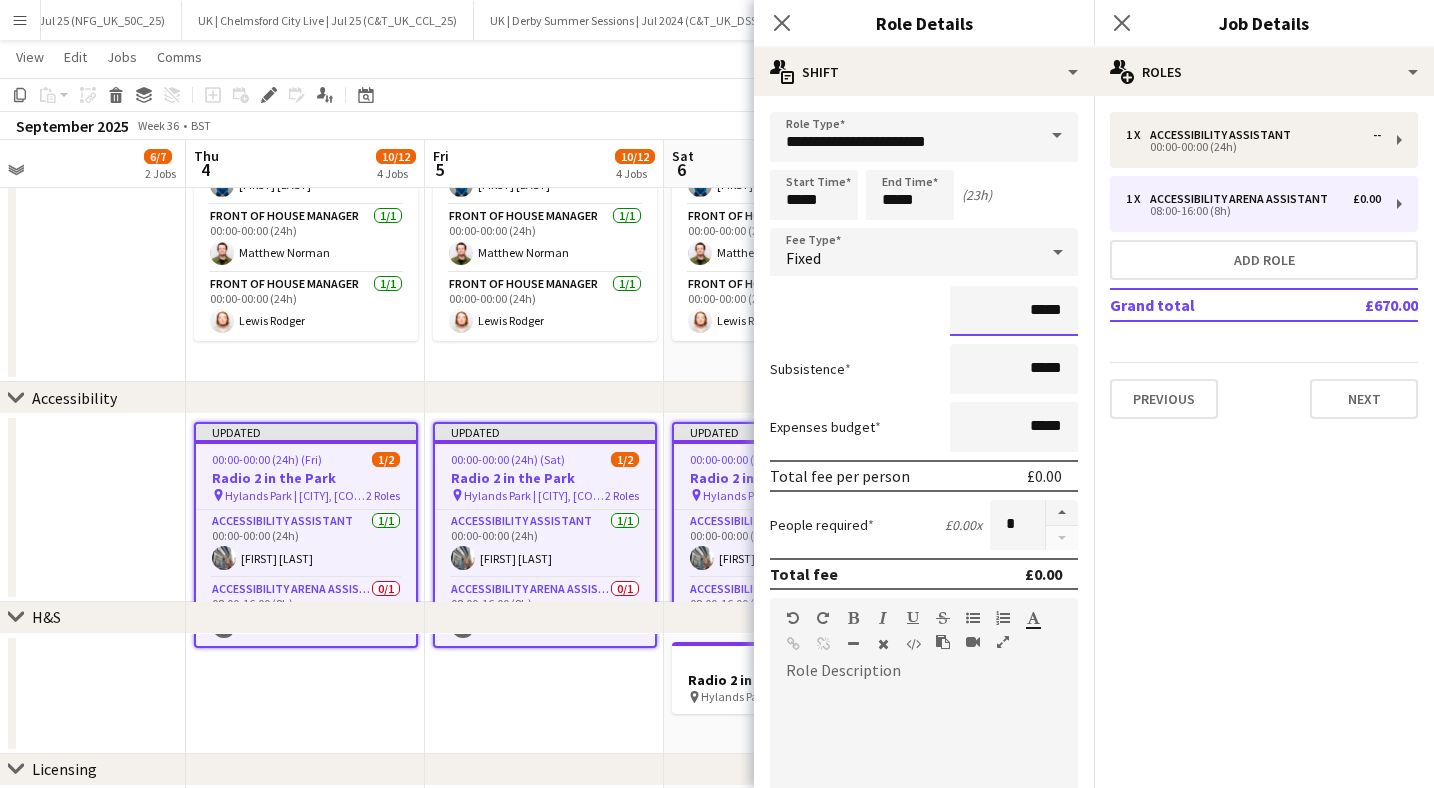 click on "*****" at bounding box center (1014, 311) 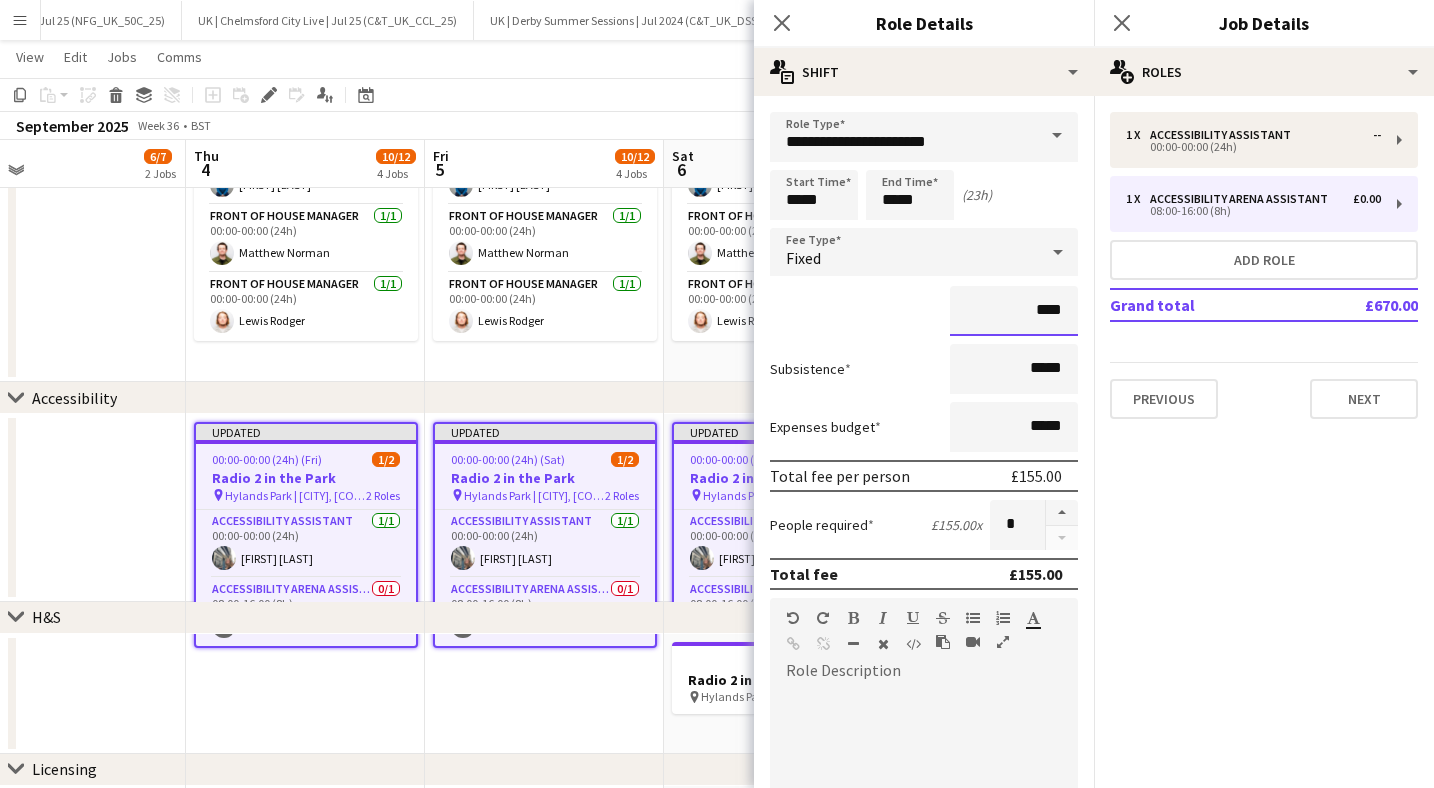 type on "****" 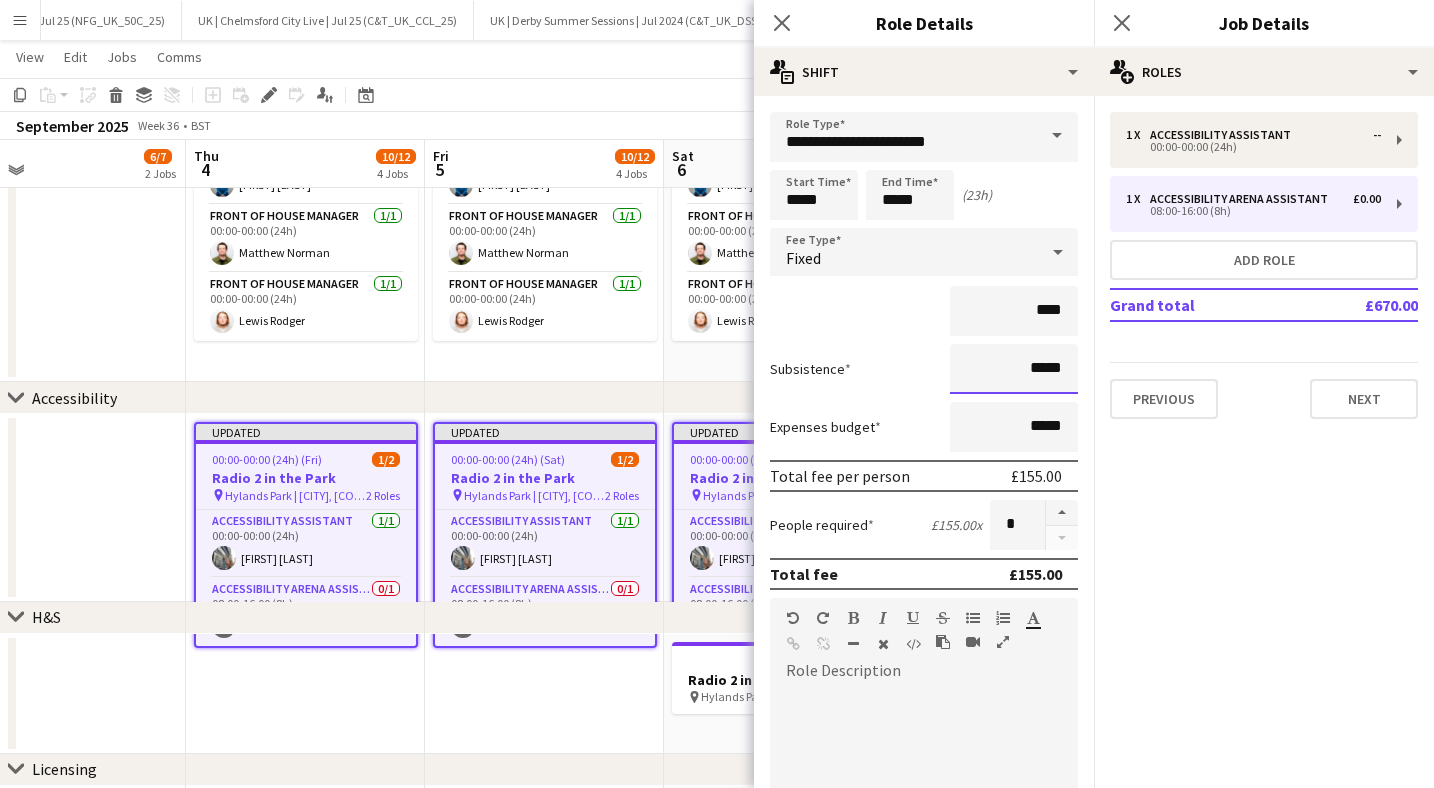 scroll, scrollTop: 366, scrollLeft: 0, axis: vertical 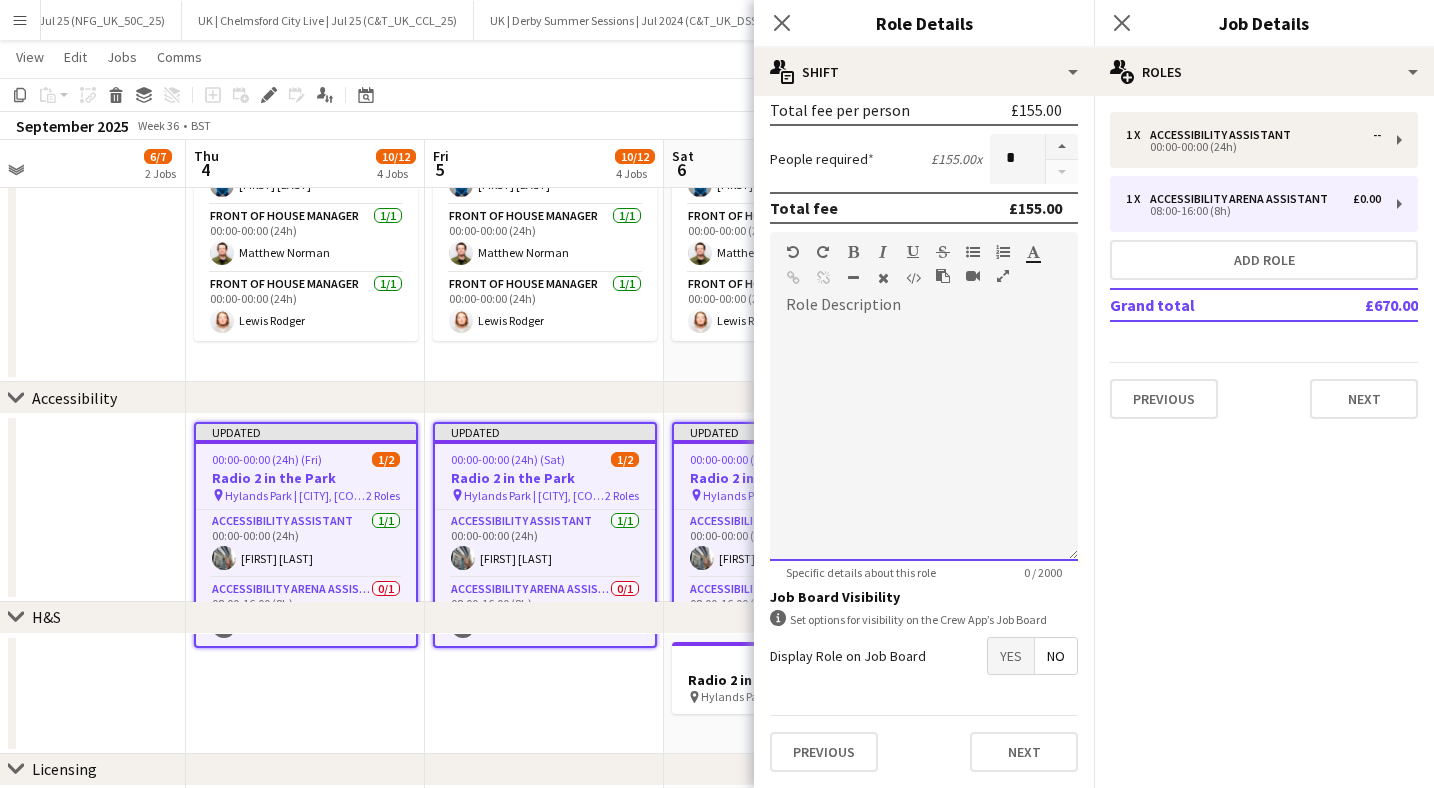 click at bounding box center (924, 441) 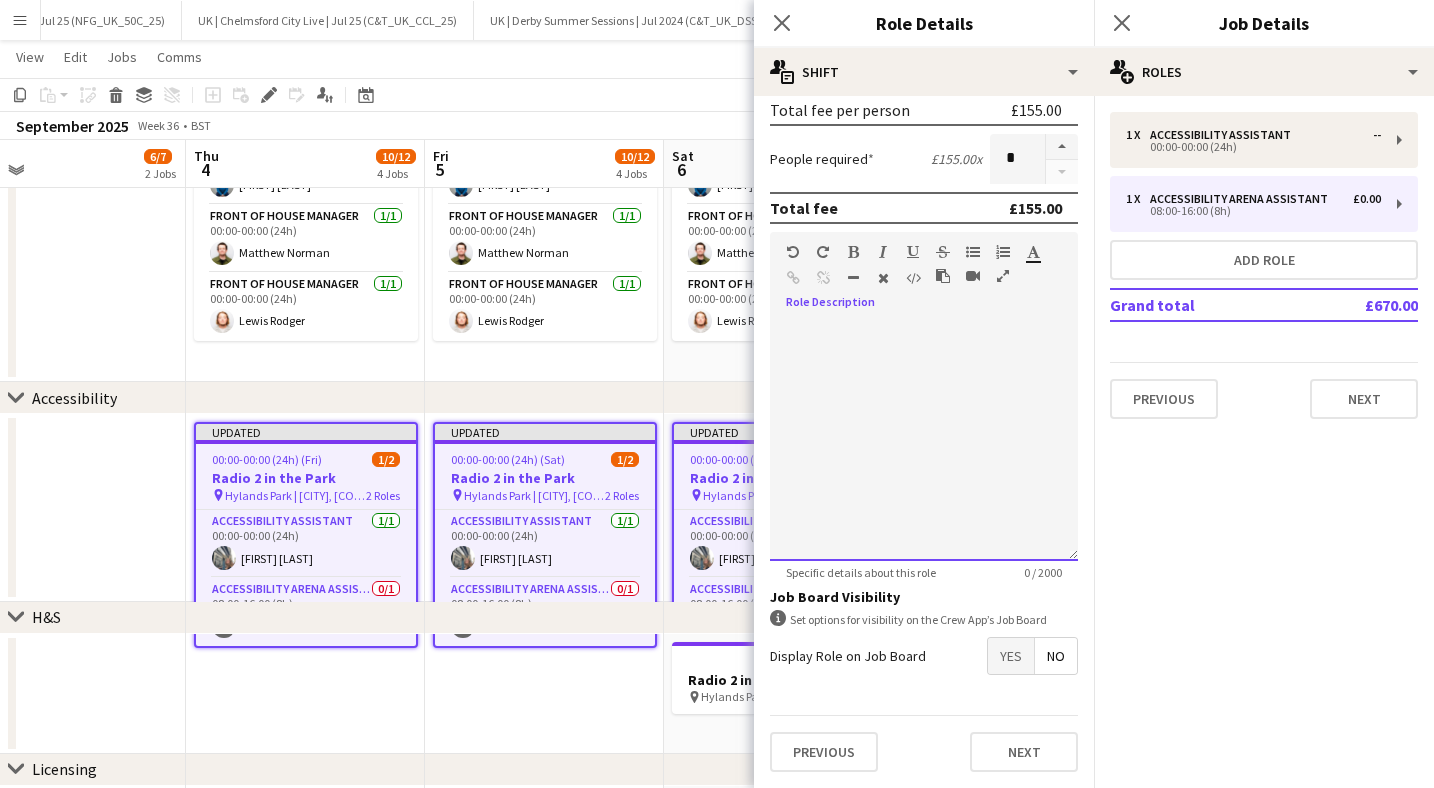 paste 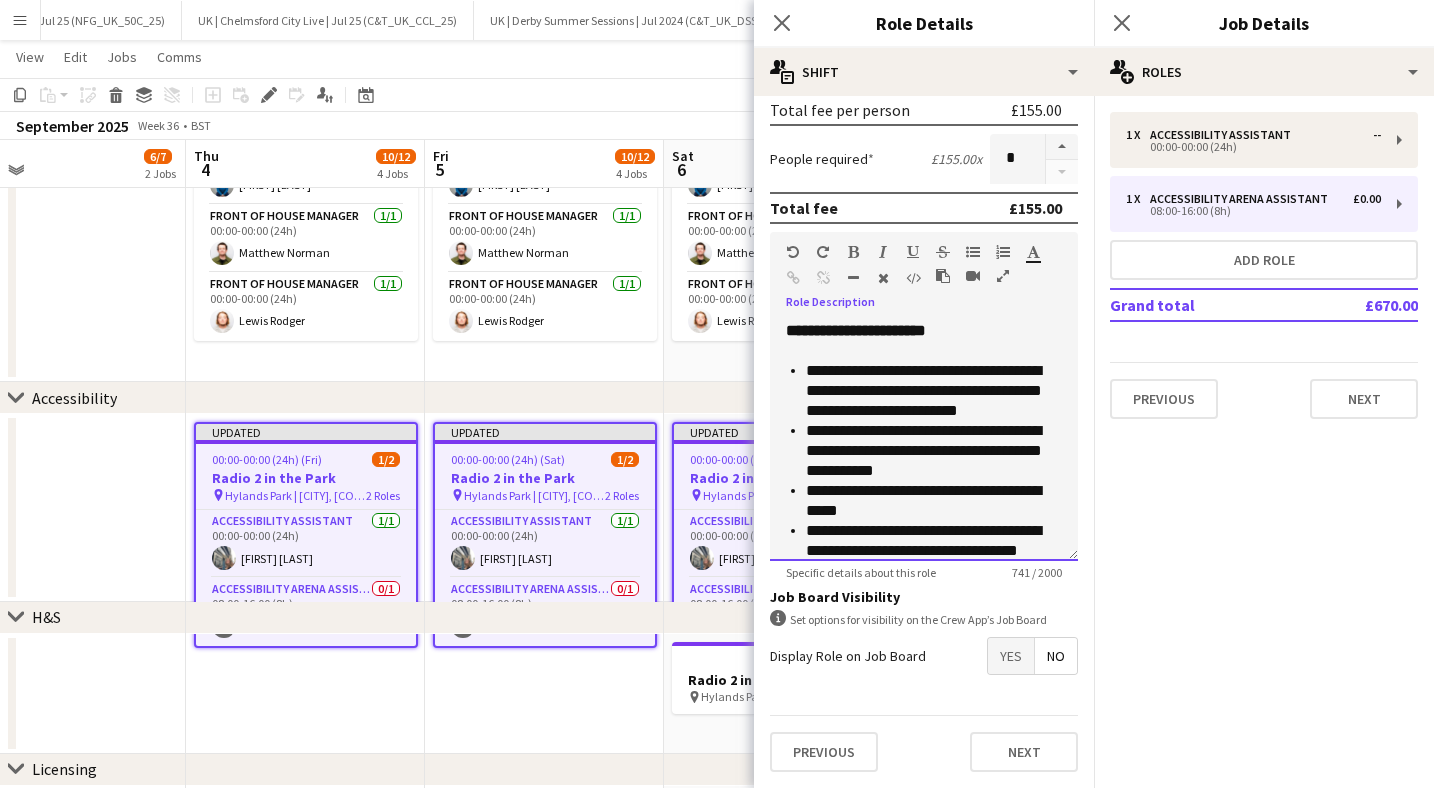scroll, scrollTop: 296, scrollLeft: 0, axis: vertical 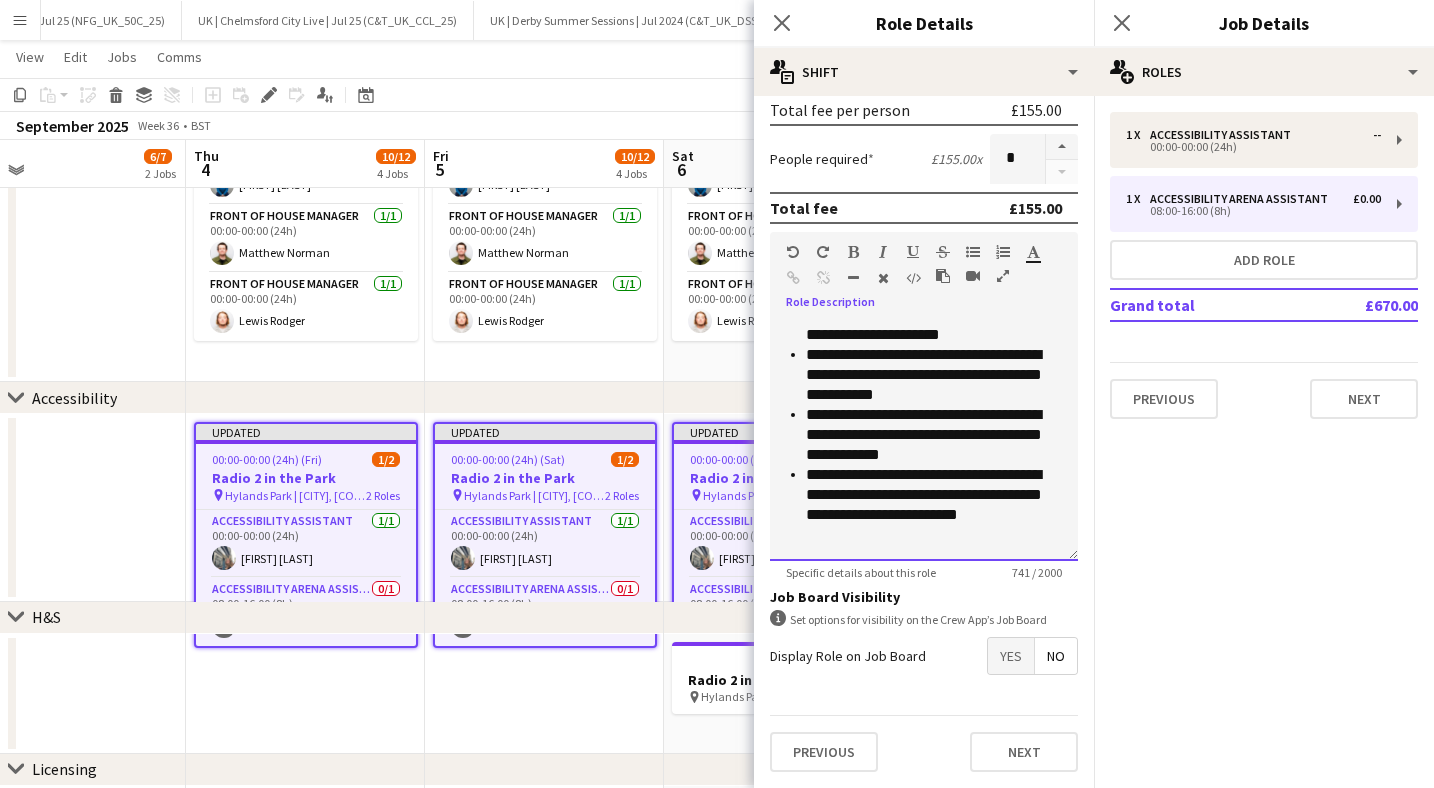 click at bounding box center [924, 535] 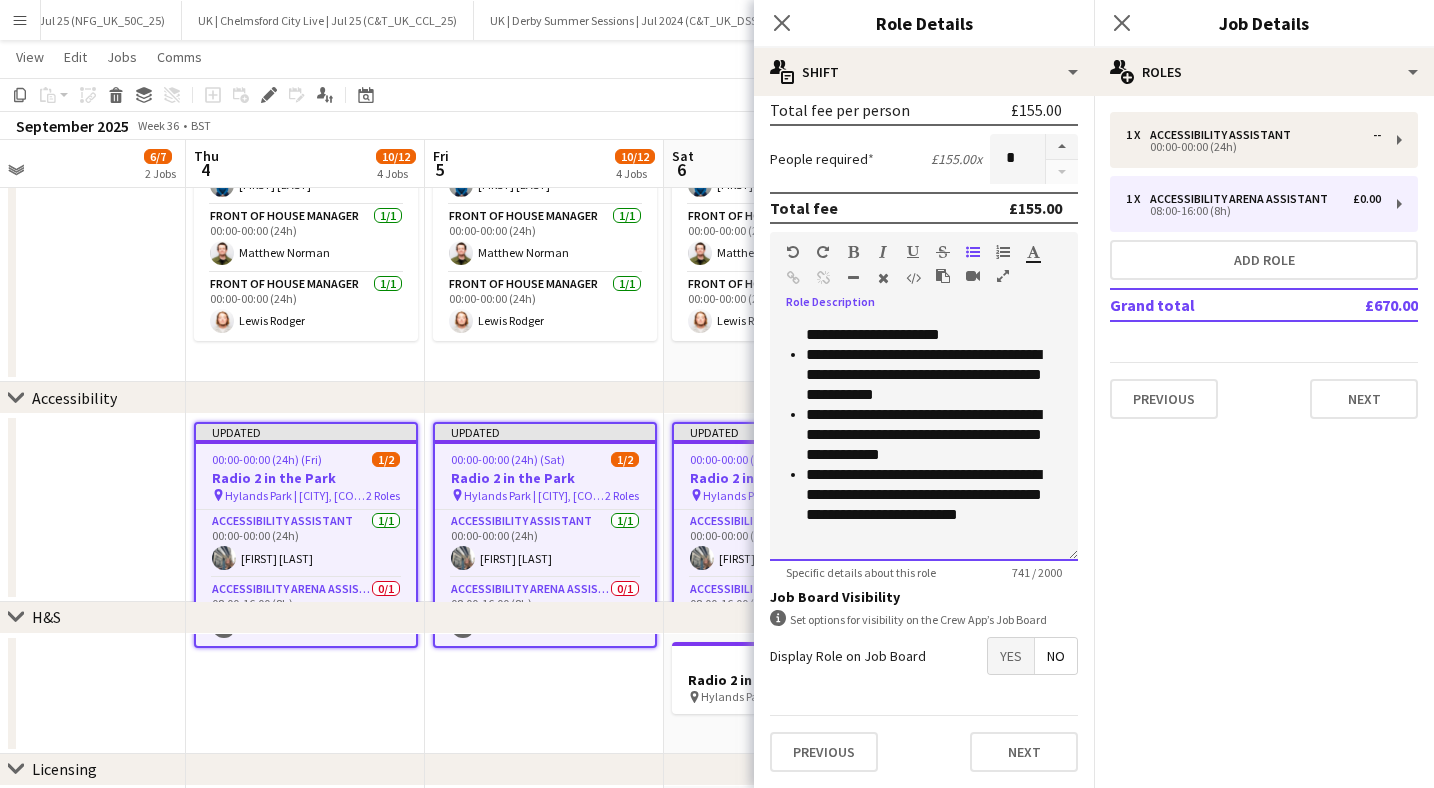 click on "**********" at bounding box center (934, 435) 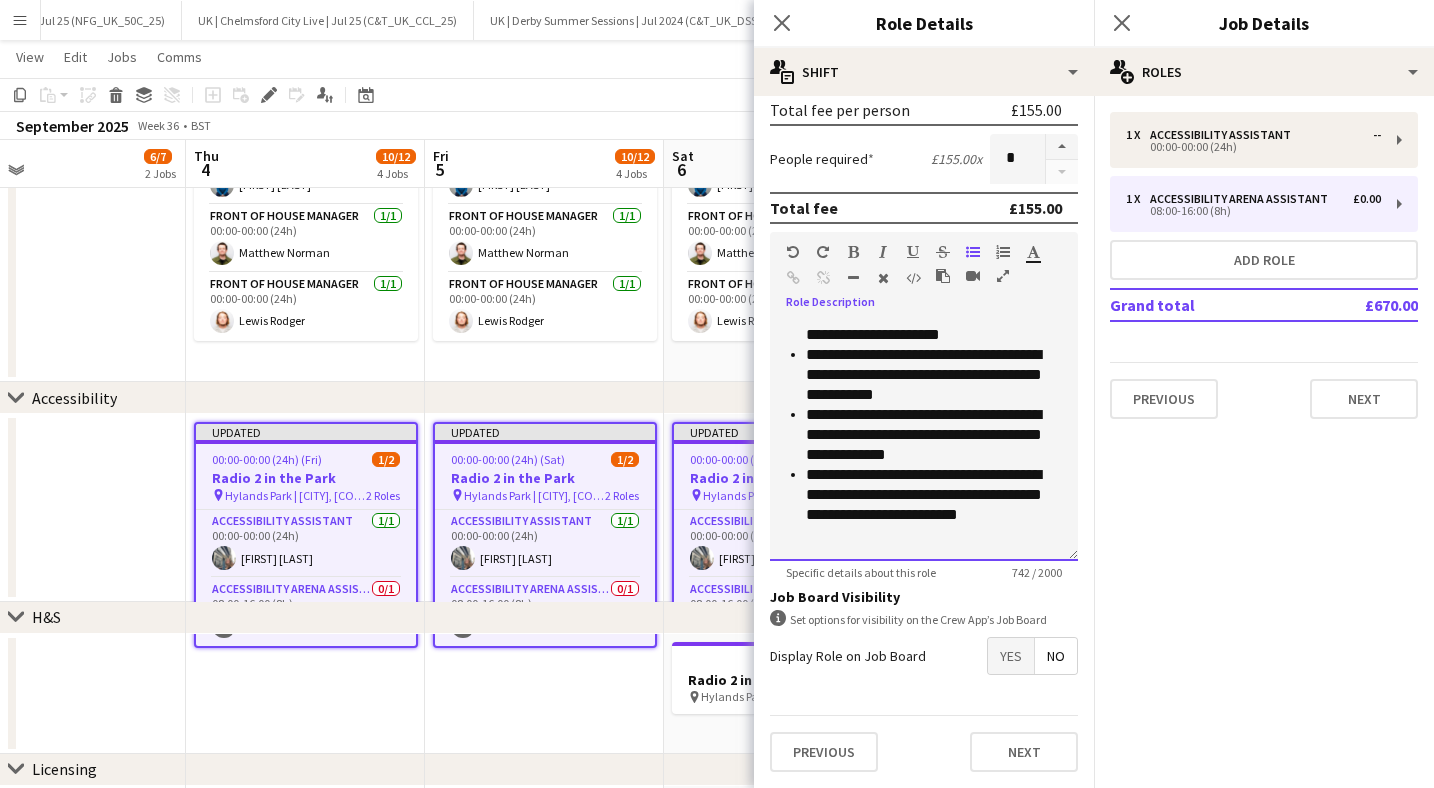 click on "**********" at bounding box center (934, 375) 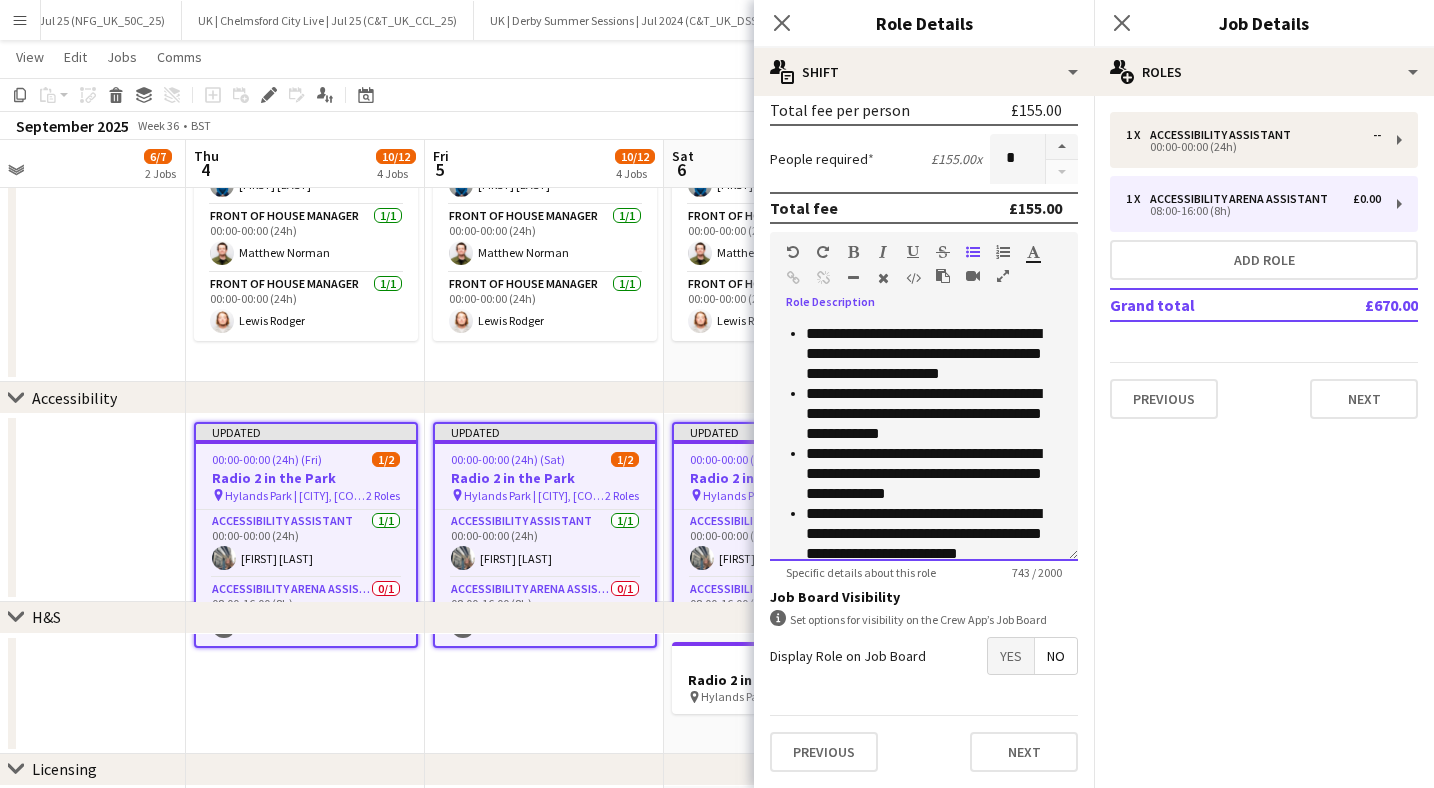 scroll, scrollTop: 258, scrollLeft: 0, axis: vertical 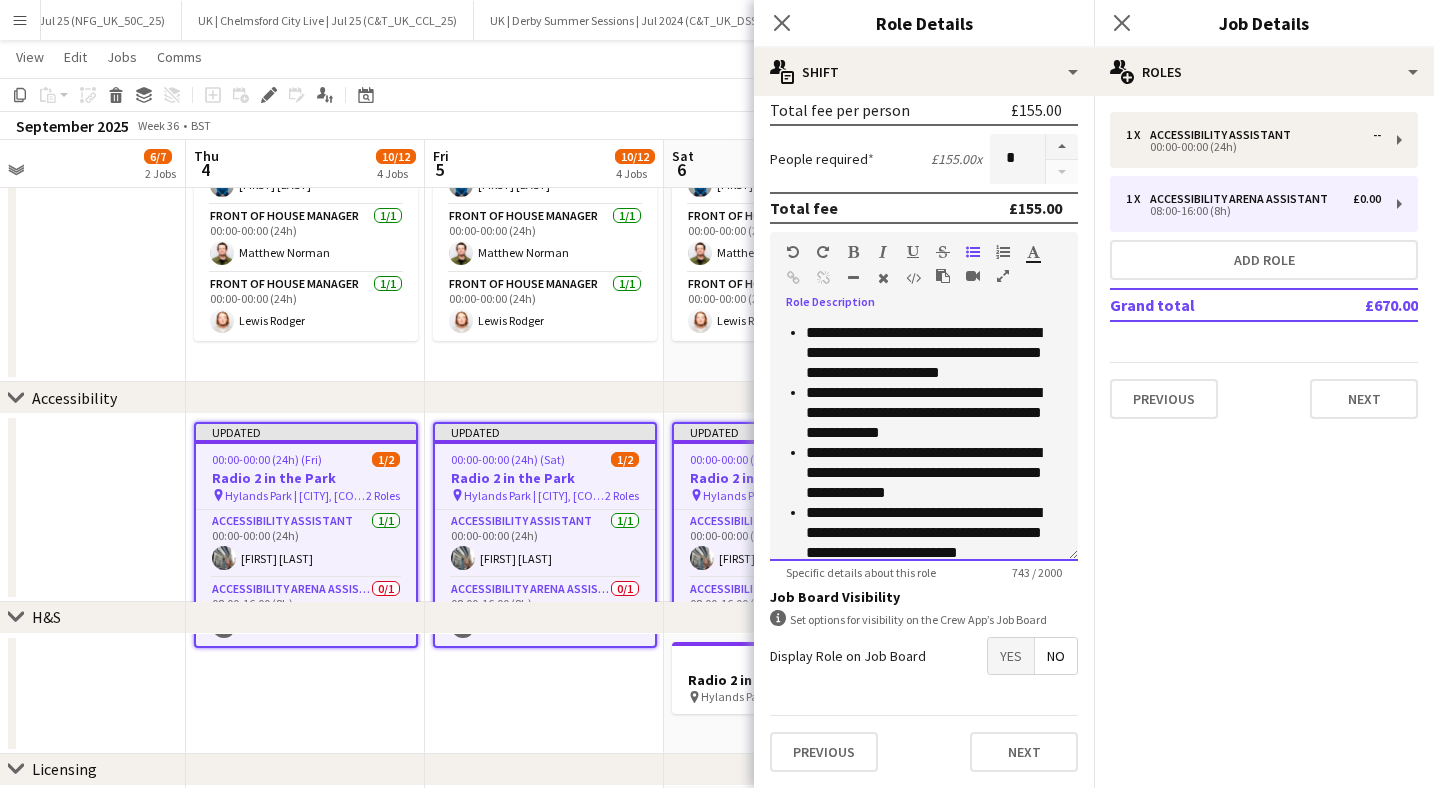 click on "**********" at bounding box center (934, 353) 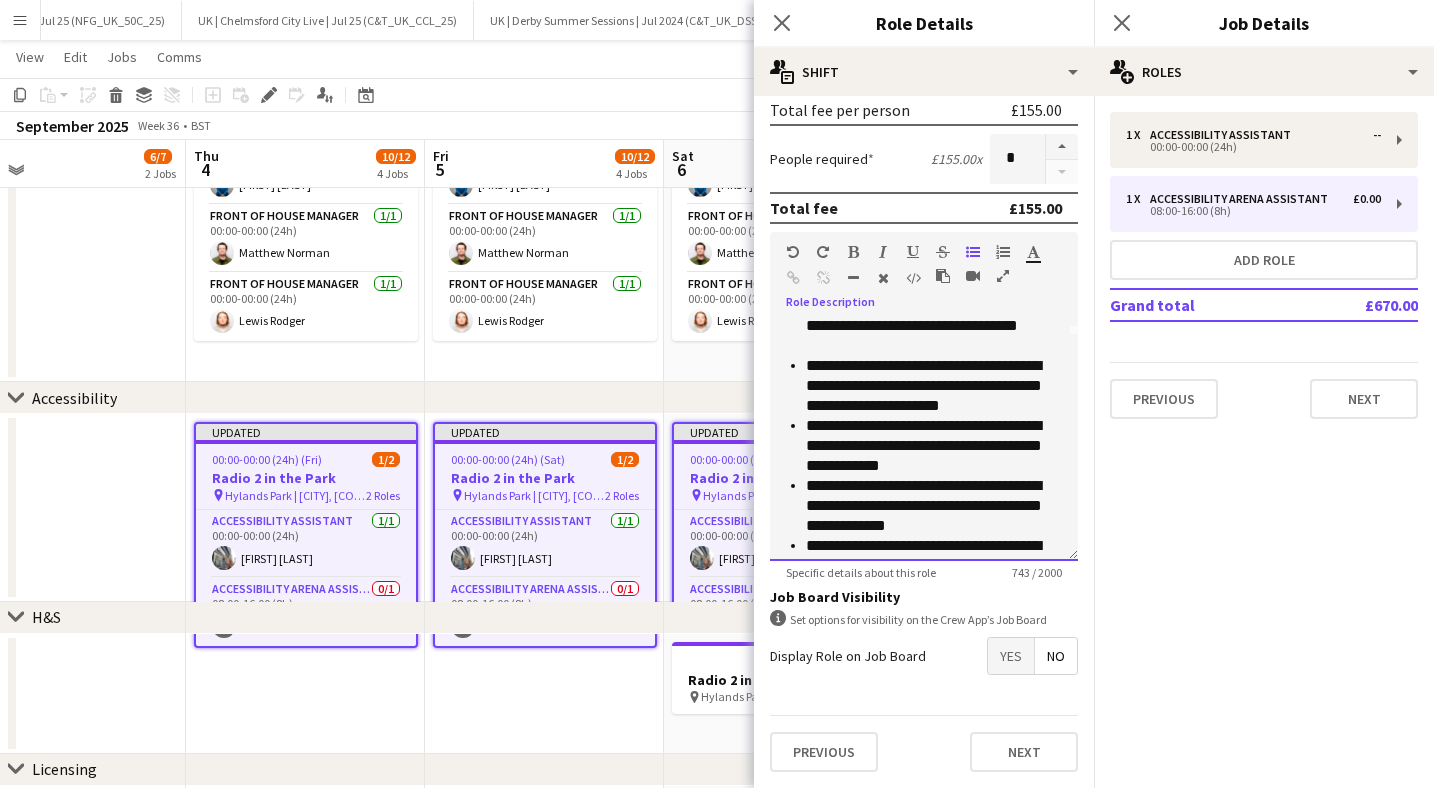 click on "**********" at bounding box center [934, 386] 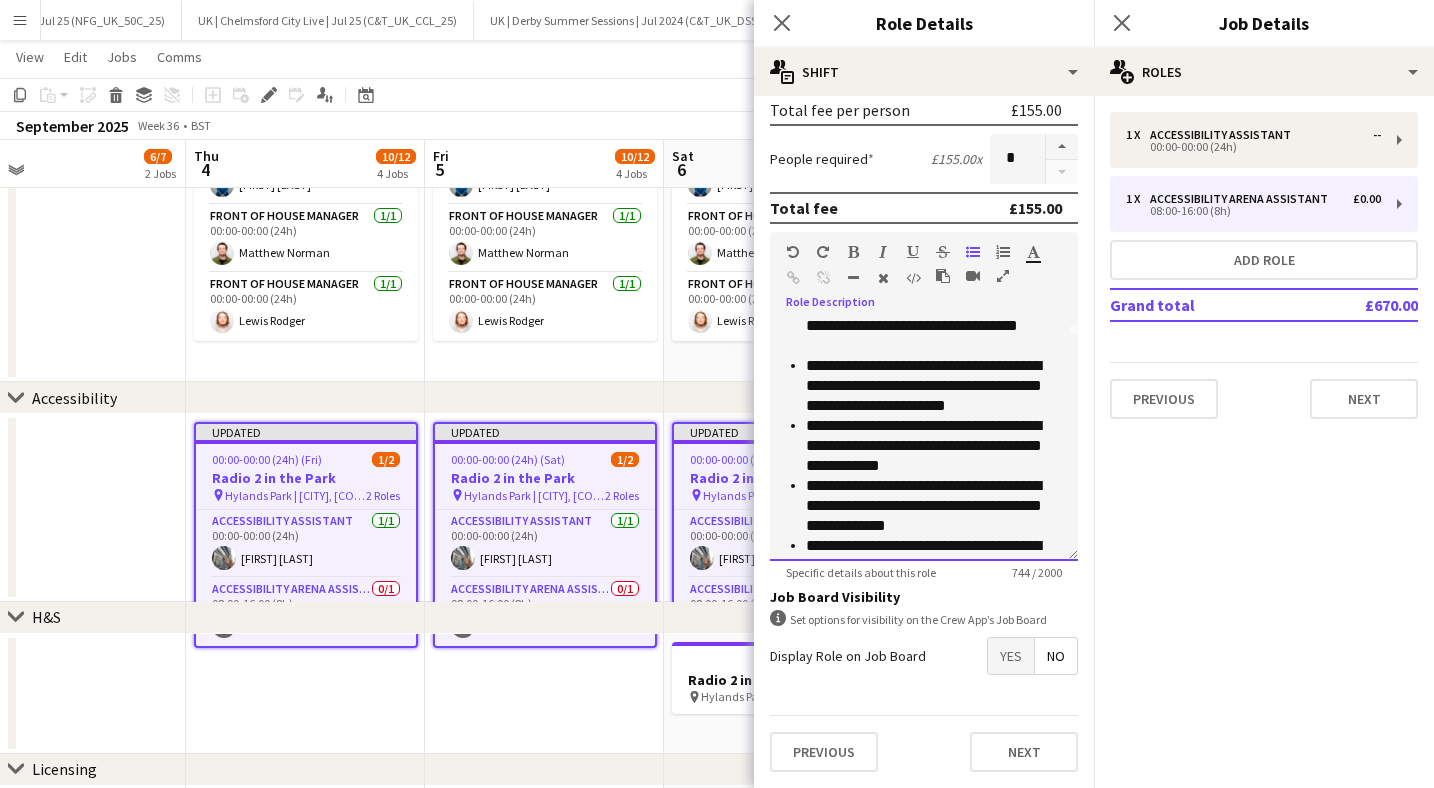 scroll, scrollTop: 184, scrollLeft: 0, axis: vertical 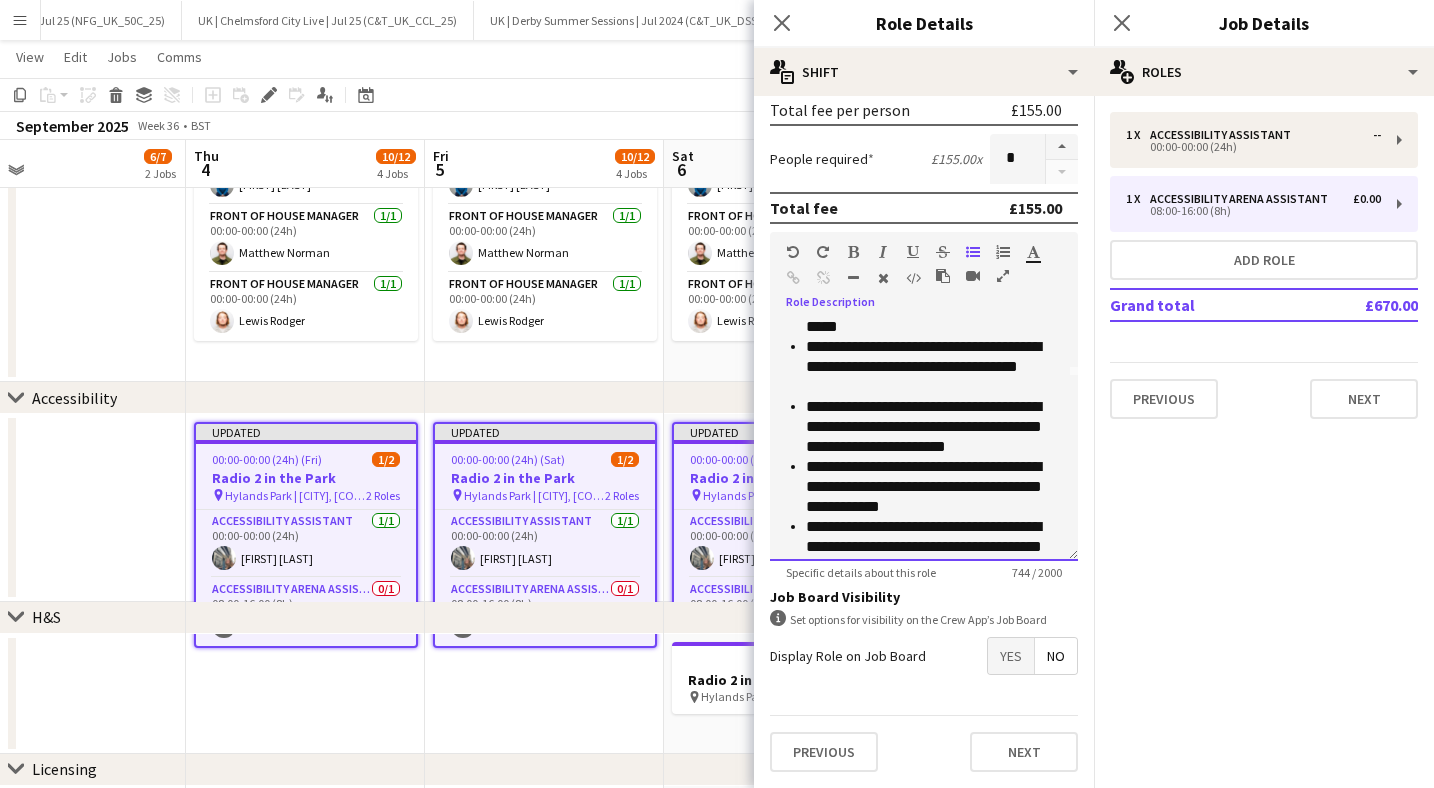 click on "**********" at bounding box center [934, 367] 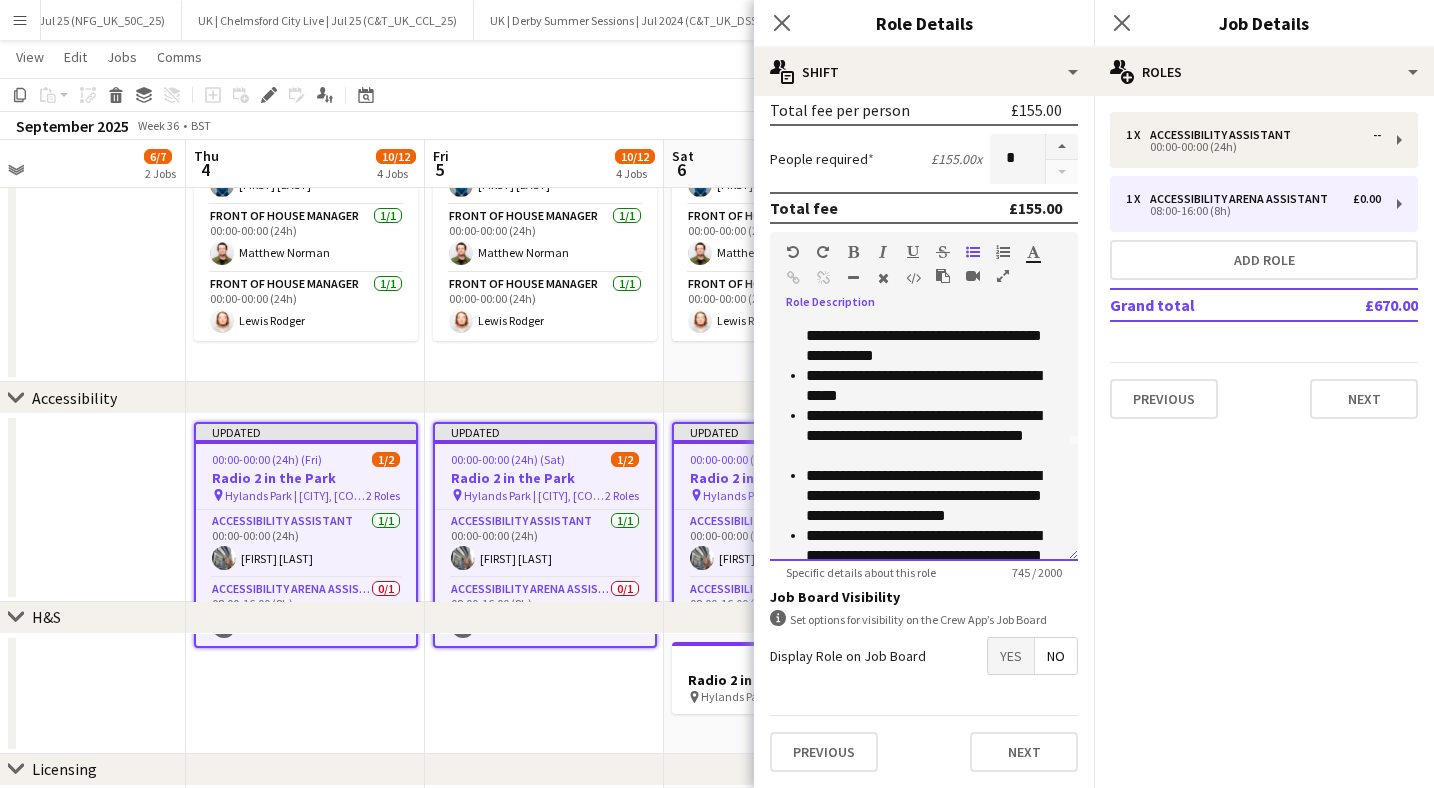 scroll, scrollTop: 110, scrollLeft: 0, axis: vertical 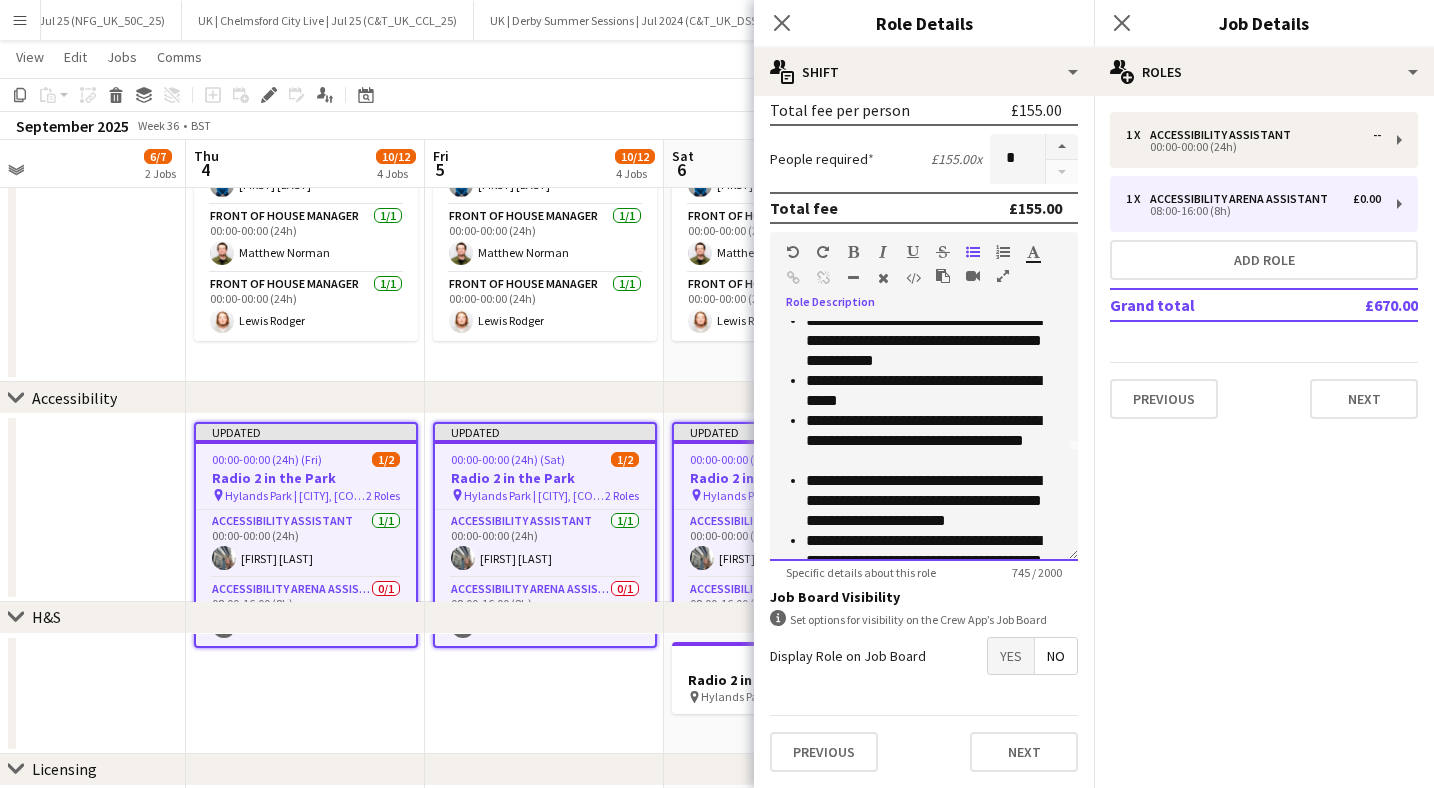 click on "**********" at bounding box center [934, 391] 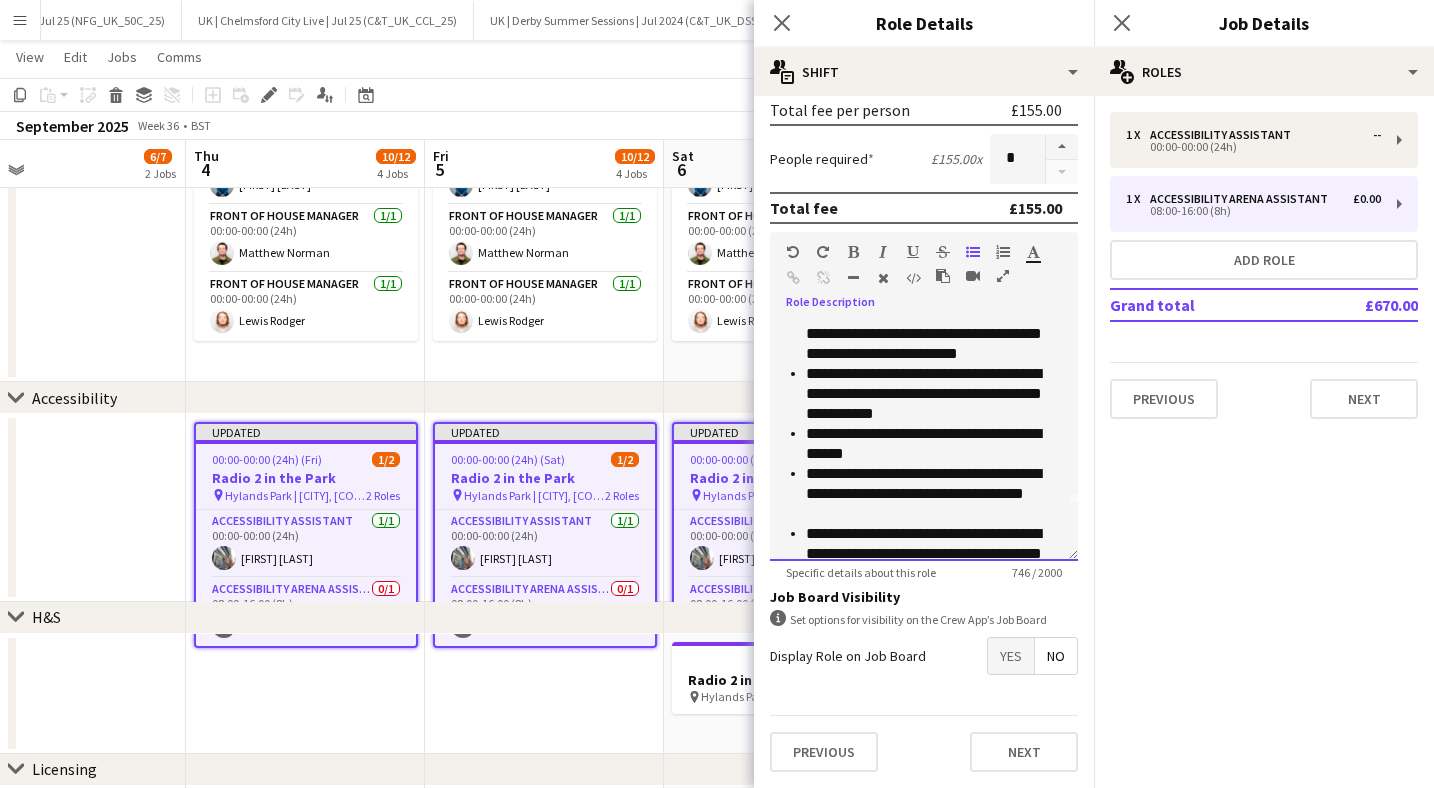 scroll, scrollTop: 58, scrollLeft: 0, axis: vertical 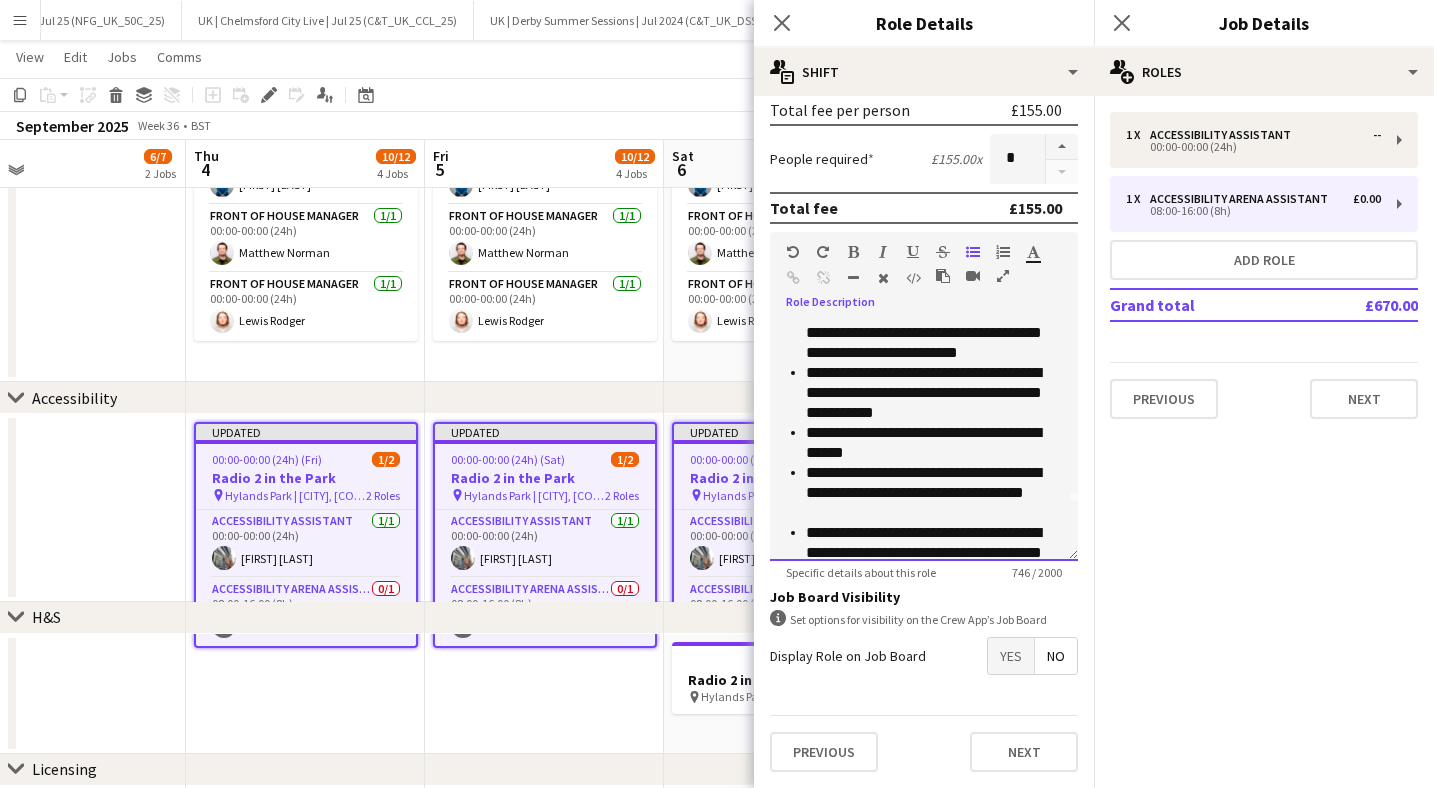 click on "**********" at bounding box center [934, 393] 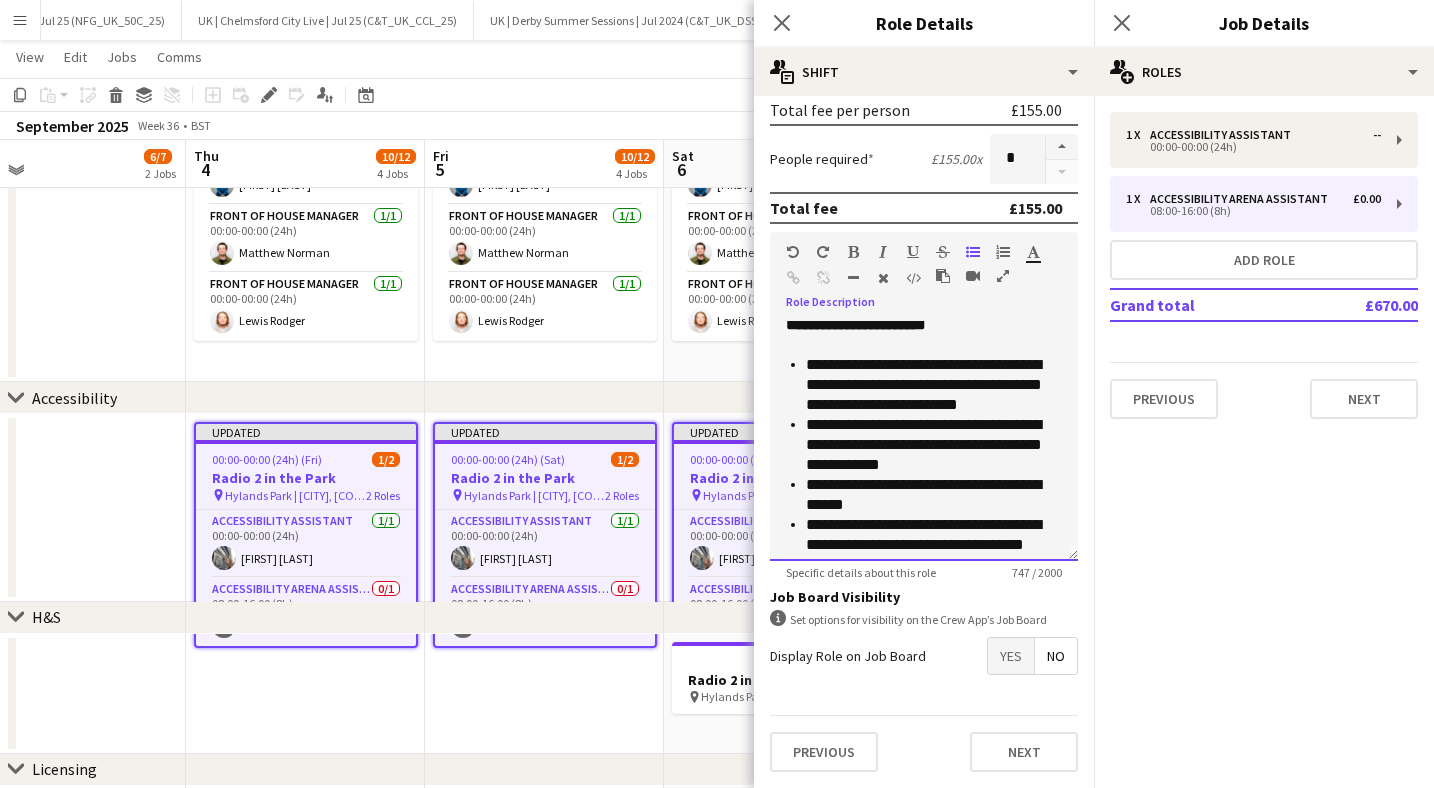 scroll, scrollTop: 8, scrollLeft: 0, axis: vertical 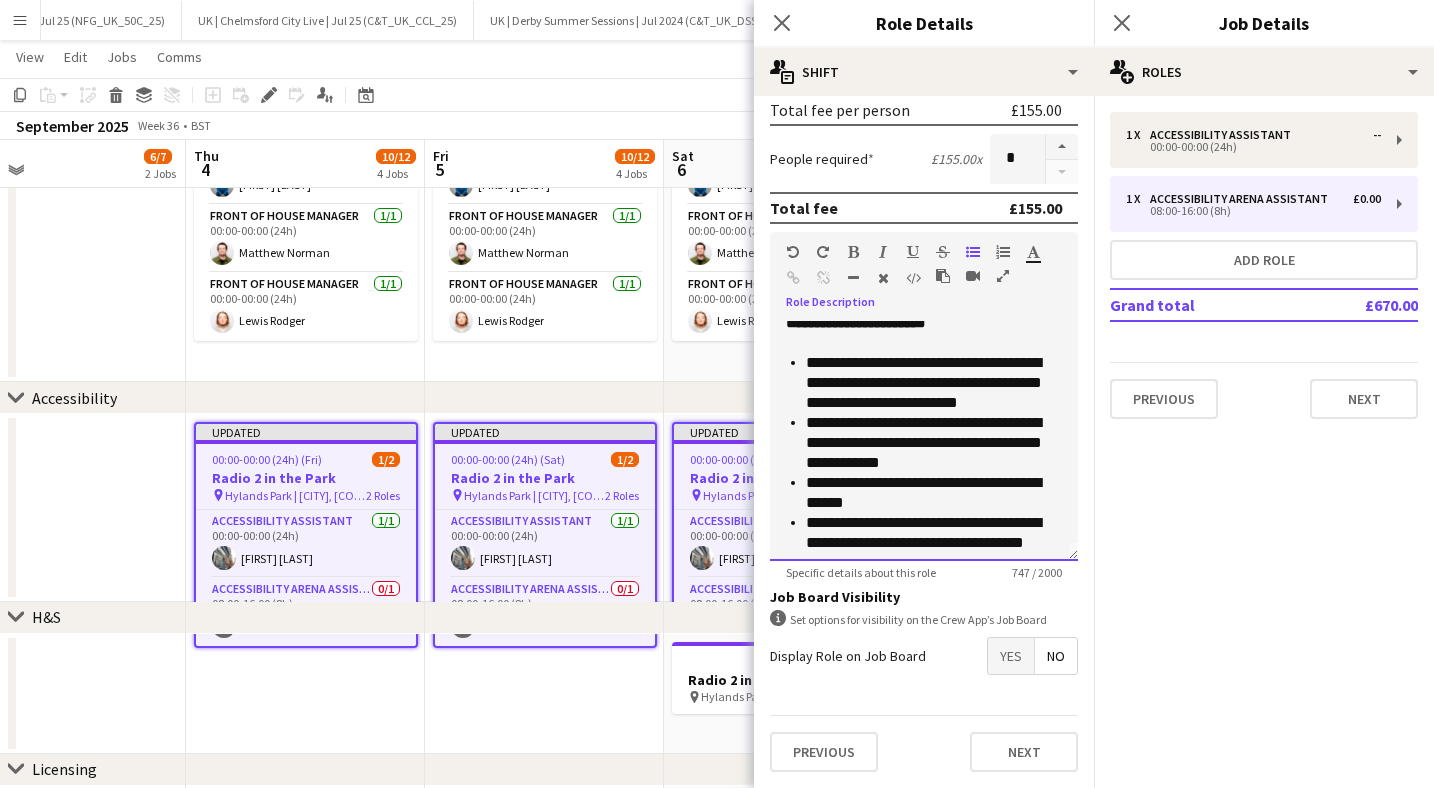drag, startPoint x: 1060, startPoint y: 408, endPoint x: 928, endPoint y: 407, distance: 132.00378 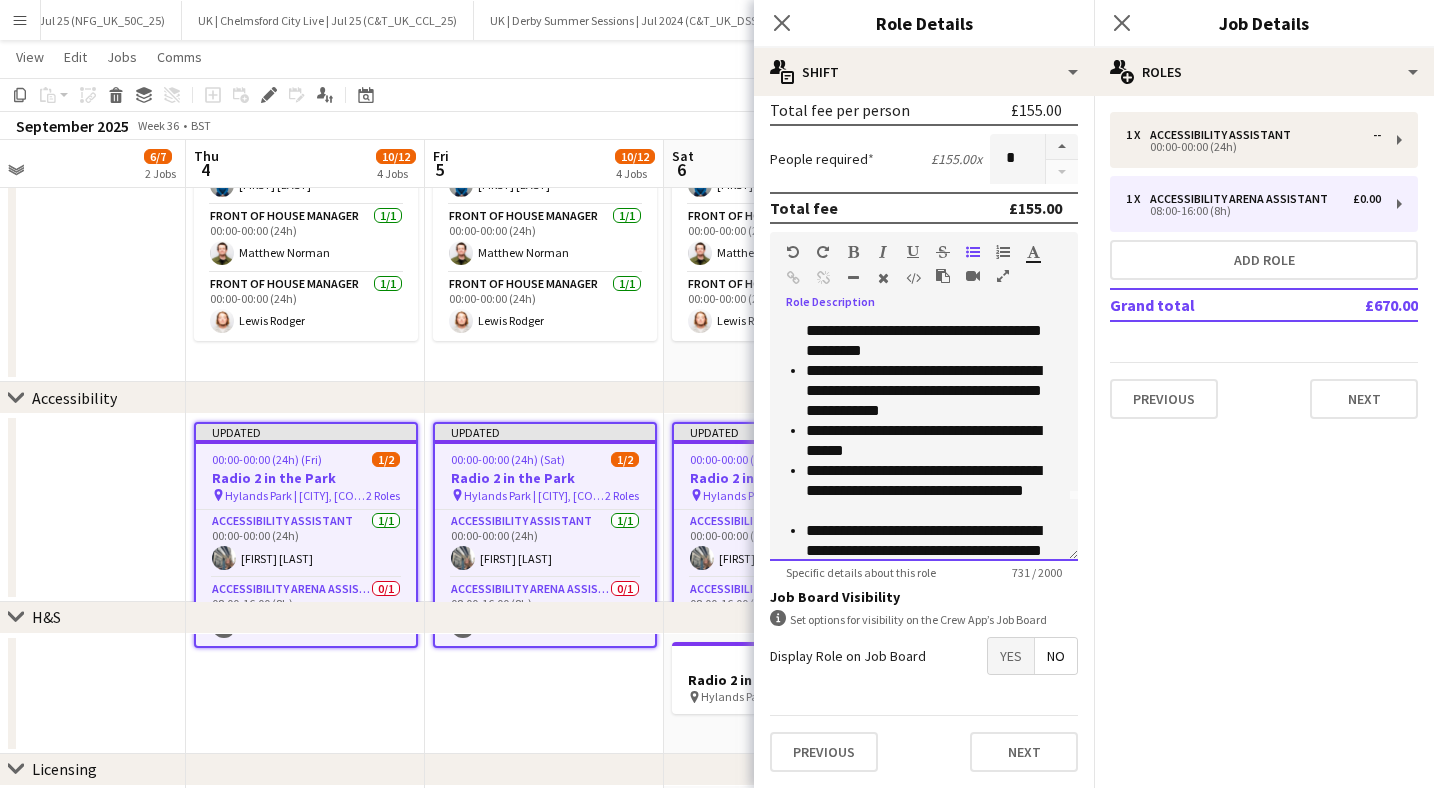 scroll, scrollTop: 103, scrollLeft: 0, axis: vertical 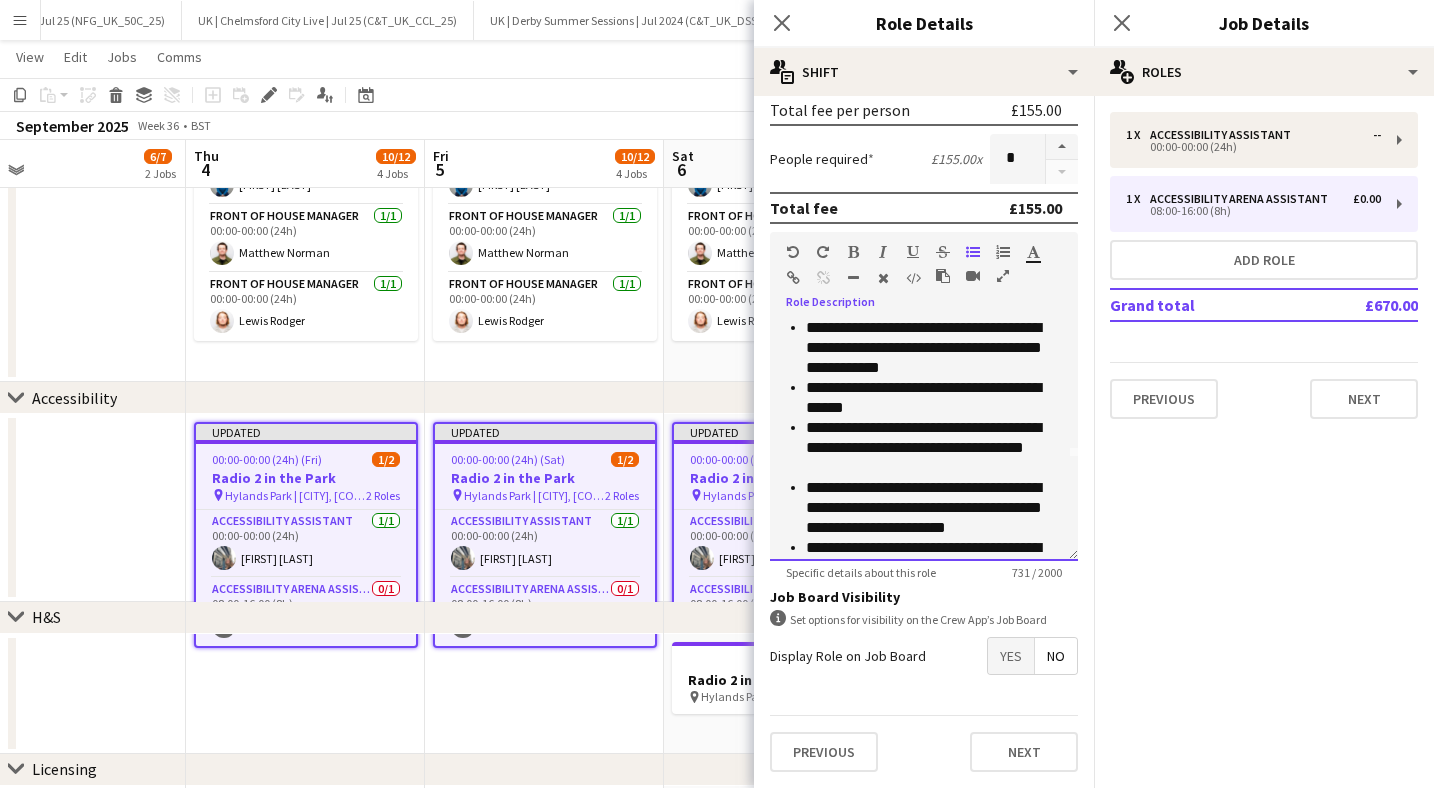 drag, startPoint x: 889, startPoint y: 473, endPoint x: 785, endPoint y: 435, distance: 110.724884 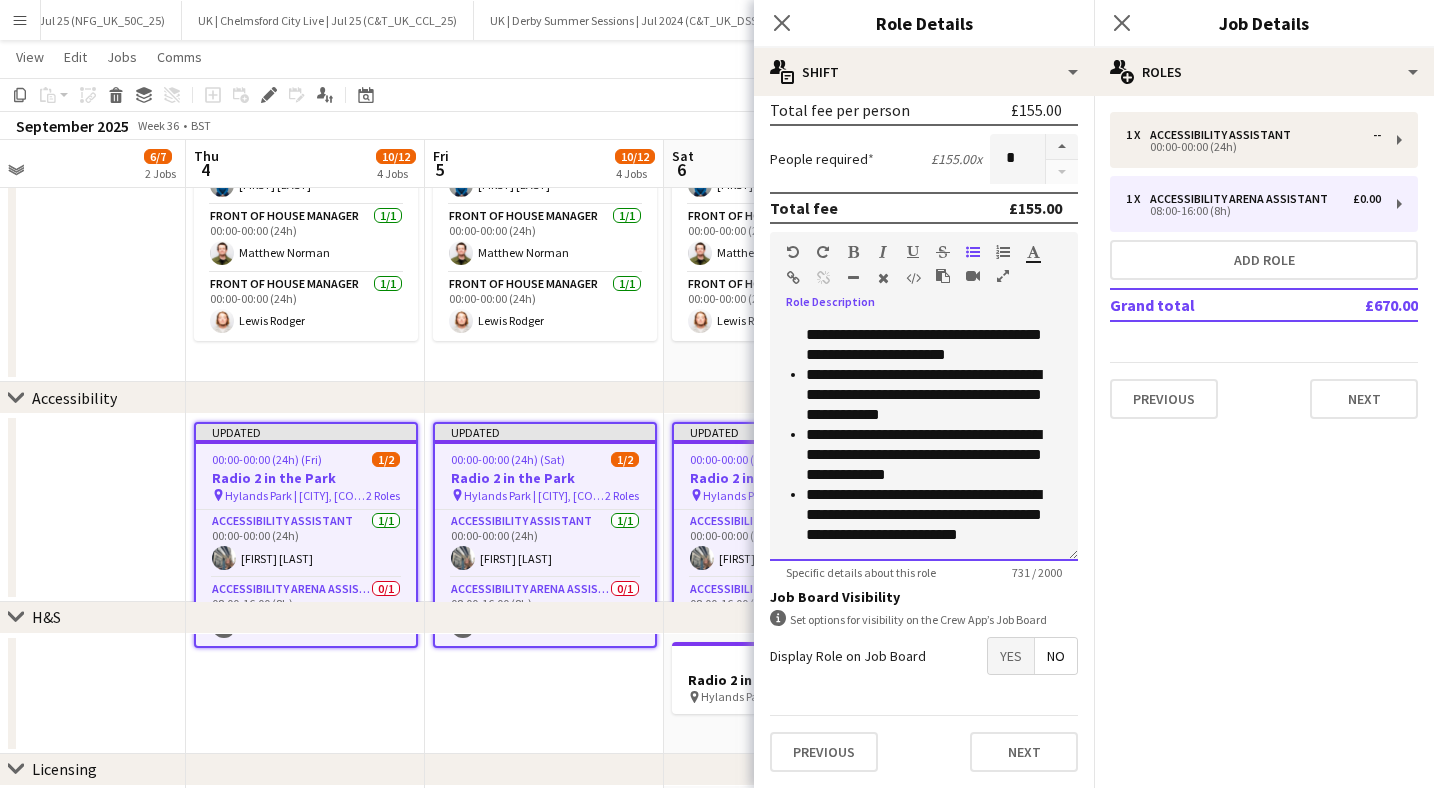 scroll, scrollTop: 296, scrollLeft: 0, axis: vertical 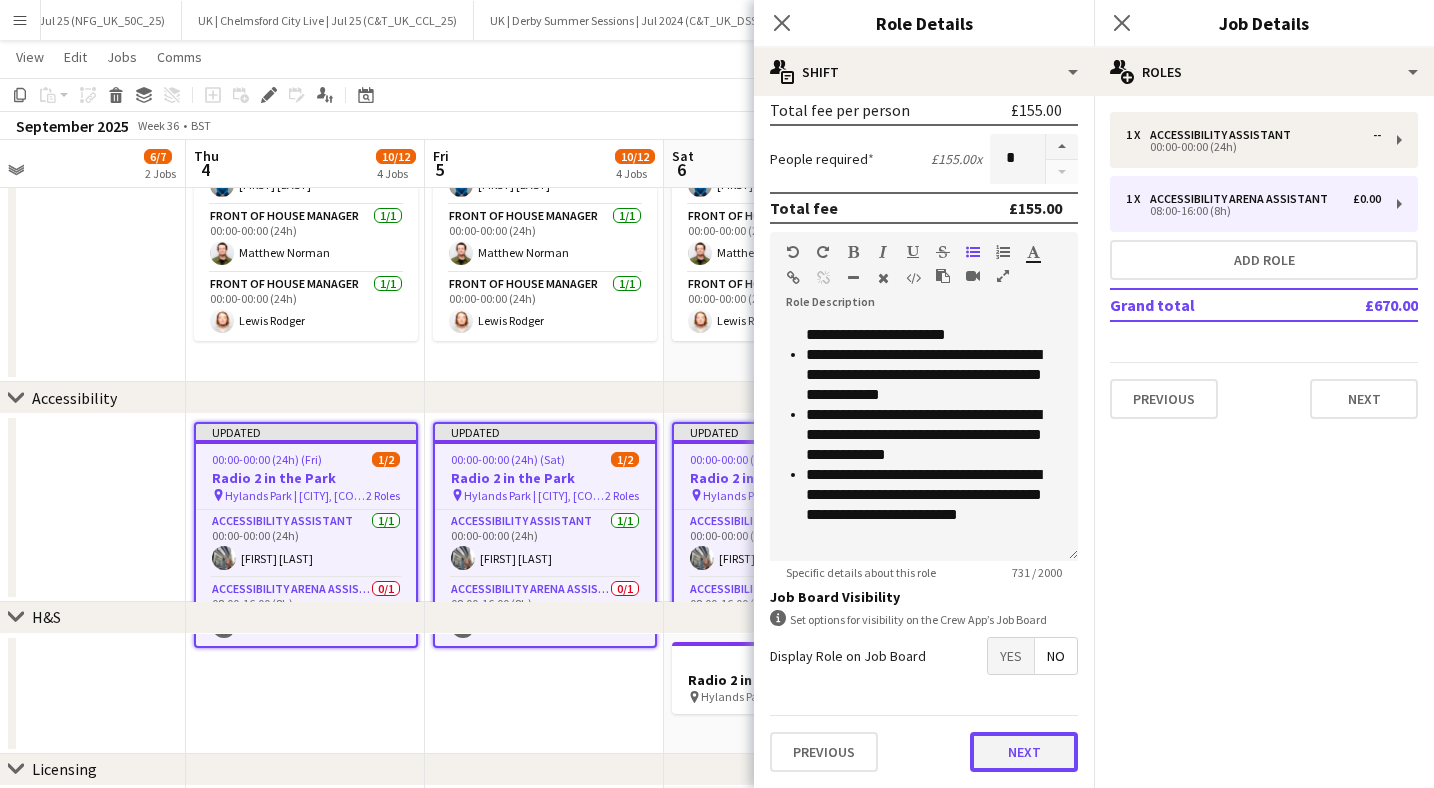click on "Next" at bounding box center (1024, 752) 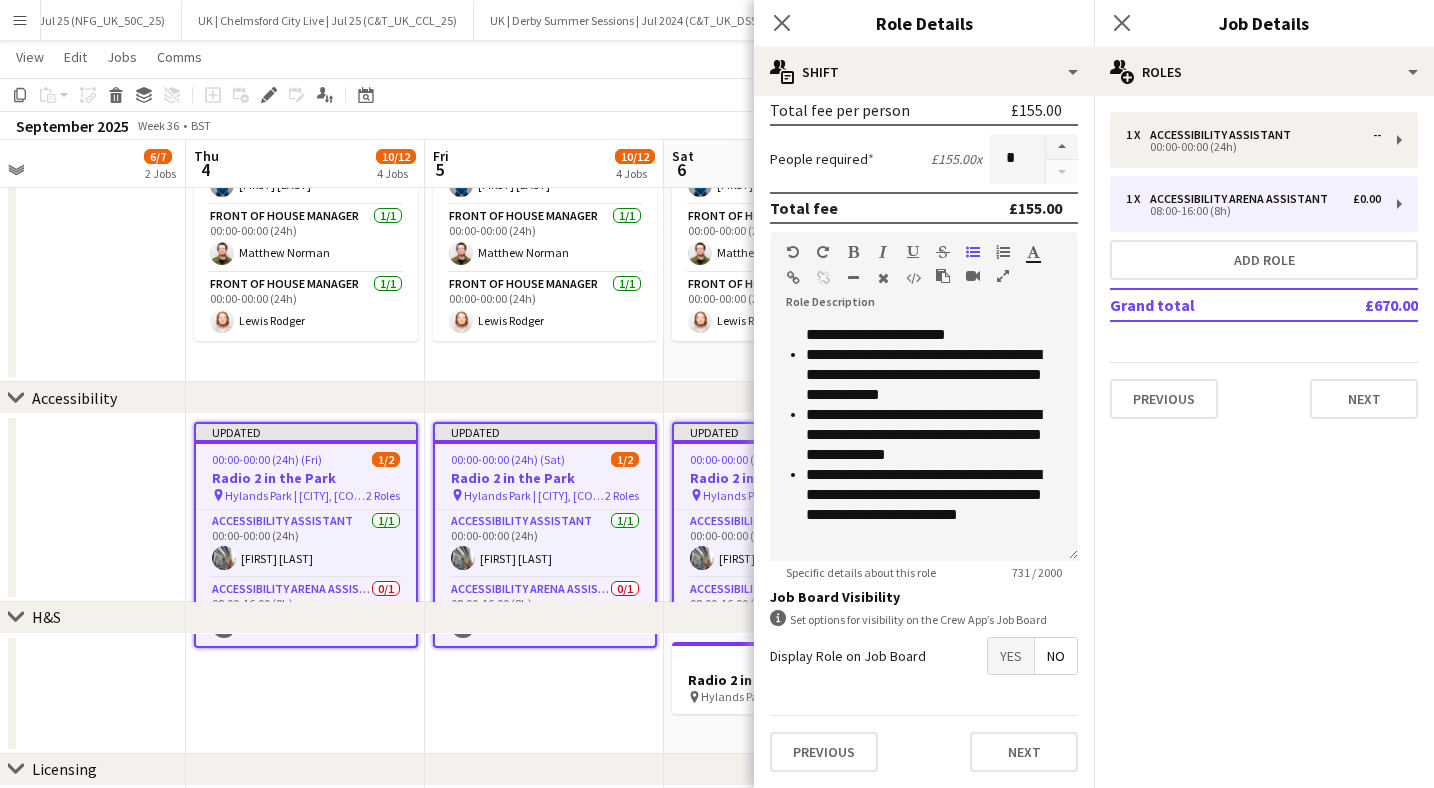 scroll, scrollTop: 0, scrollLeft: 0, axis: both 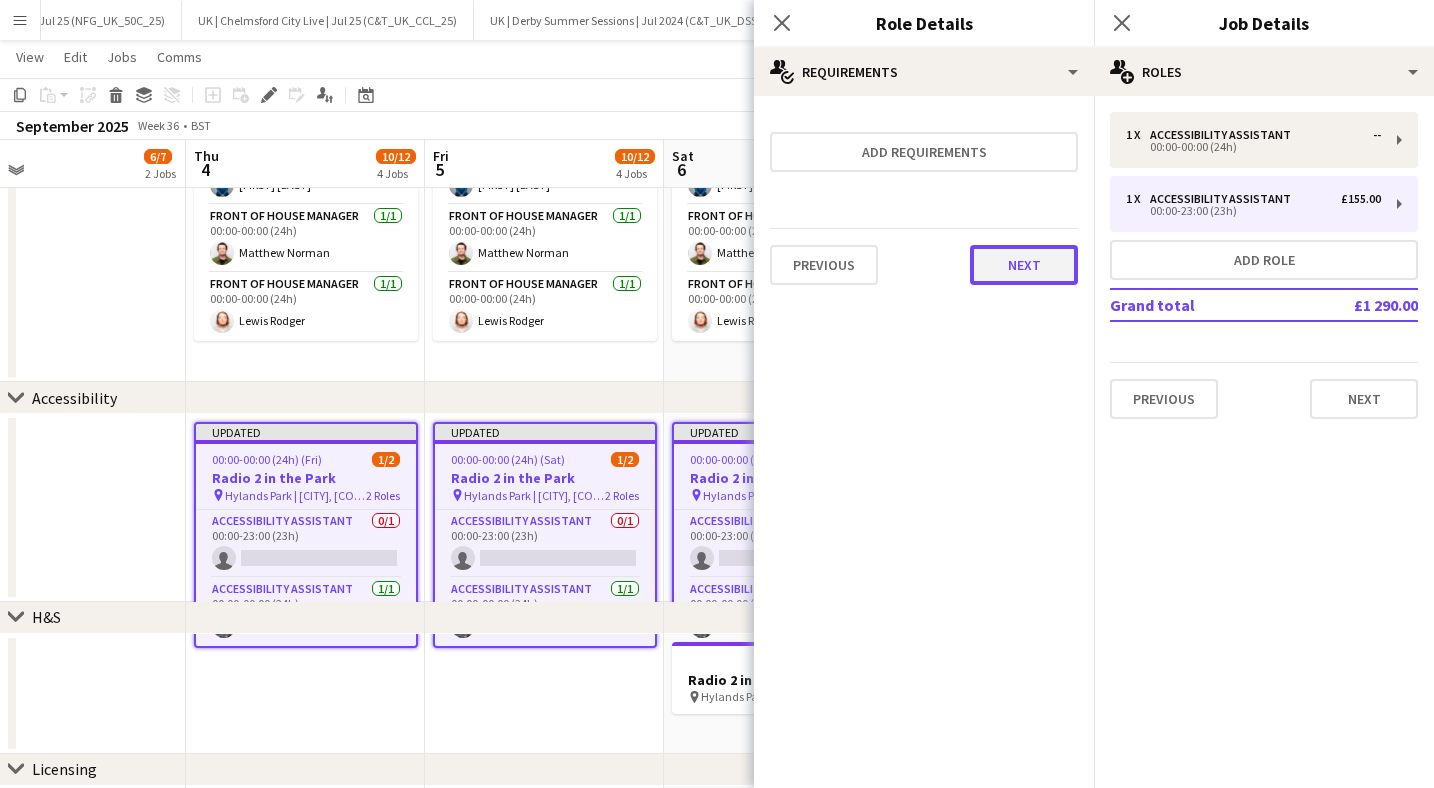 click on "Next" at bounding box center (1024, 265) 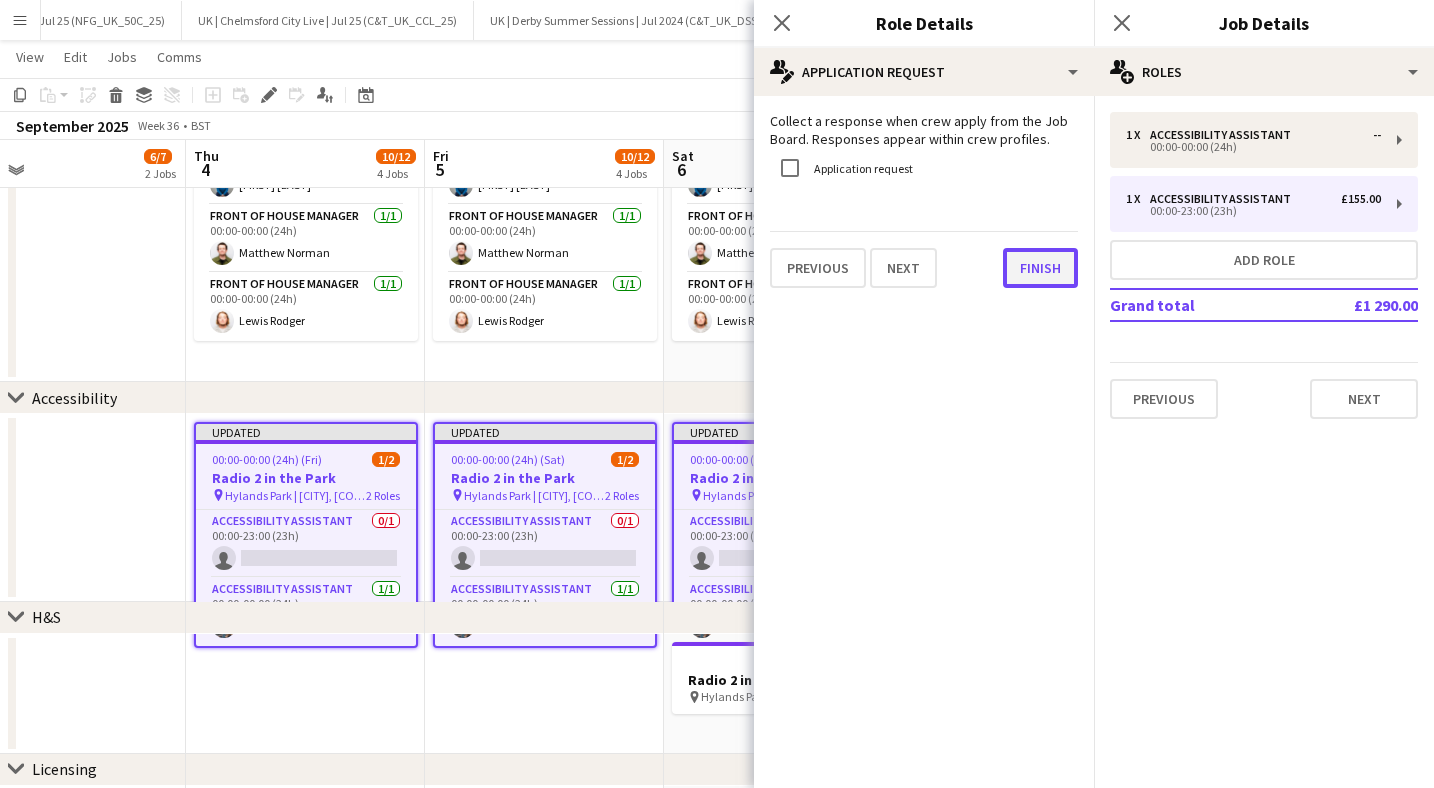 click on "Finish" at bounding box center (1040, 268) 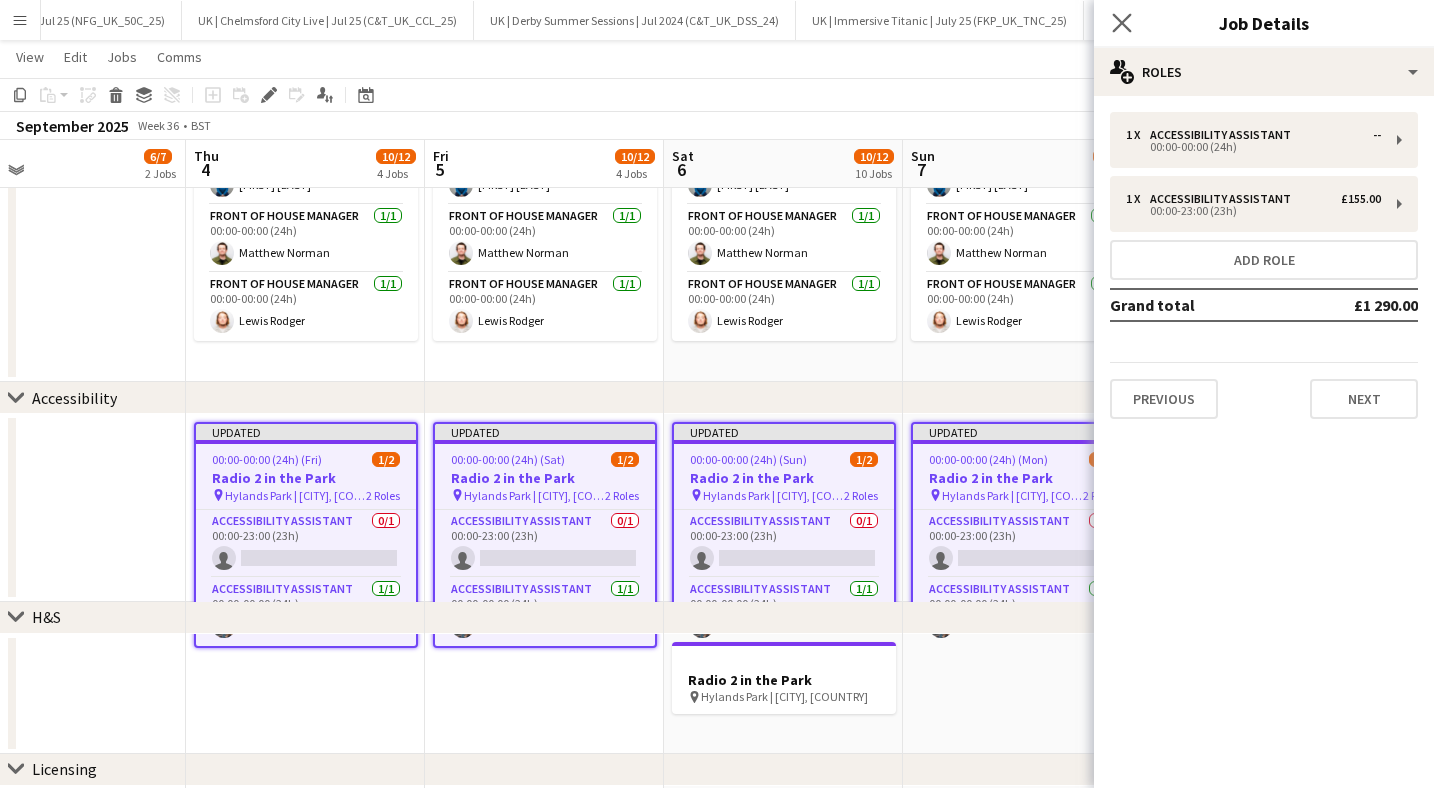 click on "Close pop-in" 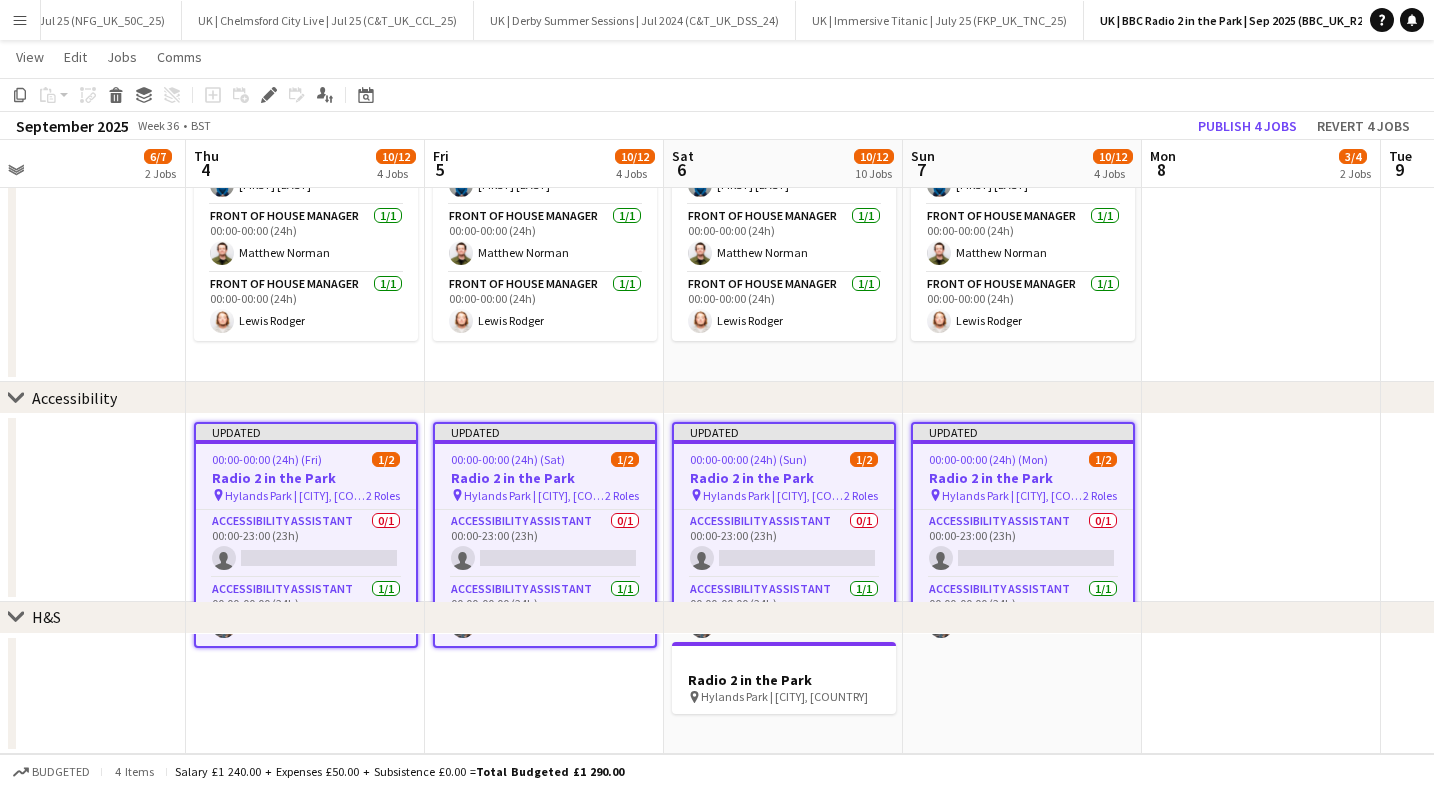 click on "Updated   00:00-00:00 (24h) (Fri)   1/2   Radio 2 in the Park
pin
Hylands Park | Chelmsford, UK   2 Roles   Accessibility Assistant   0/1   00:00-23:00 (23h)
single-neutral-actions
Accessibility Assistant   1/1   00:00-00:00 (24h)
Madeleine Darling" at bounding box center [306, 535] 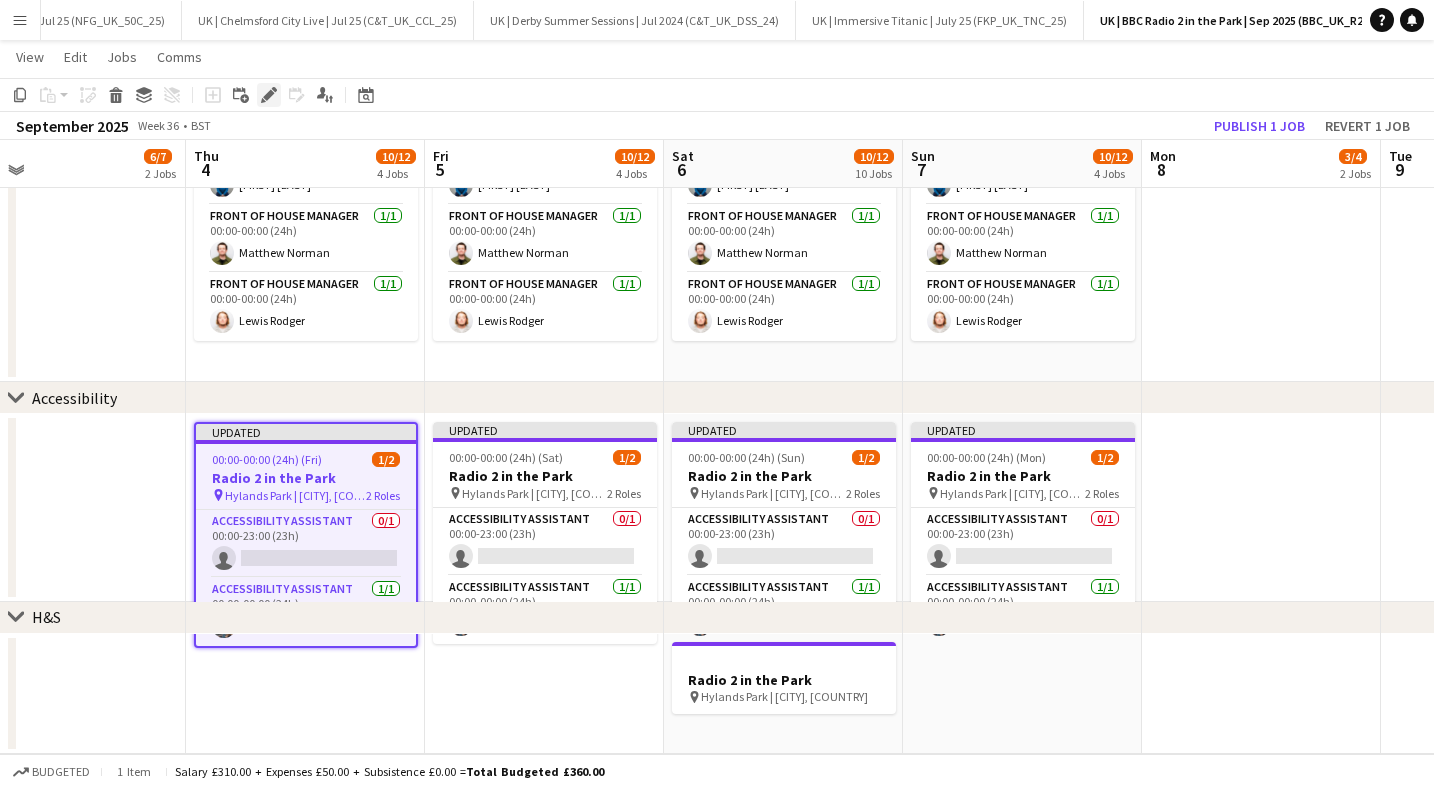 click on "Edit" 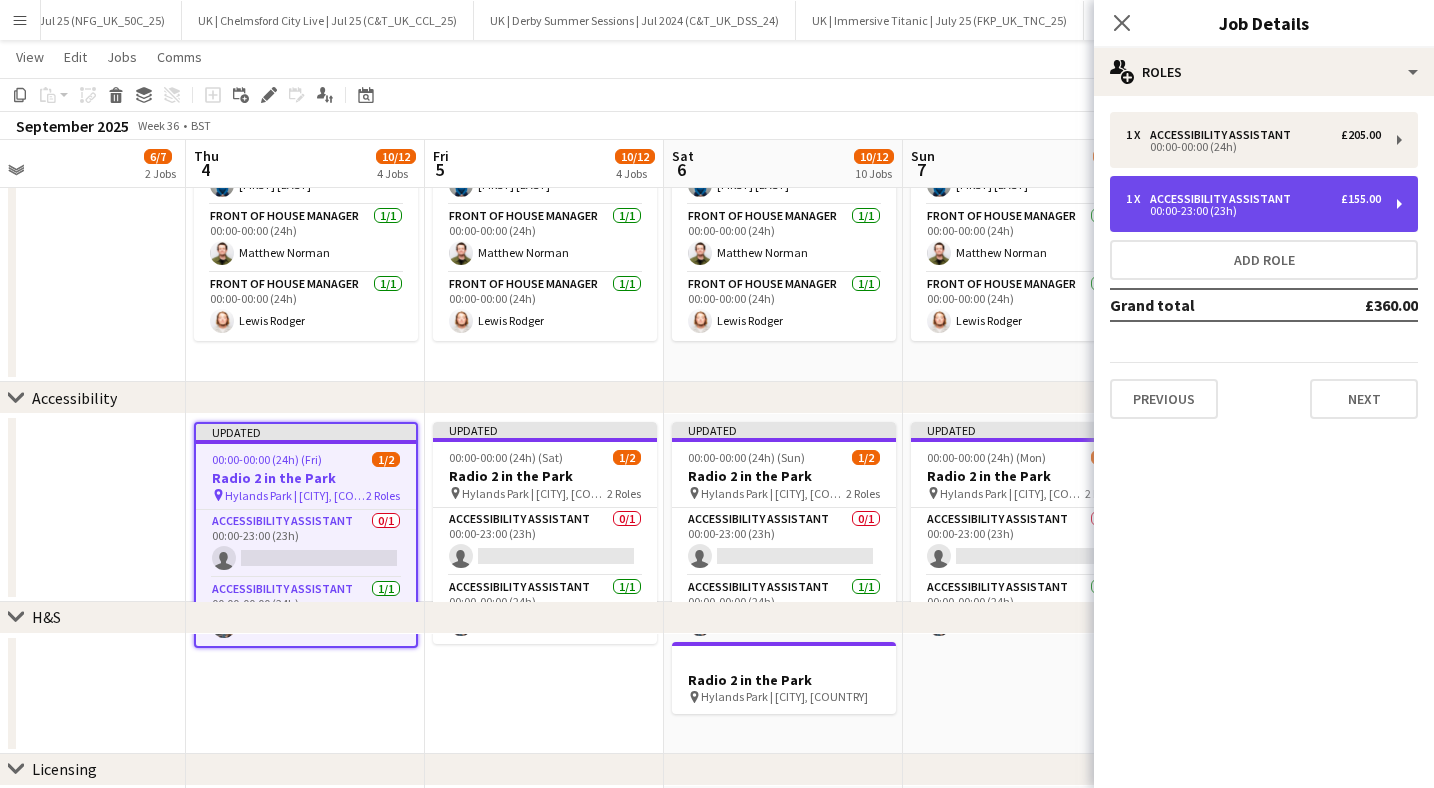 click on "00:00-23:00 (23h)" at bounding box center [1253, 211] 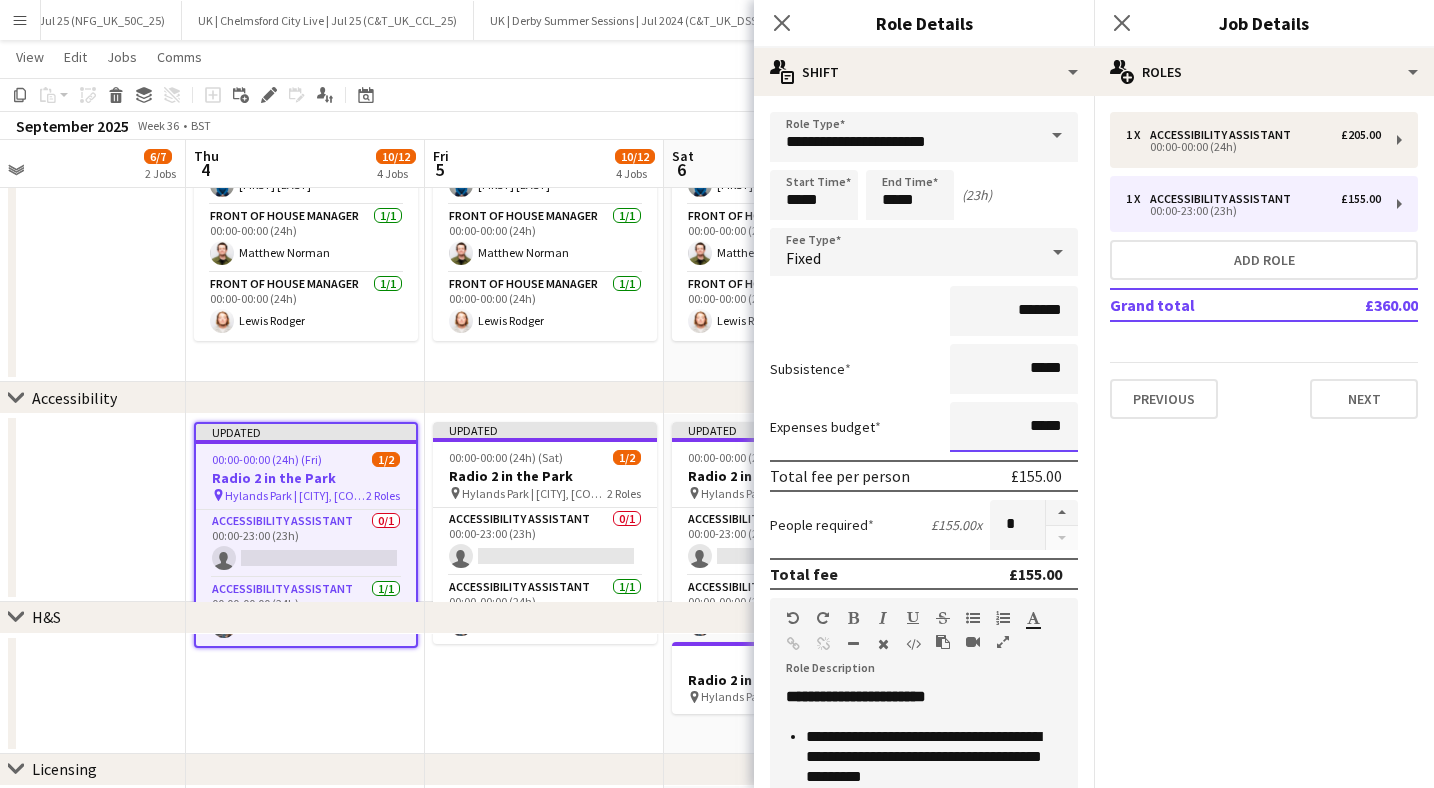 click on "*****" at bounding box center [1014, 427] 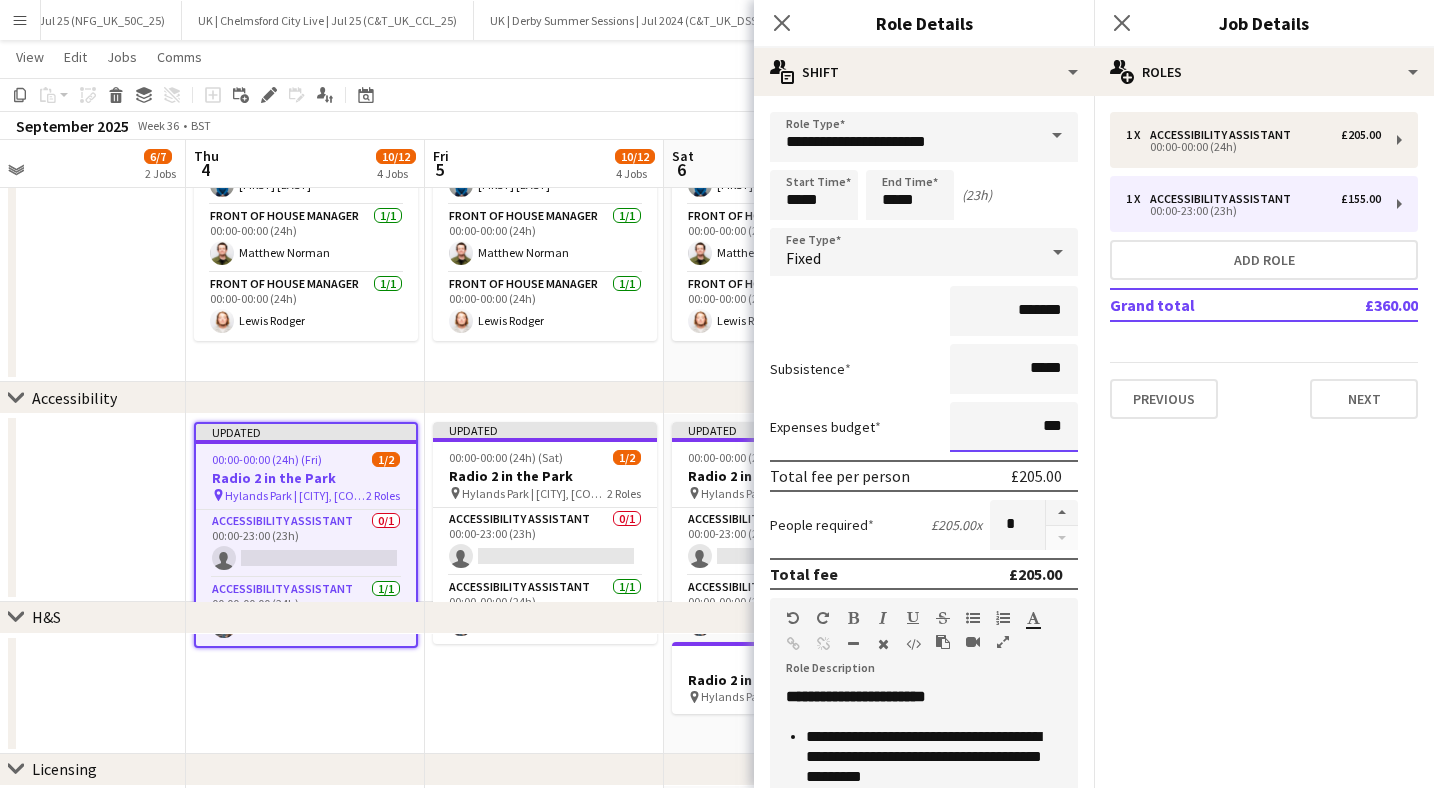 type on "***" 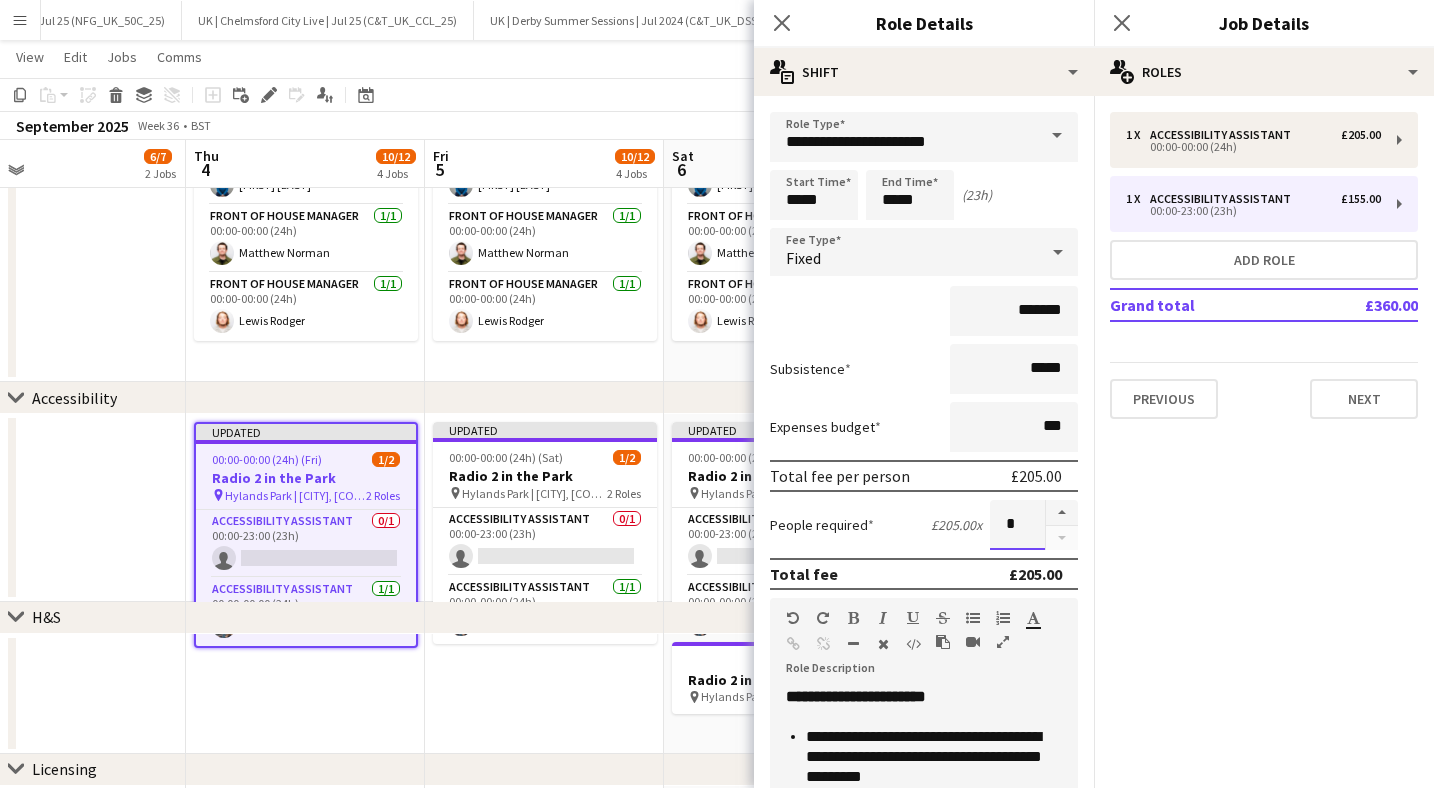 scroll, scrollTop: 366, scrollLeft: 0, axis: vertical 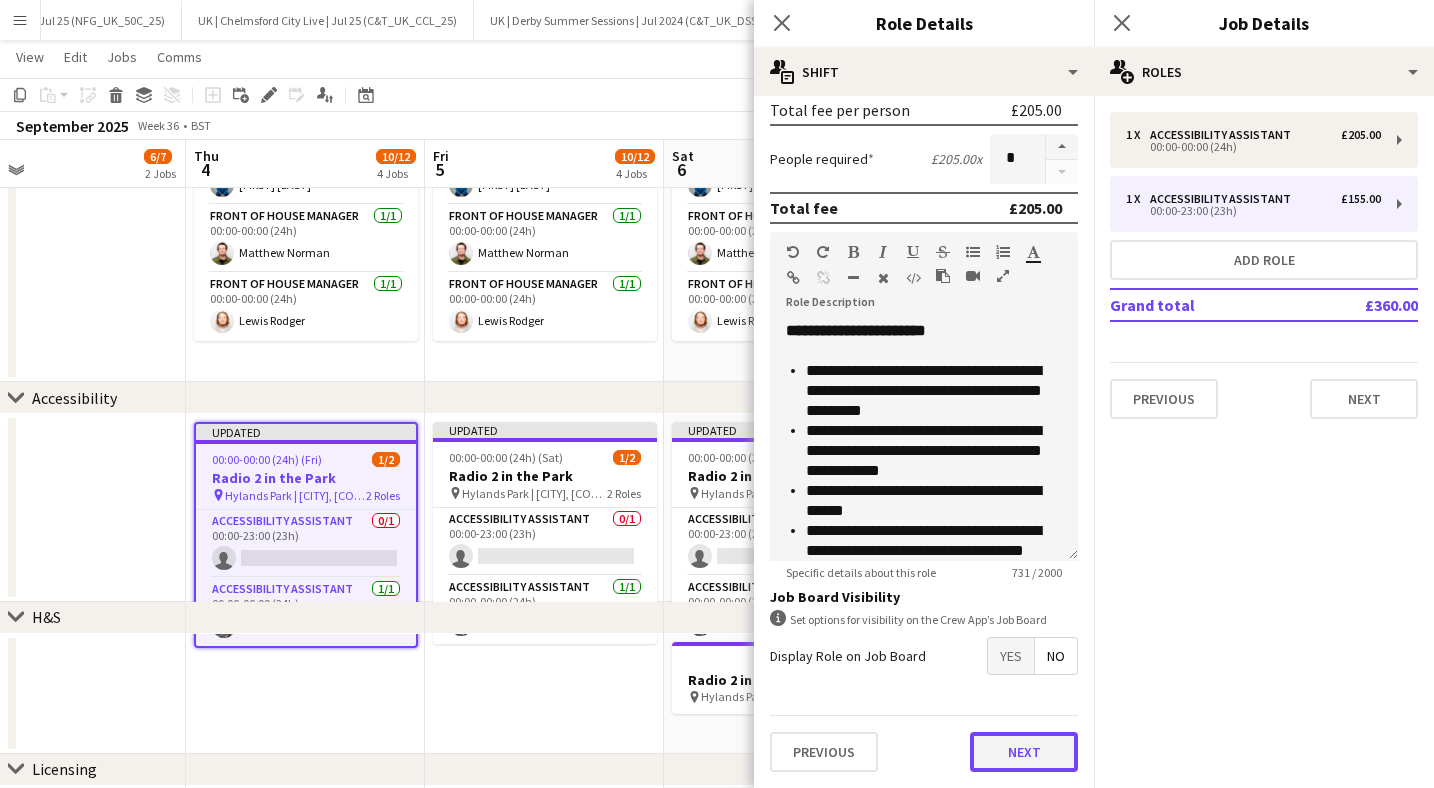 click on "Next" at bounding box center [1024, 752] 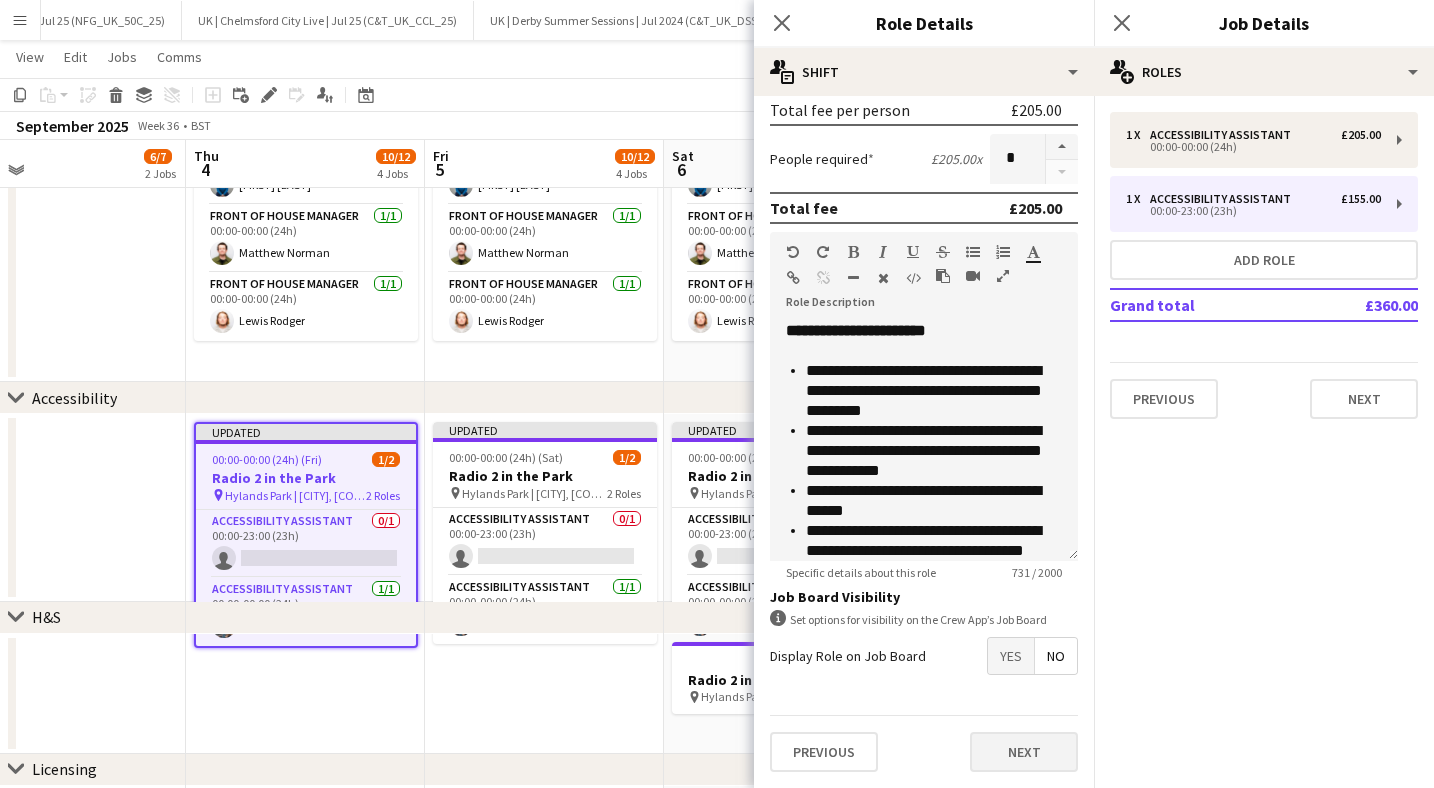 scroll, scrollTop: 0, scrollLeft: 0, axis: both 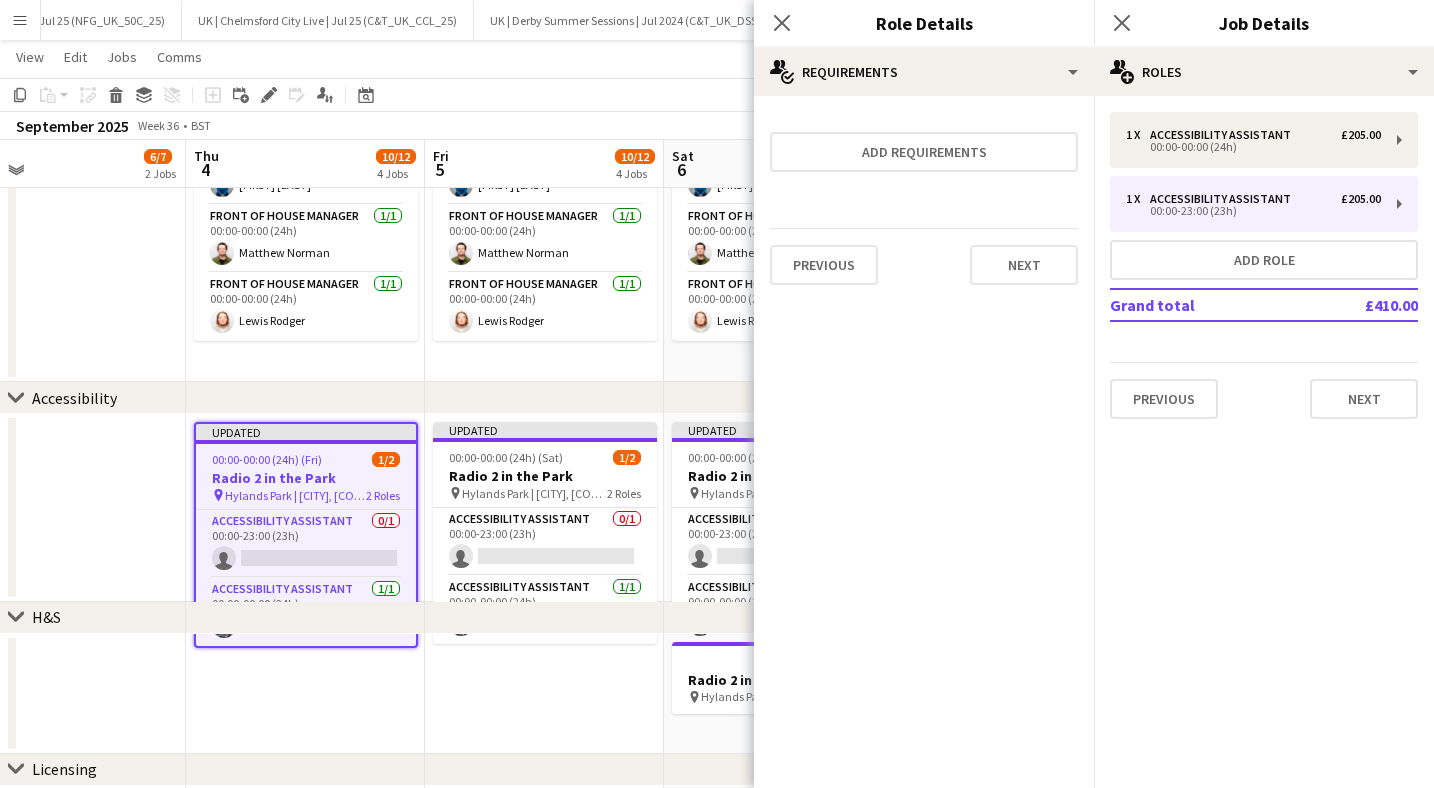 click on "medal-empty
Requirements   Add requirements   Previous   Next" 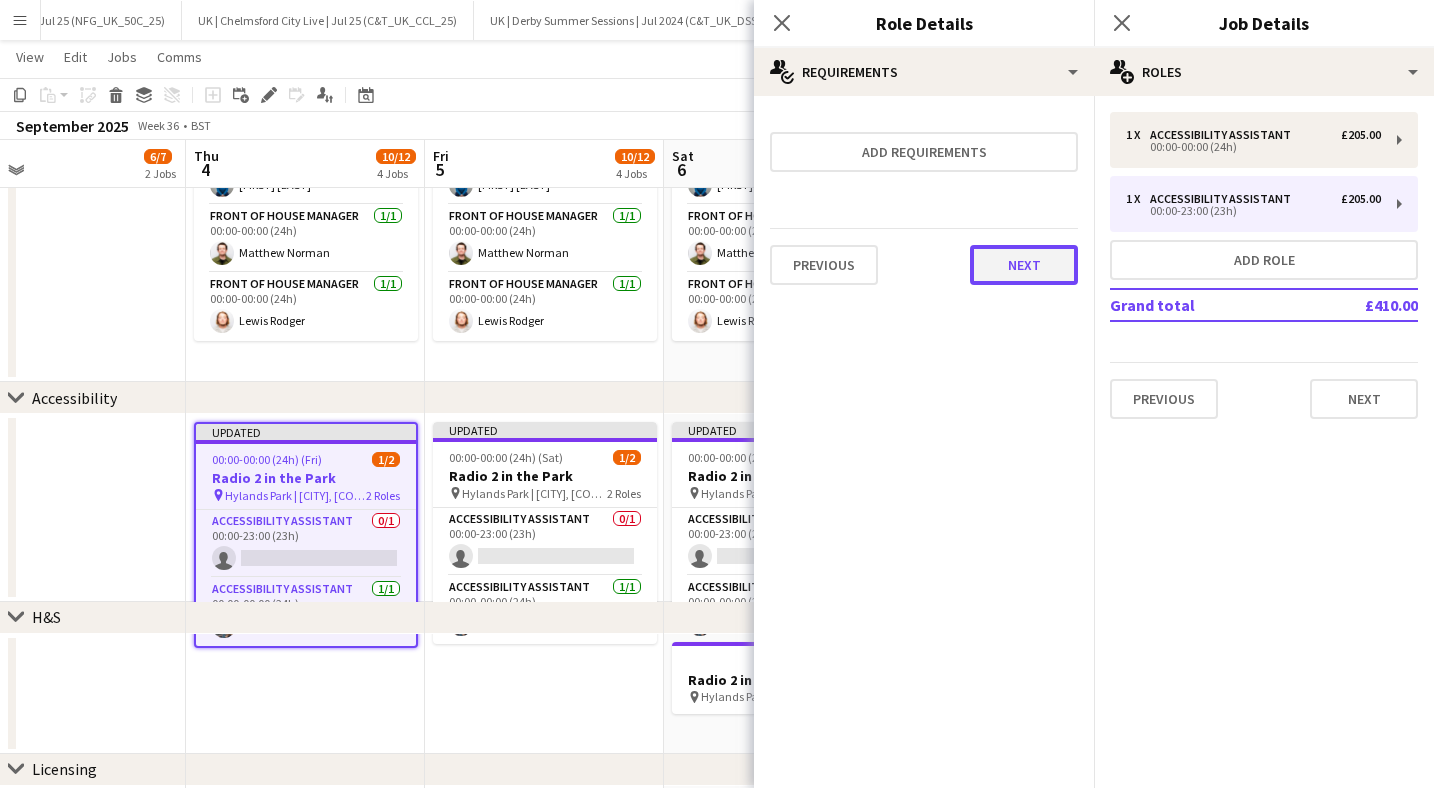 click on "Next" at bounding box center [1024, 265] 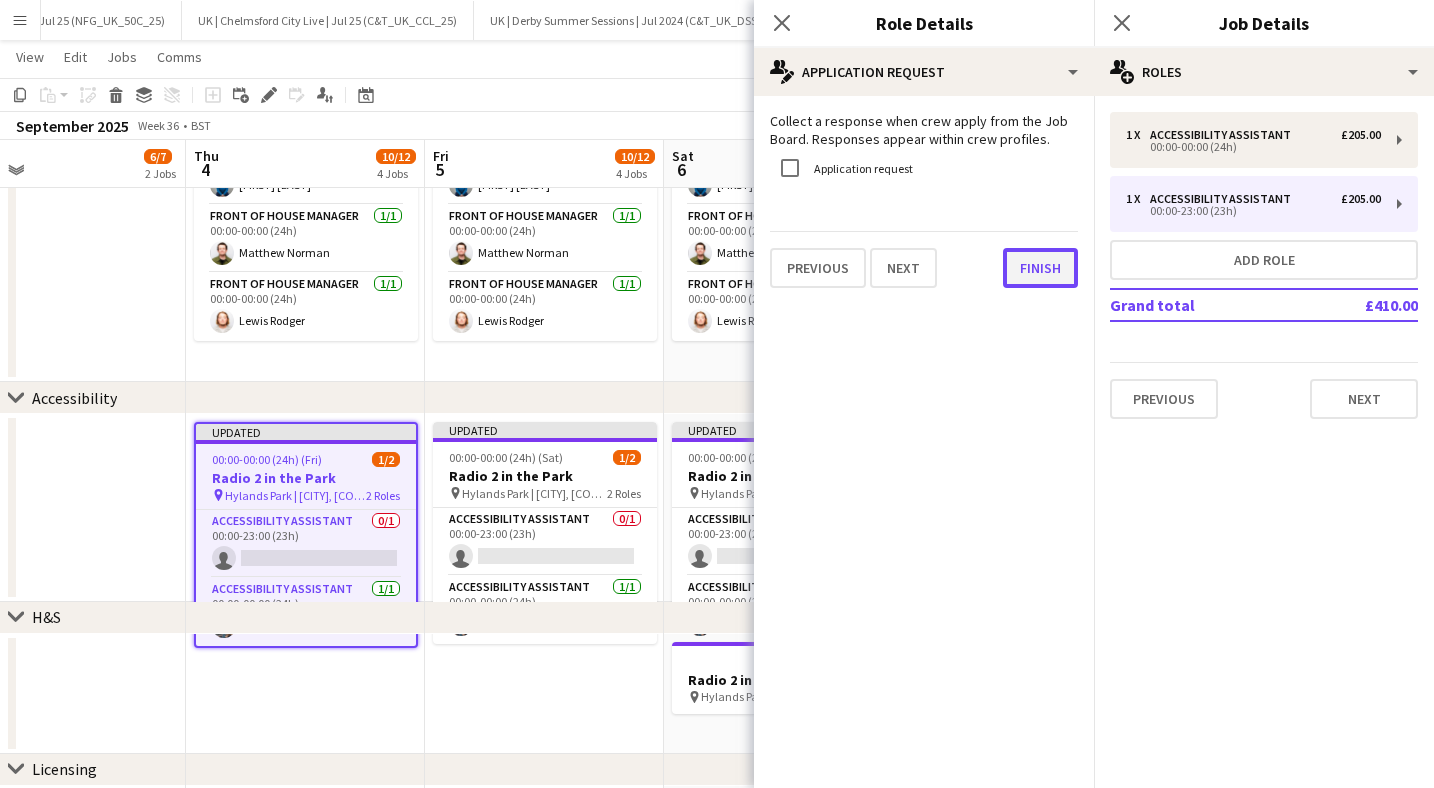 click on "Finish" at bounding box center [1040, 268] 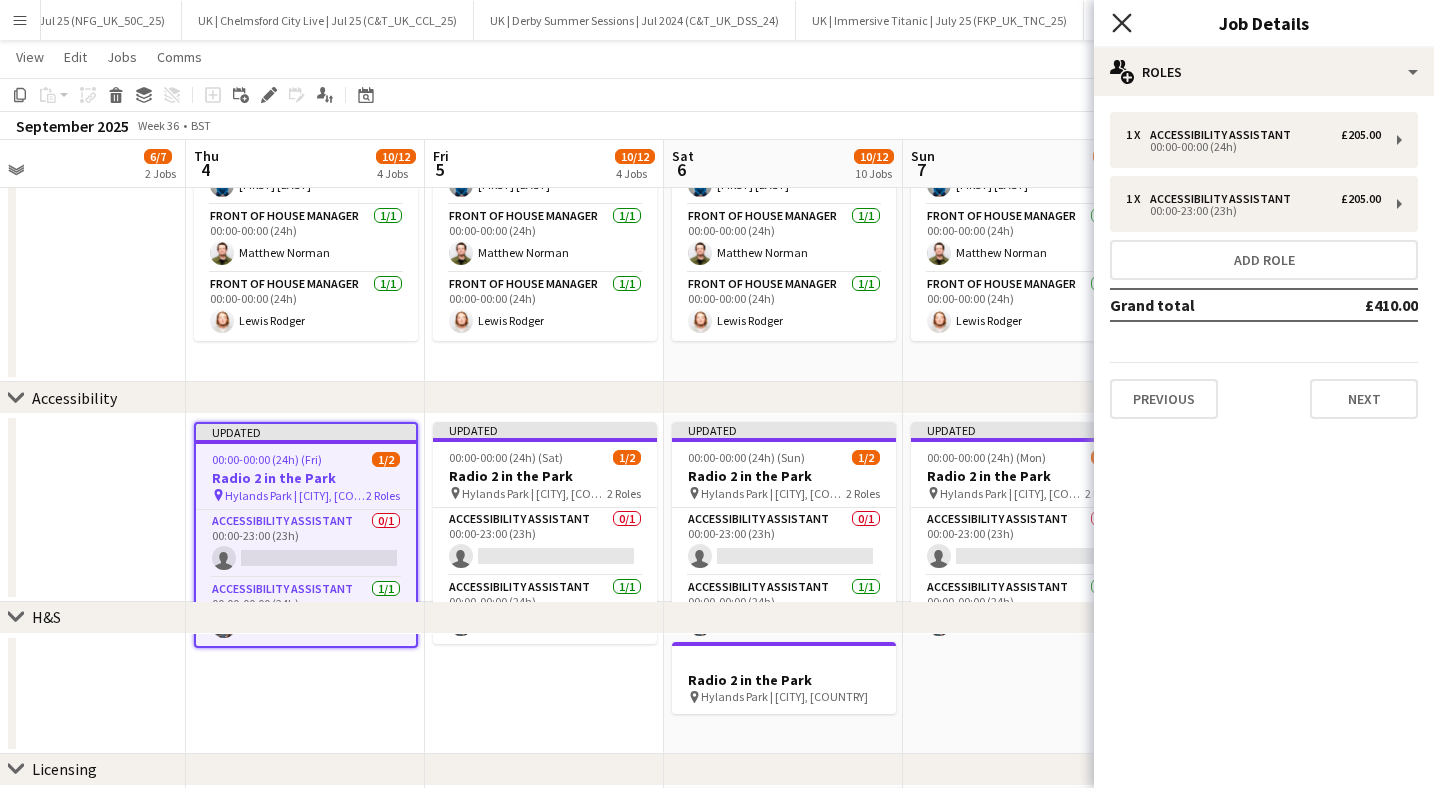 click on "Close pop-in" 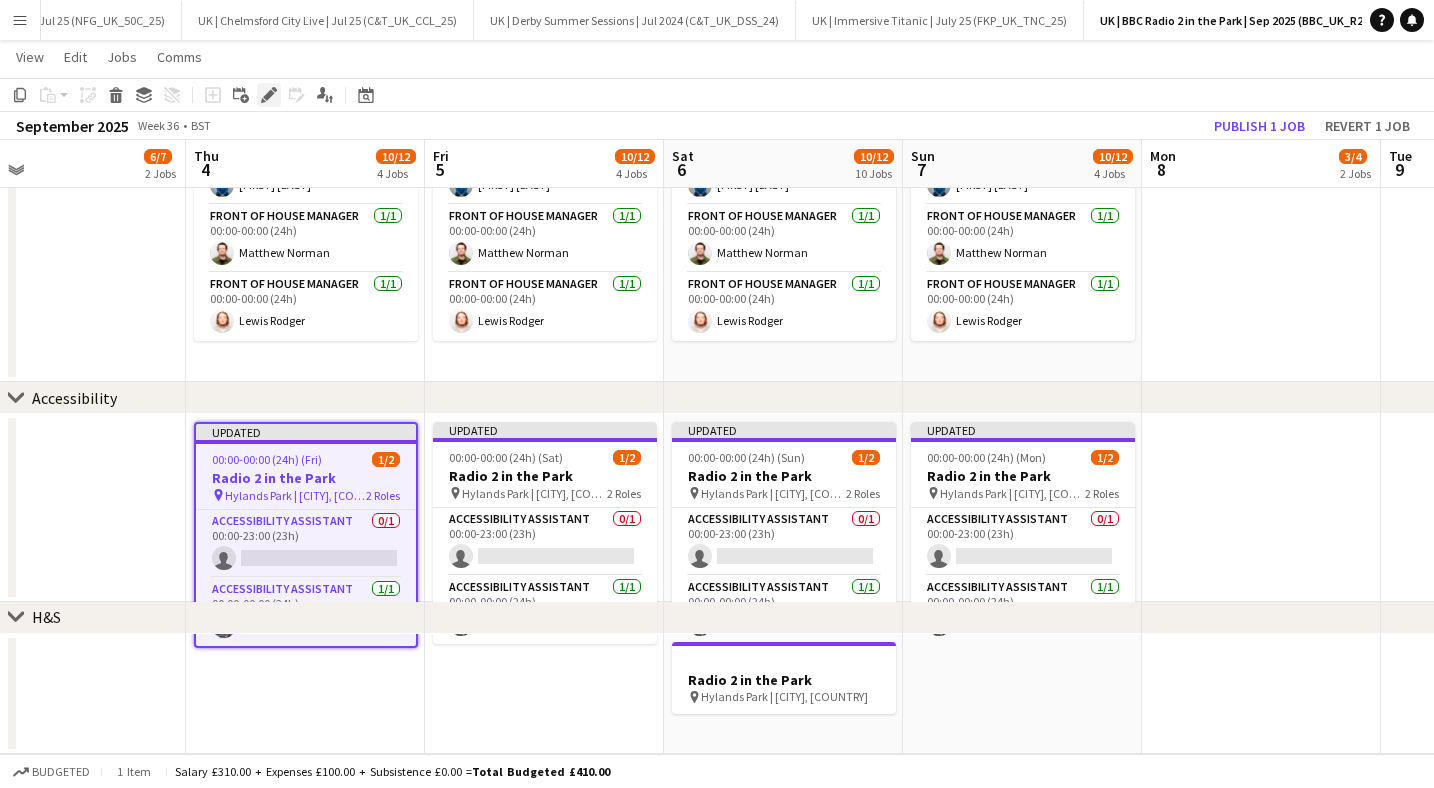 click 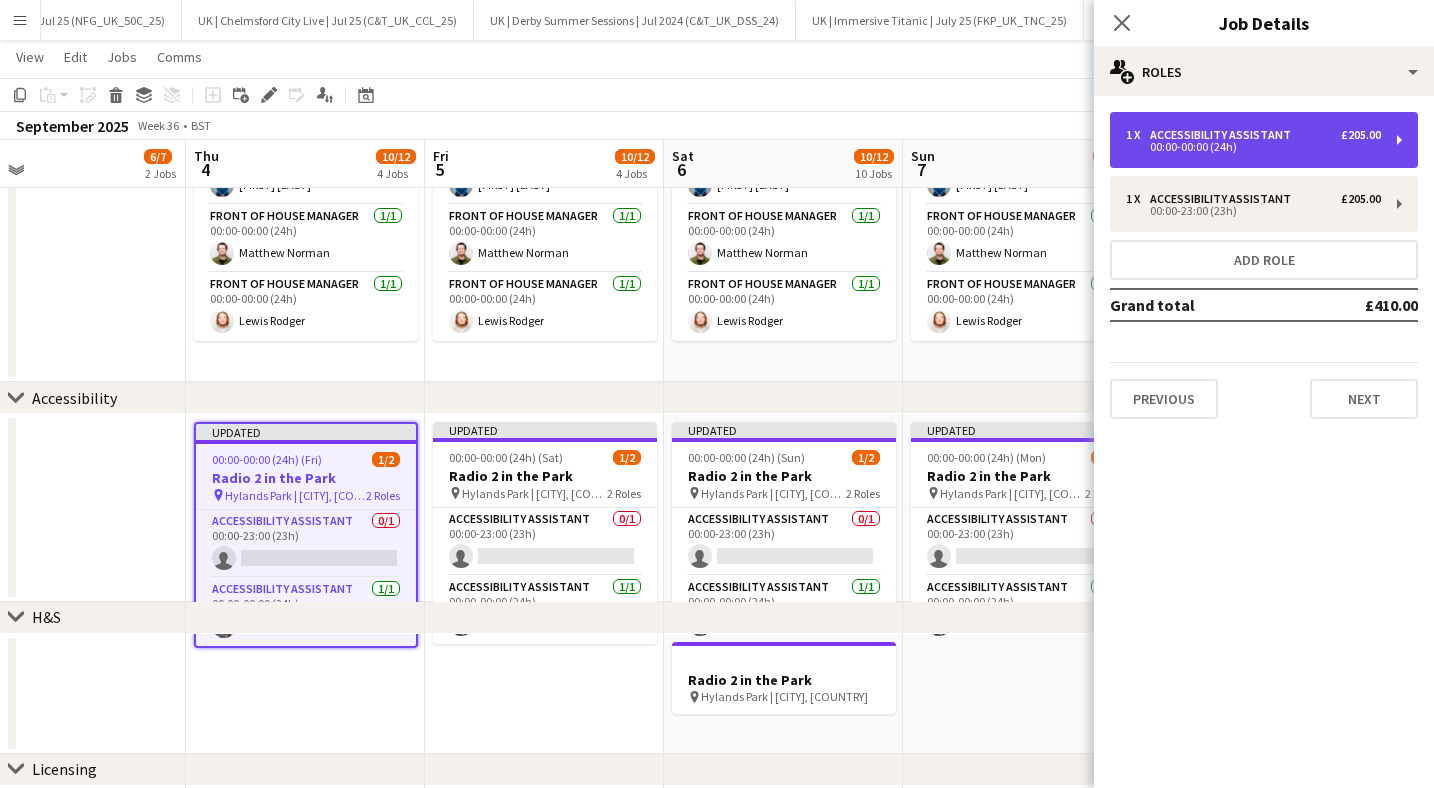 click on "00:00-00:00 (24h)" at bounding box center [1253, 147] 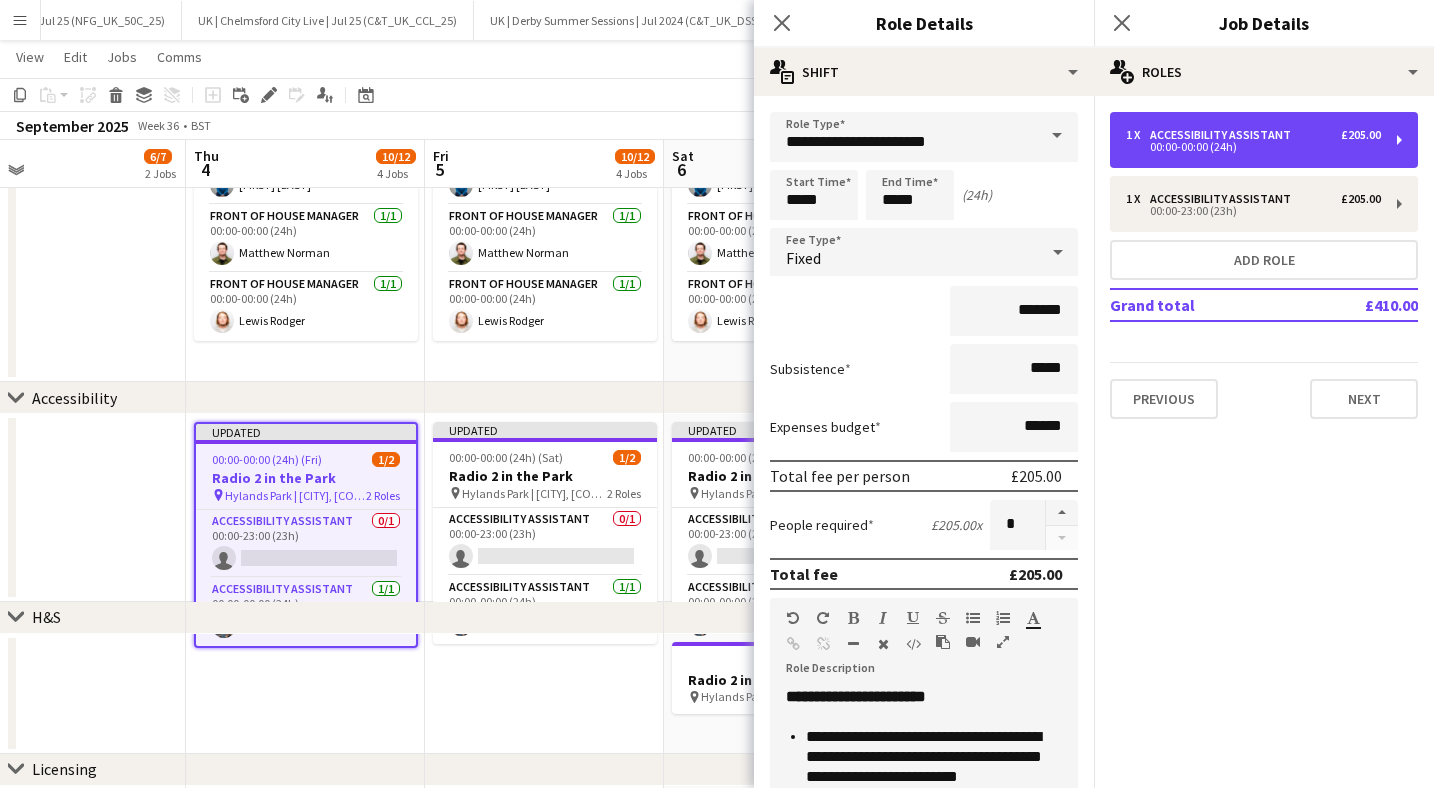 scroll, scrollTop: 366, scrollLeft: 0, axis: vertical 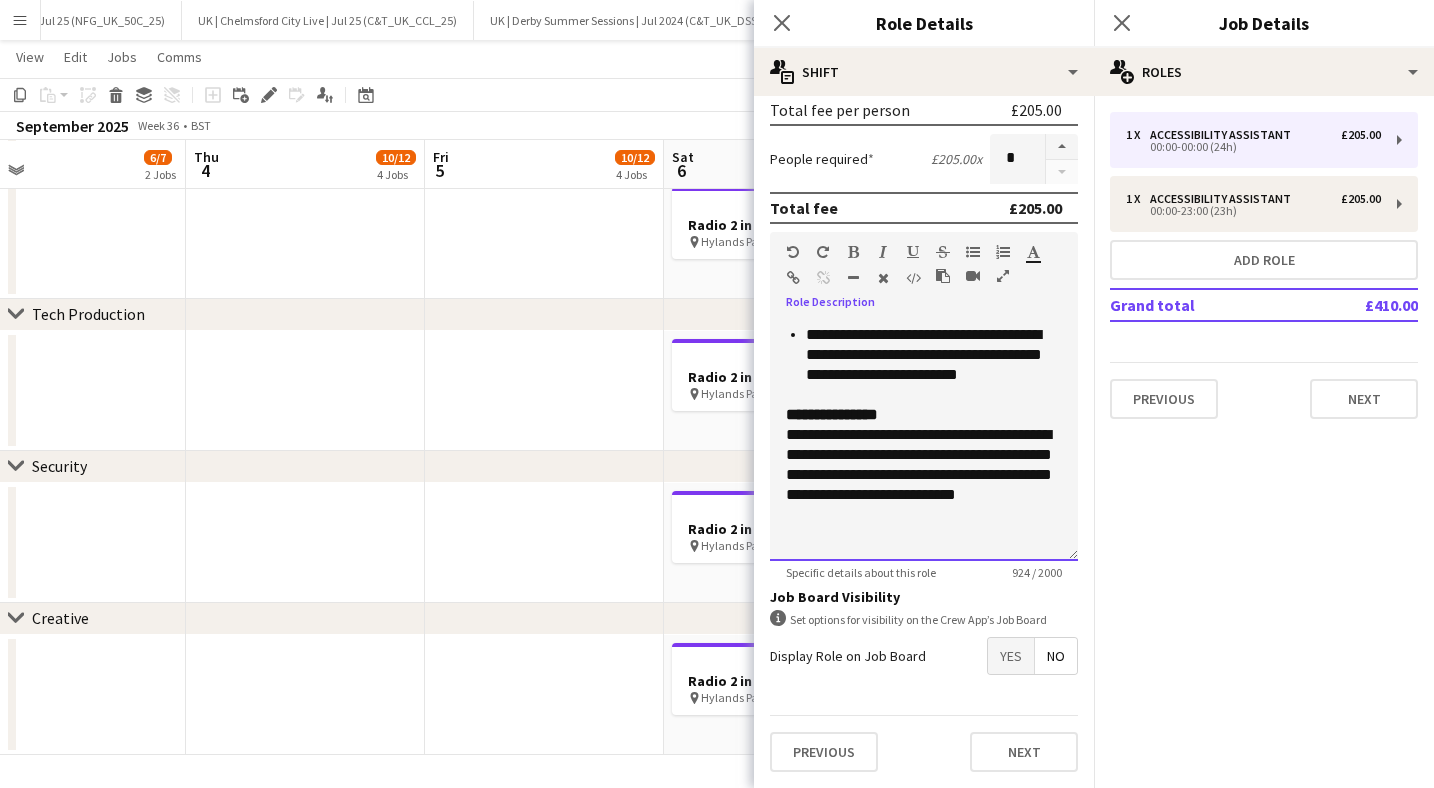 drag, startPoint x: 902, startPoint y: 530, endPoint x: 728, endPoint y: 415, distance: 208.56894 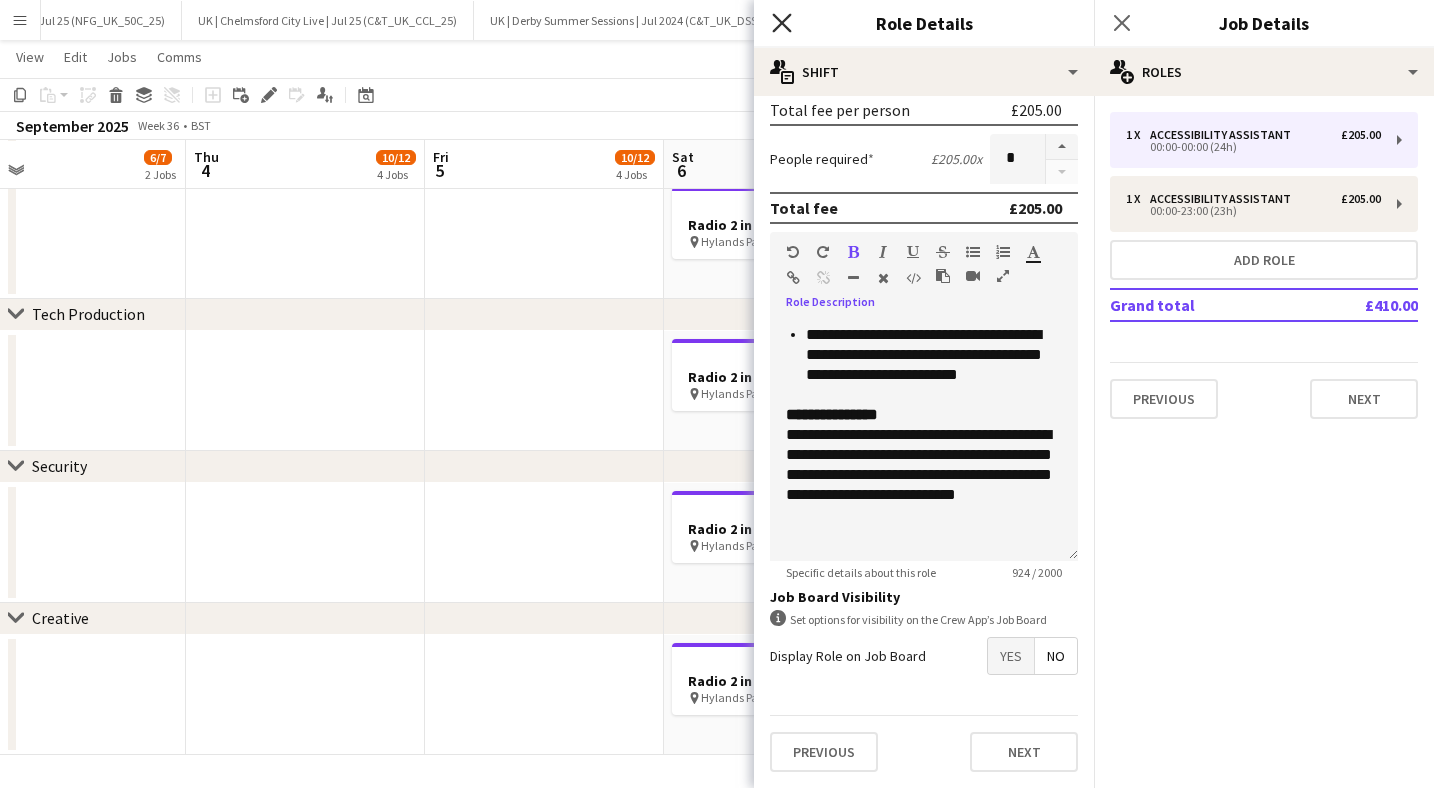 click on "Close pop-in" 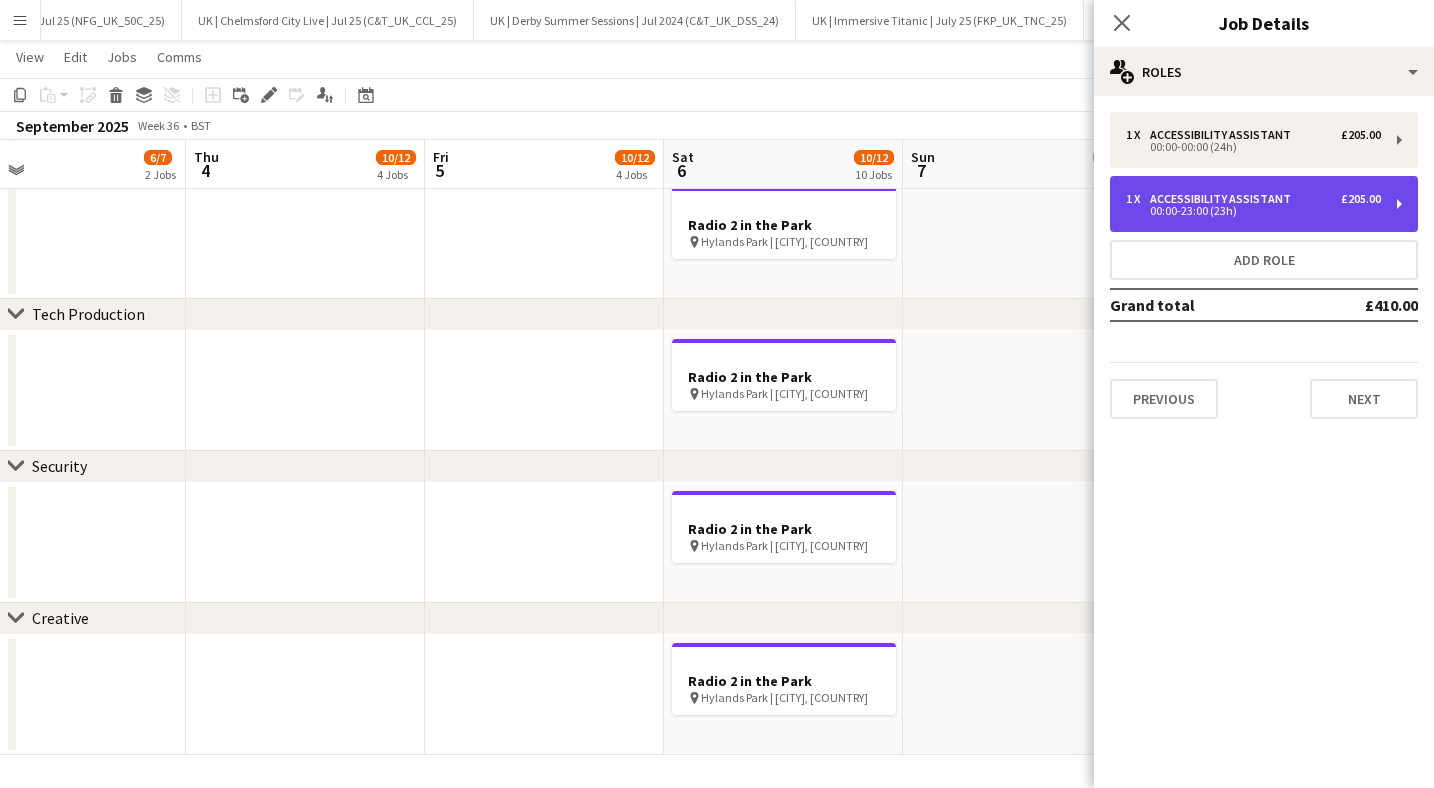 click on "1 x   Accessibility Assistant   £205.00   00:00-23:00 (23h)" at bounding box center [1264, 204] 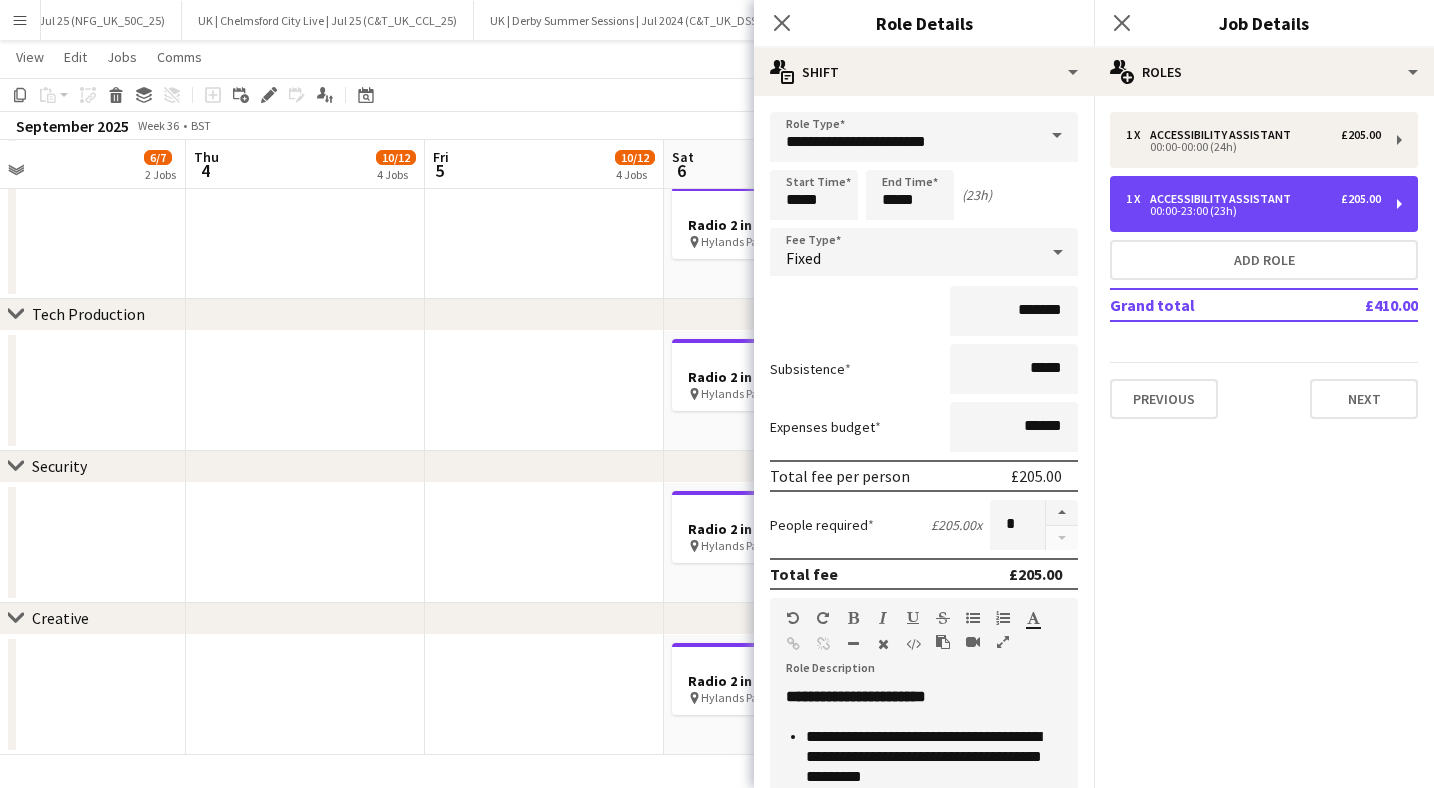 scroll, scrollTop: 366, scrollLeft: 0, axis: vertical 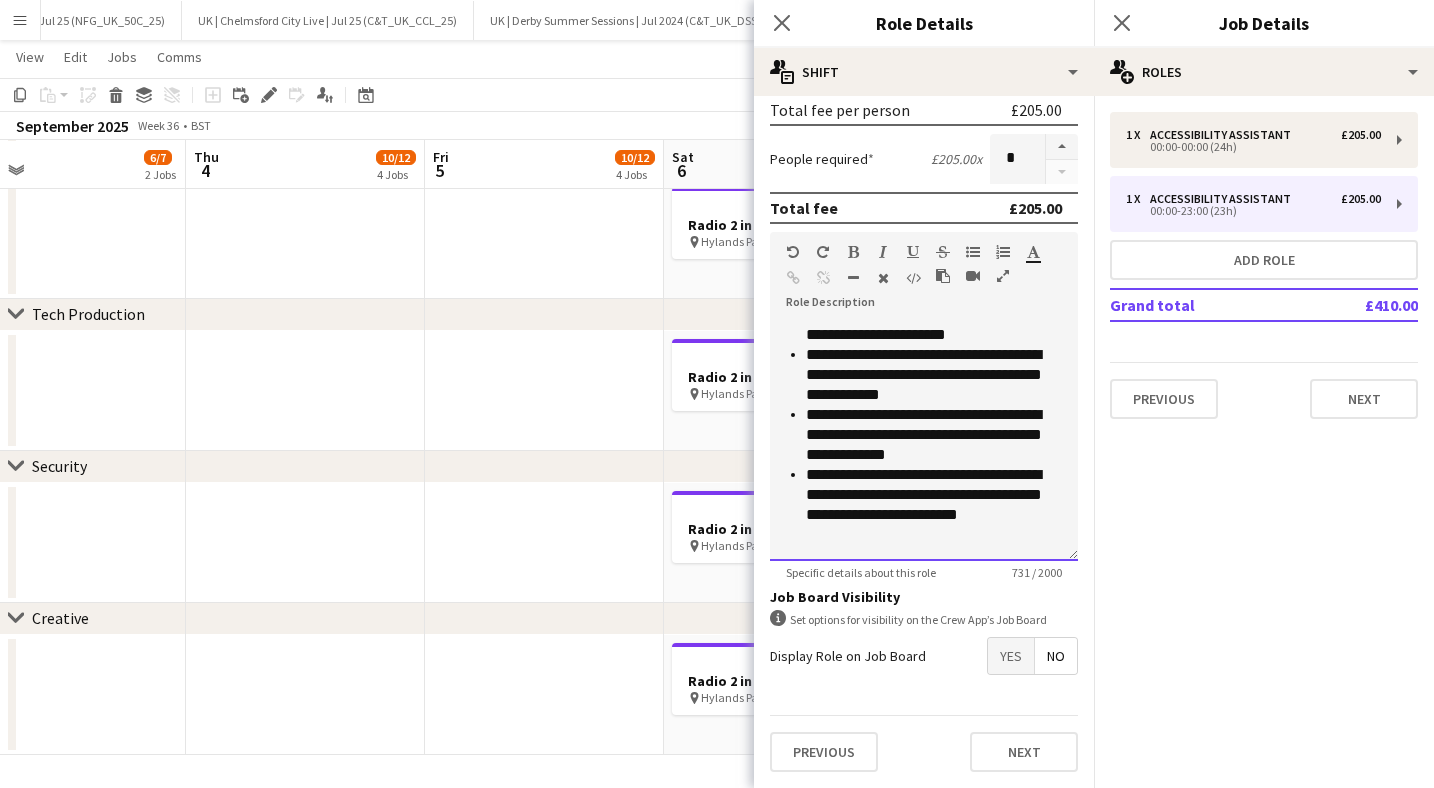 click on "**********" at bounding box center (924, 441) 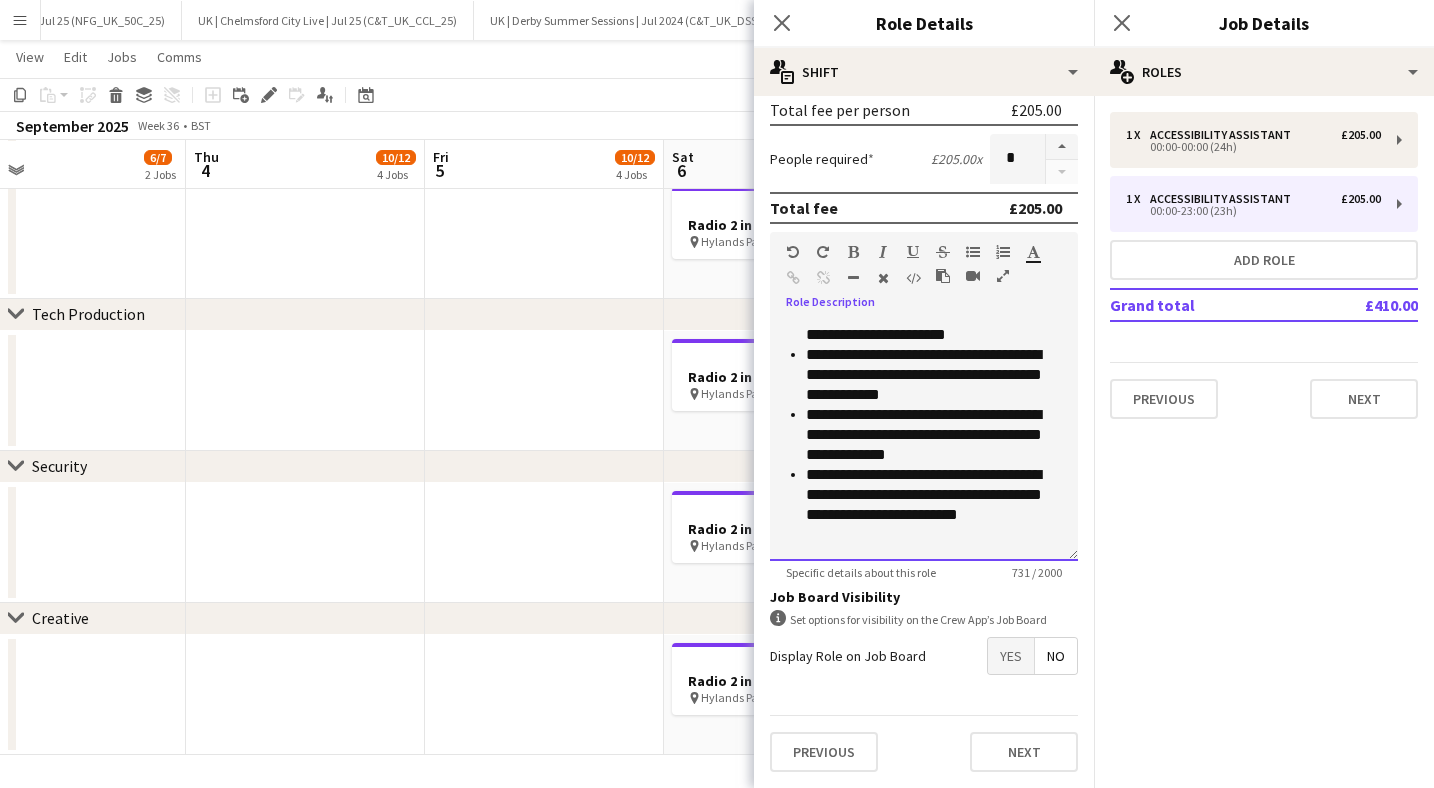 type 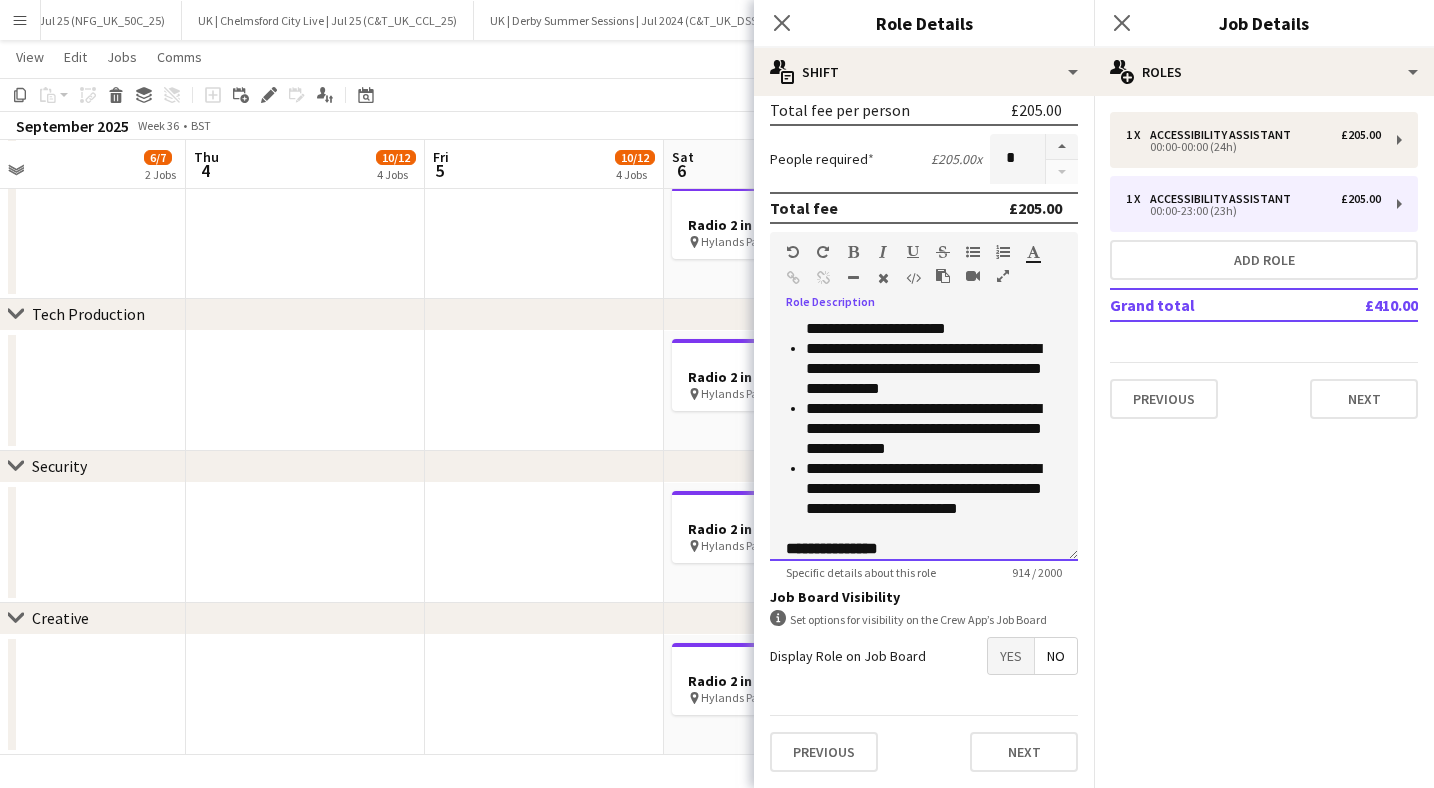 scroll, scrollTop: 422, scrollLeft: 0, axis: vertical 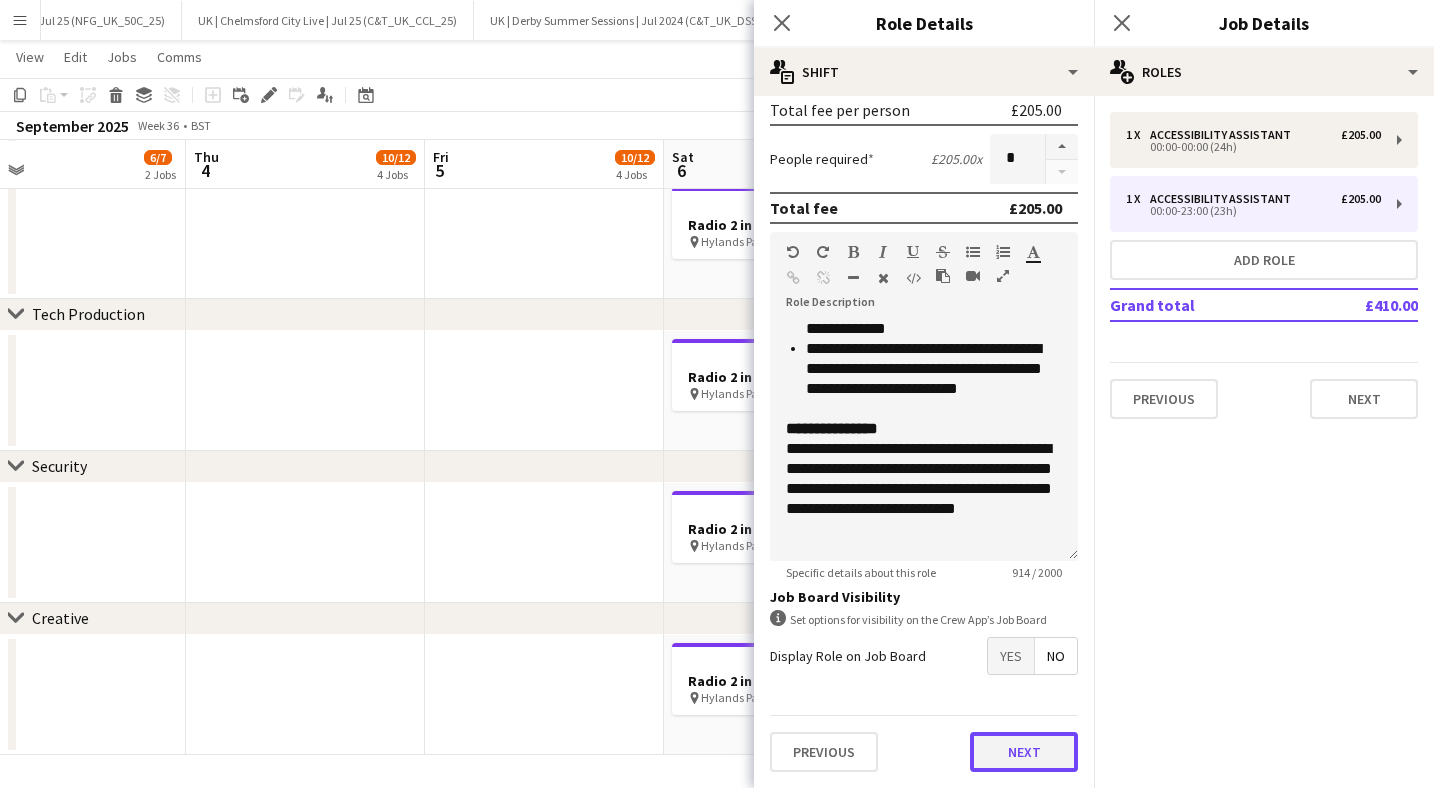 click on "Next" at bounding box center (1024, 752) 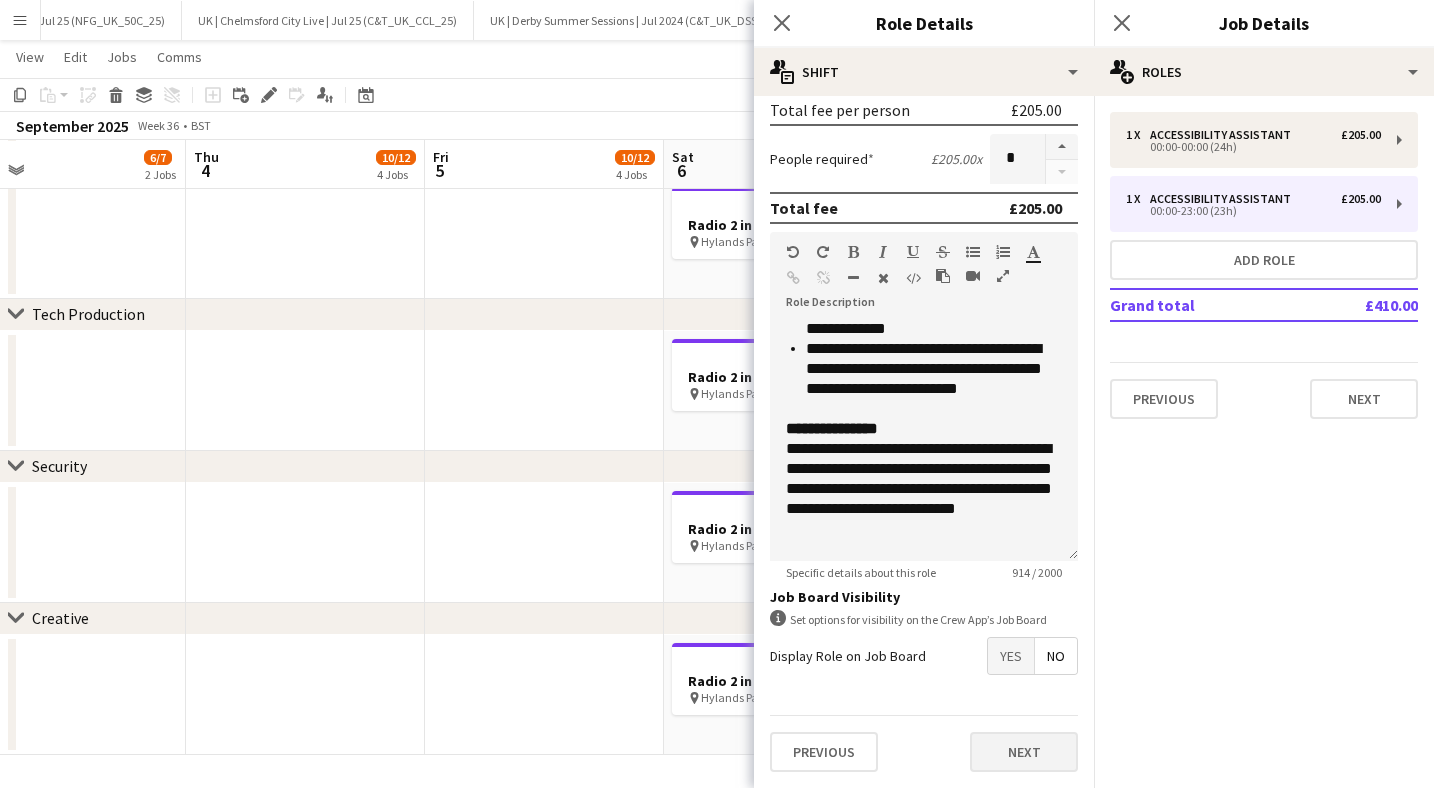 scroll, scrollTop: 0, scrollLeft: 0, axis: both 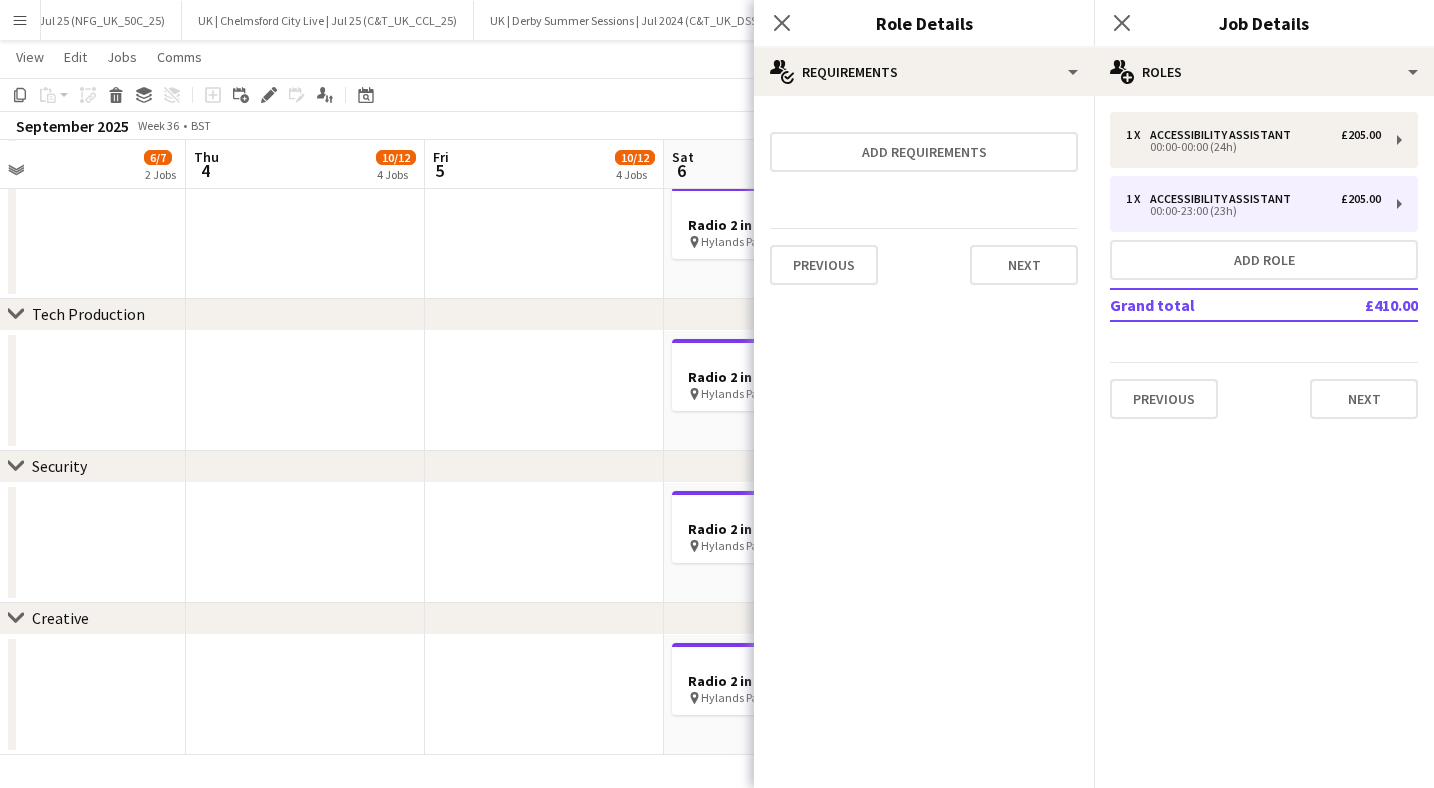 click on "Previous   Next" at bounding box center (924, 264) 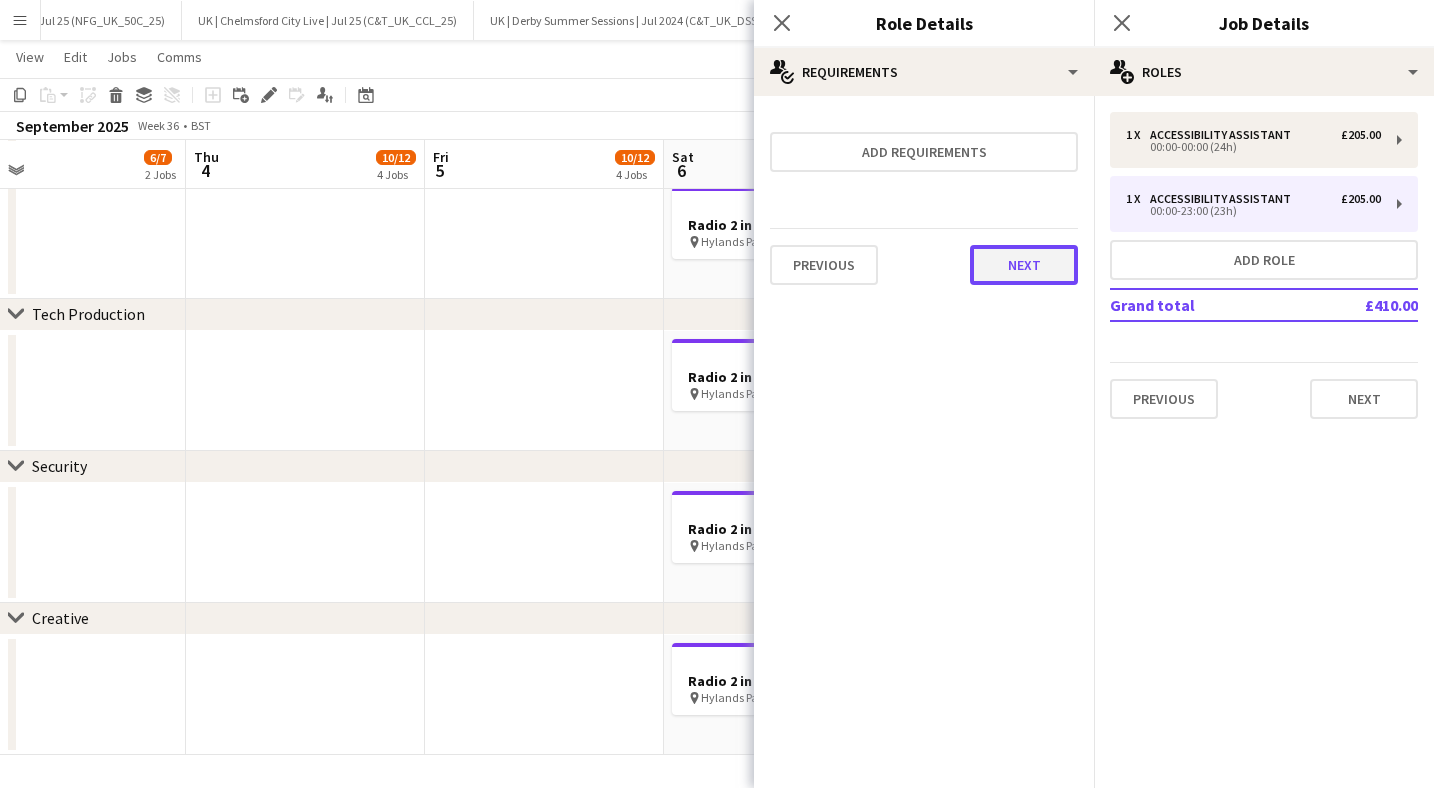 click on "Next" at bounding box center (1024, 265) 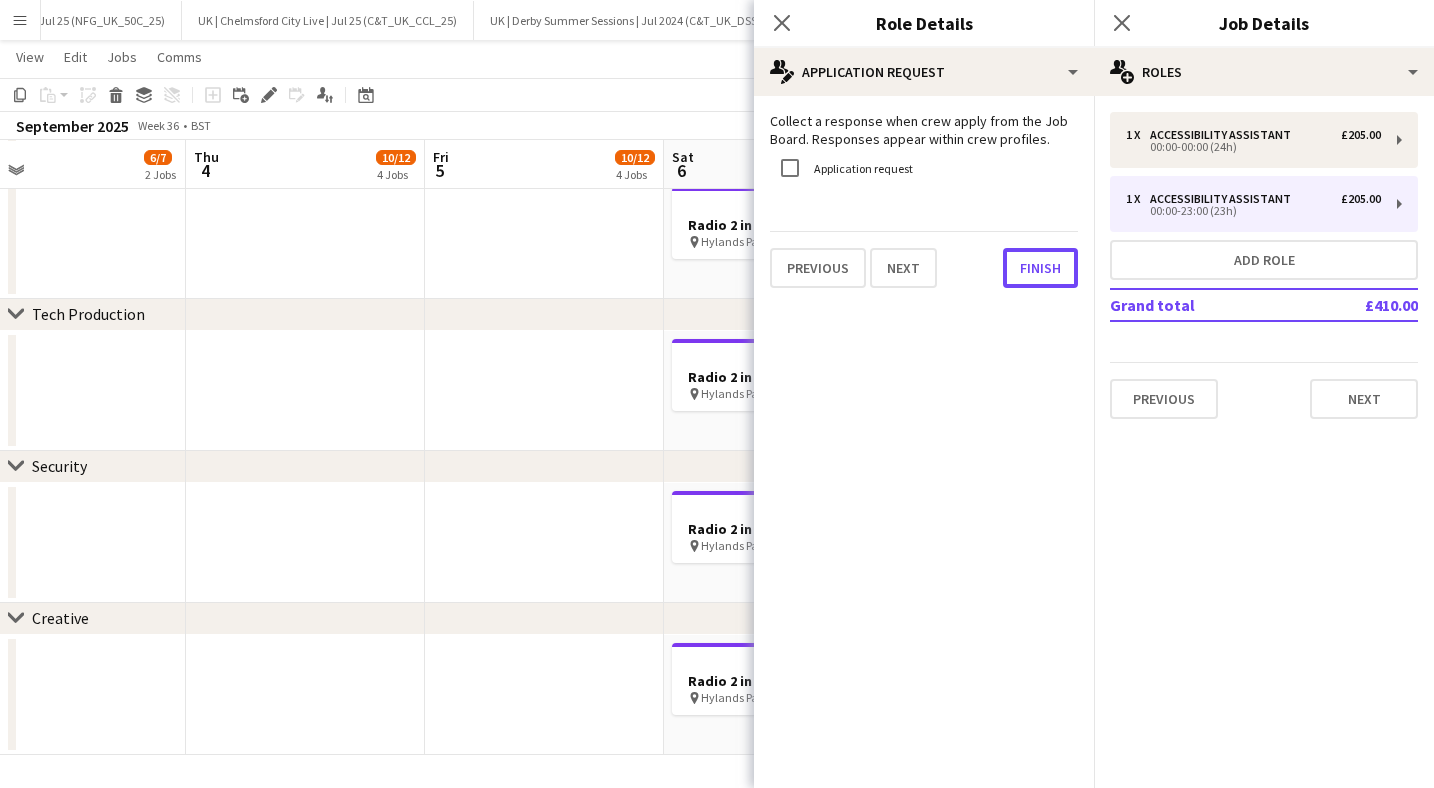 click on "Finish" at bounding box center (1040, 268) 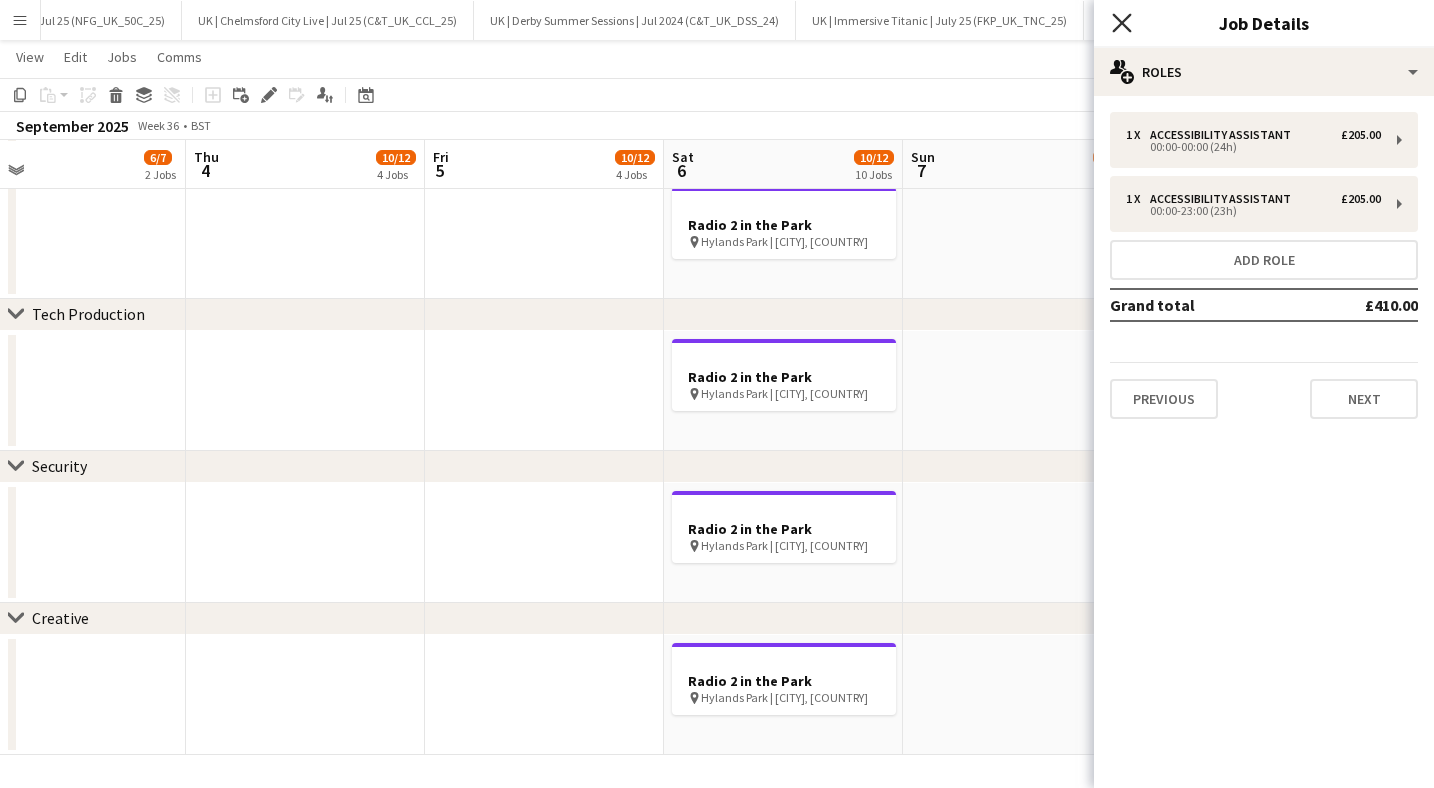 click on "Close pop-in" 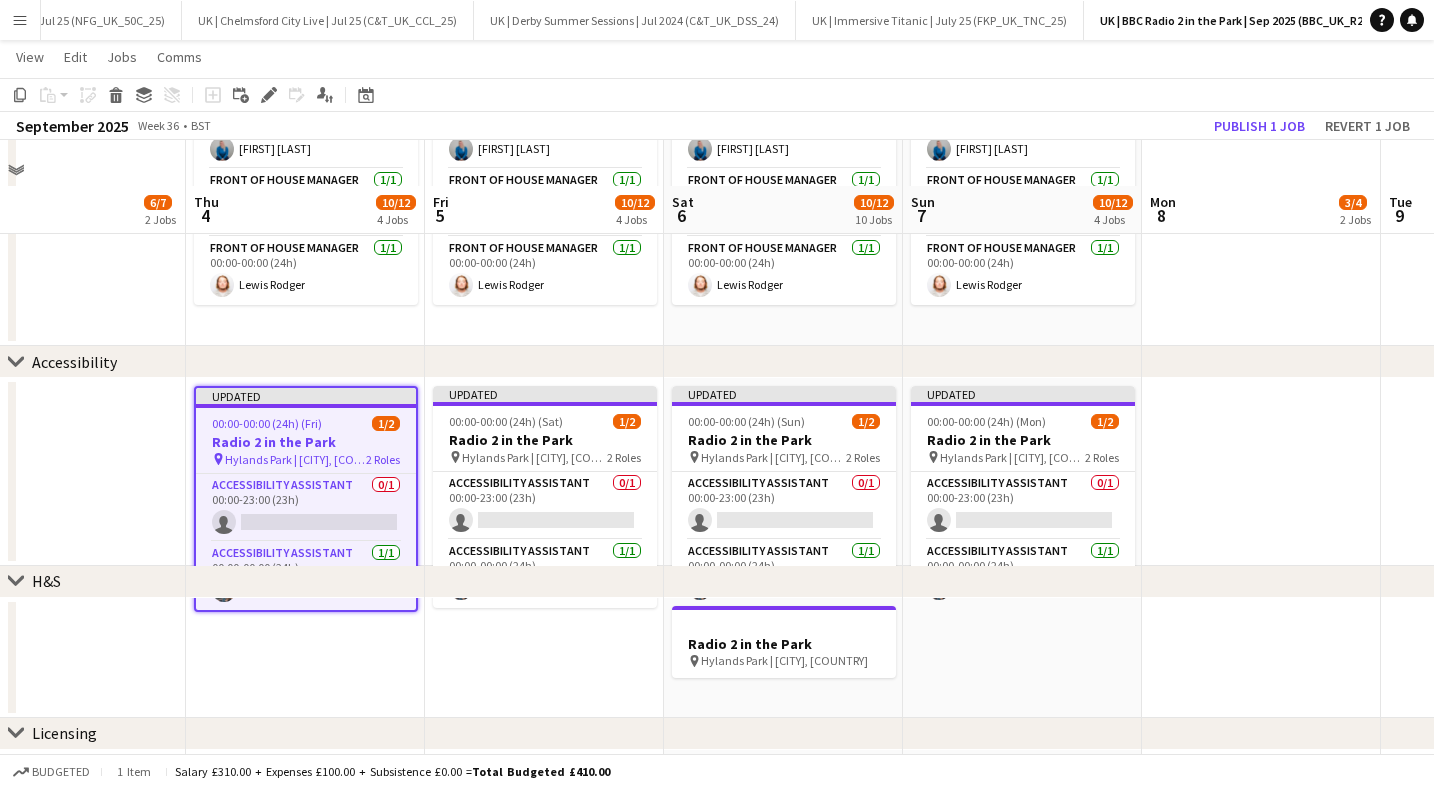 scroll, scrollTop: 1227, scrollLeft: 0, axis: vertical 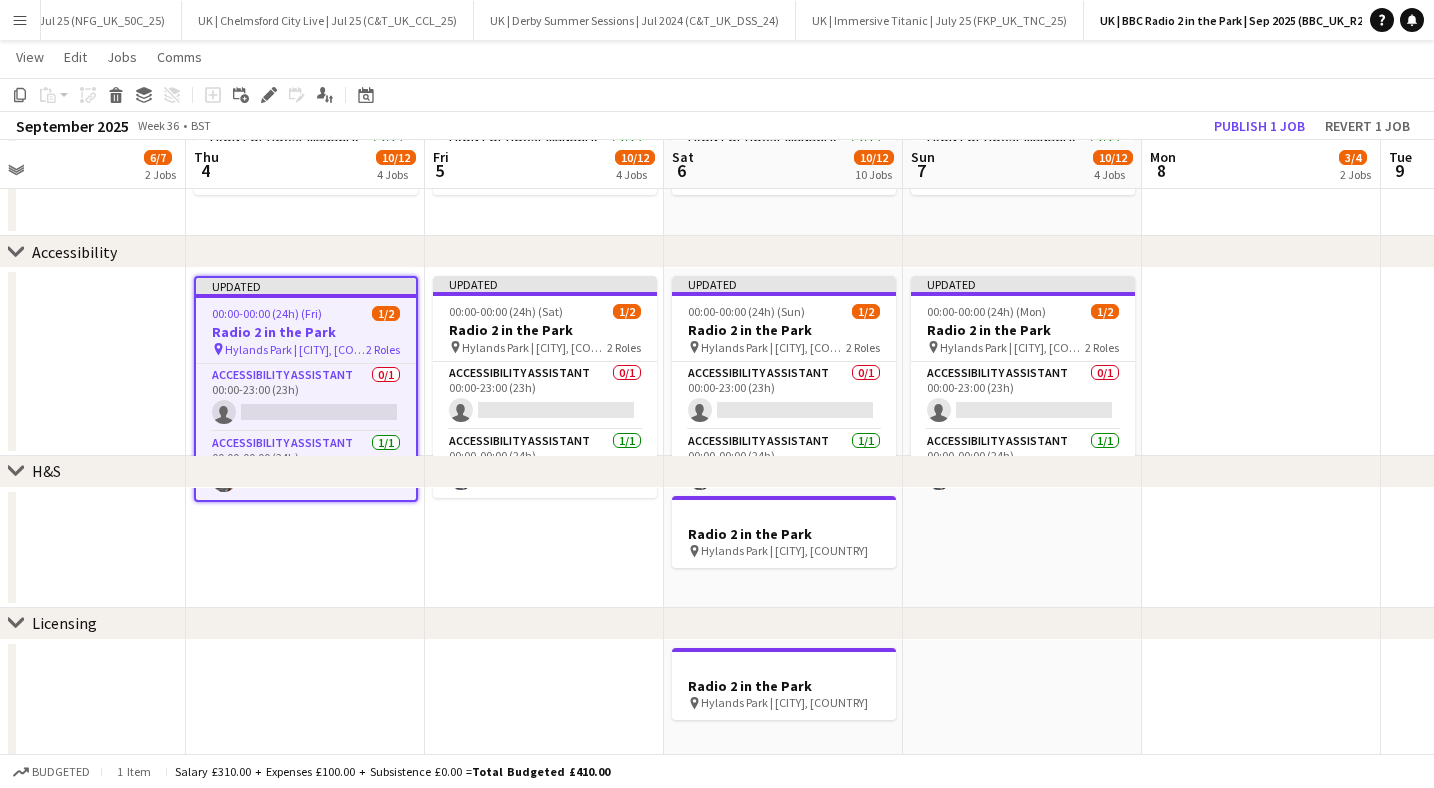 click at bounding box center [544, 548] 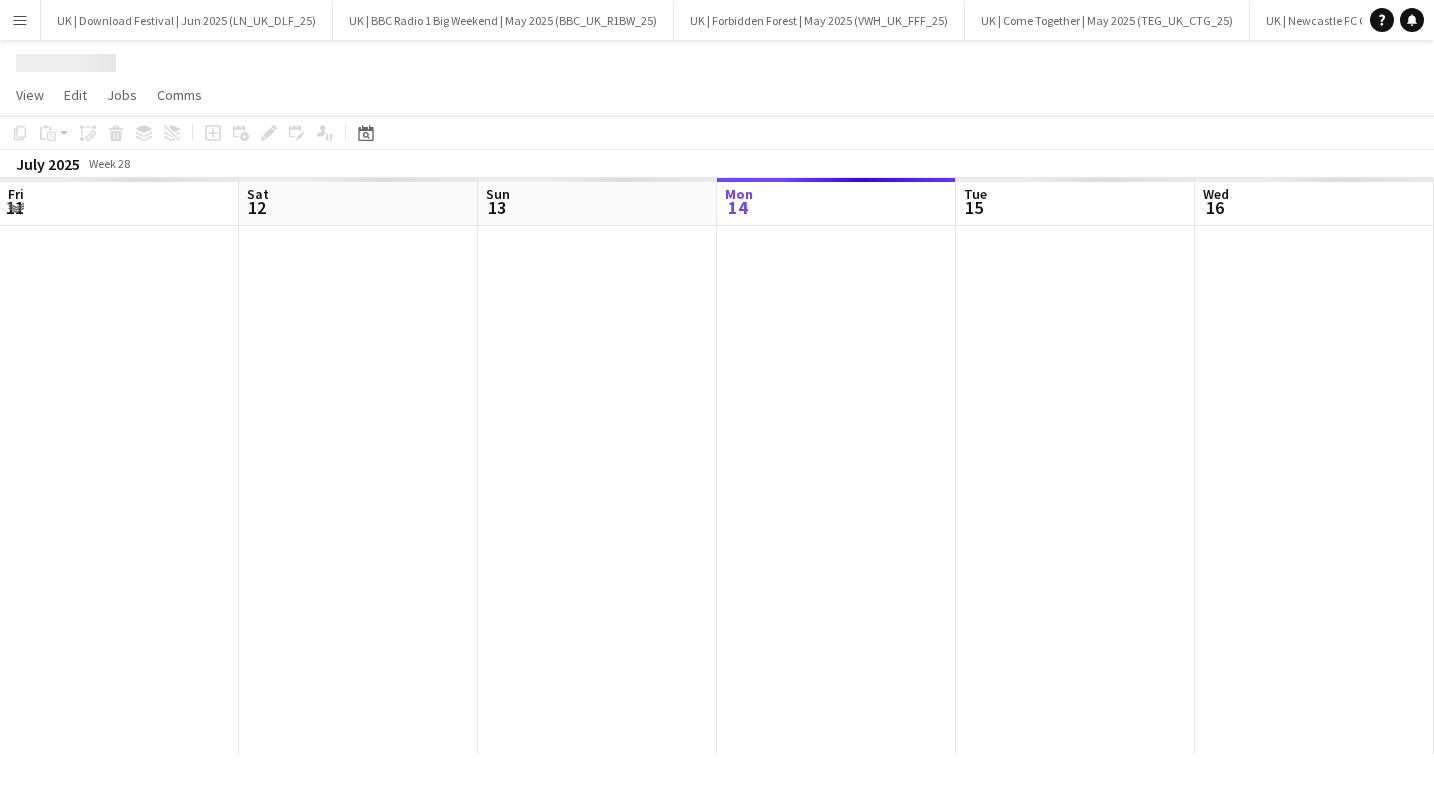 scroll, scrollTop: 0, scrollLeft: 0, axis: both 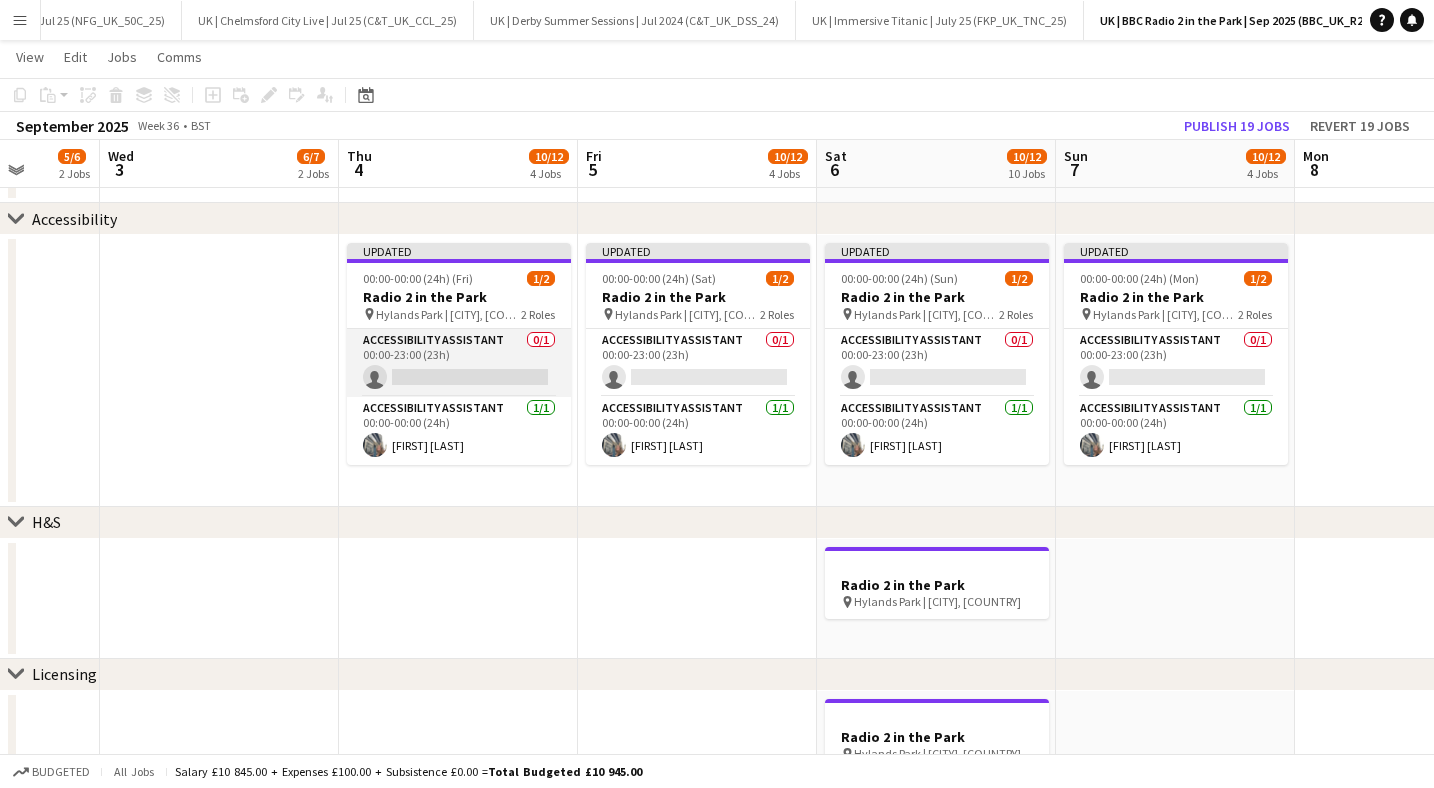 click on "Accessibility Assistant   0/1   00:00-23:00 (23h)
single-neutral-actions" at bounding box center [459, 363] 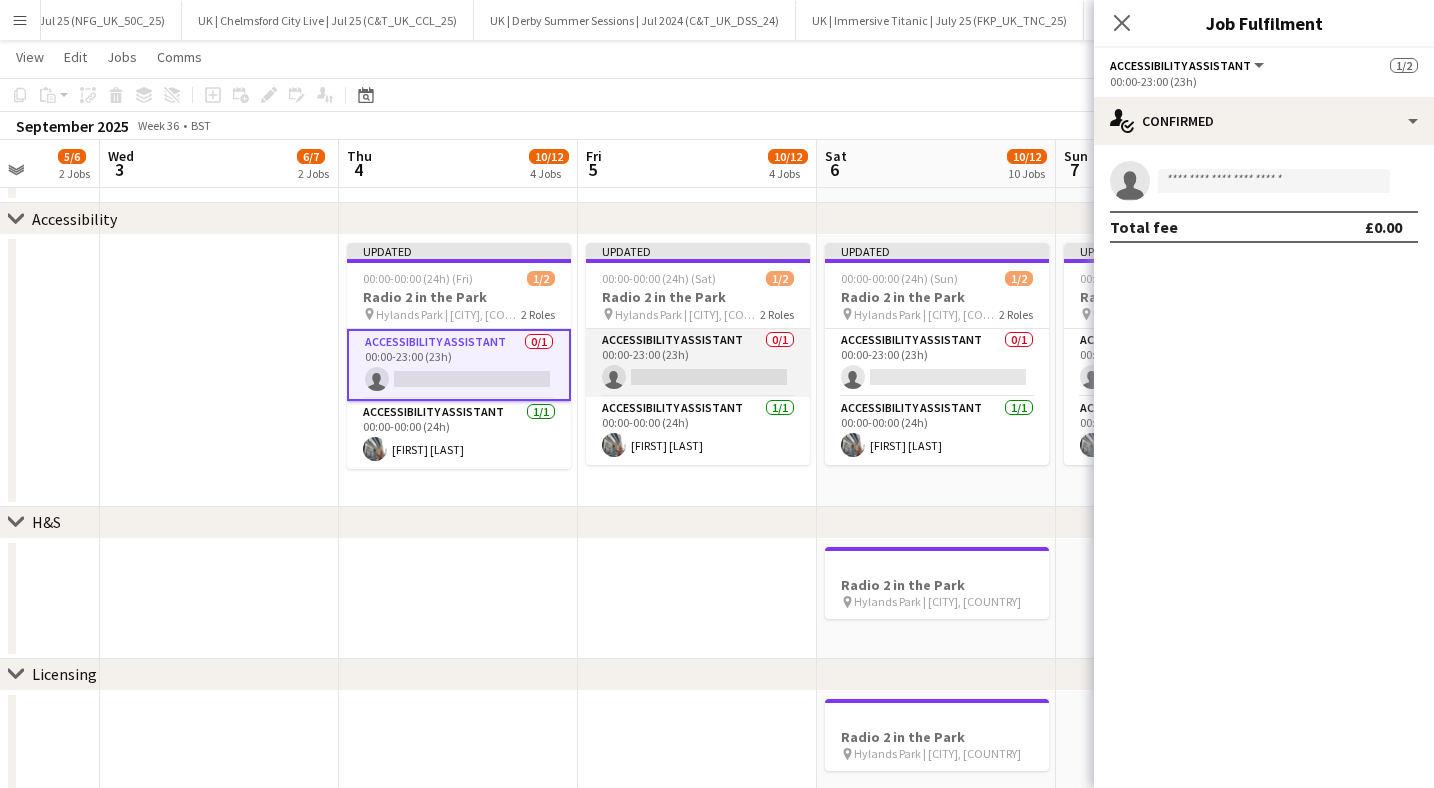 click on "Accessibility Assistant   0/1   00:00-23:00 (23h)
single-neutral-actions" at bounding box center [698, 363] 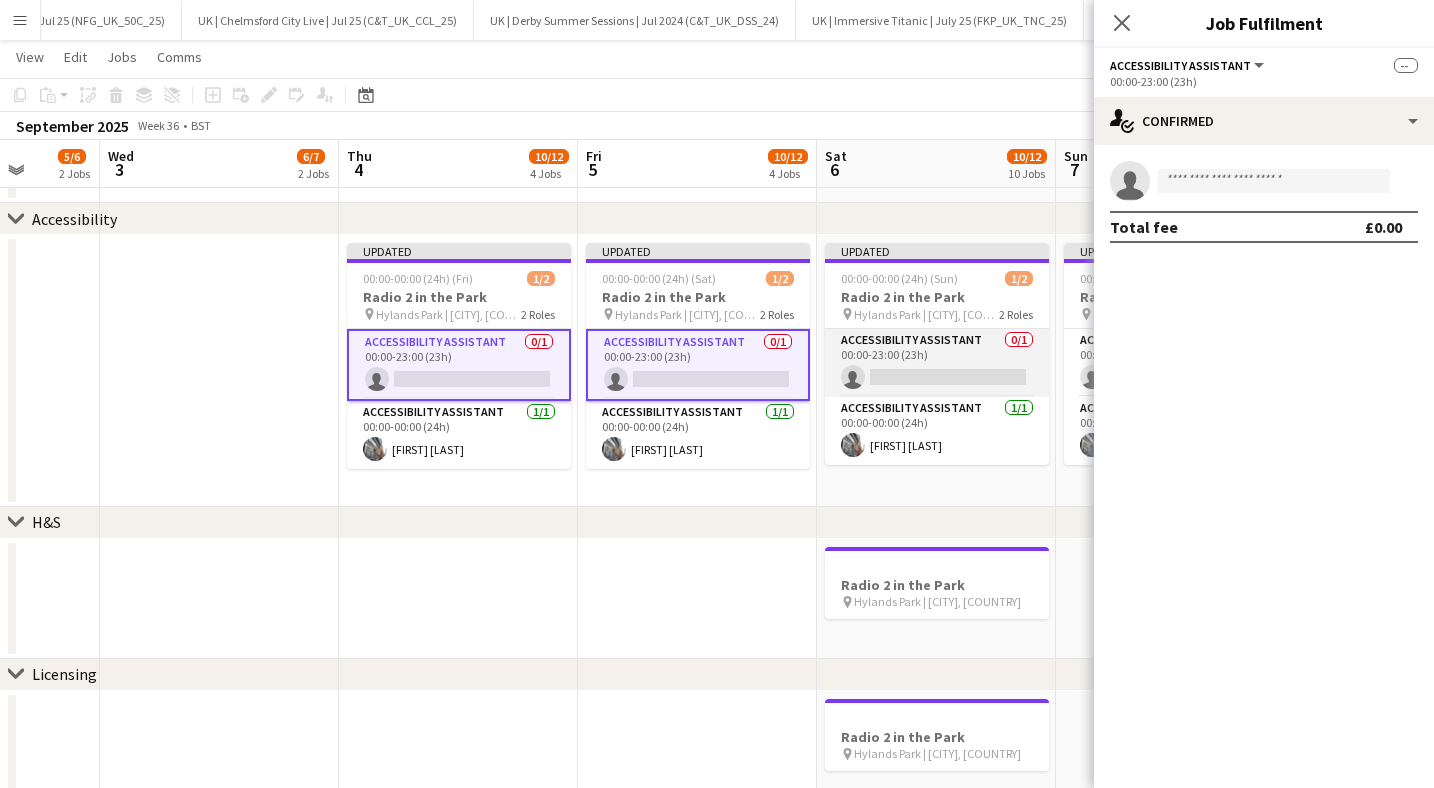 click on "Accessibility Assistant   0/1   00:00-23:00 (23h)
single-neutral-actions" at bounding box center [937, 363] 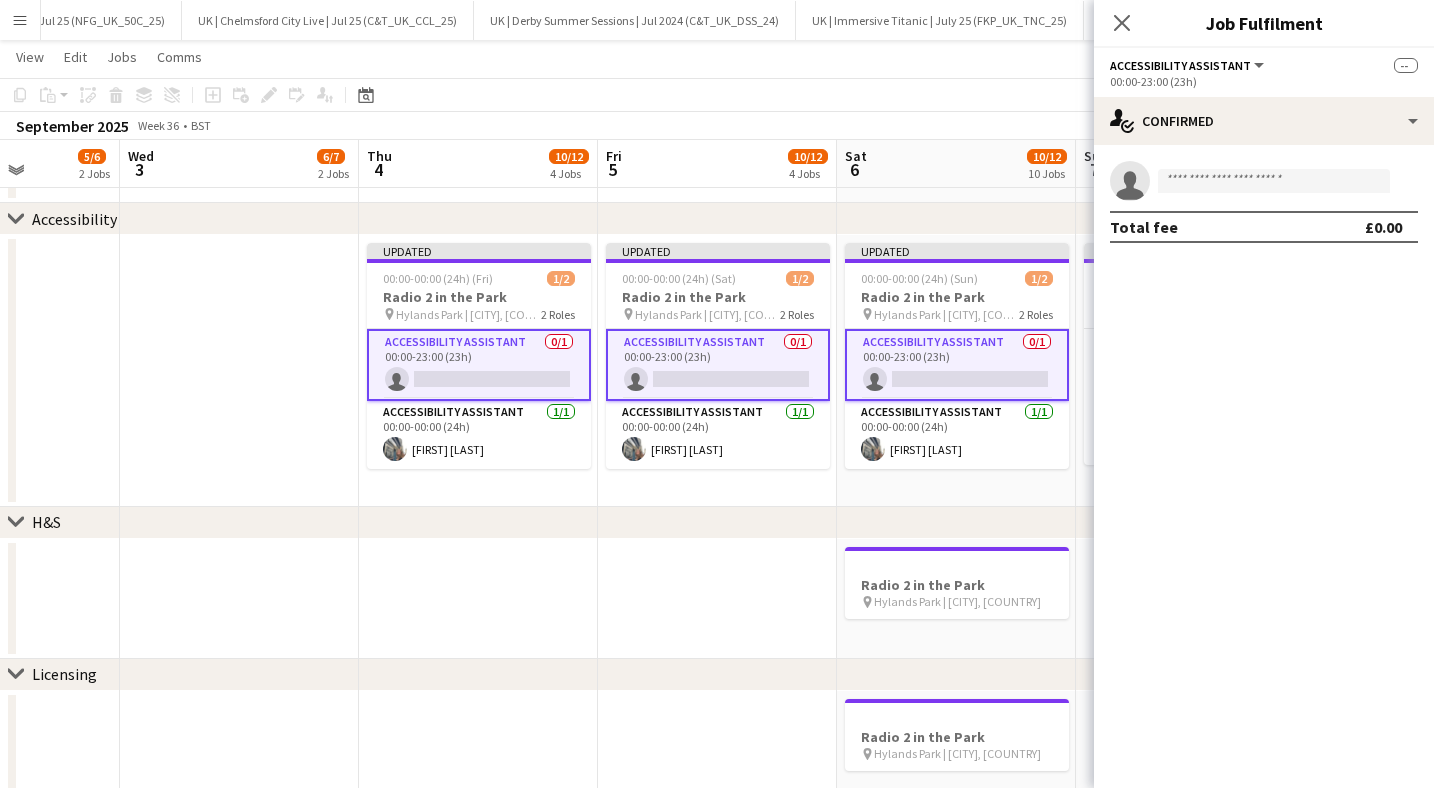scroll, scrollTop: 0, scrollLeft: 630, axis: horizontal 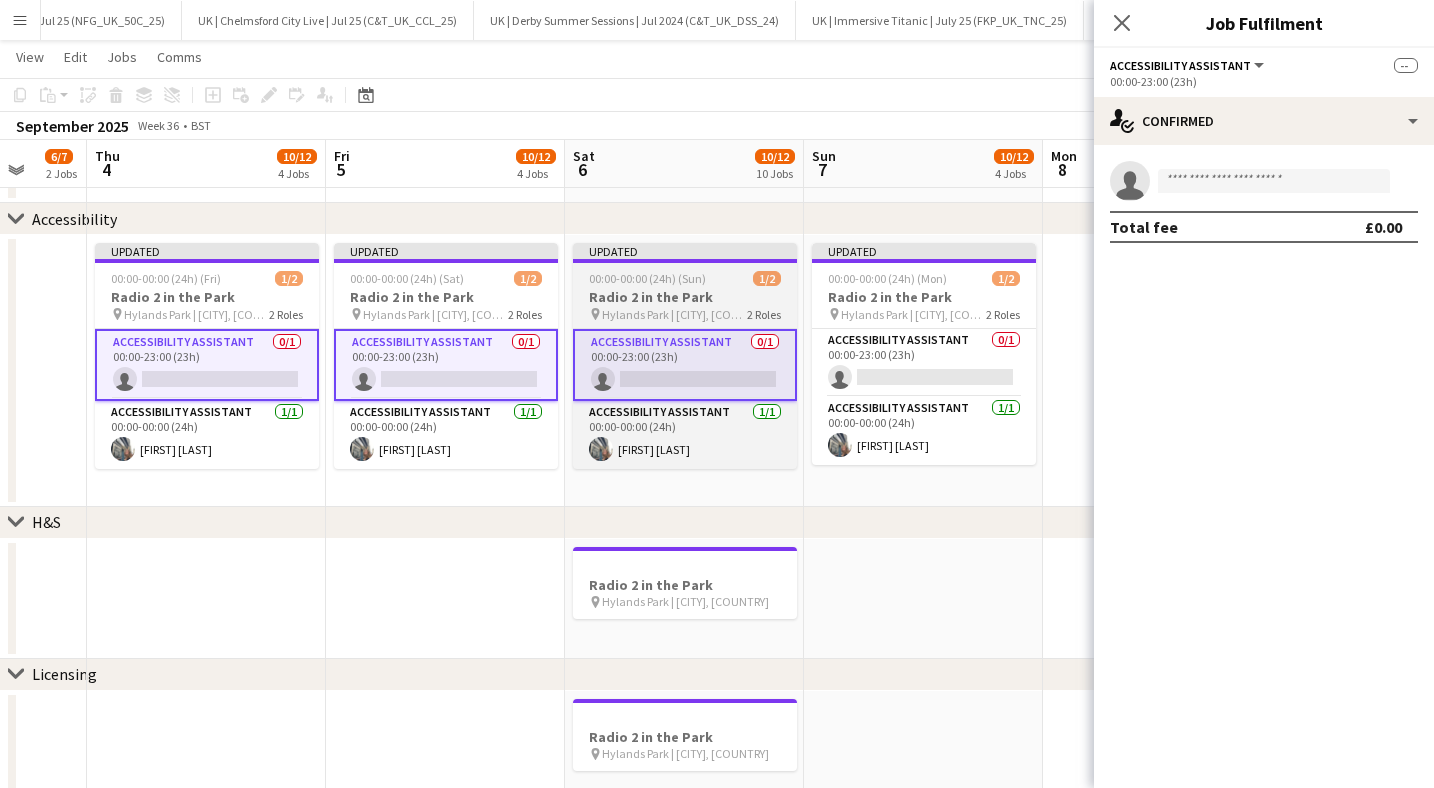 click on "Accessibility Assistant   0/1   00:00-23:00 (23h)
single-neutral-actions" at bounding box center [924, 363] 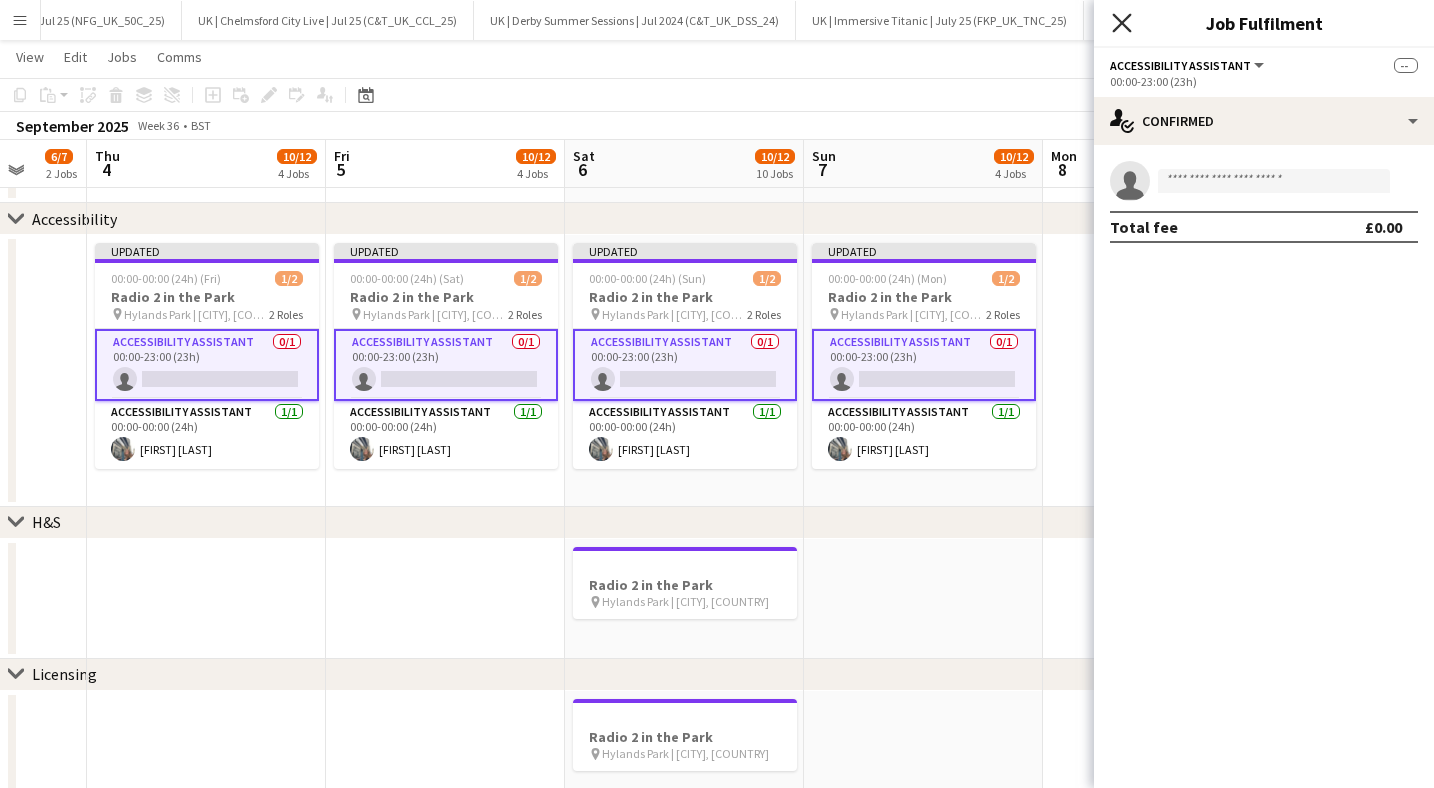 click 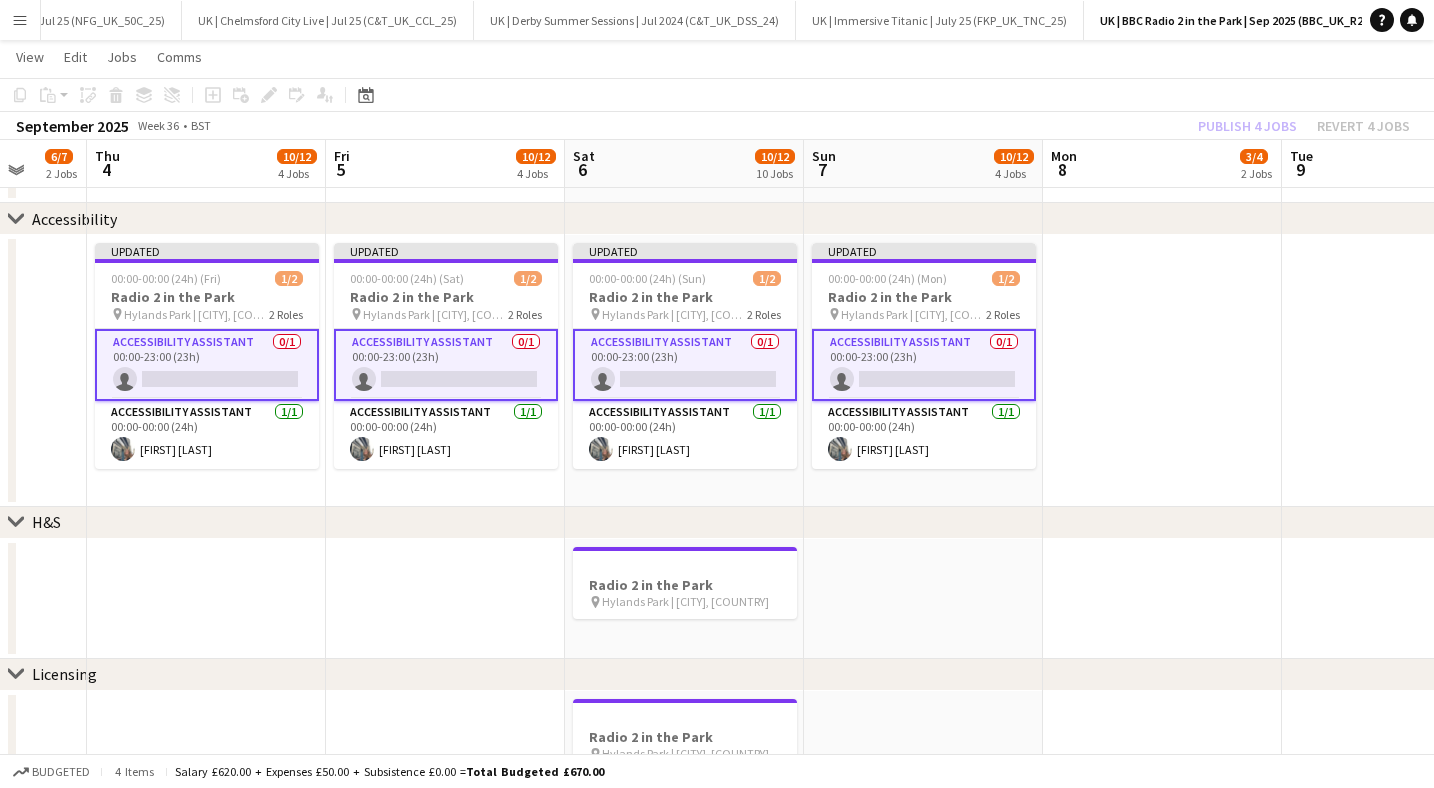 click on "Accessibility Assistant   0/1   00:00-23:00 (23h)
single-neutral-actions" at bounding box center (924, 365) 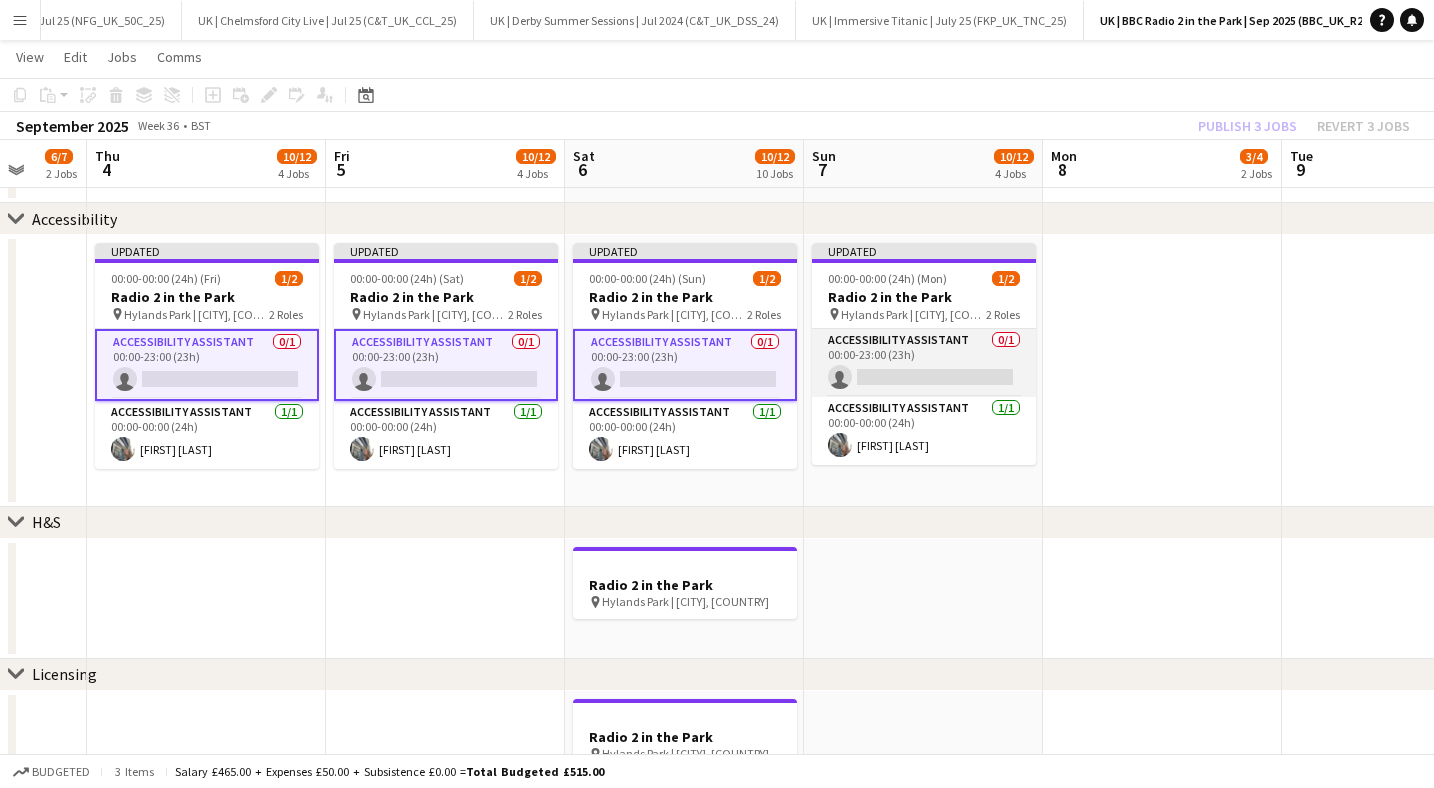 click on "Accessibility Assistant   0/1   00:00-23:00 (23h)
single-neutral-actions" at bounding box center [924, 363] 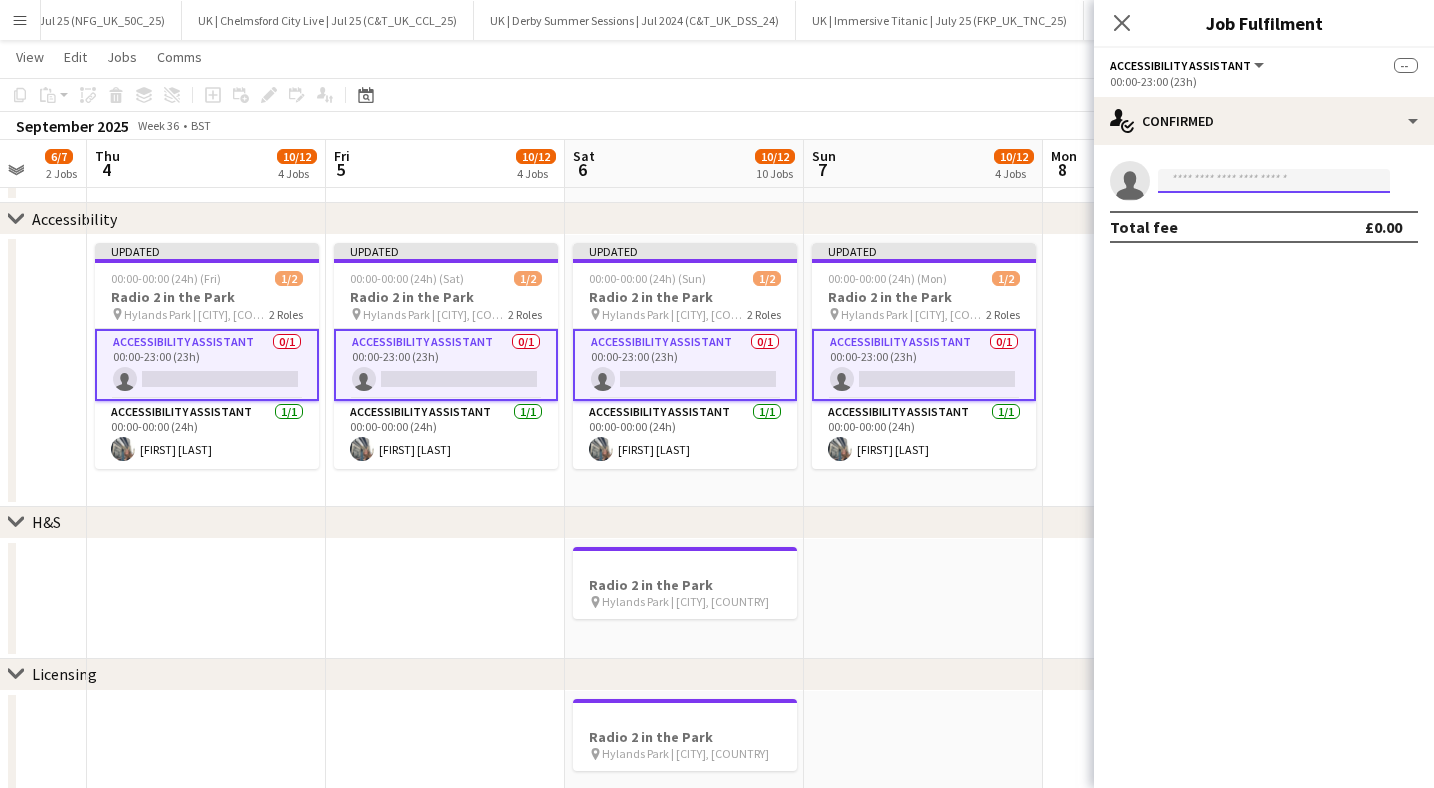 click at bounding box center [1274, 181] 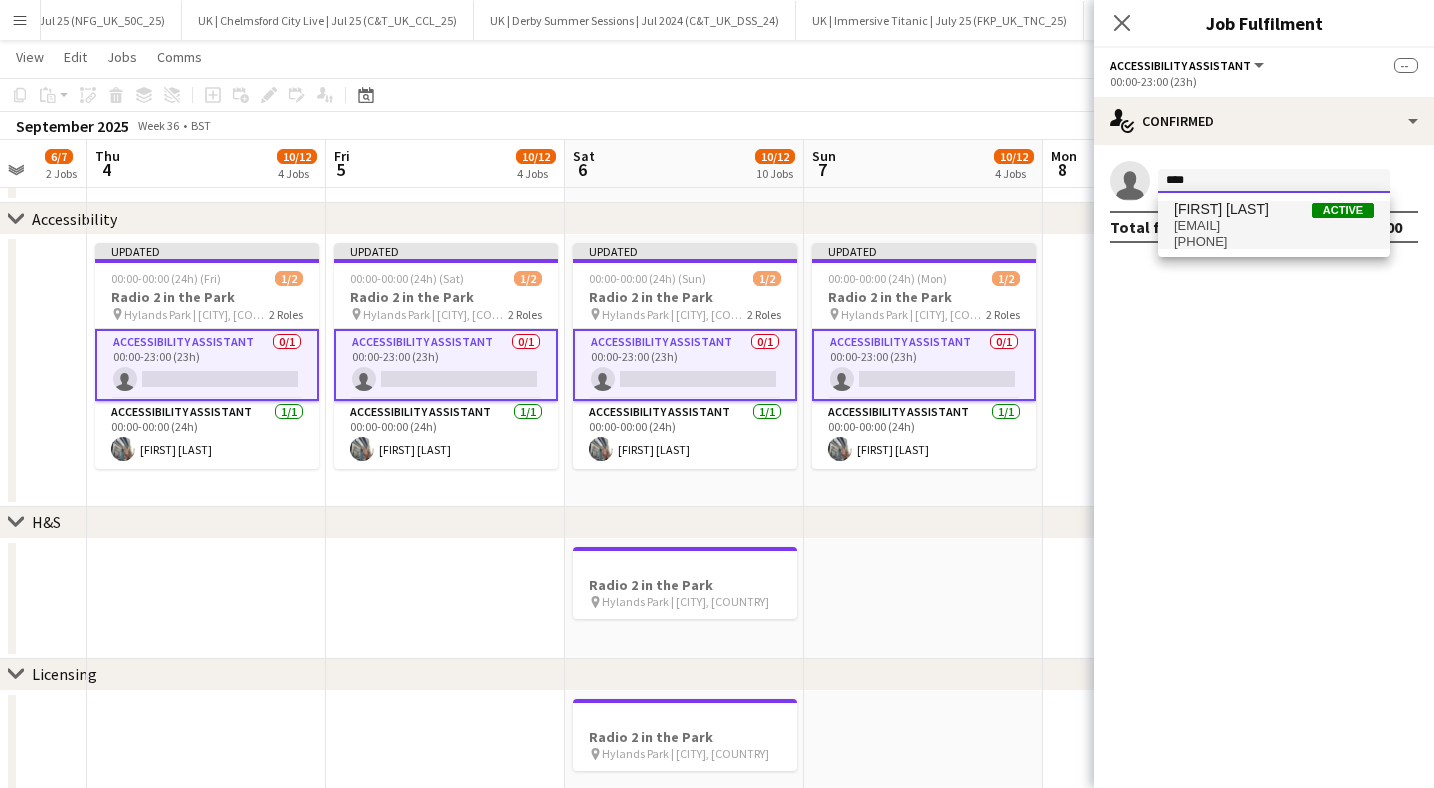 type on "****" 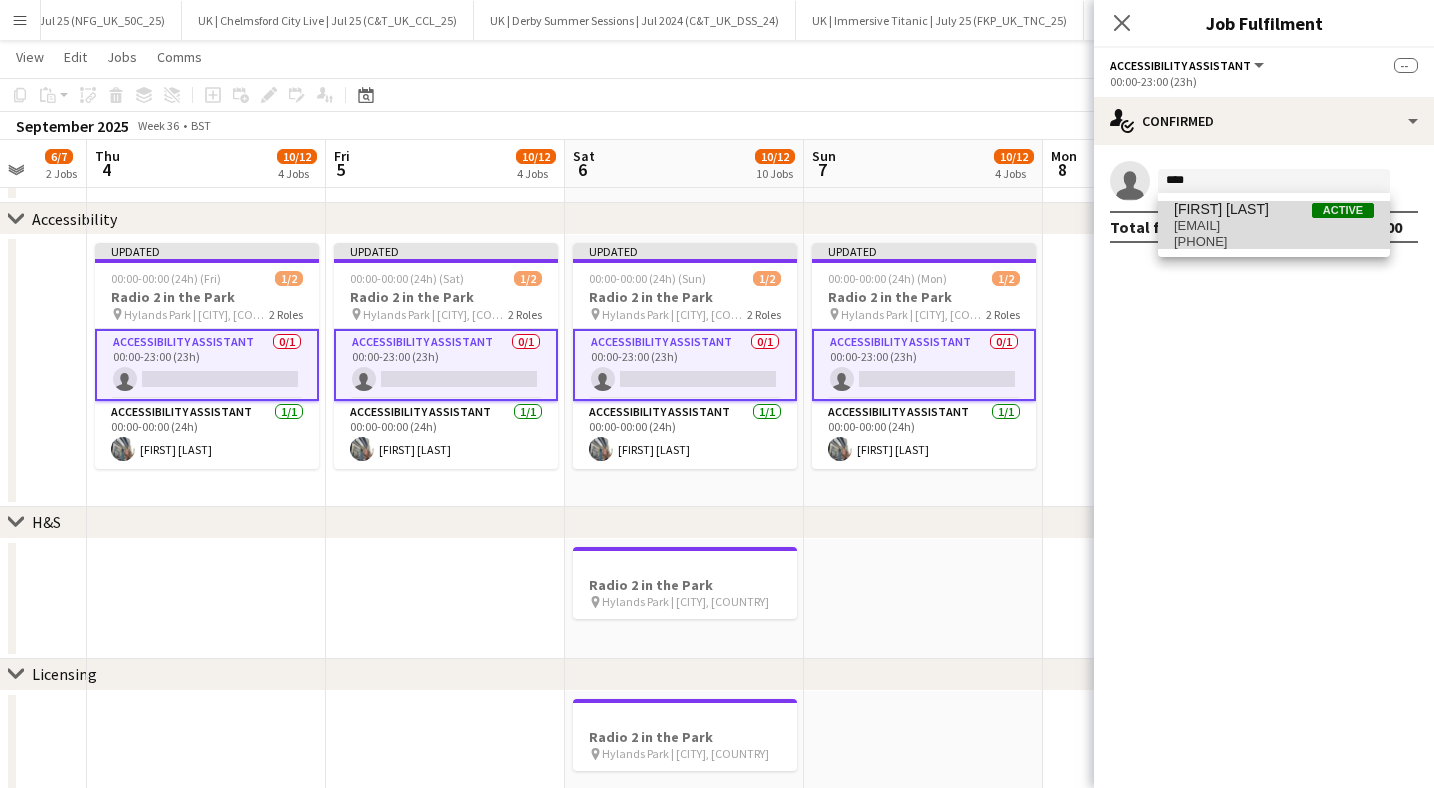 click on "[EMAIL]" at bounding box center [1274, 226] 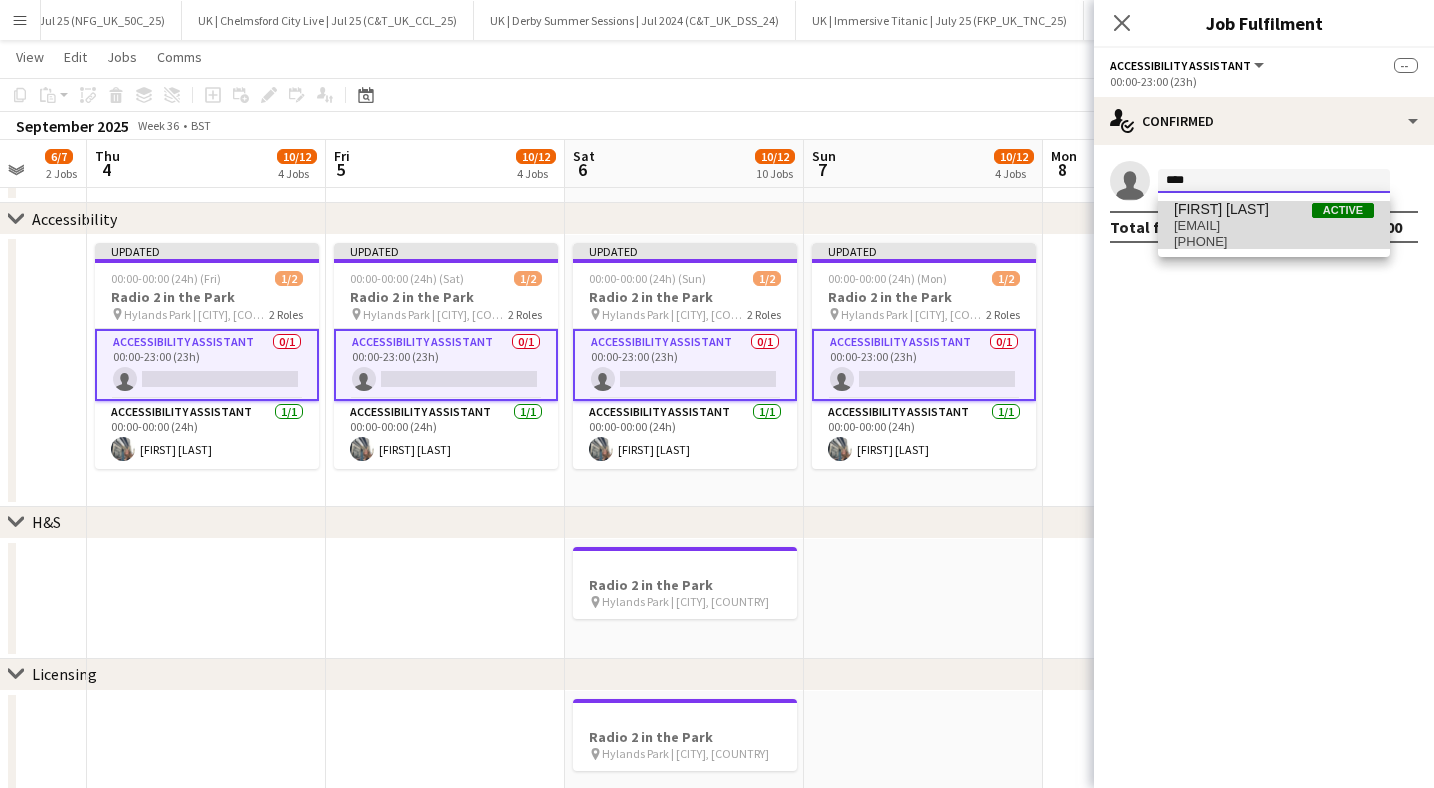type 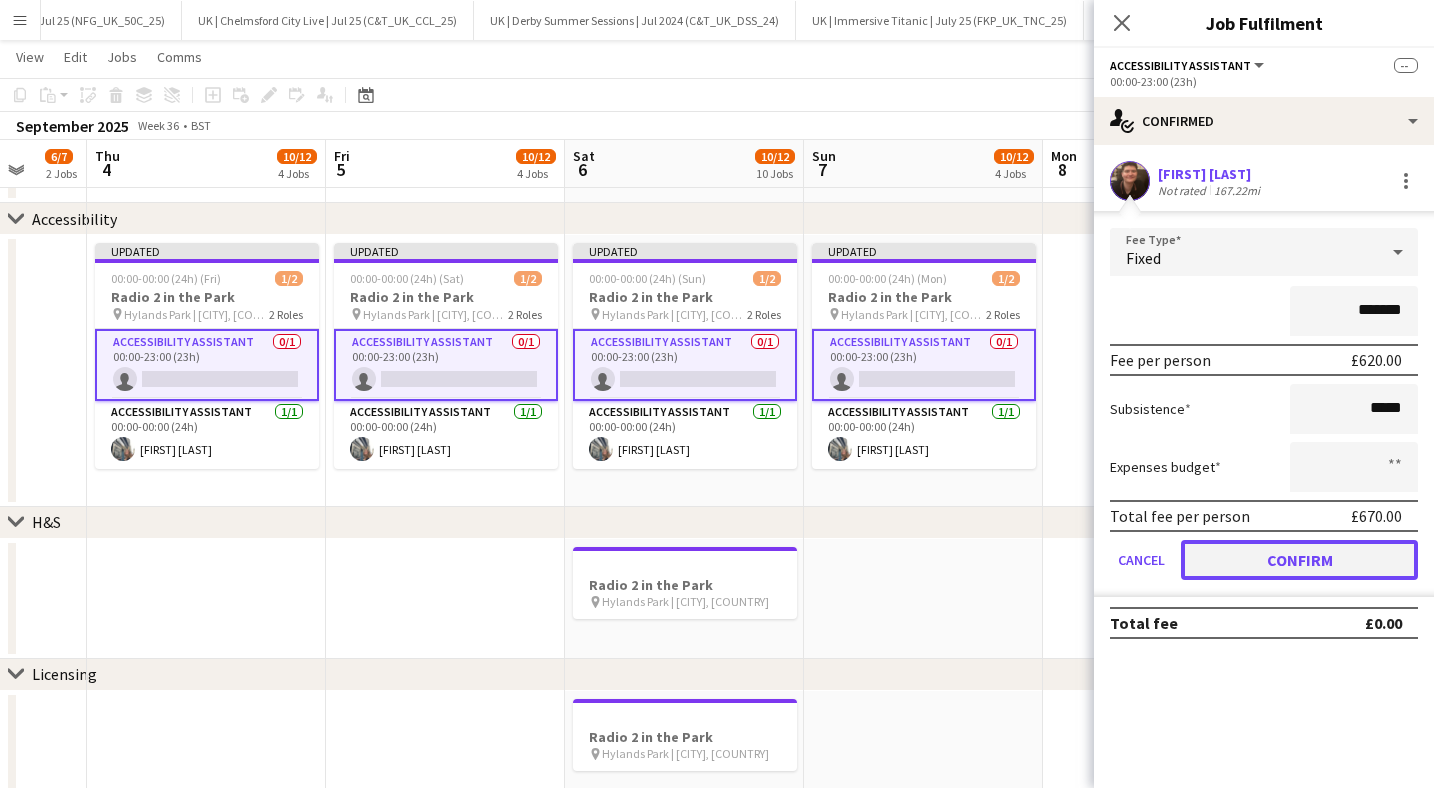 click on "Confirm" at bounding box center [1299, 560] 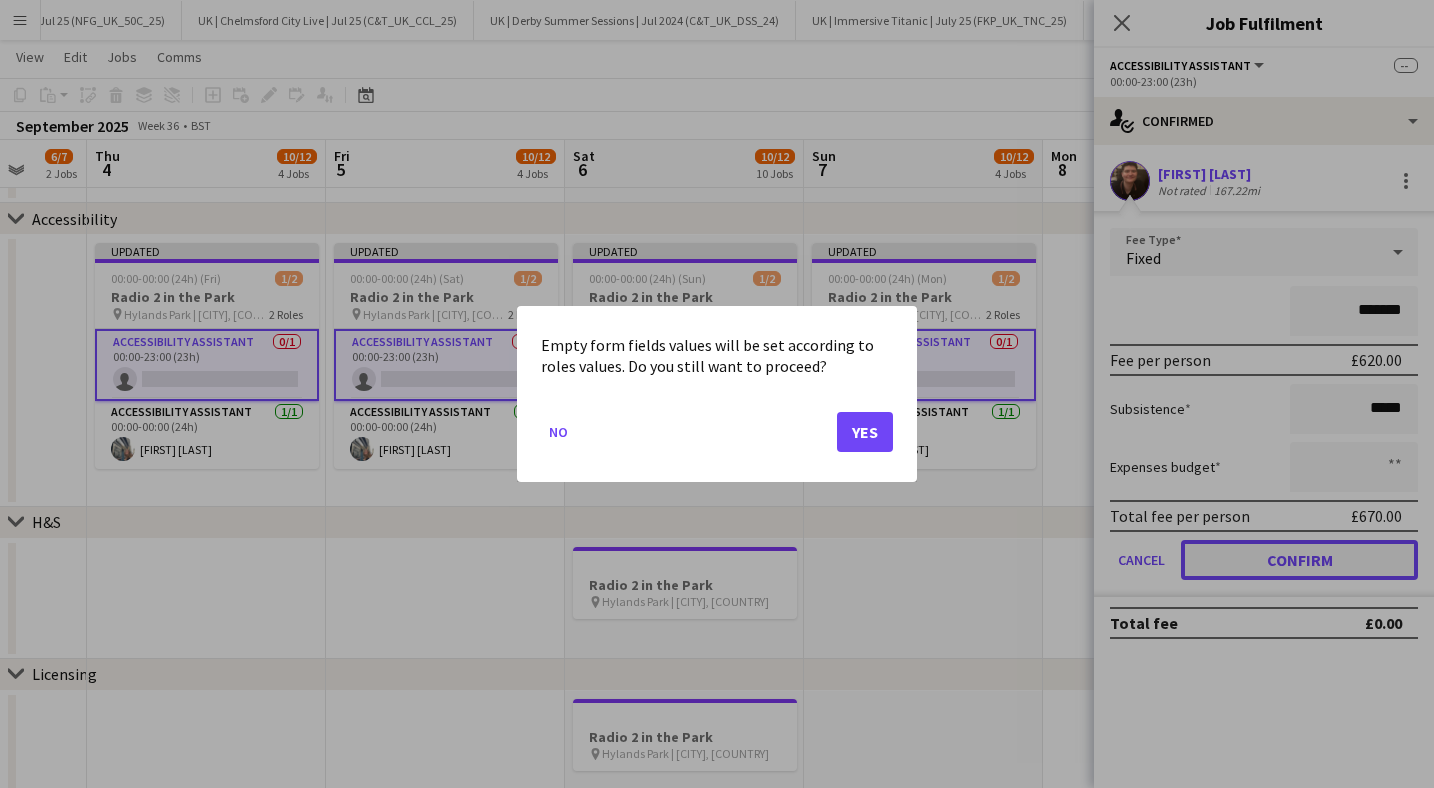 scroll, scrollTop: 0, scrollLeft: 0, axis: both 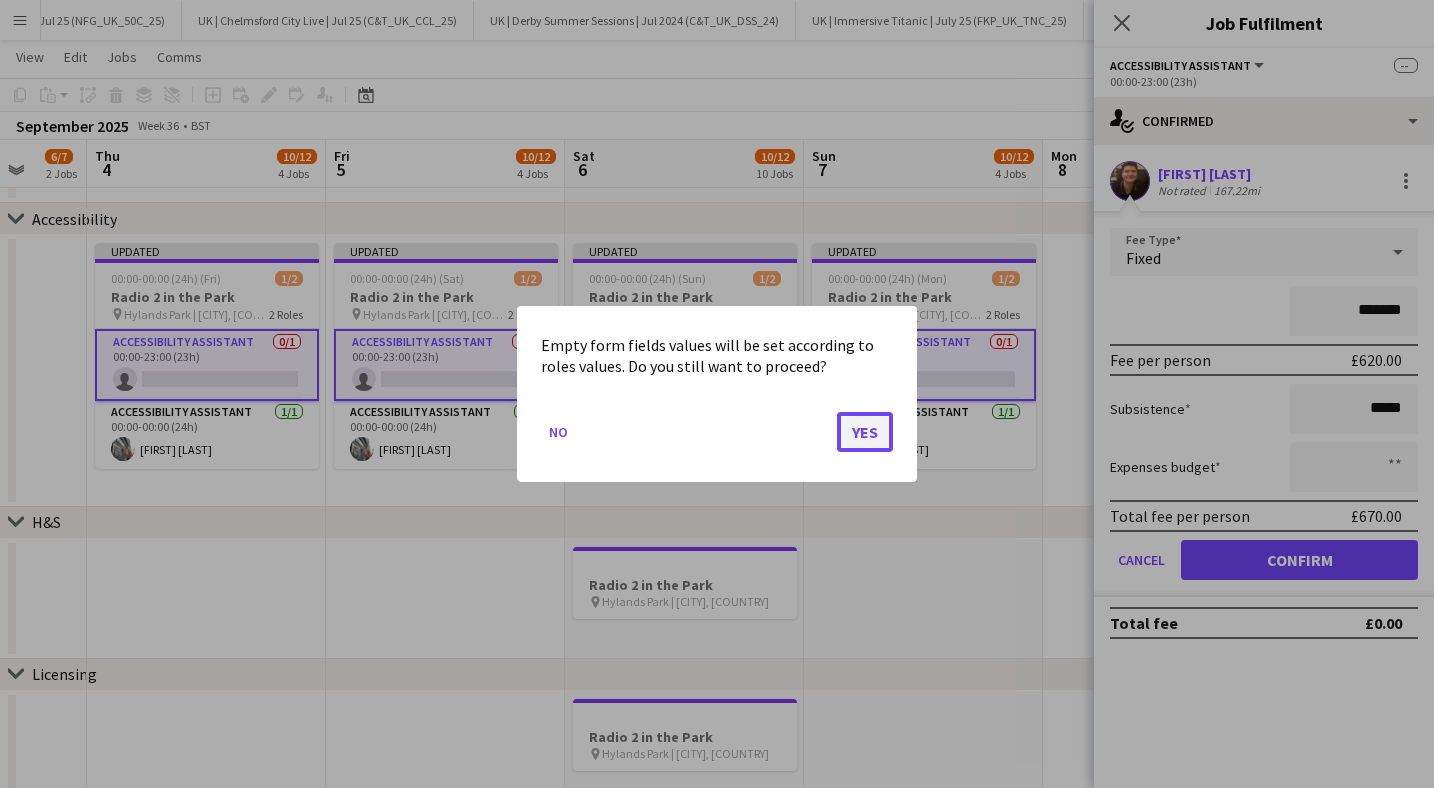 click on "Yes" 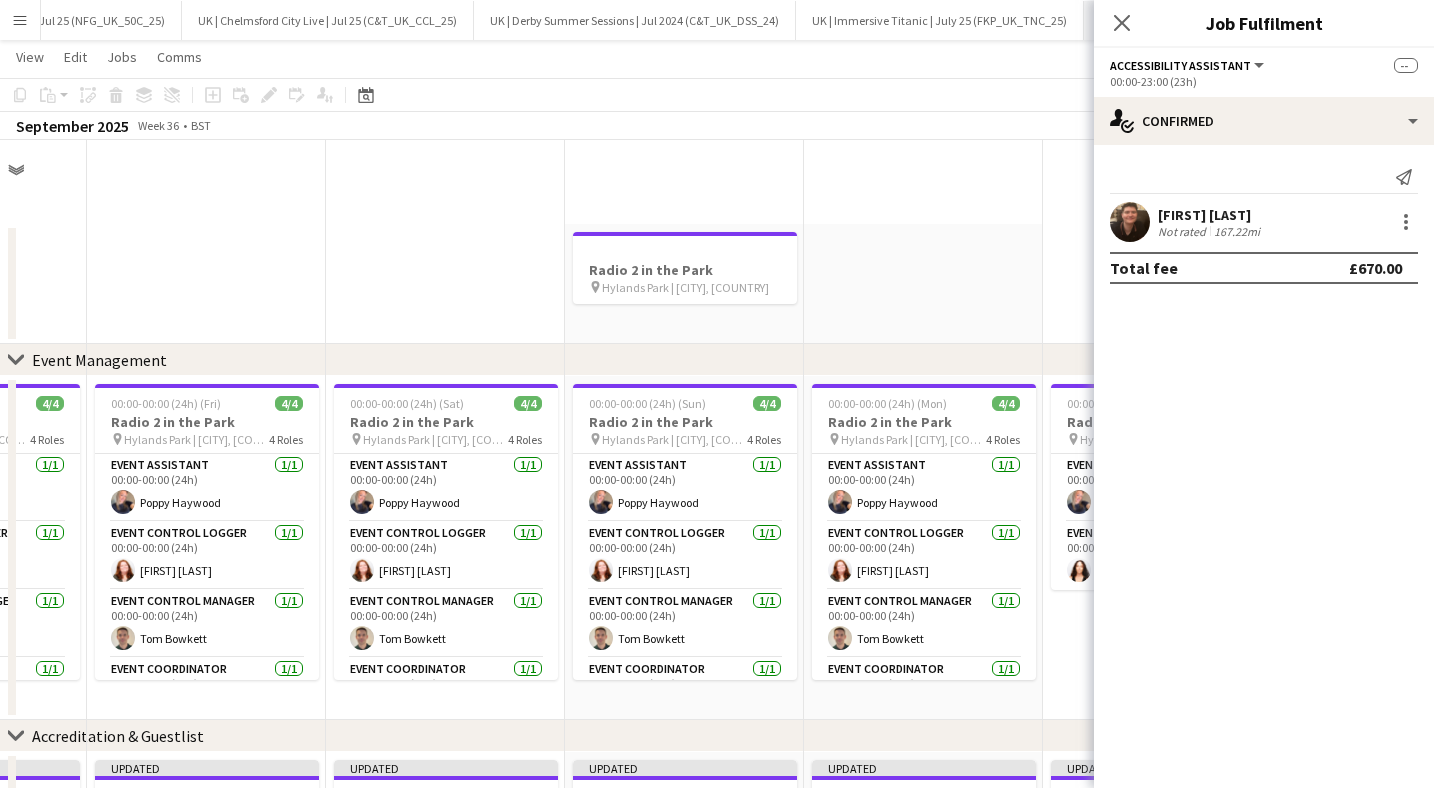 scroll, scrollTop: 1260, scrollLeft: 0, axis: vertical 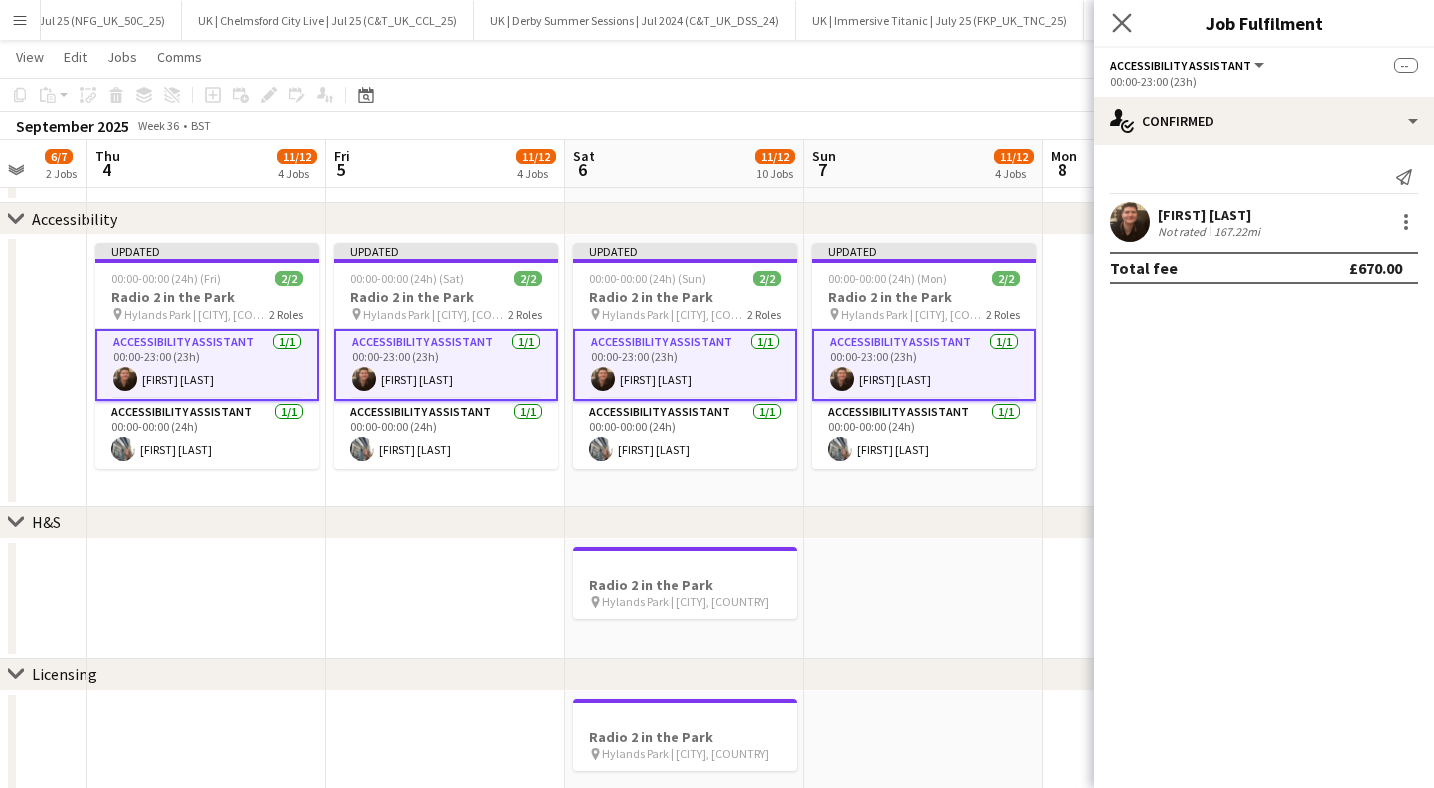 click on "Close pop-in" 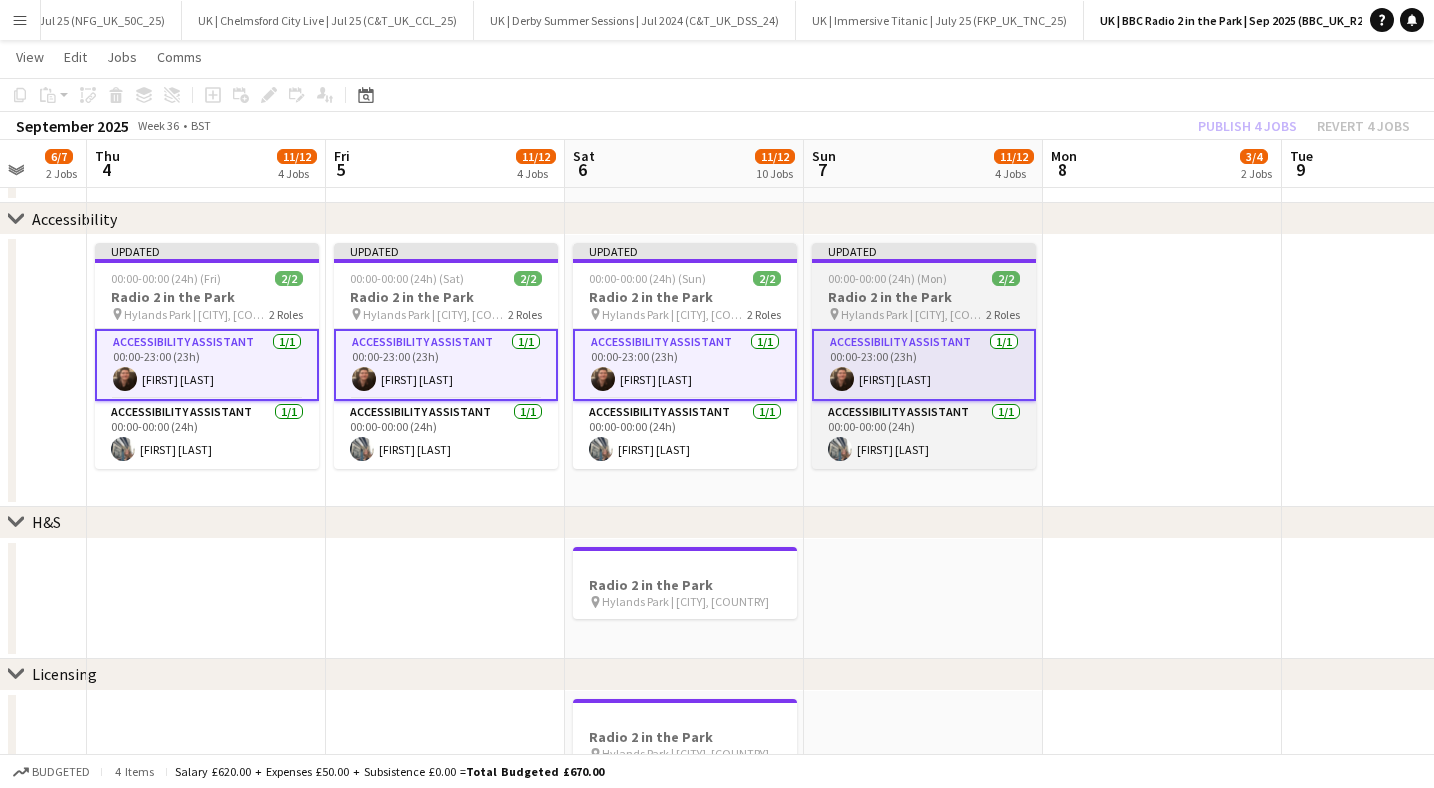 click on "Radio 2 in the Park" at bounding box center (924, 297) 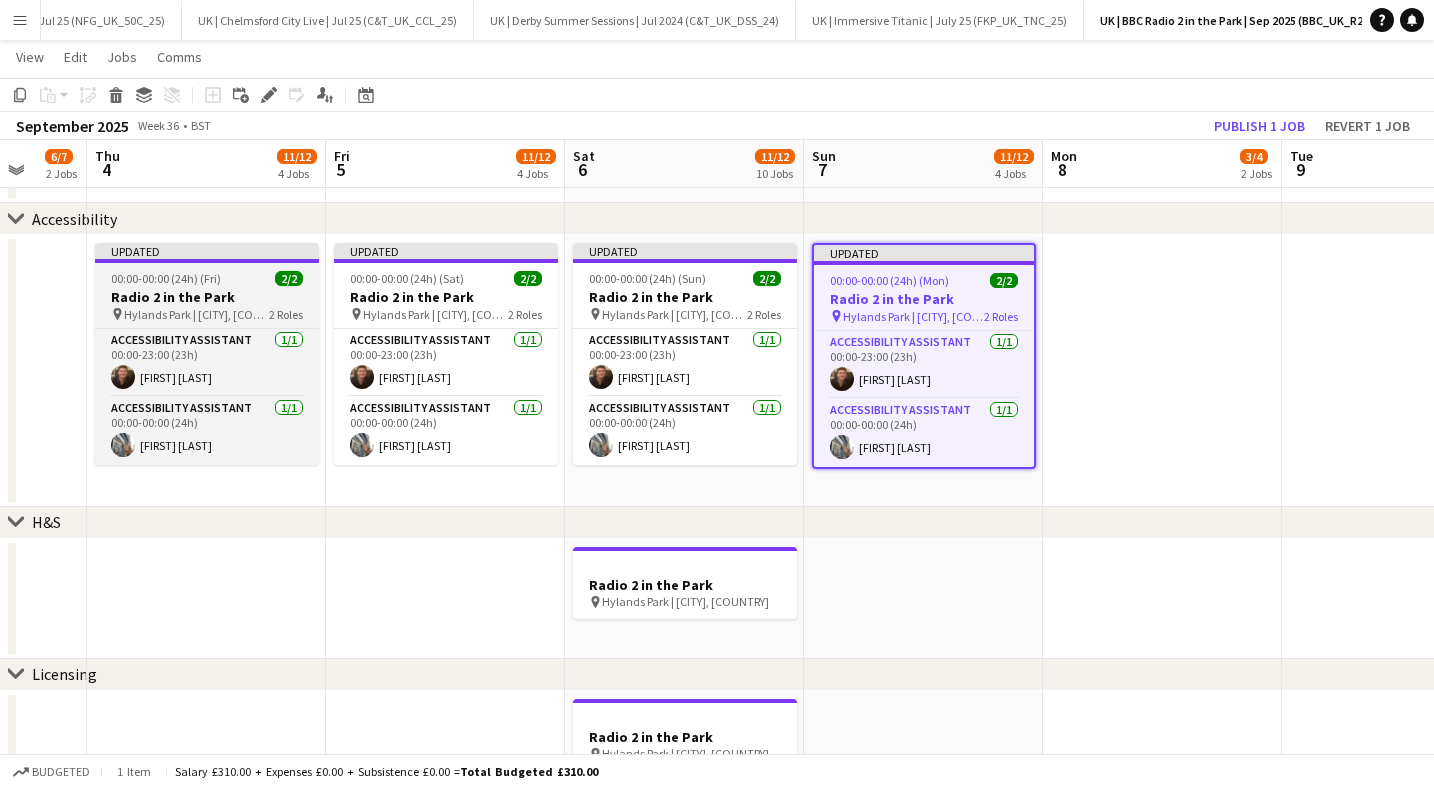 click on "Hylands Park | [CITY], [COUNTRY]" at bounding box center [196, 314] 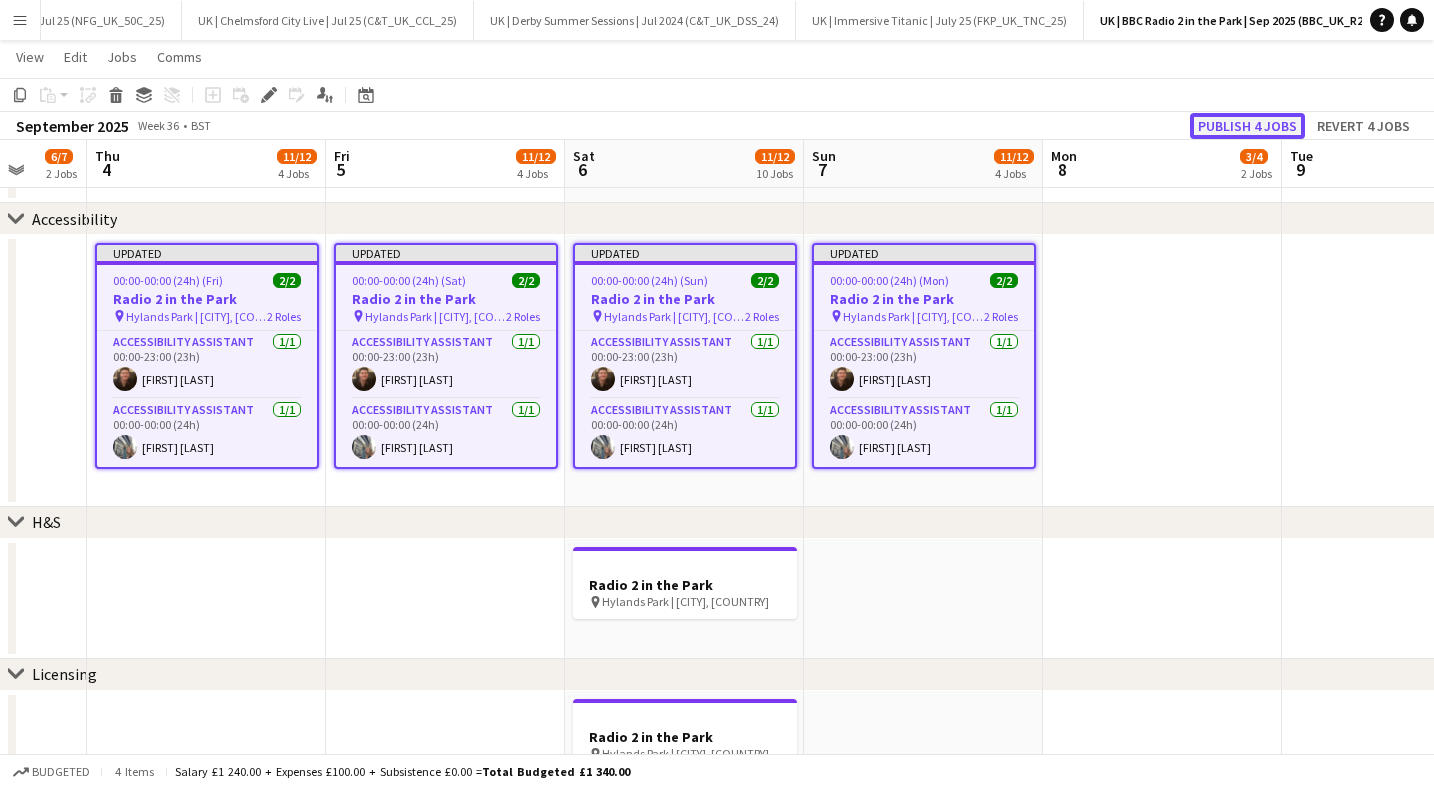 click on "Publish 4 jobs" 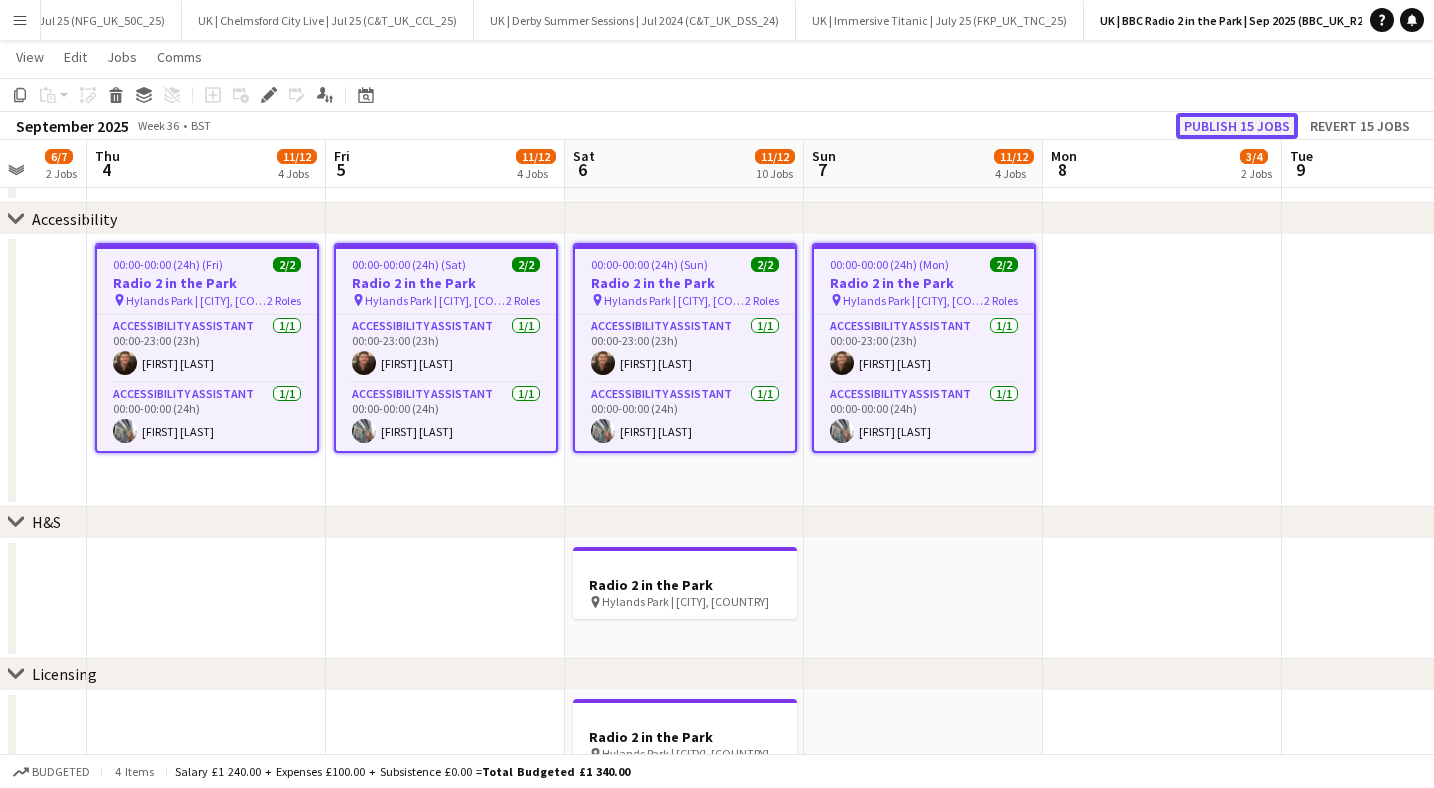 click on "Publish 15 jobs" 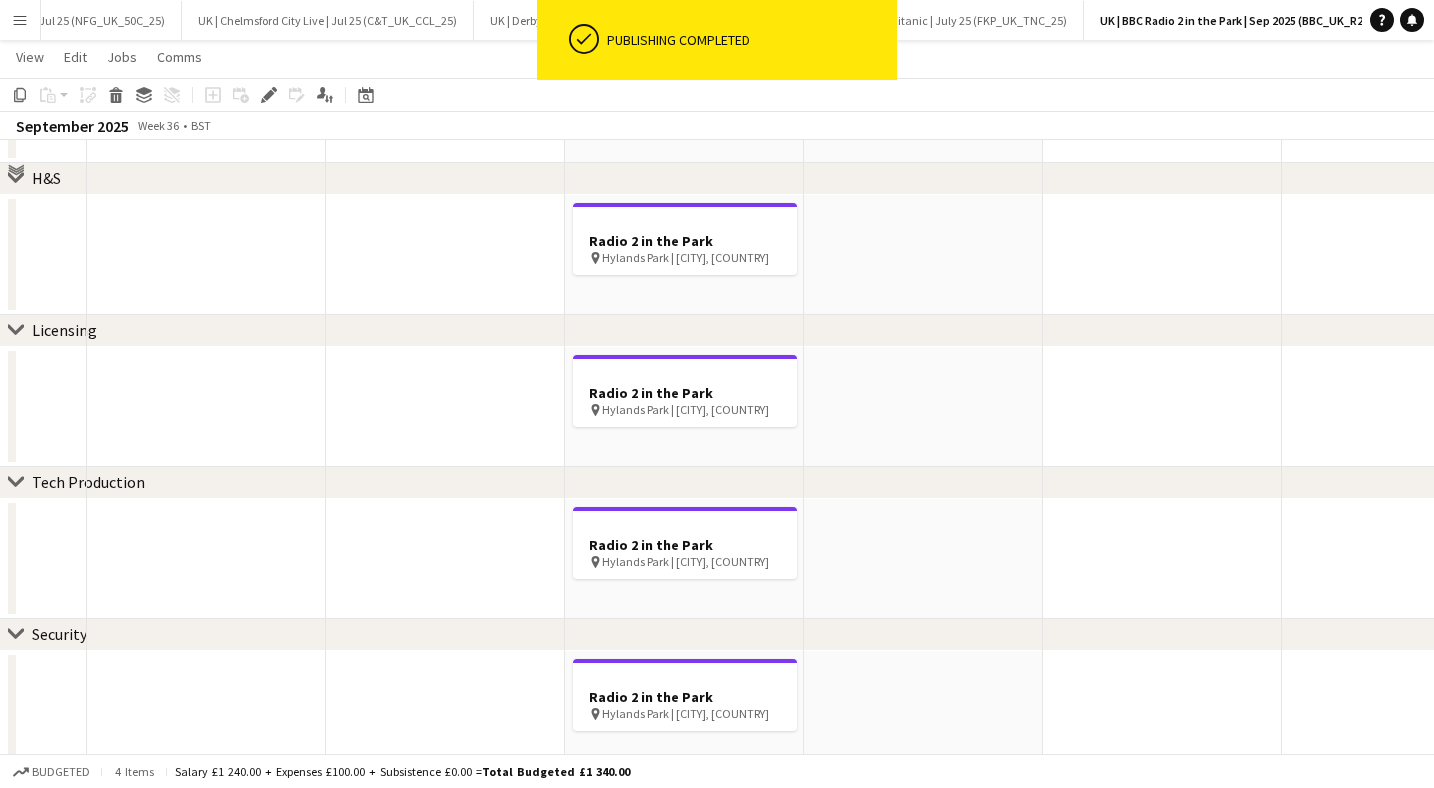 scroll, scrollTop: 1384, scrollLeft: 0, axis: vertical 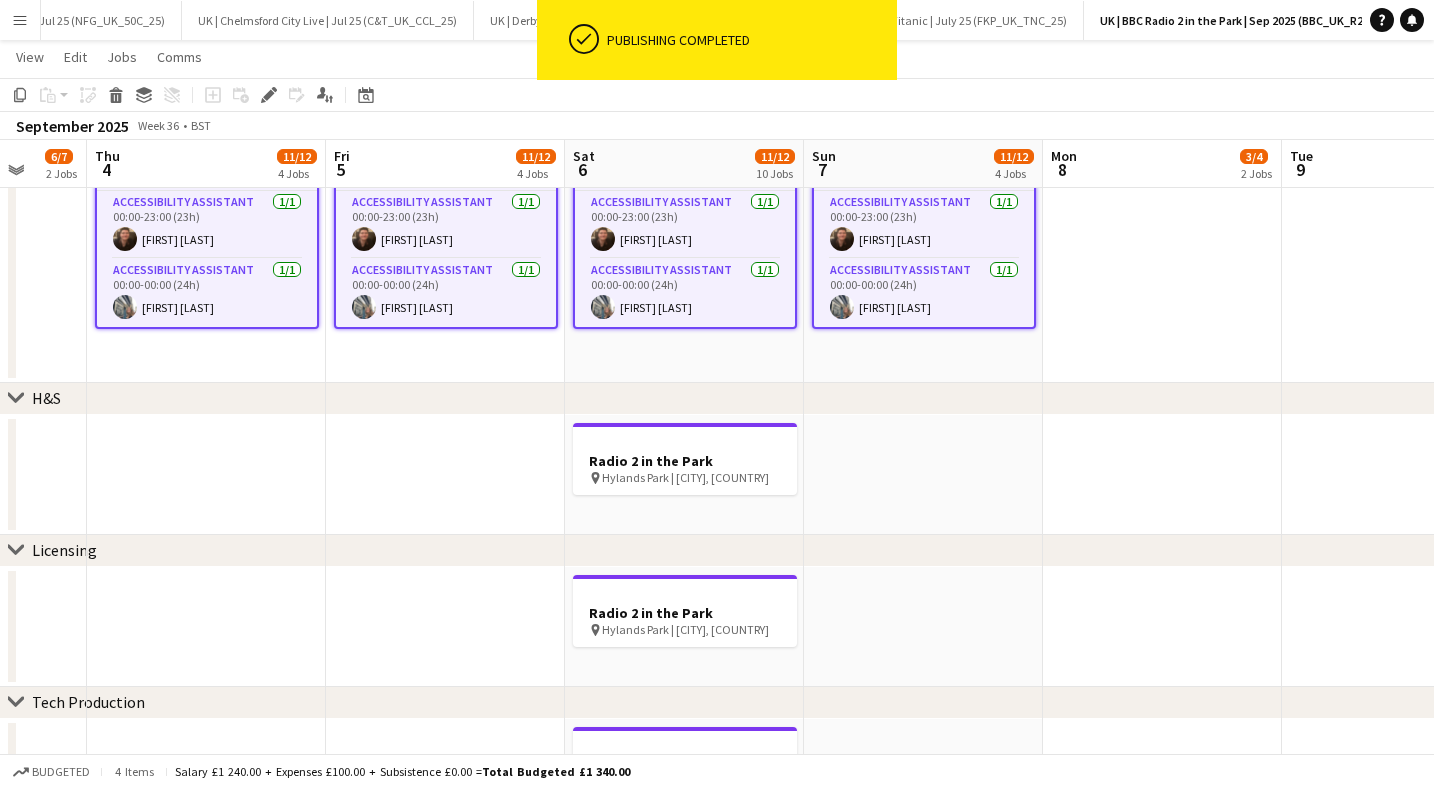 click on "Menu" at bounding box center (20, 20) 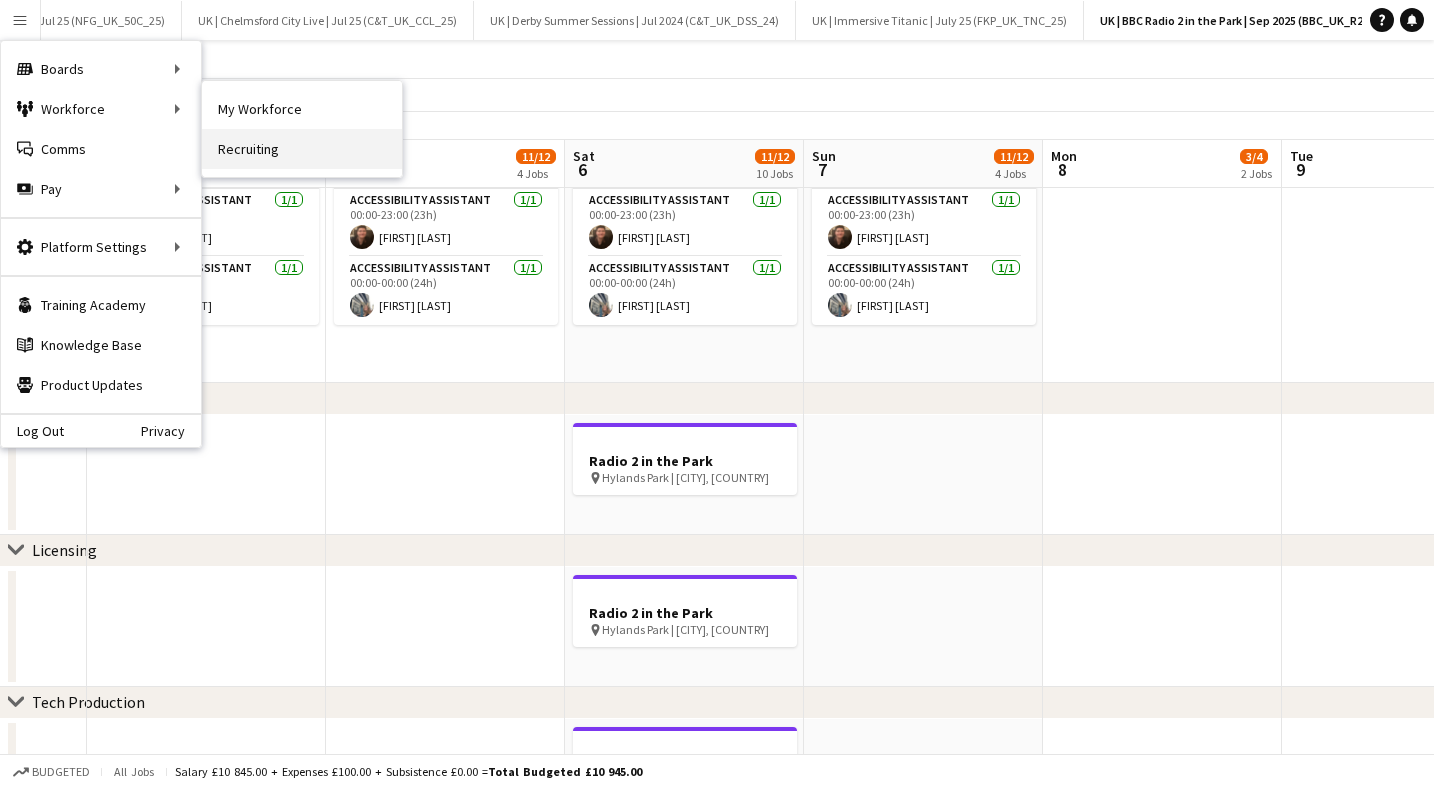 click on "Recruiting" at bounding box center (302, 149) 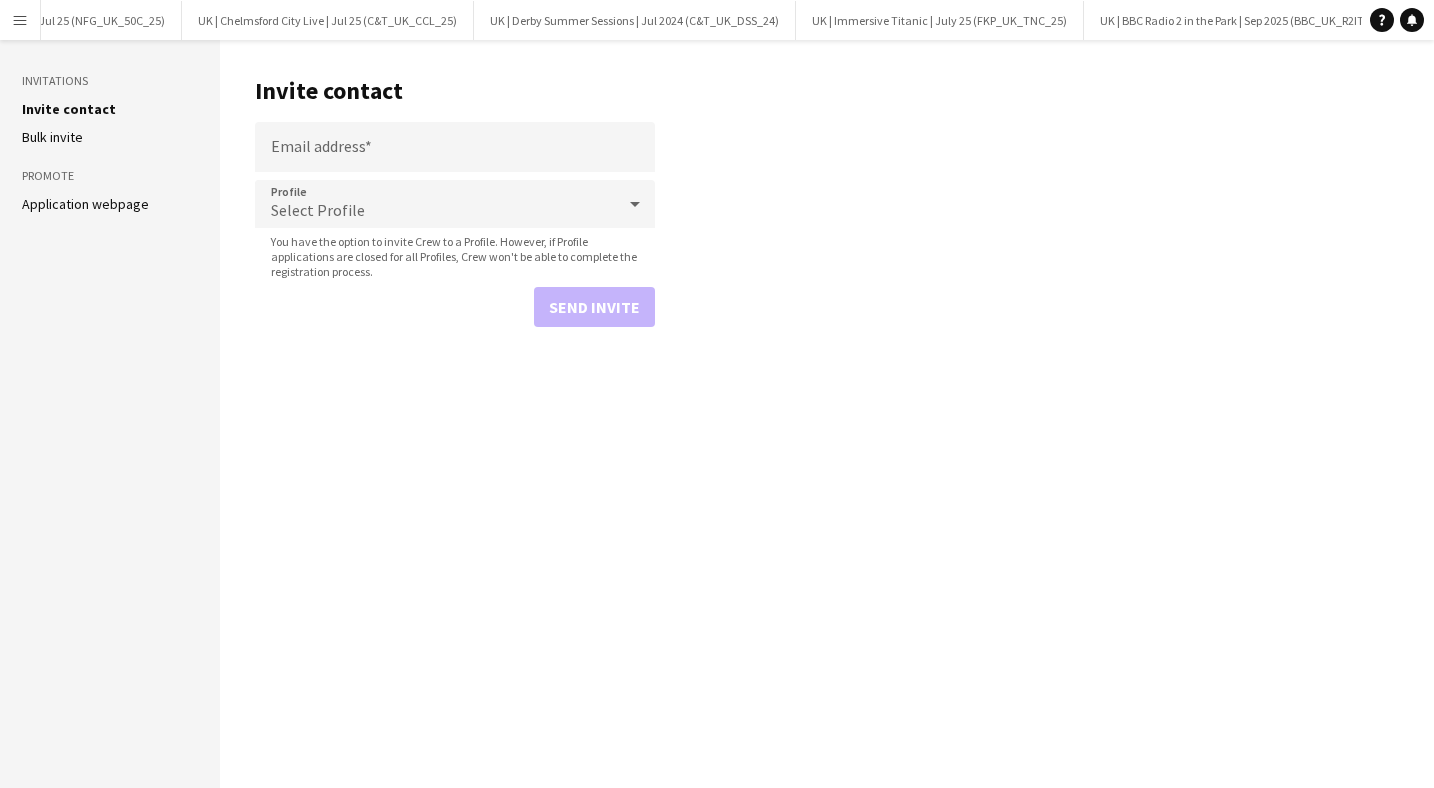 scroll, scrollTop: 0, scrollLeft: 0, axis: both 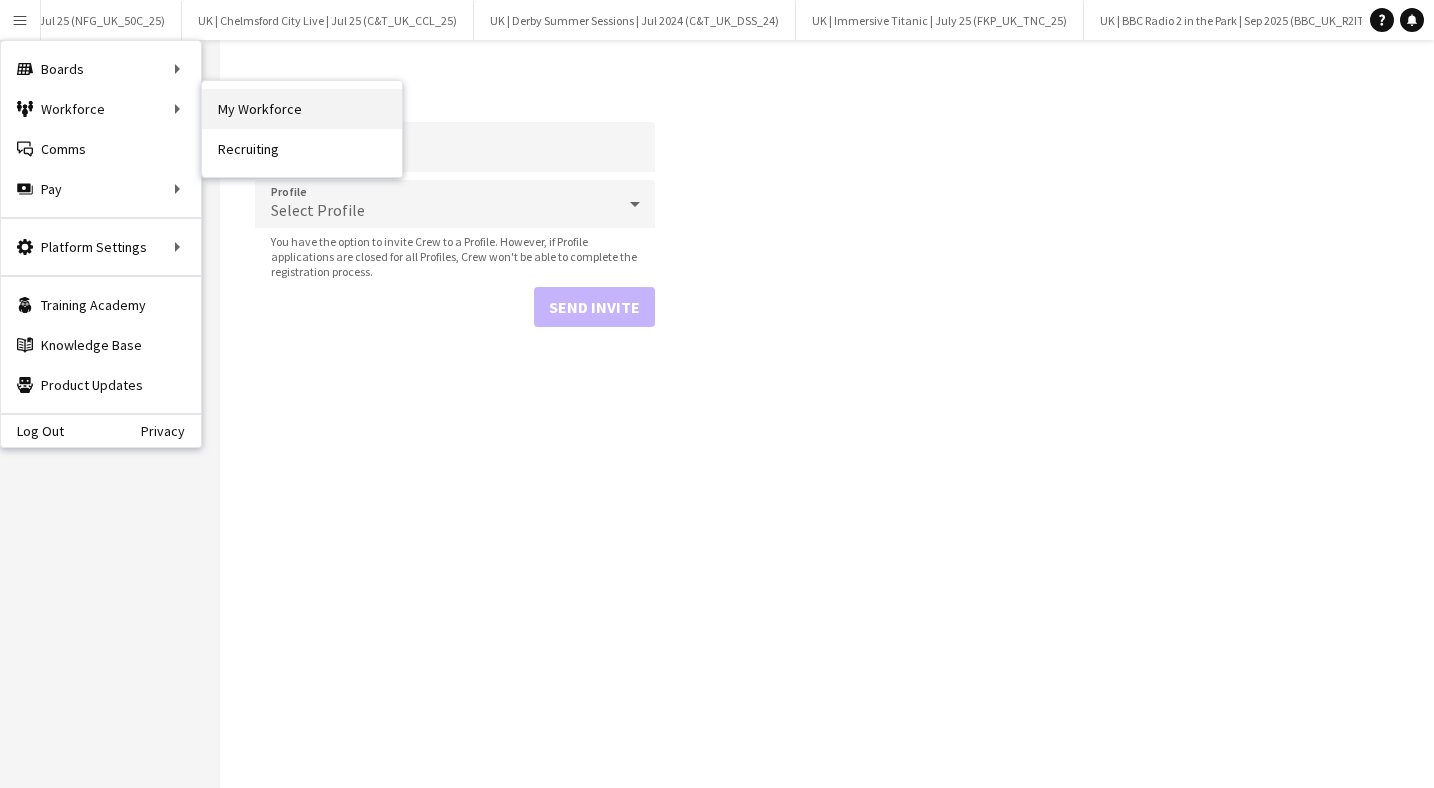 click on "My Workforce" at bounding box center [302, 109] 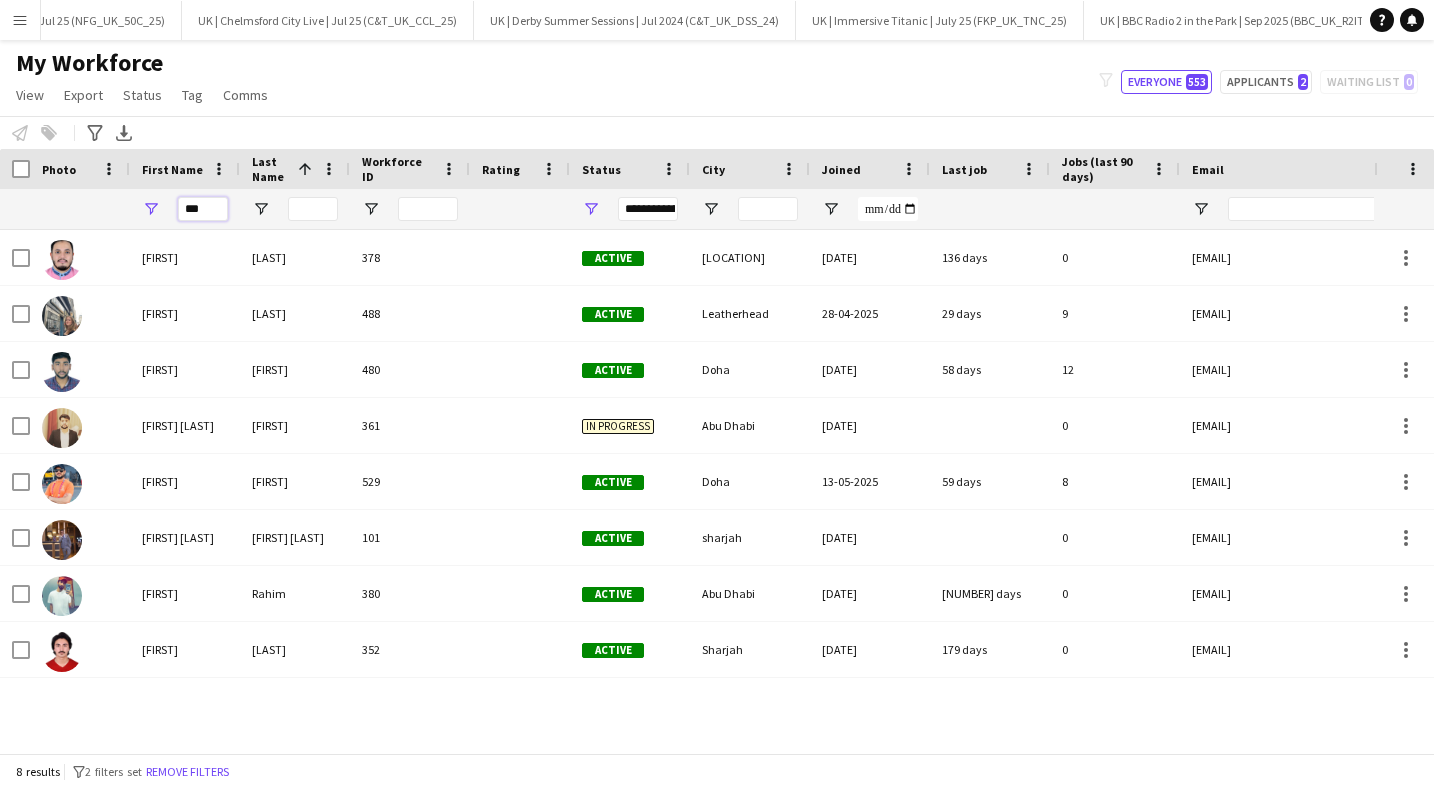 click on "***" at bounding box center (203, 209) 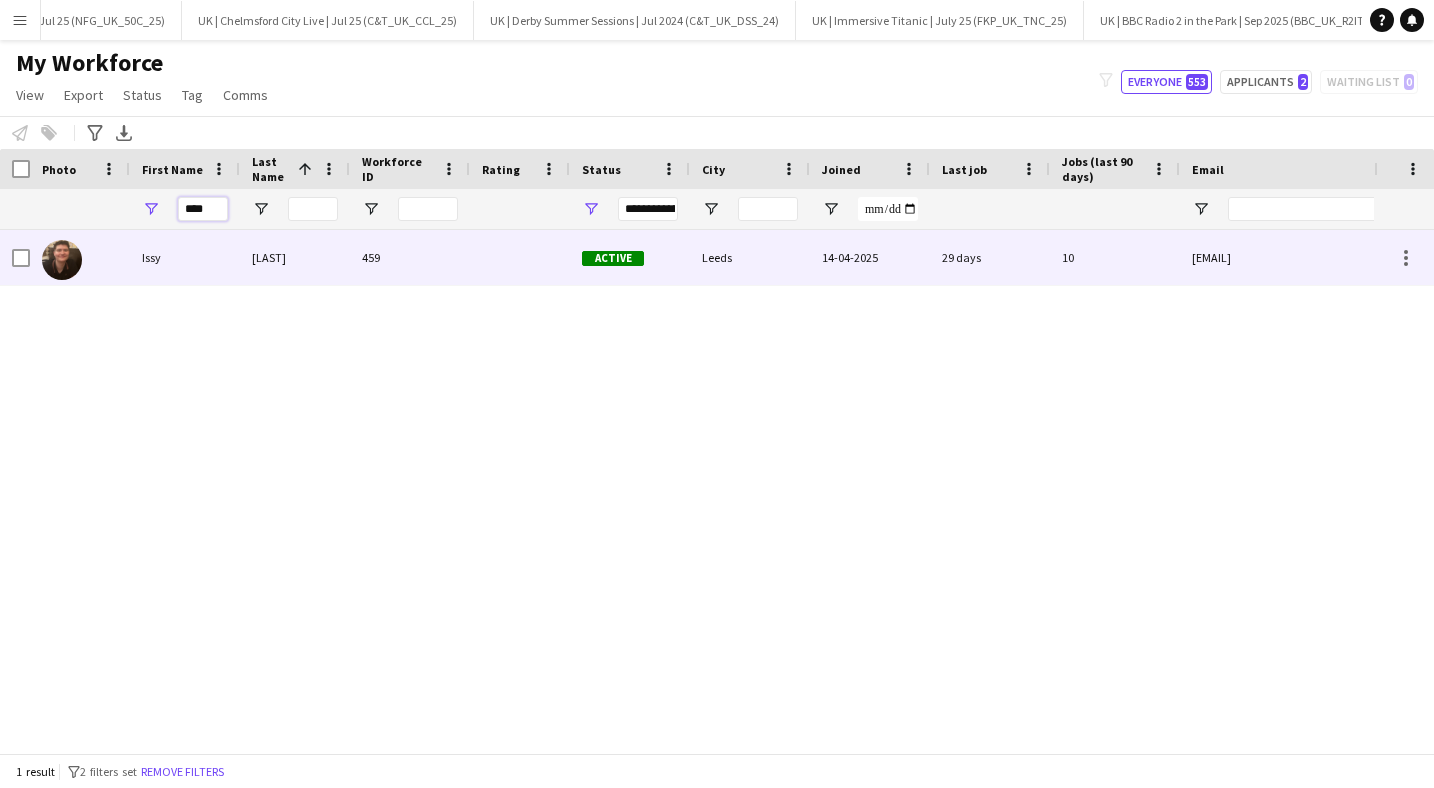 type on "****" 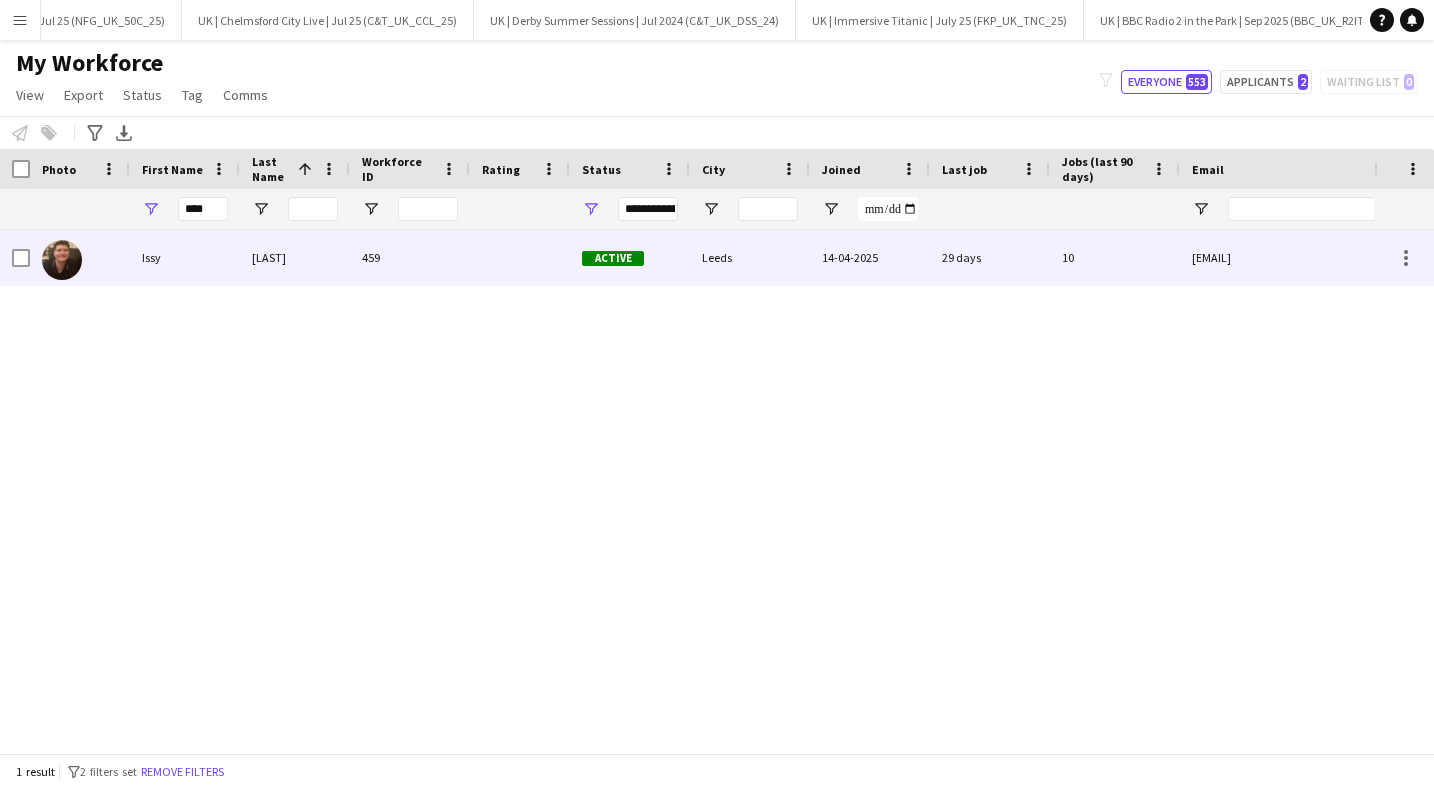 click on "Issy" at bounding box center (185, 257) 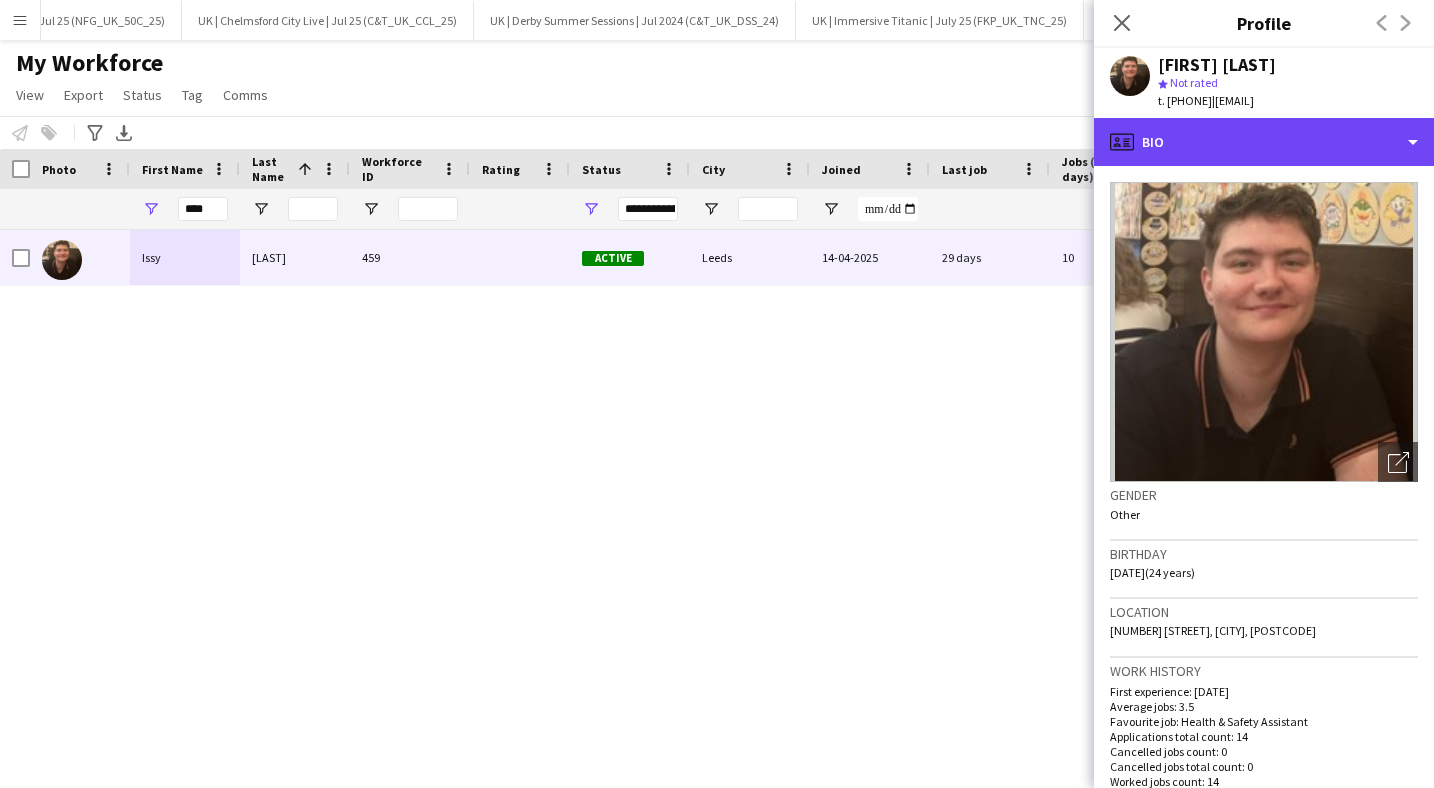 drag, startPoint x: 1300, startPoint y: 140, endPoint x: 1271, endPoint y: 125, distance: 32.649654 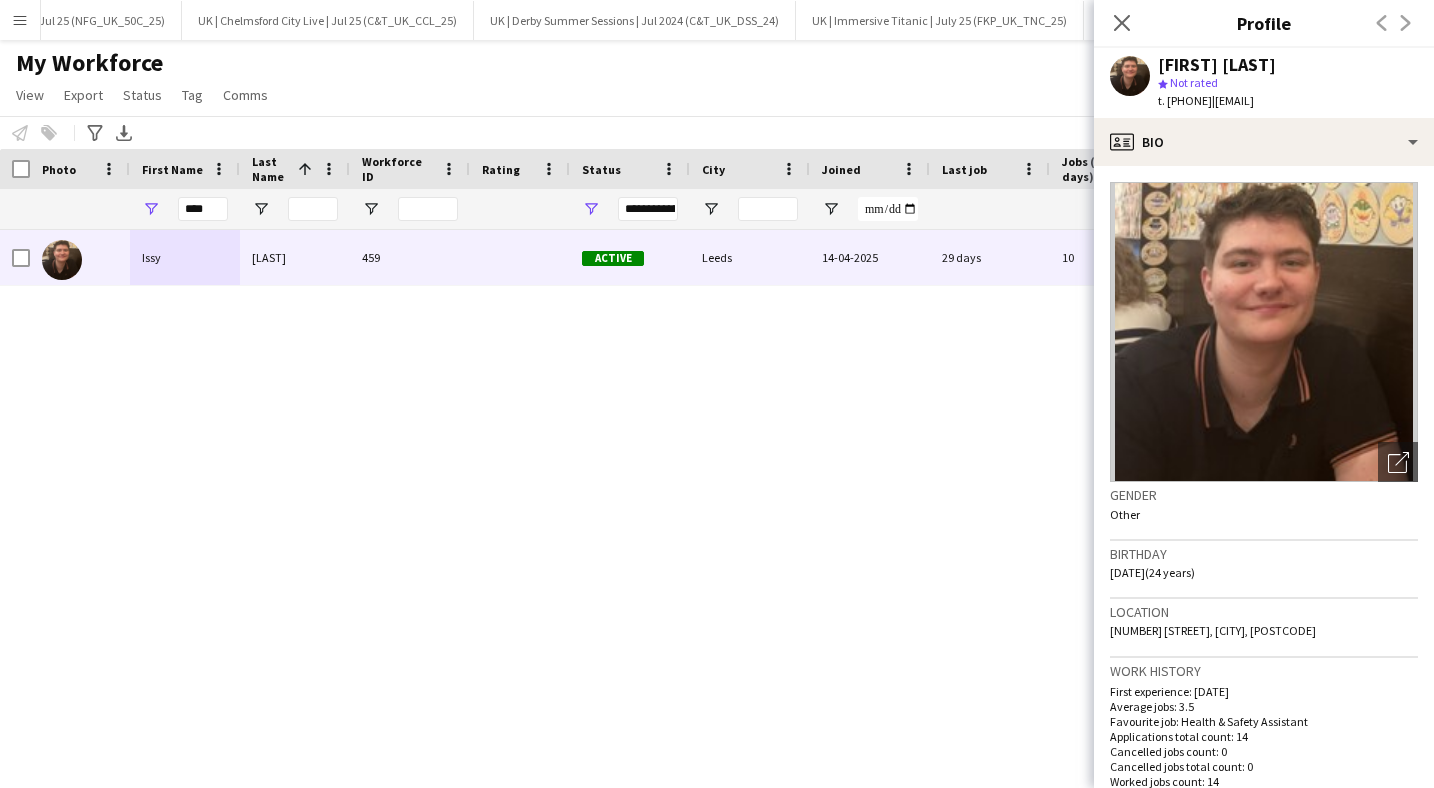drag, startPoint x: 1271, startPoint y: 125, endPoint x: 1255, endPoint y: 100, distance: 29.681644 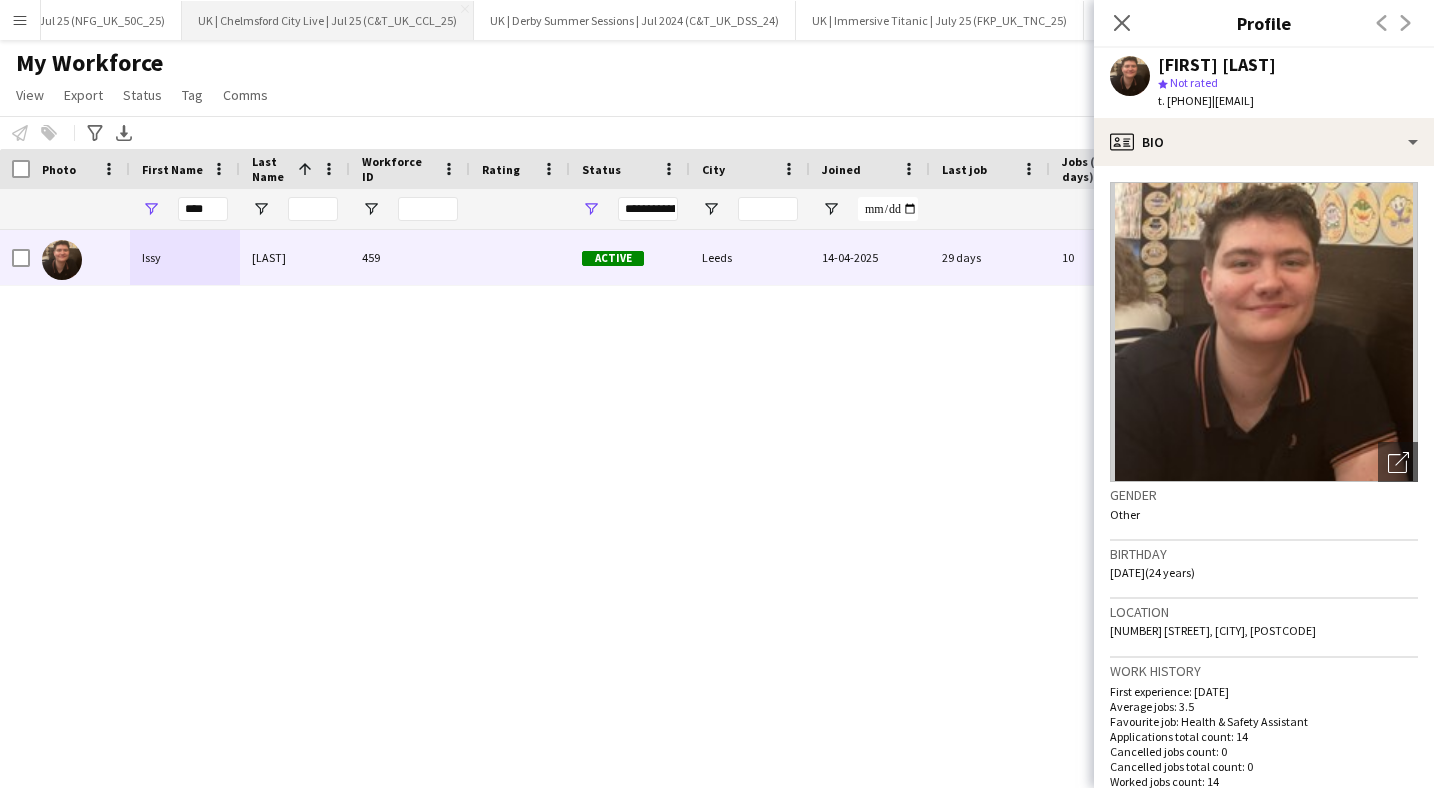 scroll, scrollTop: 0, scrollLeft: 5144, axis: horizontal 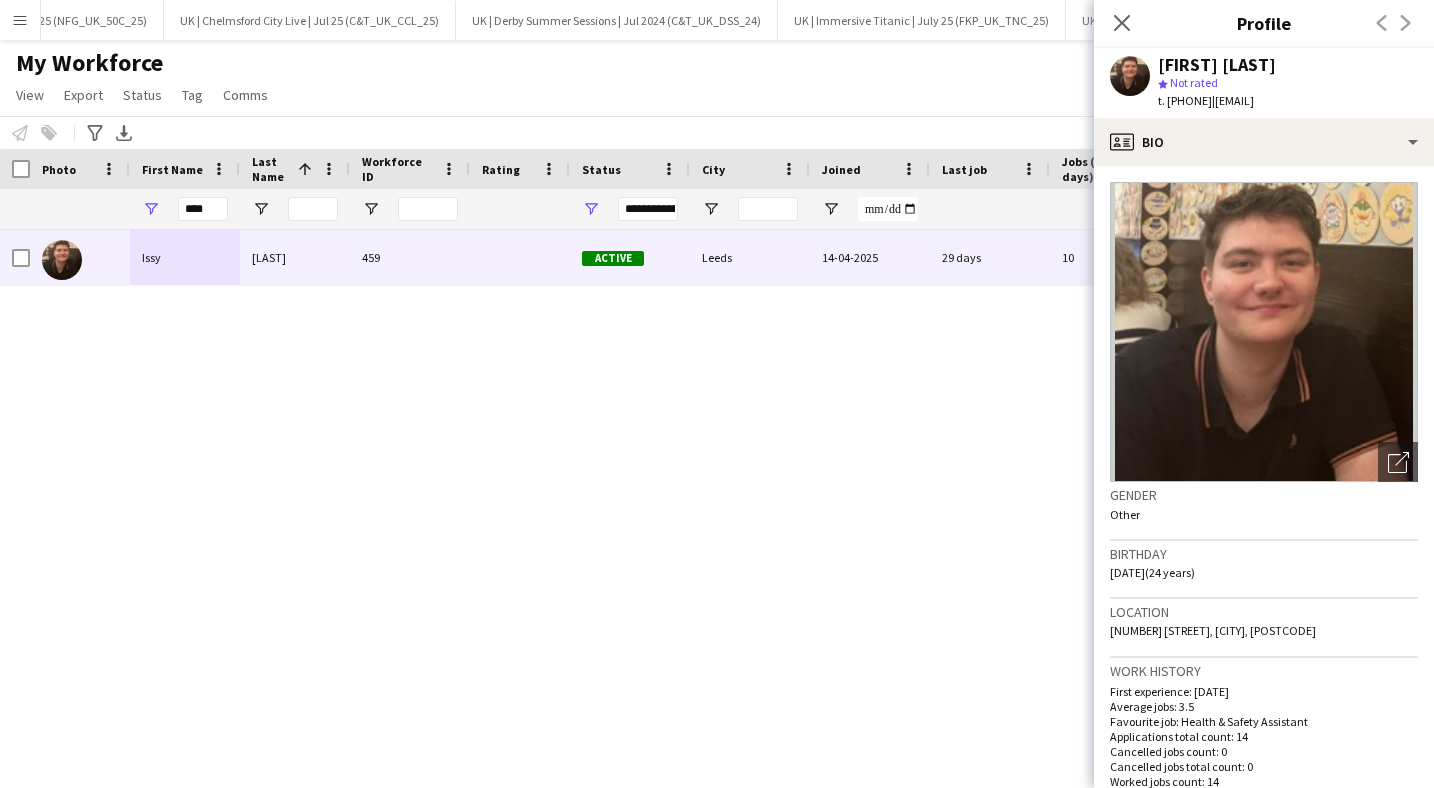 click on "Menu" at bounding box center [20, 20] 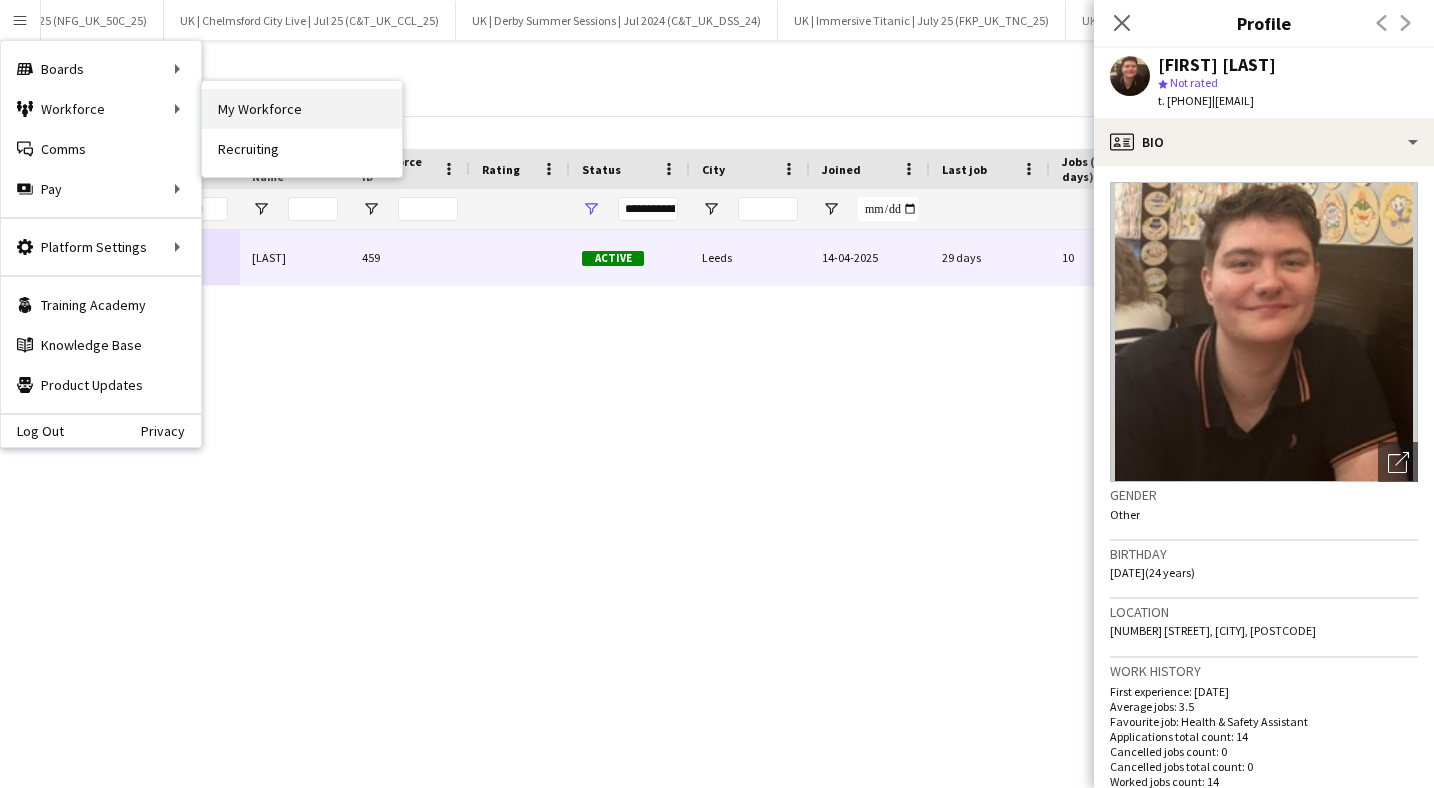 click on "My Workforce" at bounding box center [302, 109] 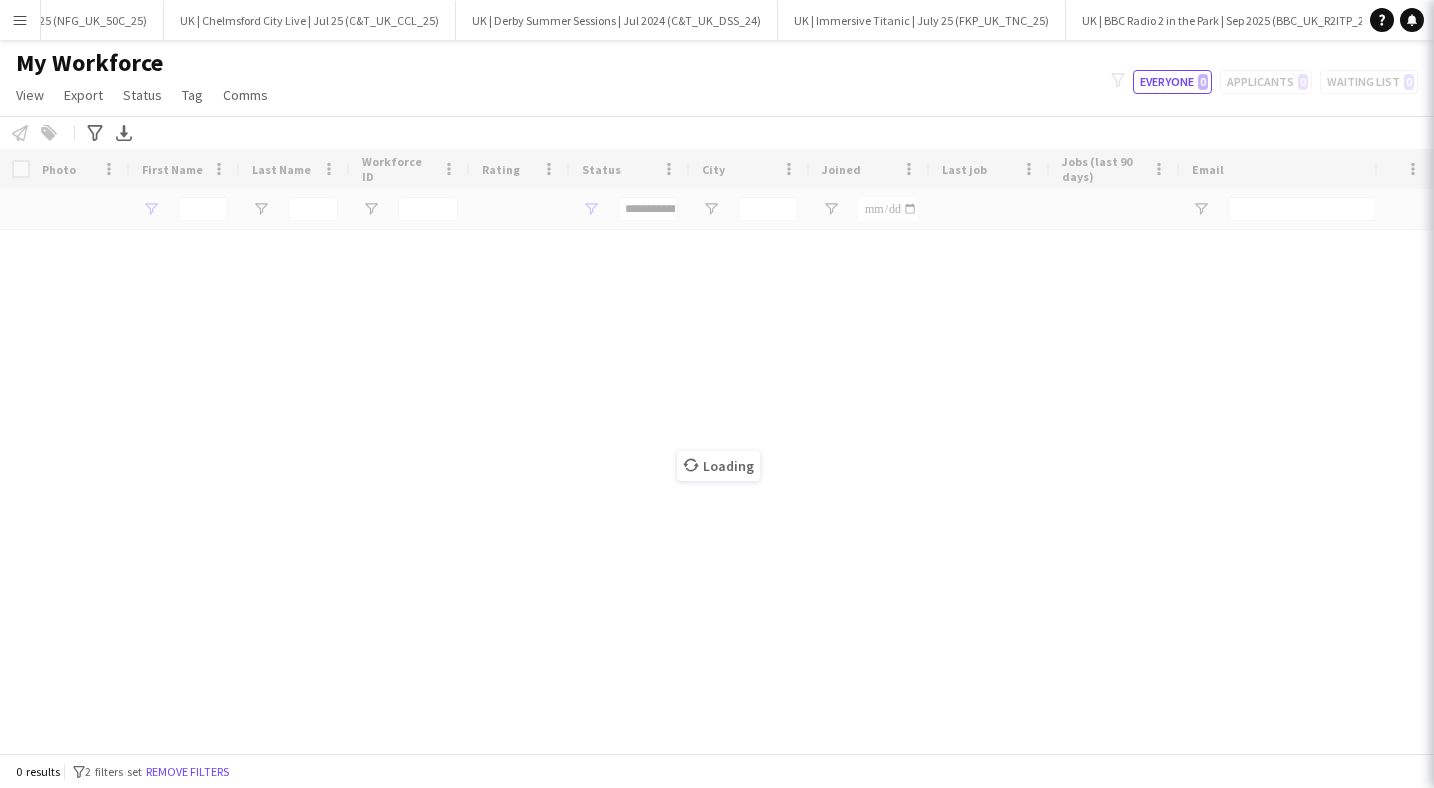 type on "****" 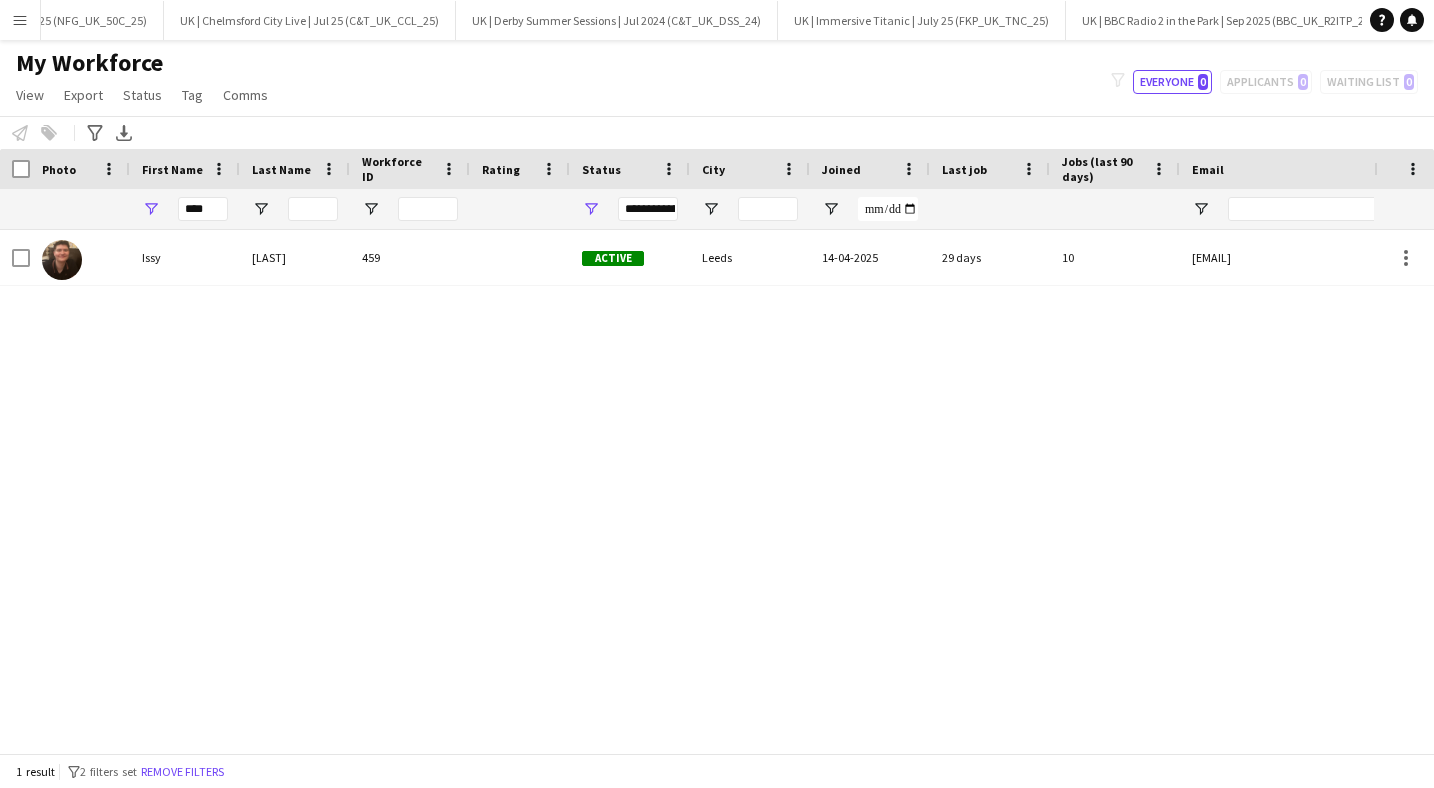 click on "Menu" at bounding box center (20, 20) 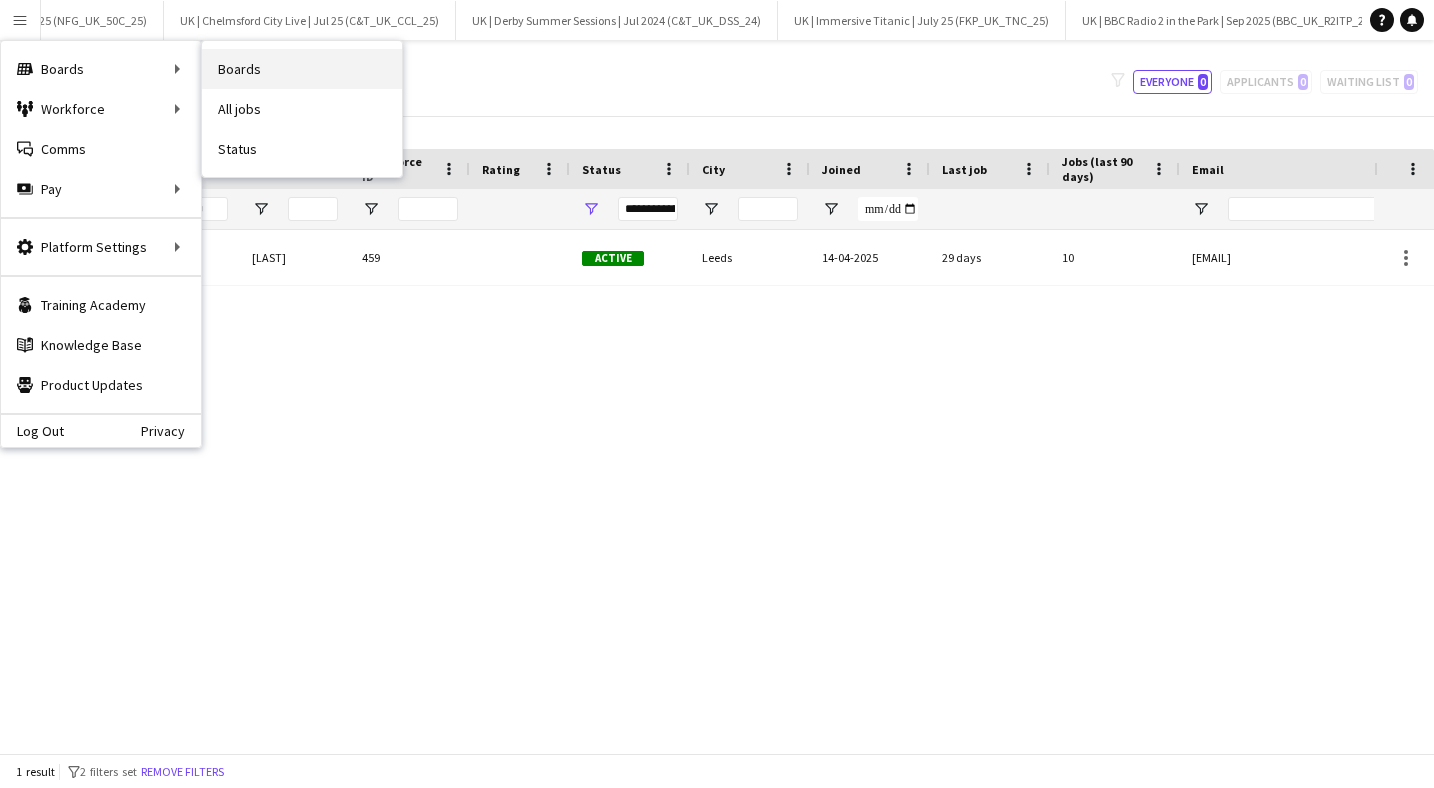 click on "Boards" at bounding box center [302, 69] 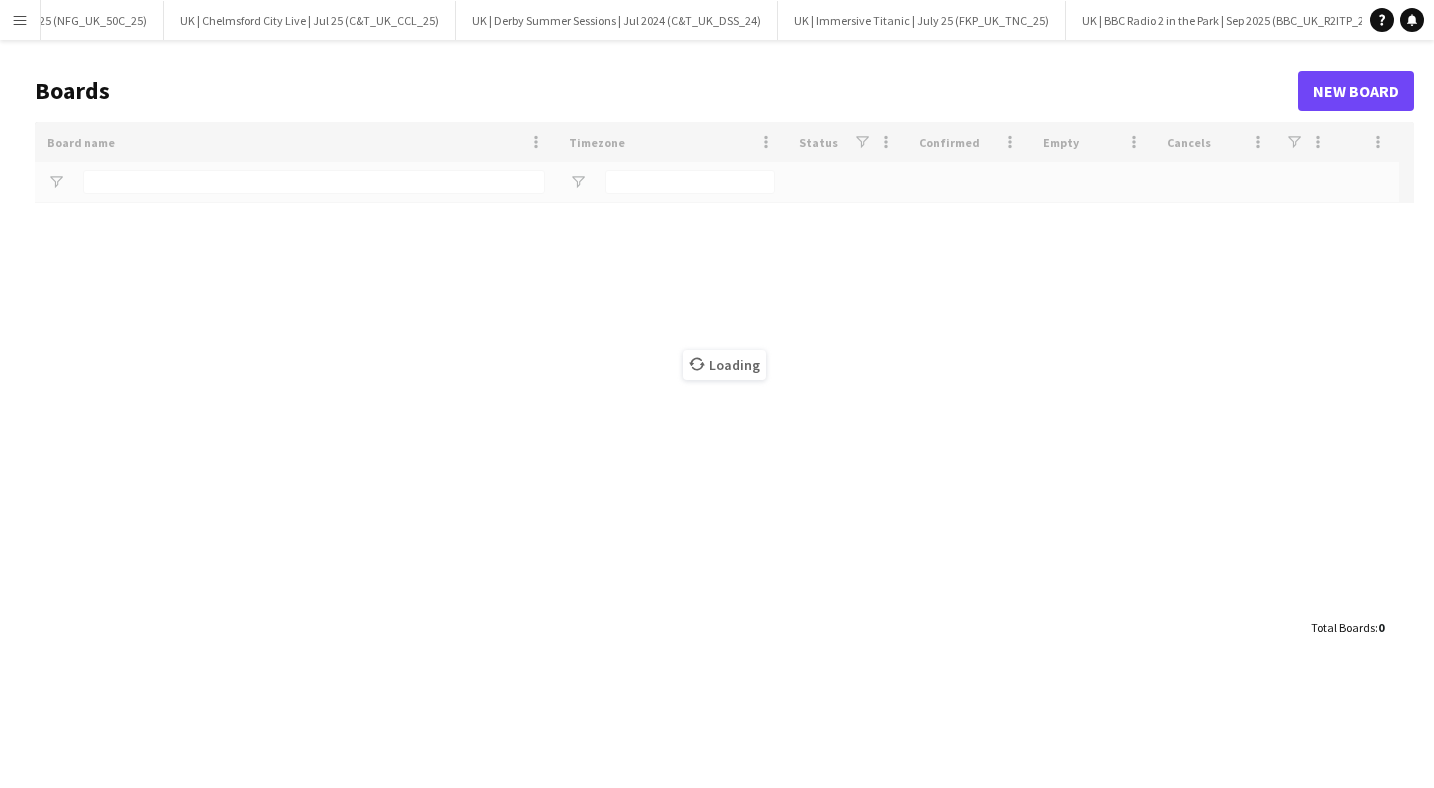 type on "**" 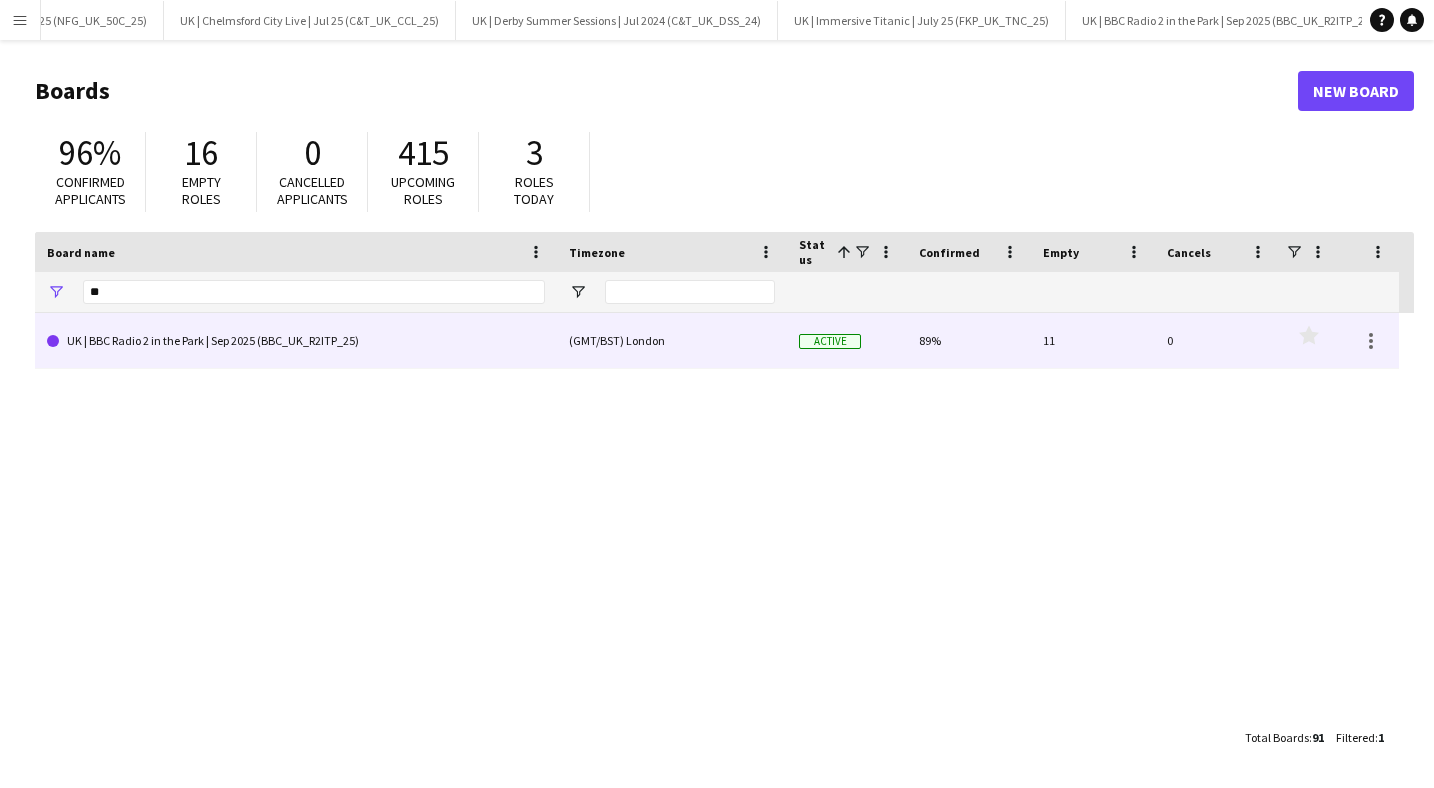 click on "UK | BBC Radio 2 in the Park | Sep 2025 (BBC_UK_R2ITP_25)" 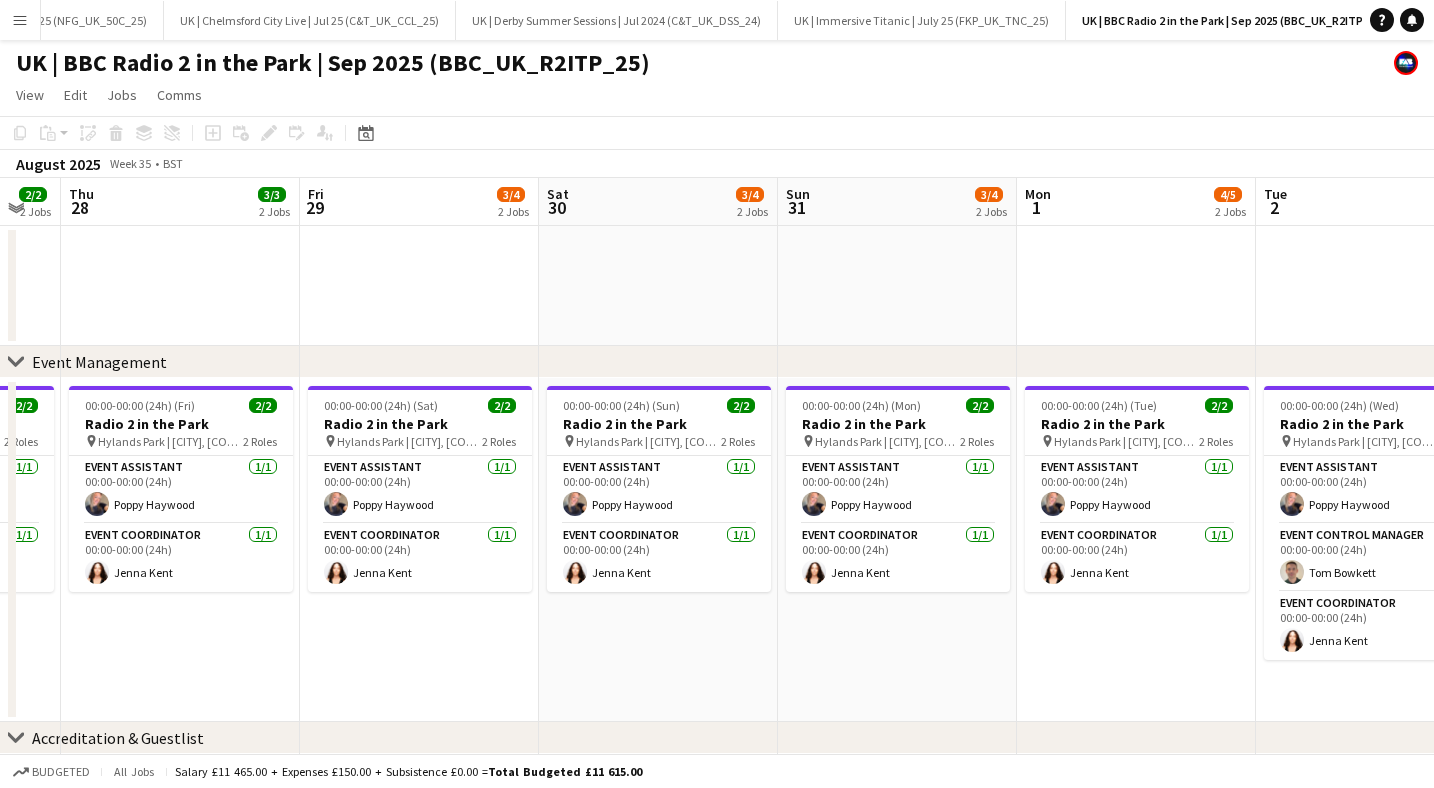 scroll, scrollTop: 0, scrollLeft: 626, axis: horizontal 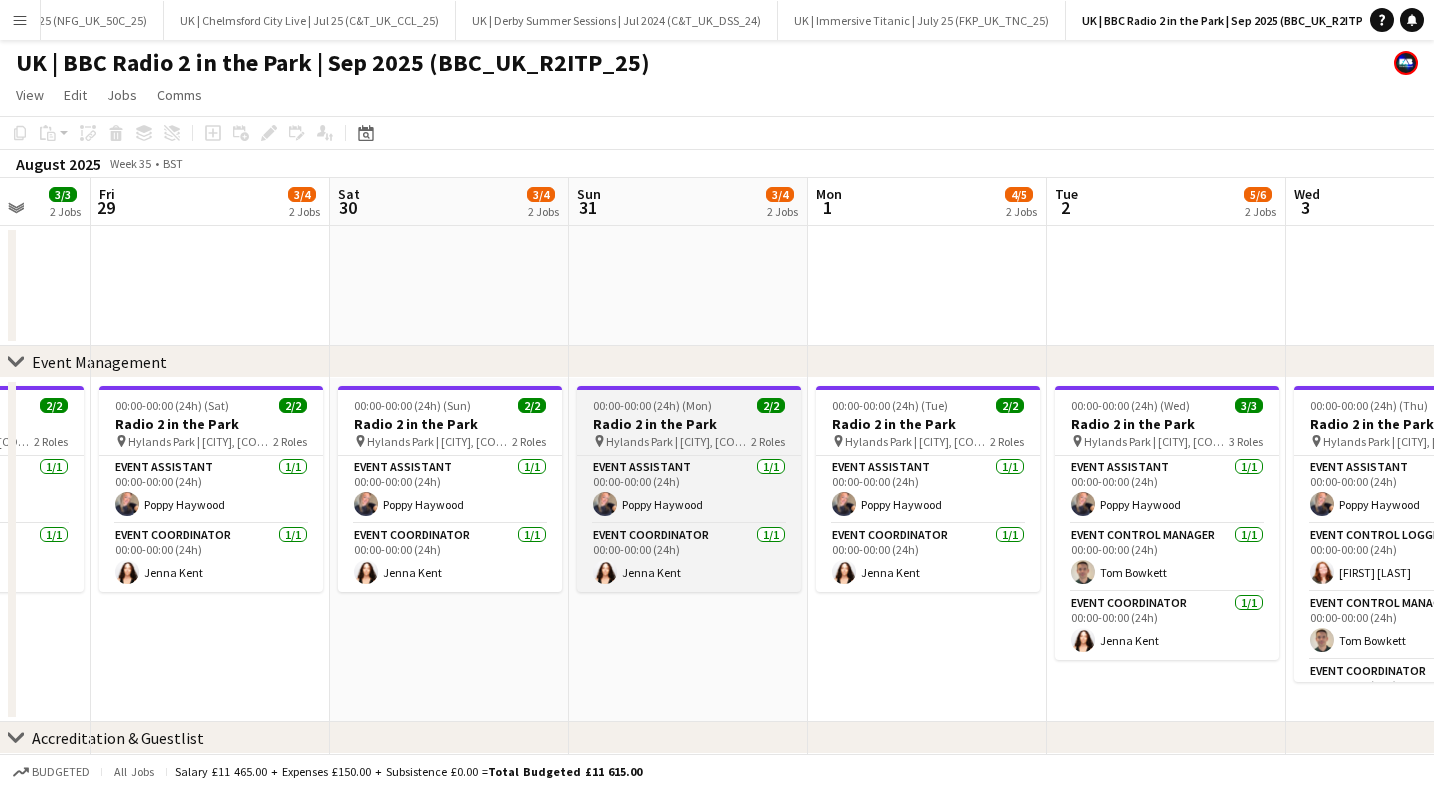 click on "Radio 2 in the Park" at bounding box center (689, 424) 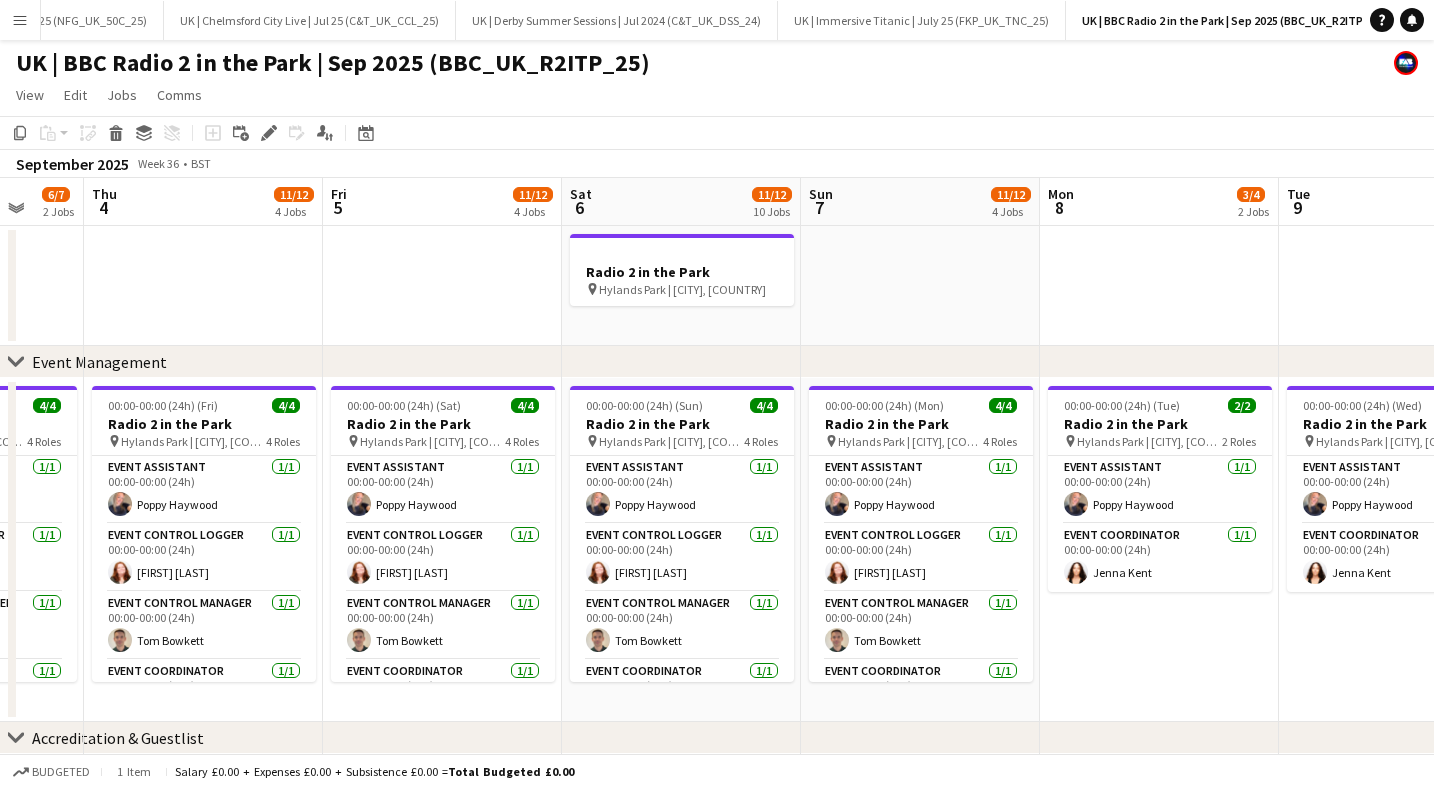 scroll, scrollTop: 0, scrollLeft: 629, axis: horizontal 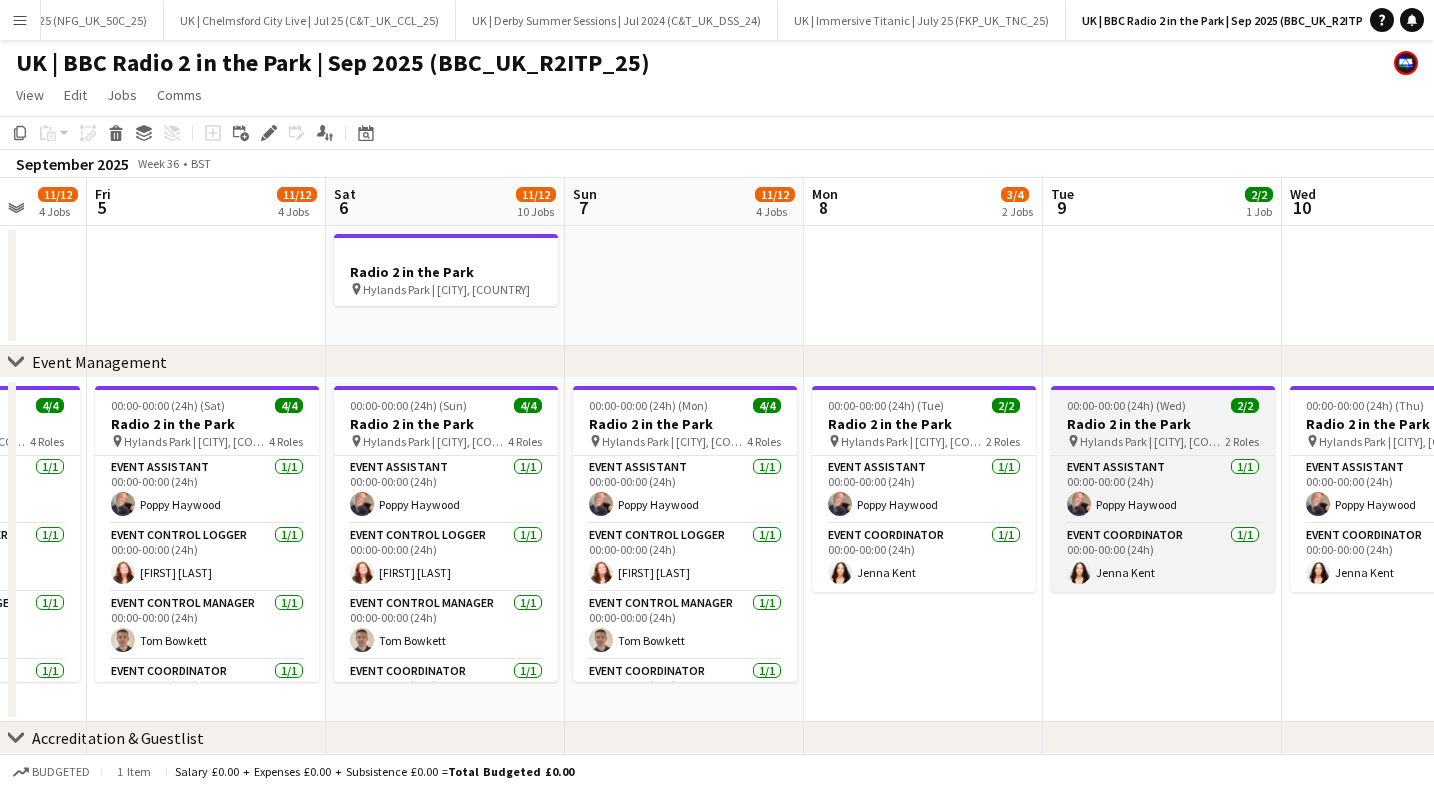 click on "00:00-00:00 (24h) (Wed)   2/2   Radio 2 in the Park
pin
Hylands Park | [CITY], [COUNTRY]   2 Roles   Event Assistant   1/1   00:00-00:00 (24h)
[FIRST] [LAST]  Event Coordinator   1/1   00:00-00:00 (24h)
[FIRST] [LAST]" at bounding box center (1163, 489) 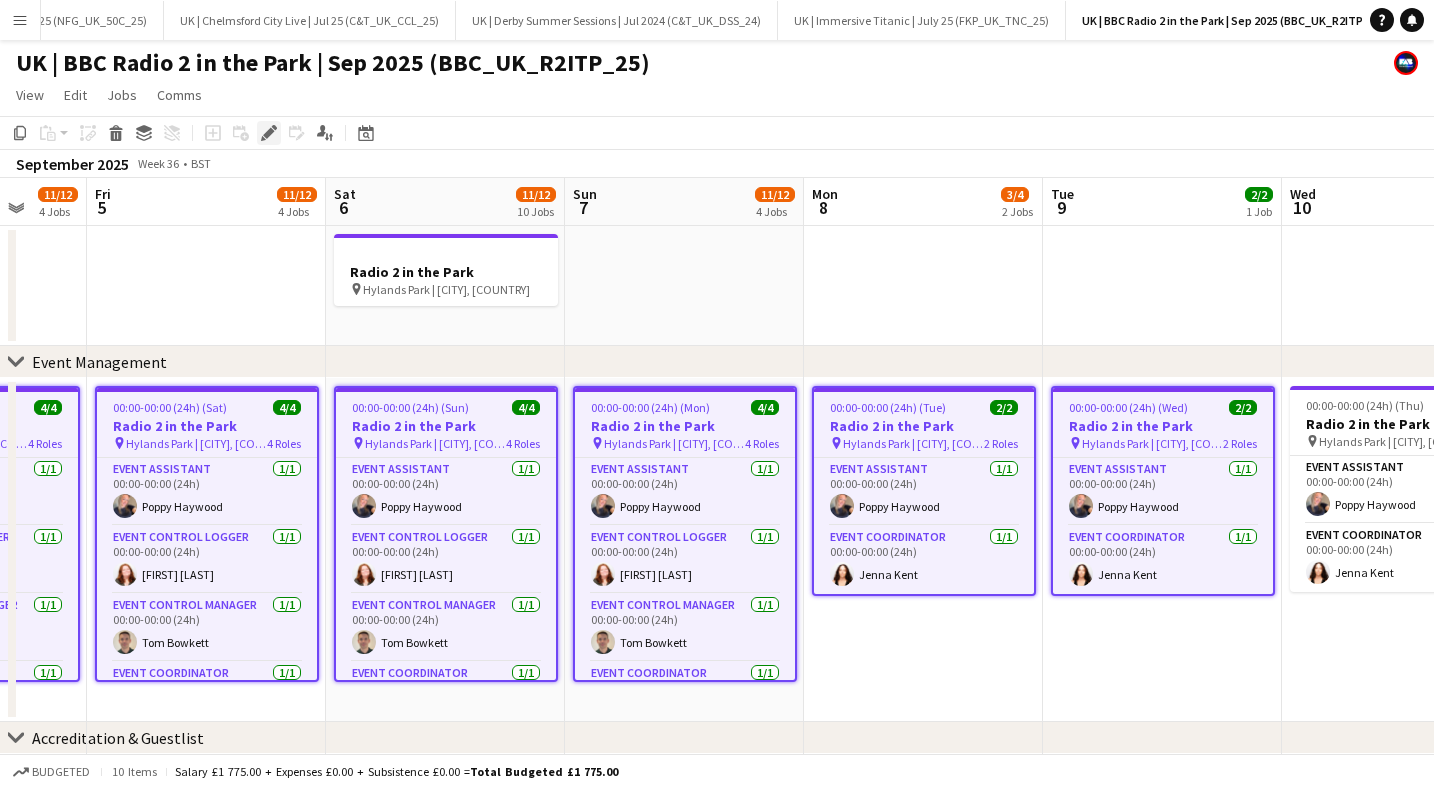 click on "Edit" at bounding box center [269, 133] 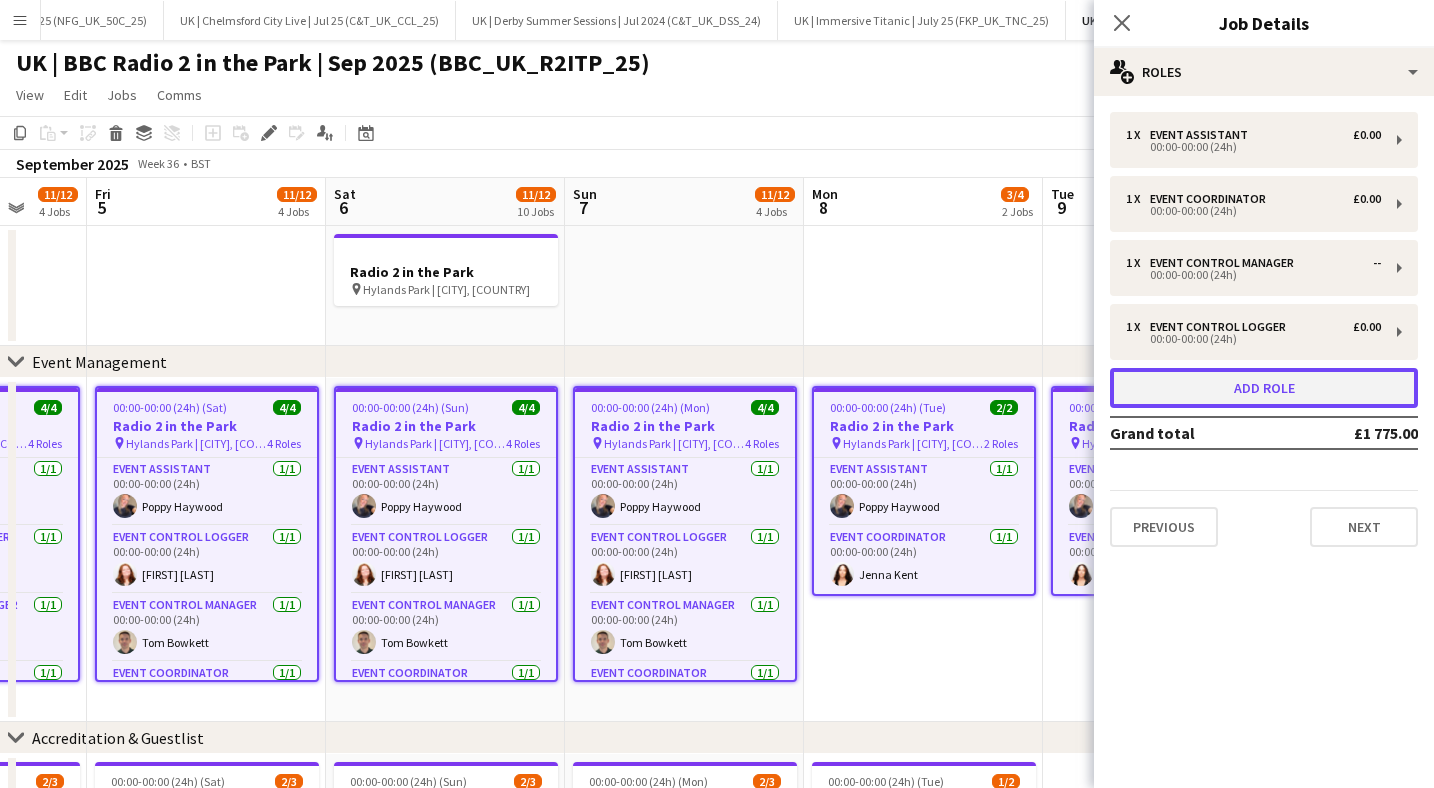 click on "Add role" at bounding box center [1264, 388] 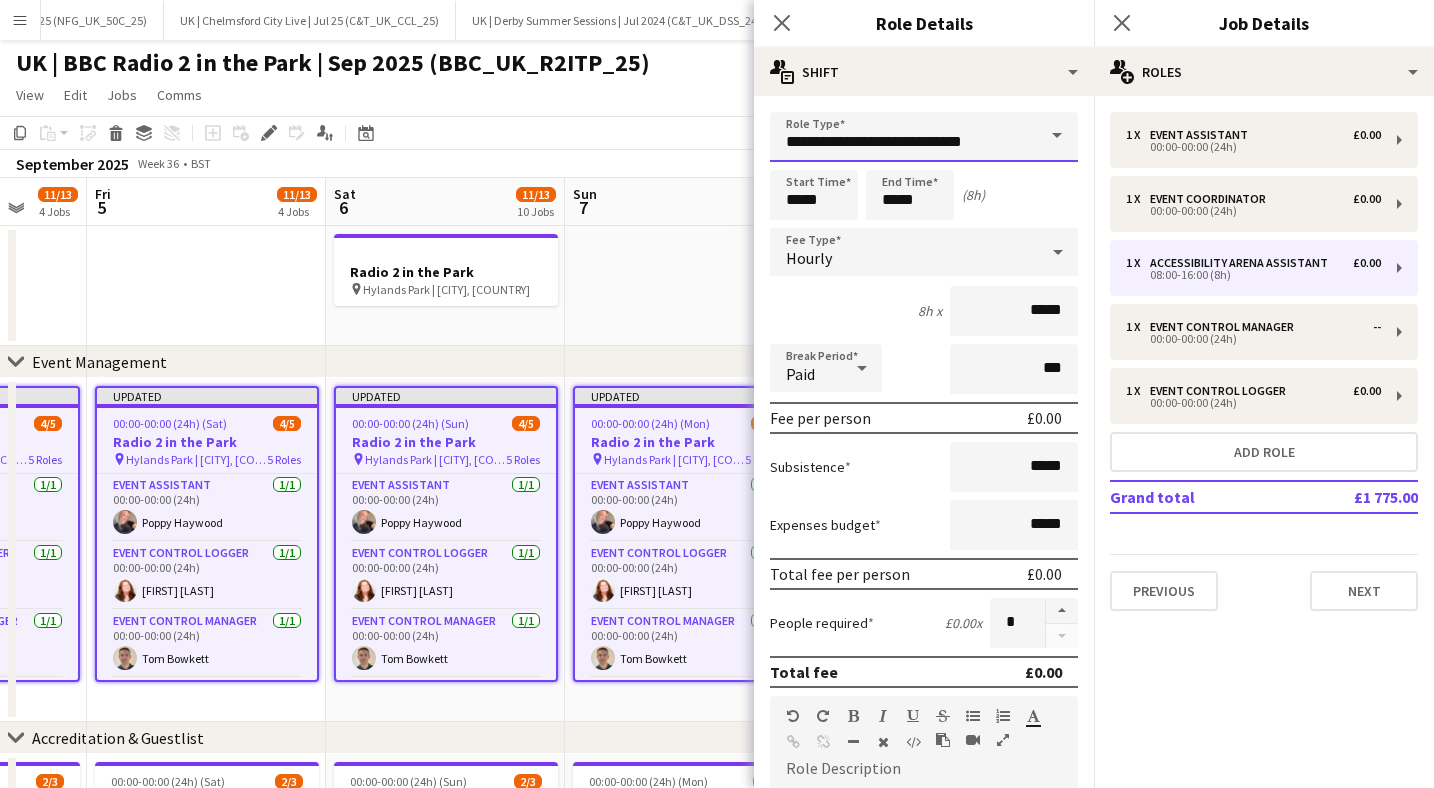 click on "**********" at bounding box center [924, 137] 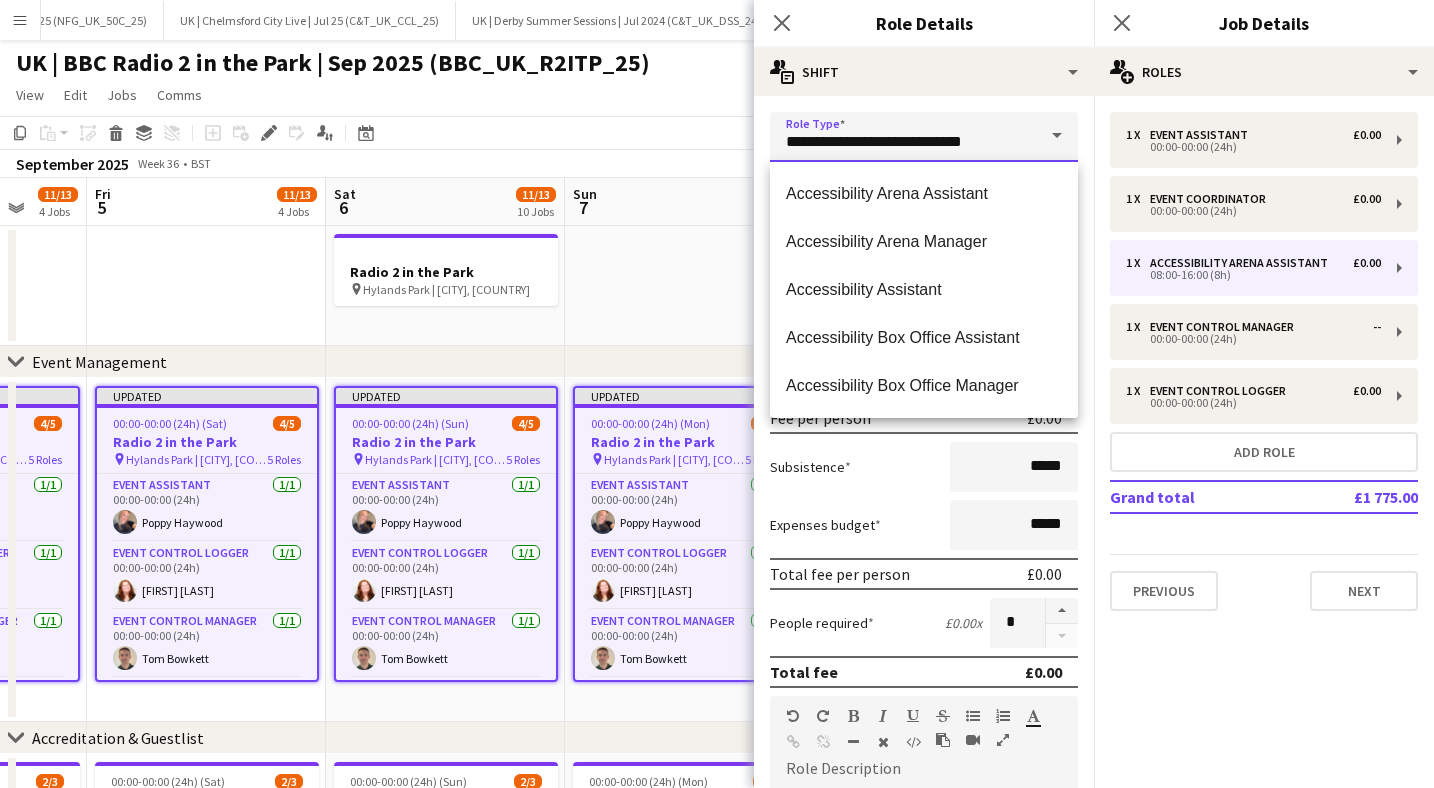click on "**********" at bounding box center (924, 137) 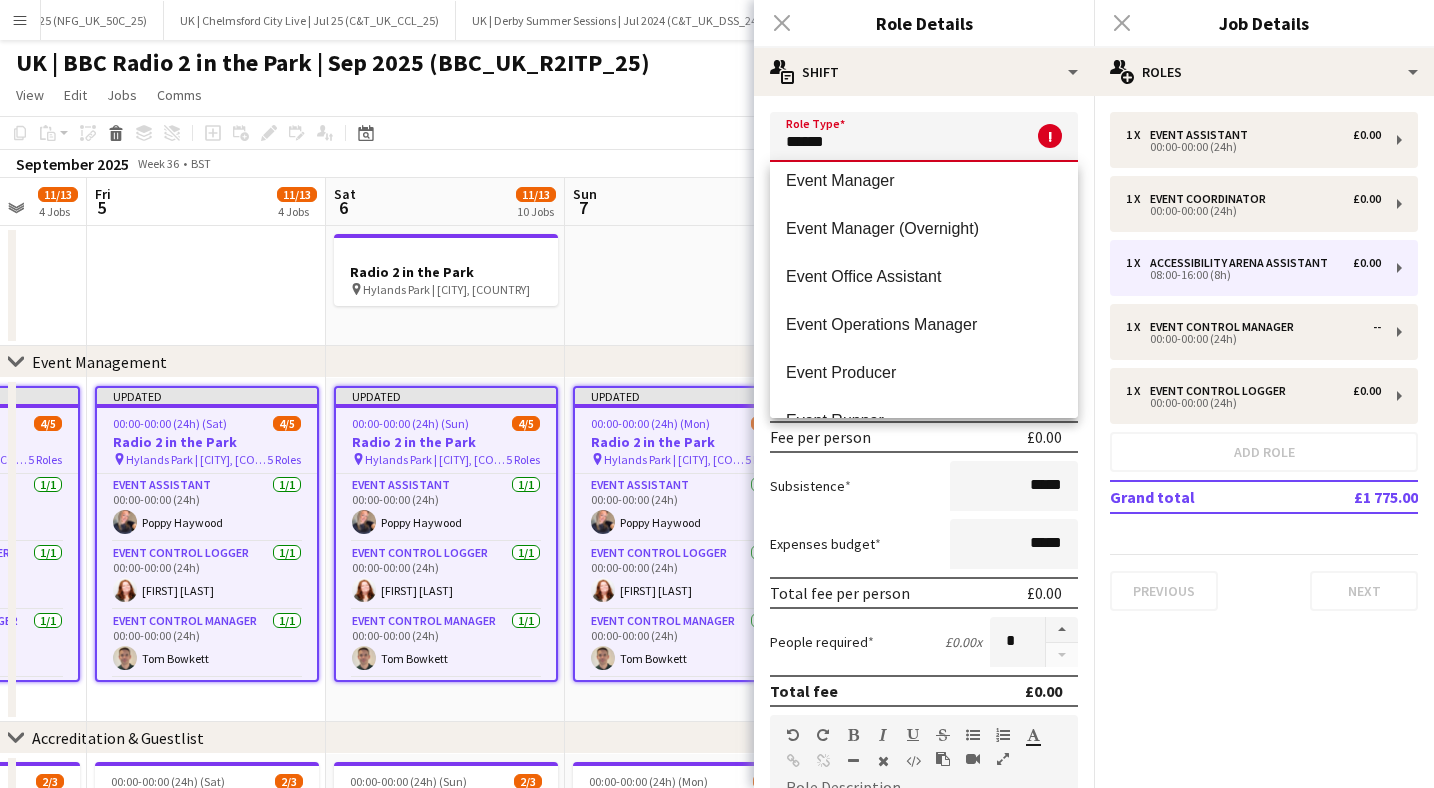 scroll, scrollTop: 0, scrollLeft: 0, axis: both 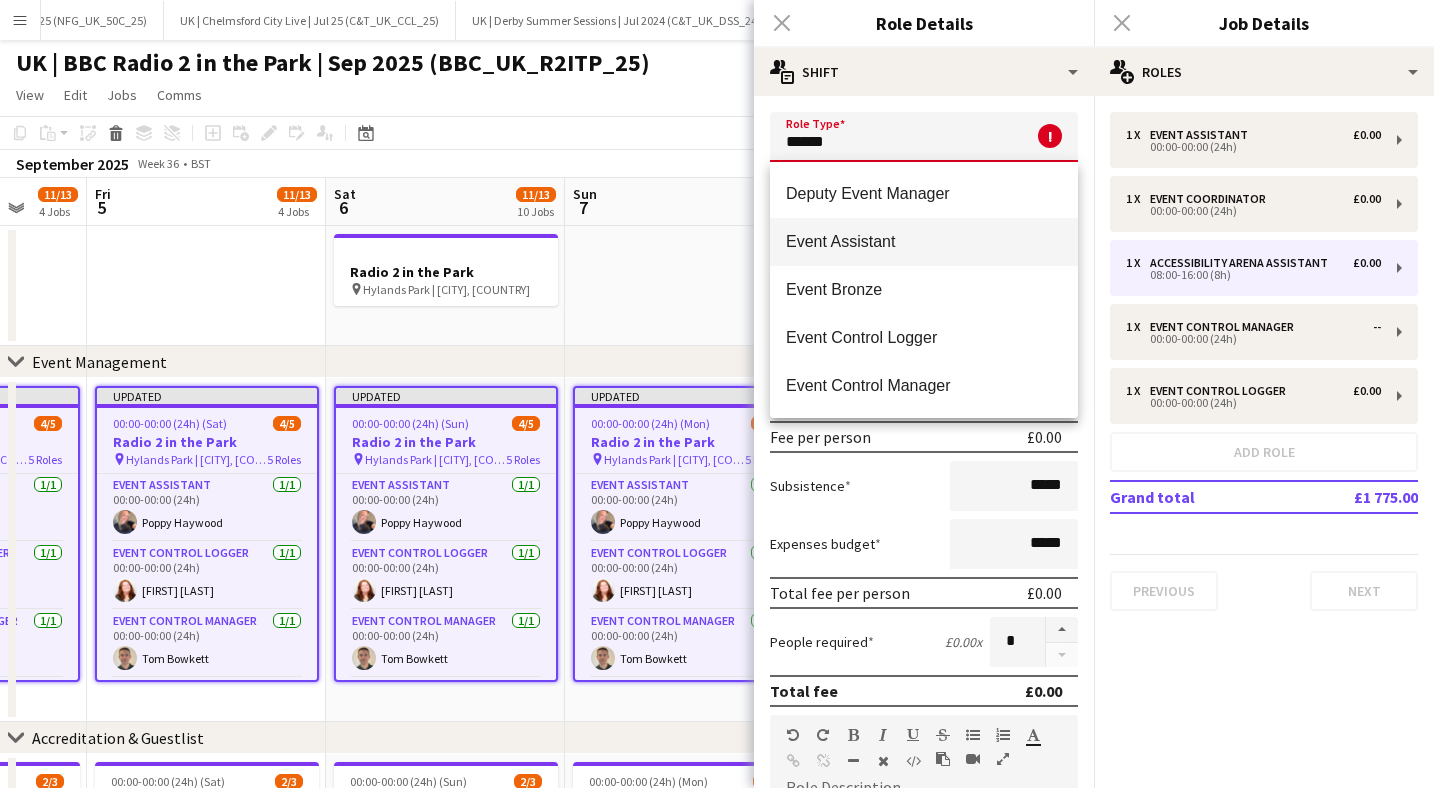 click on "Event Assistant" at bounding box center [924, 241] 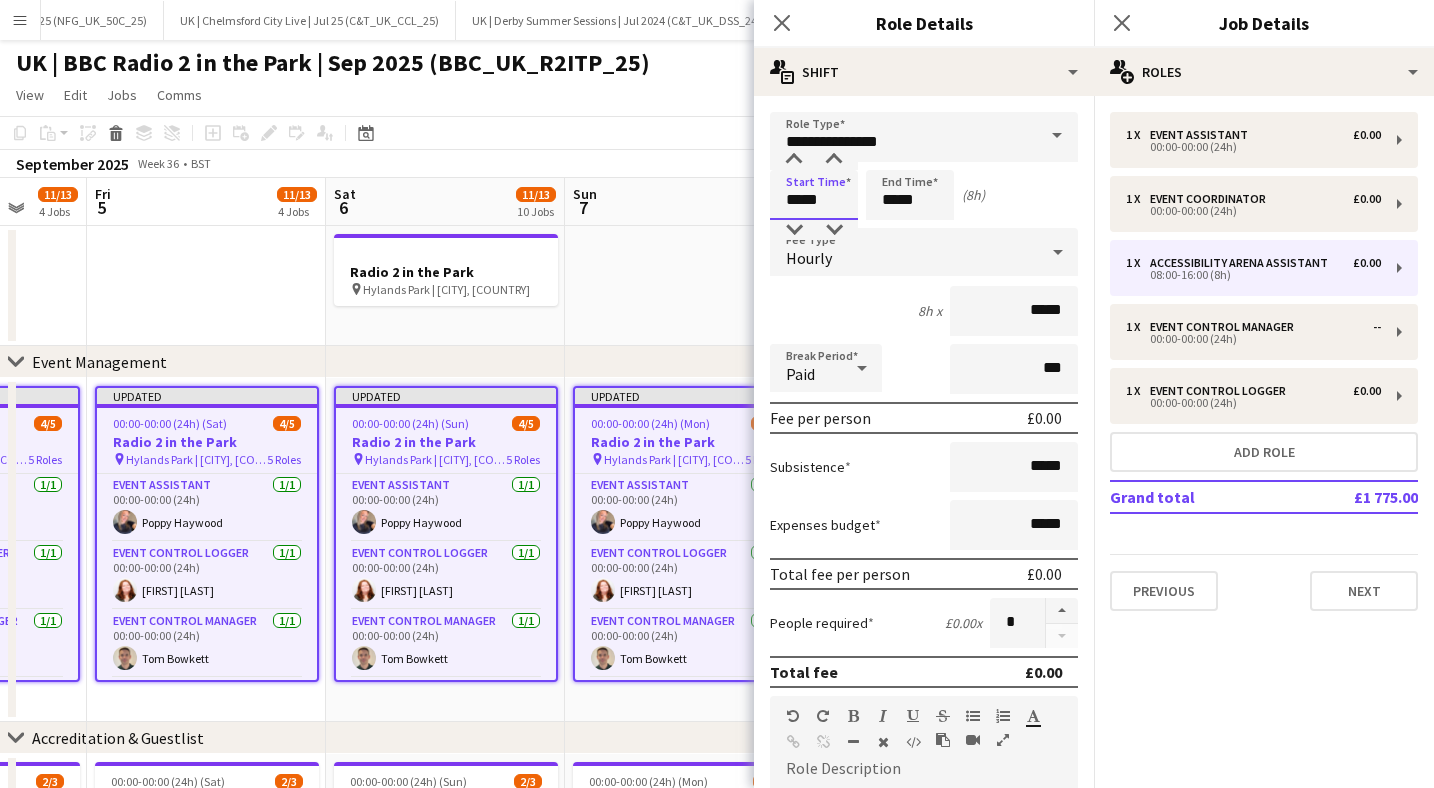 click on "*****" at bounding box center [814, 195] 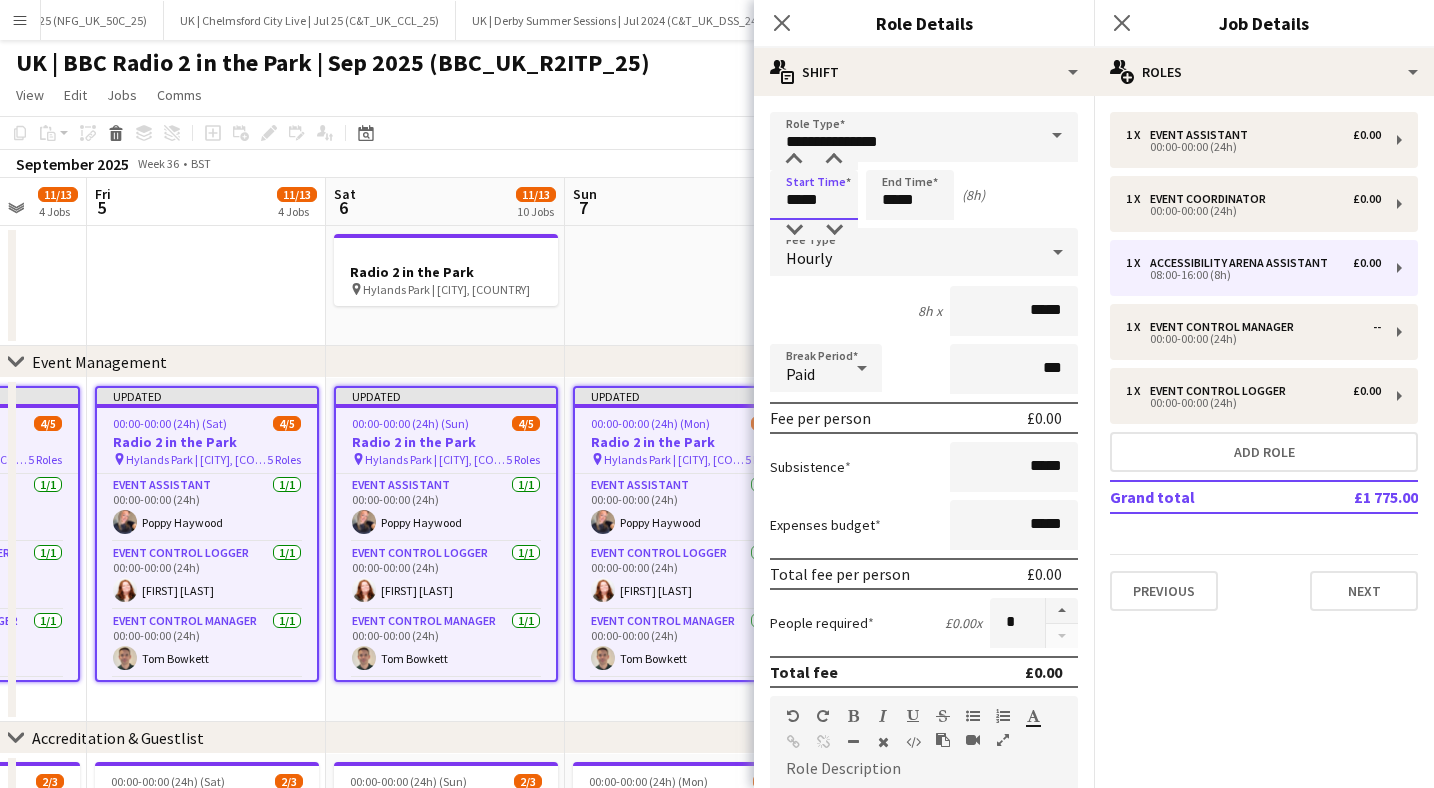 click on "*****" at bounding box center [814, 195] 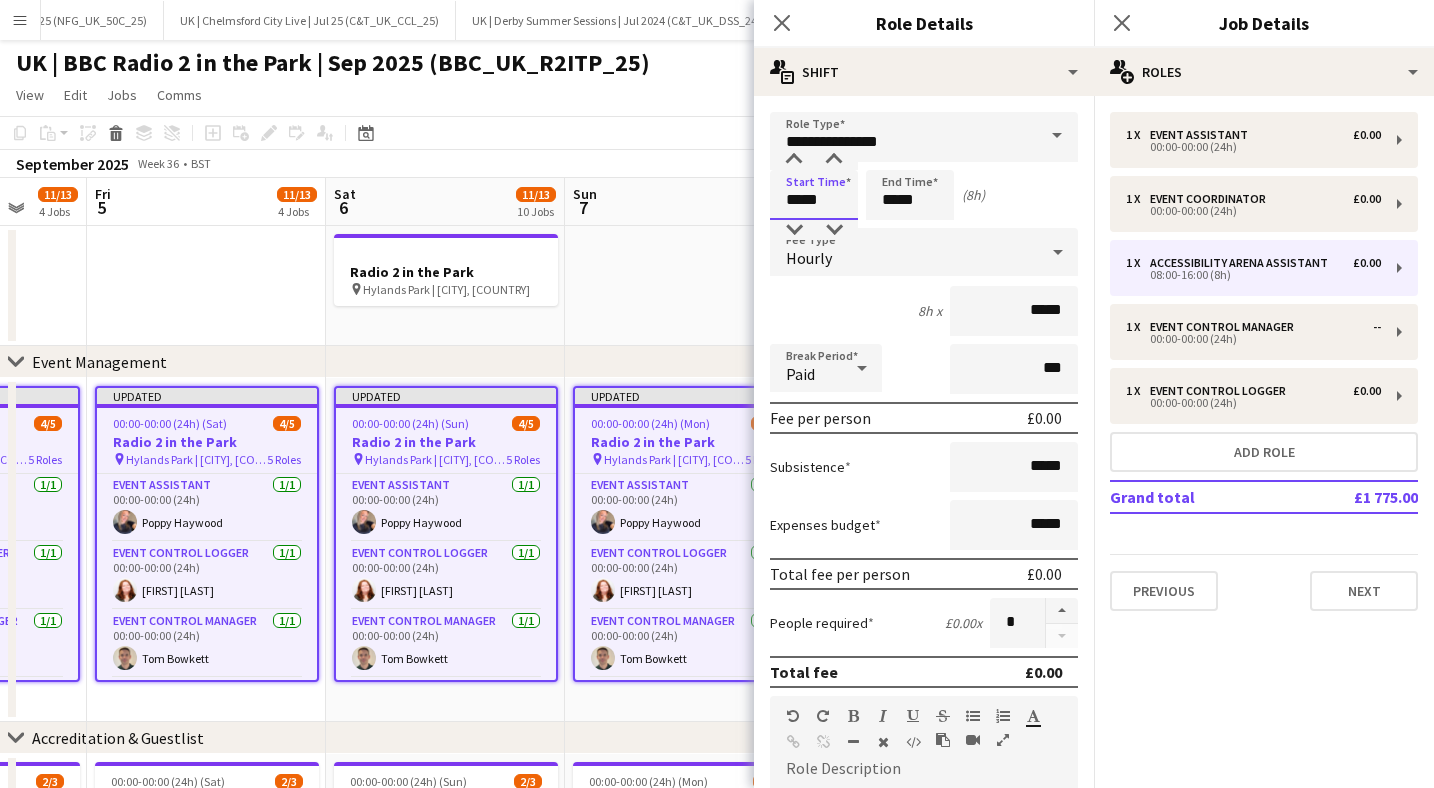click on "*****" at bounding box center [814, 195] 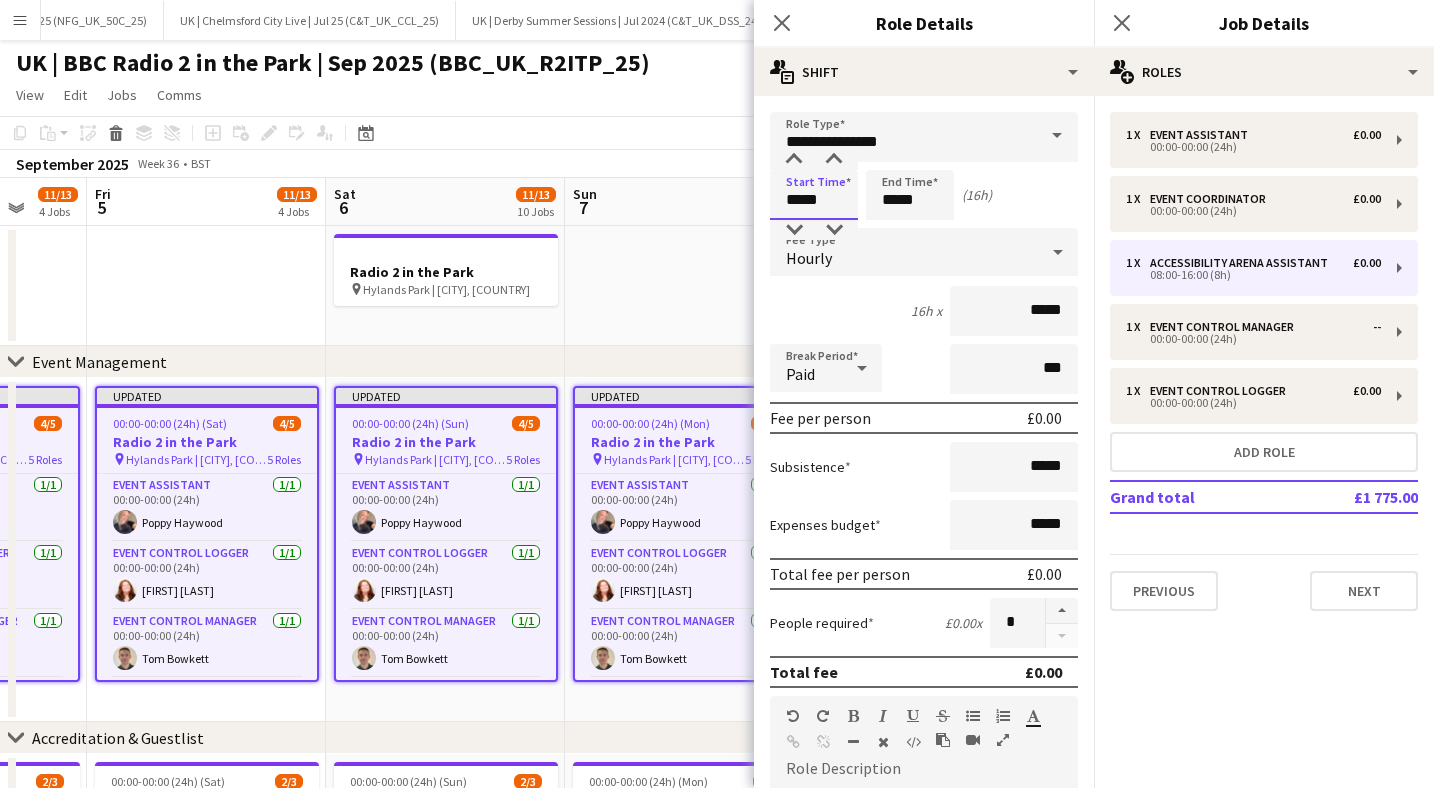 type on "*****" 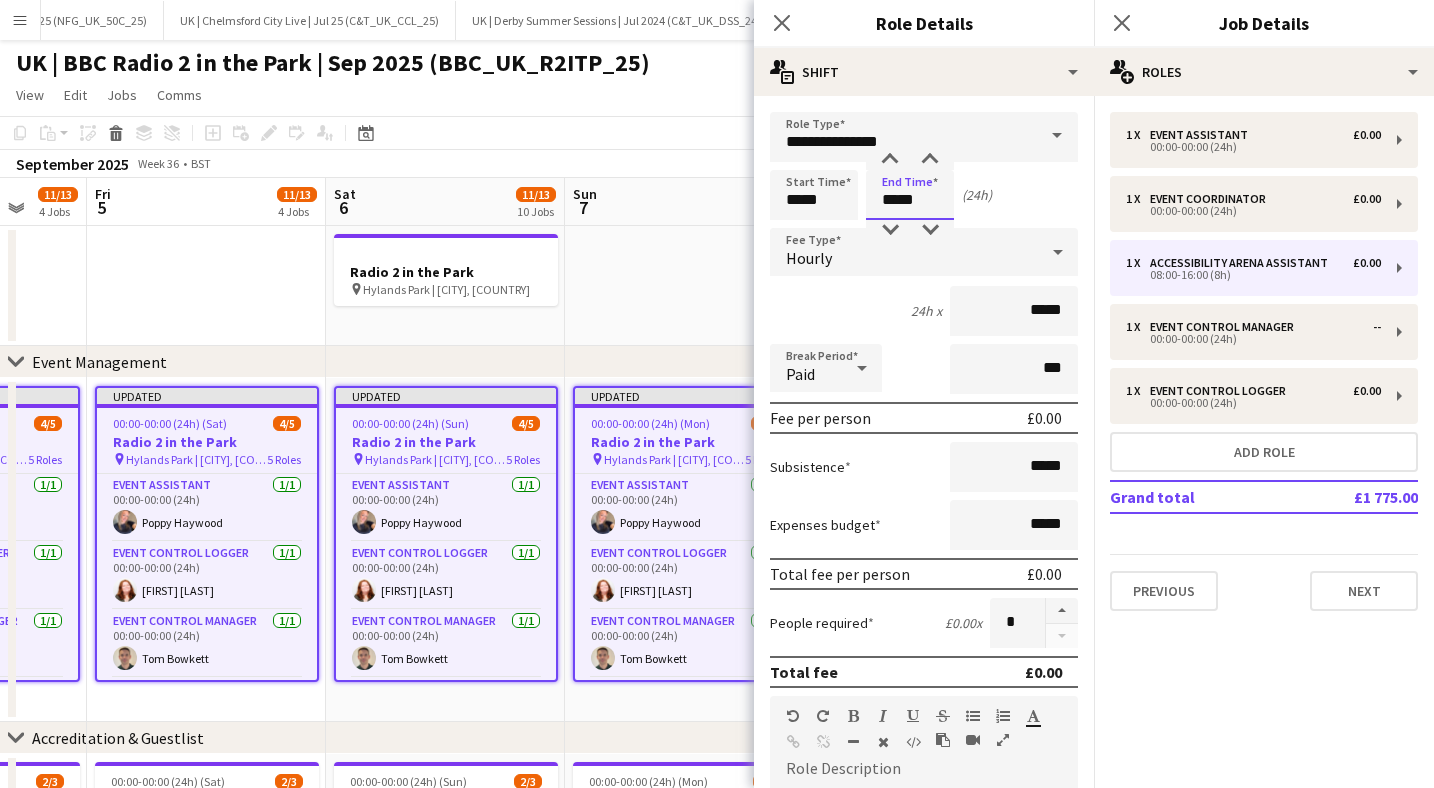 type on "*****" 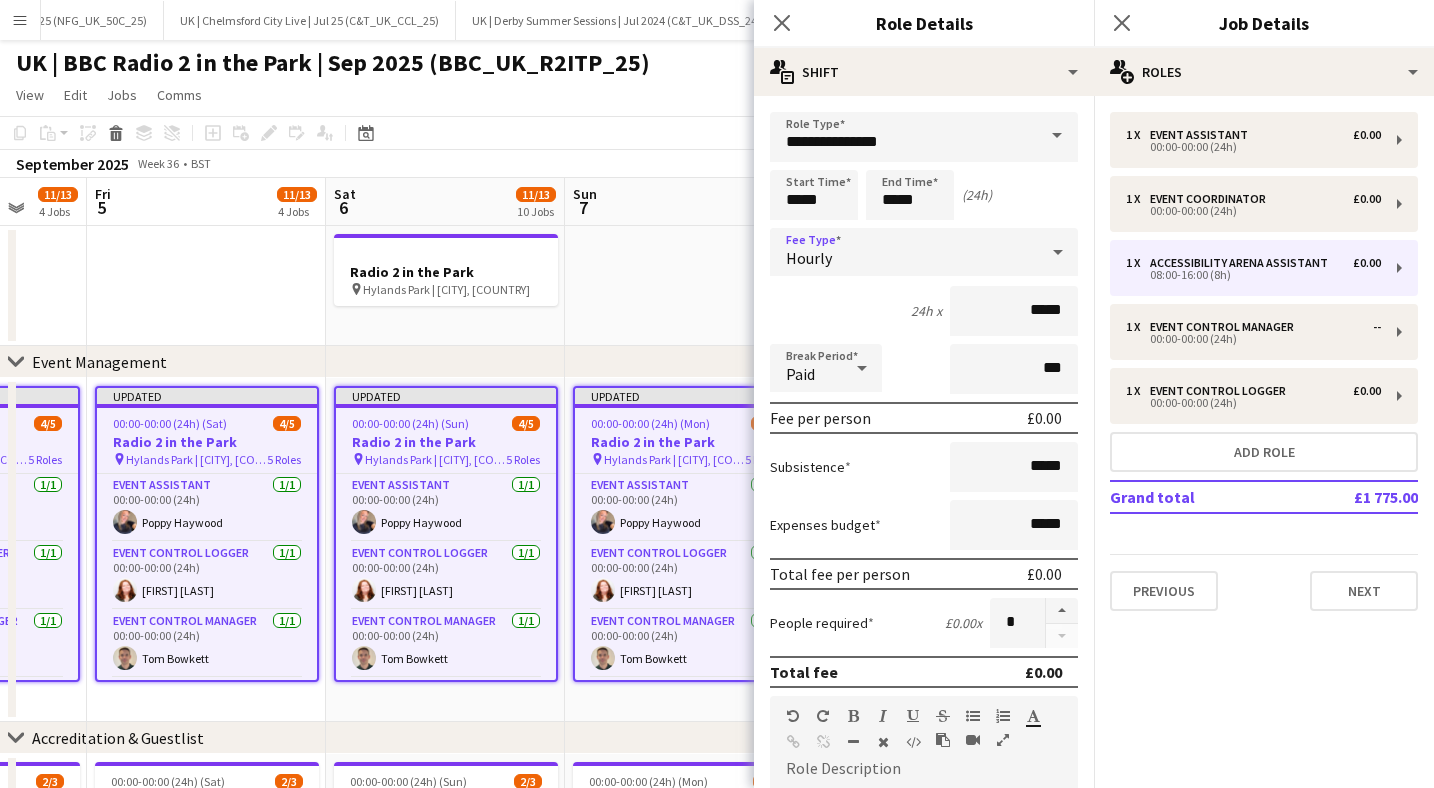 click on "Hourly" at bounding box center [904, 252] 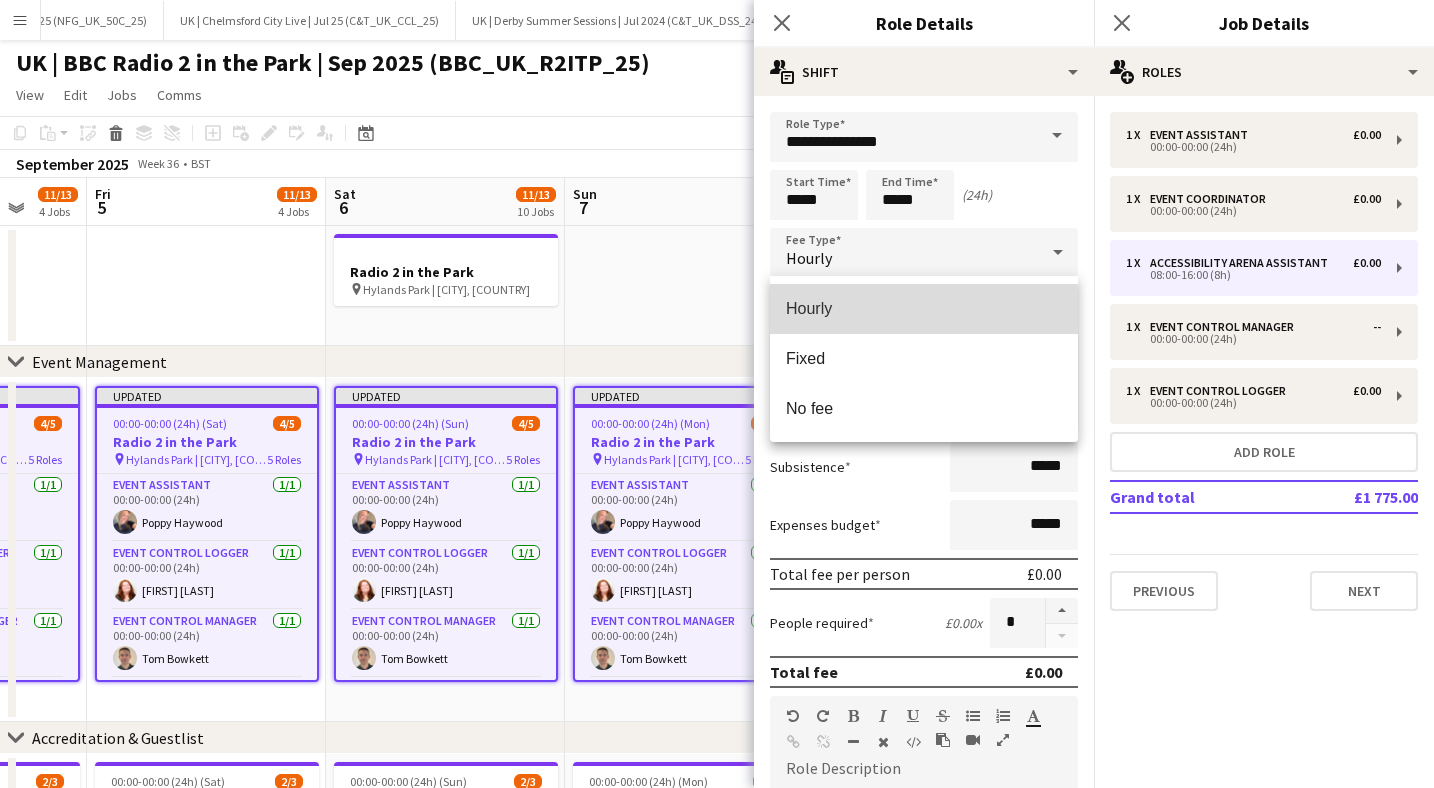 click on "Hourly" at bounding box center [924, 309] 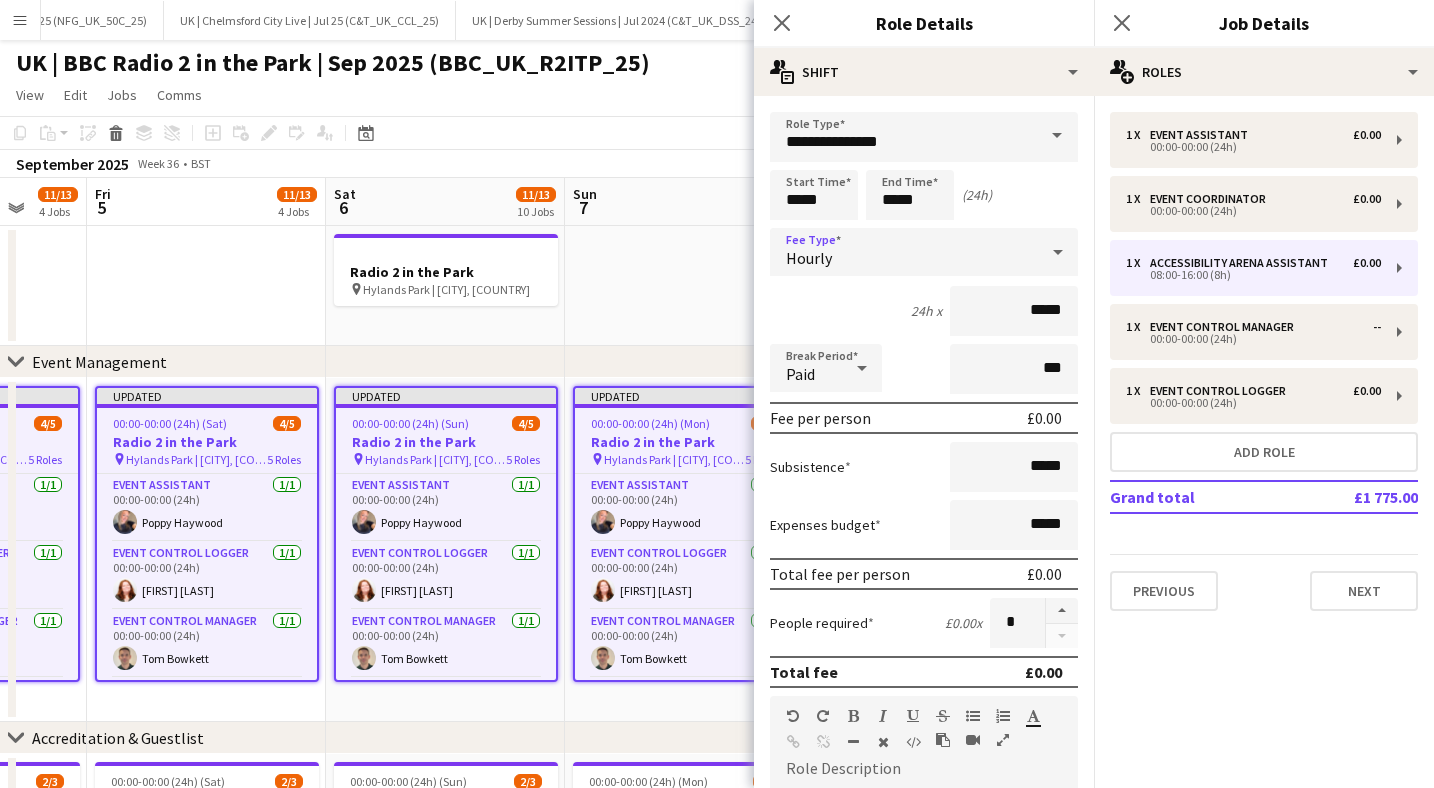 click on "Hourly" at bounding box center [904, 252] 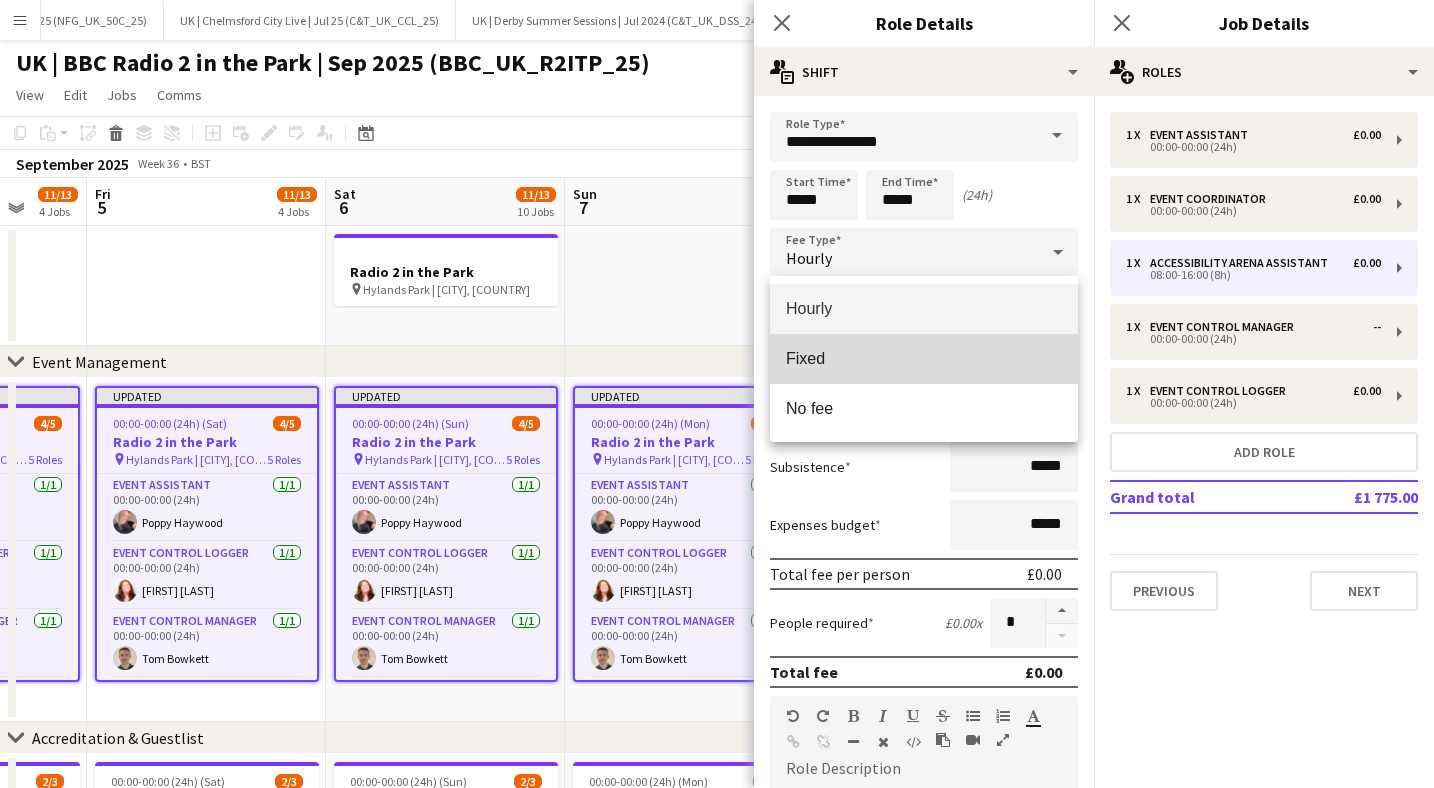 click on "Fixed" at bounding box center [924, 358] 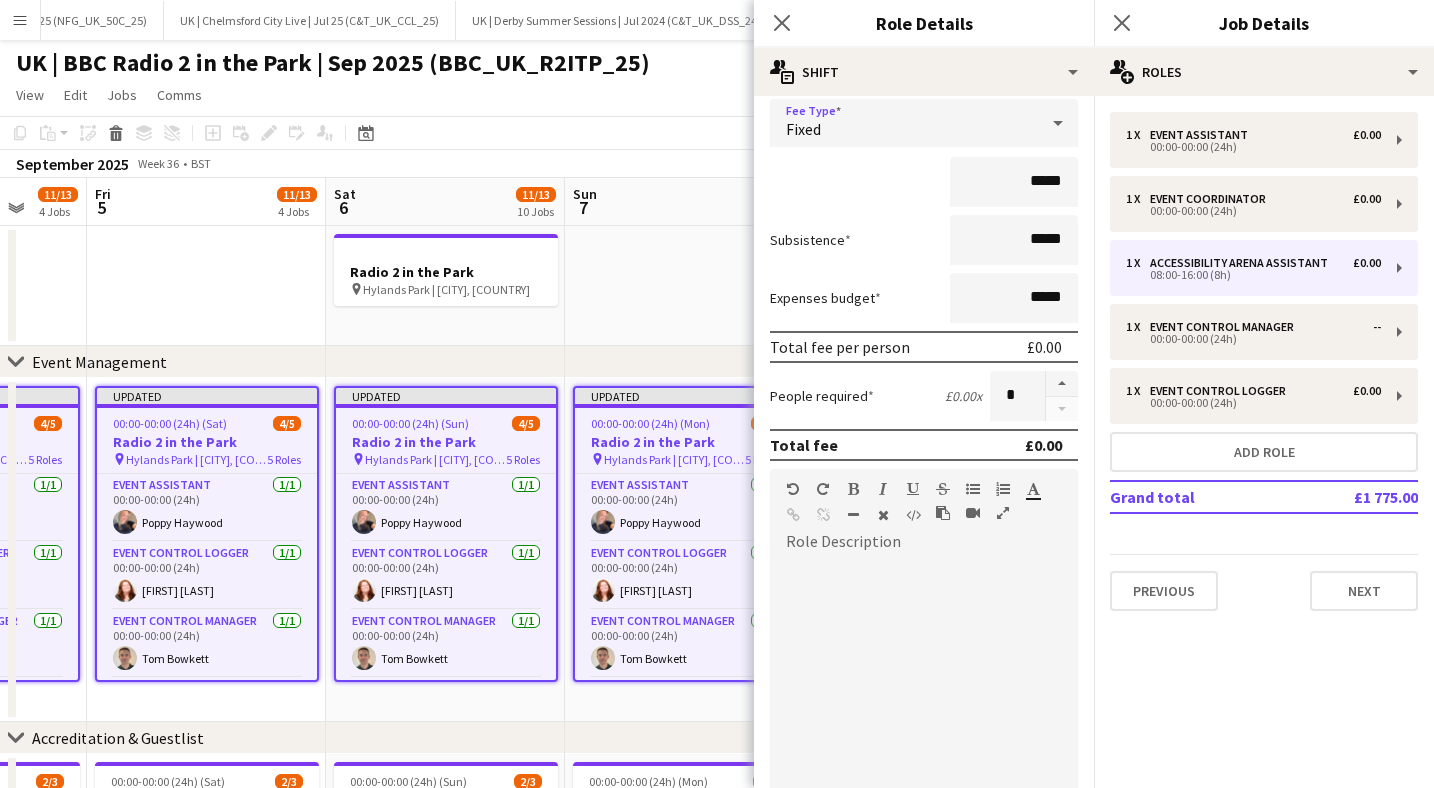 scroll, scrollTop: 130, scrollLeft: 0, axis: vertical 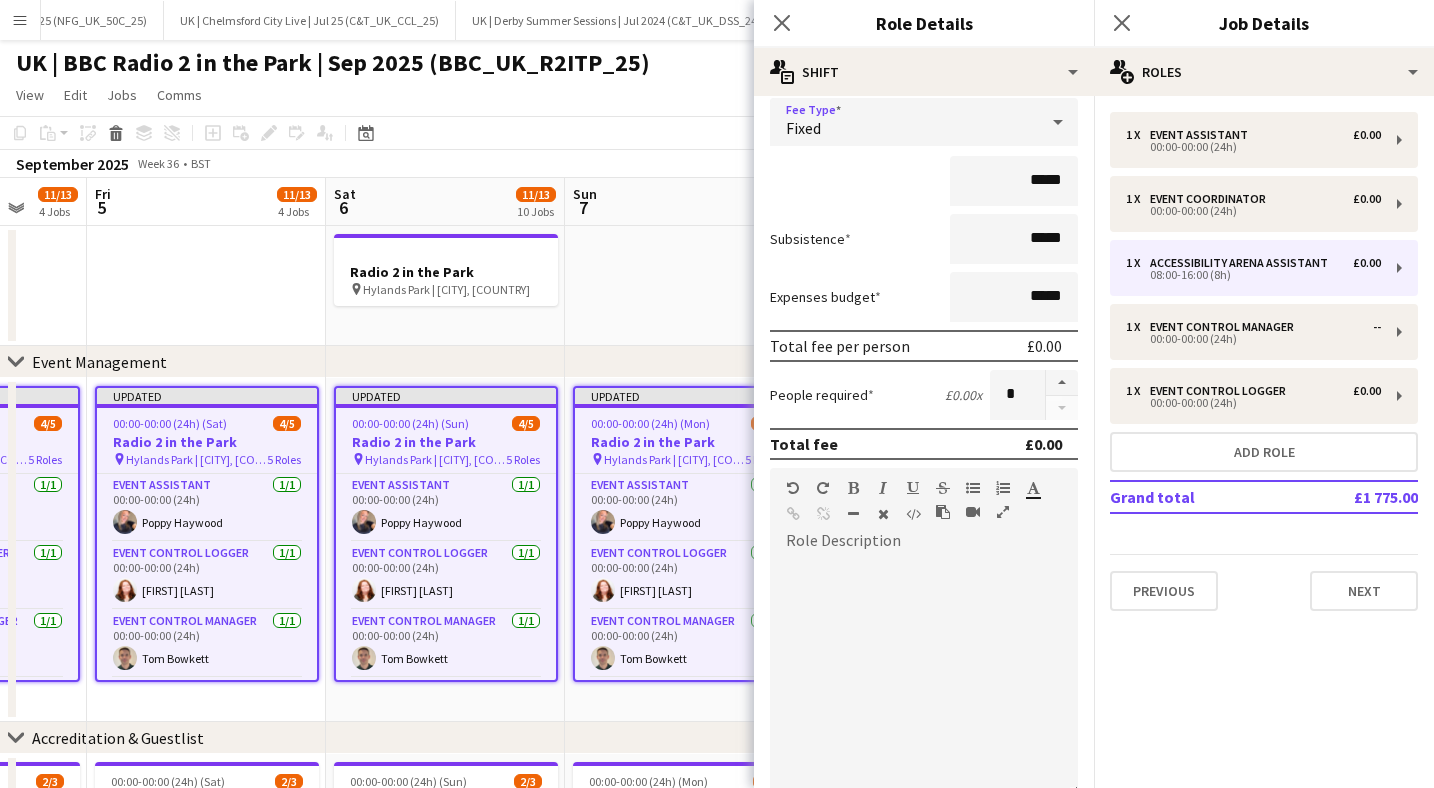 click at bounding box center [924, 677] 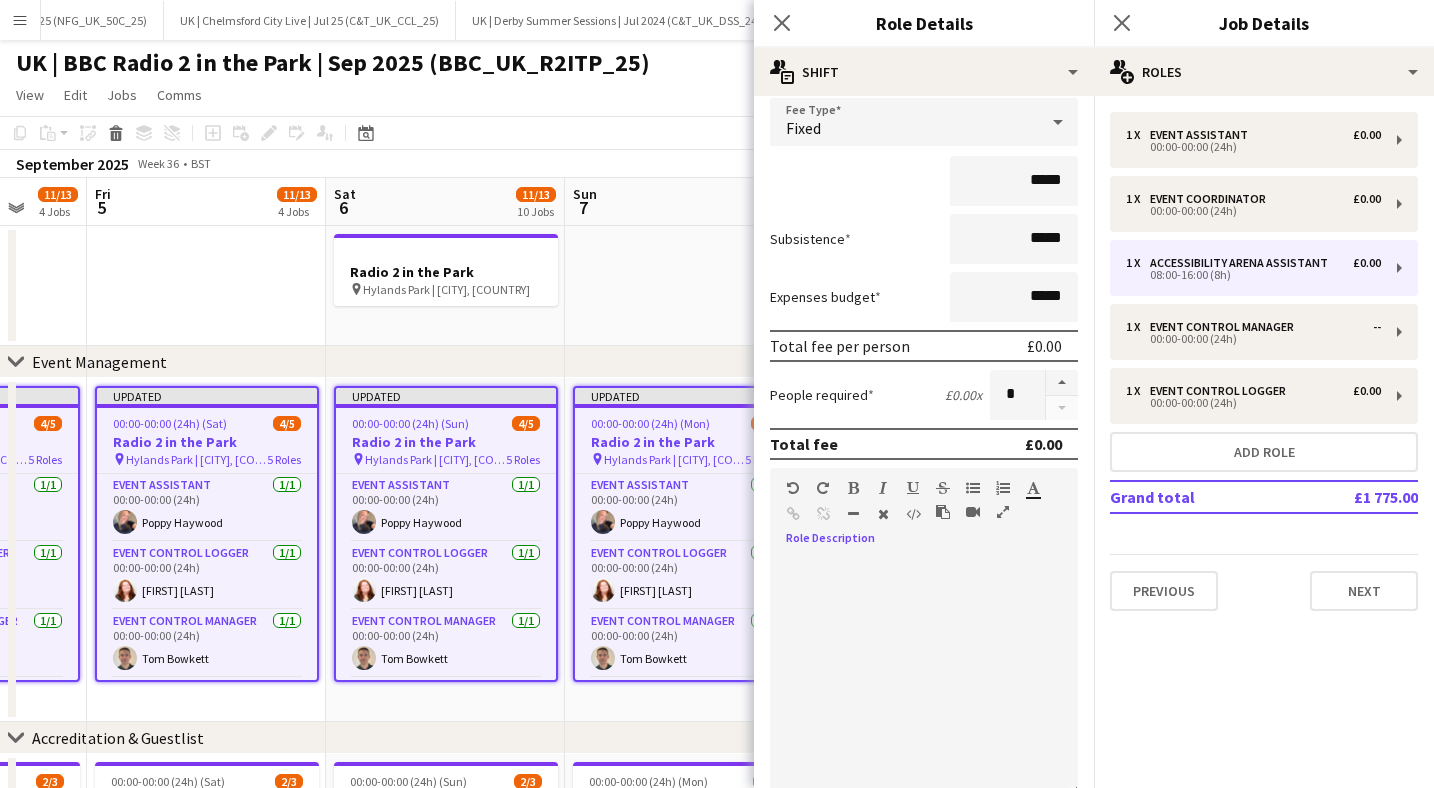 type 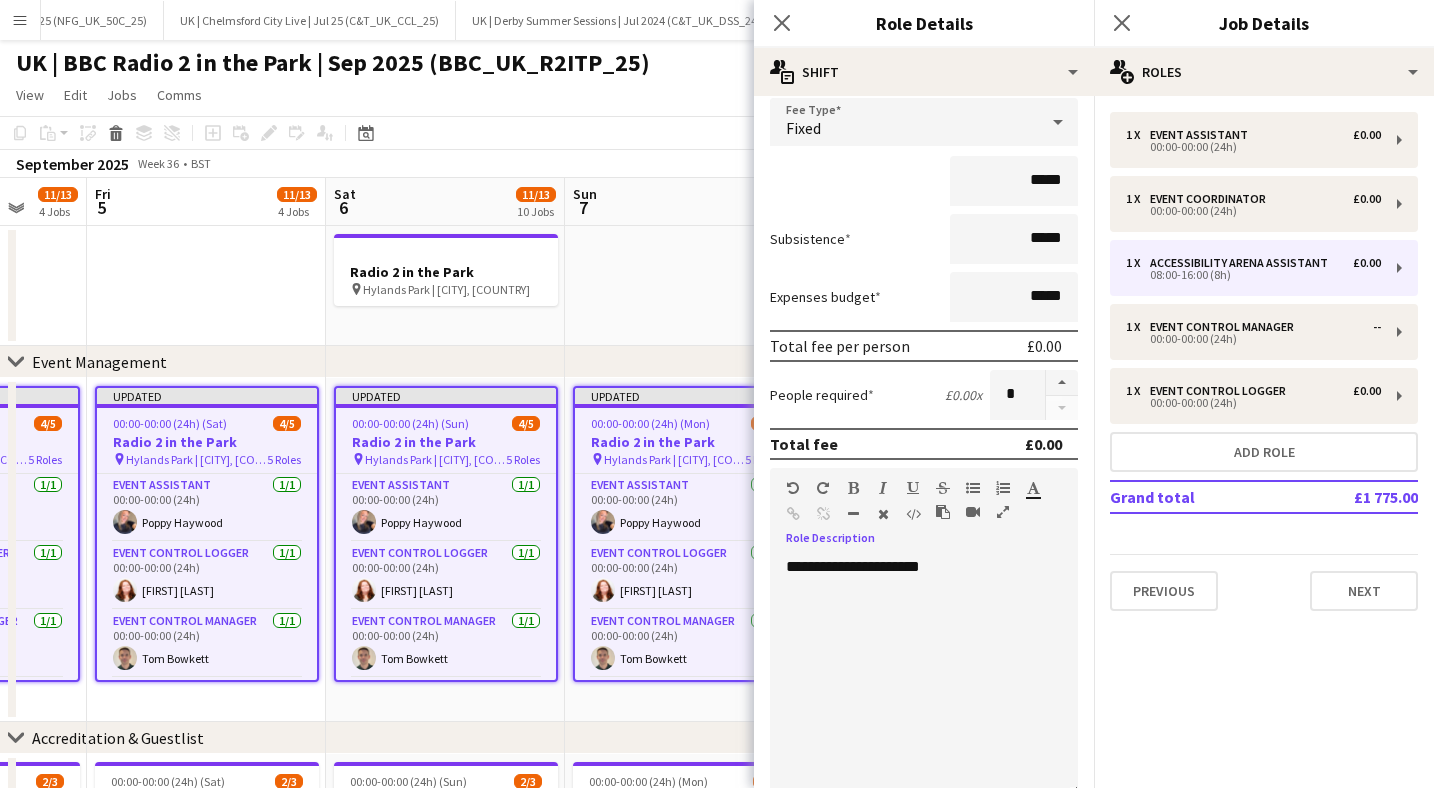 click on "**********" at bounding box center (924, 670) 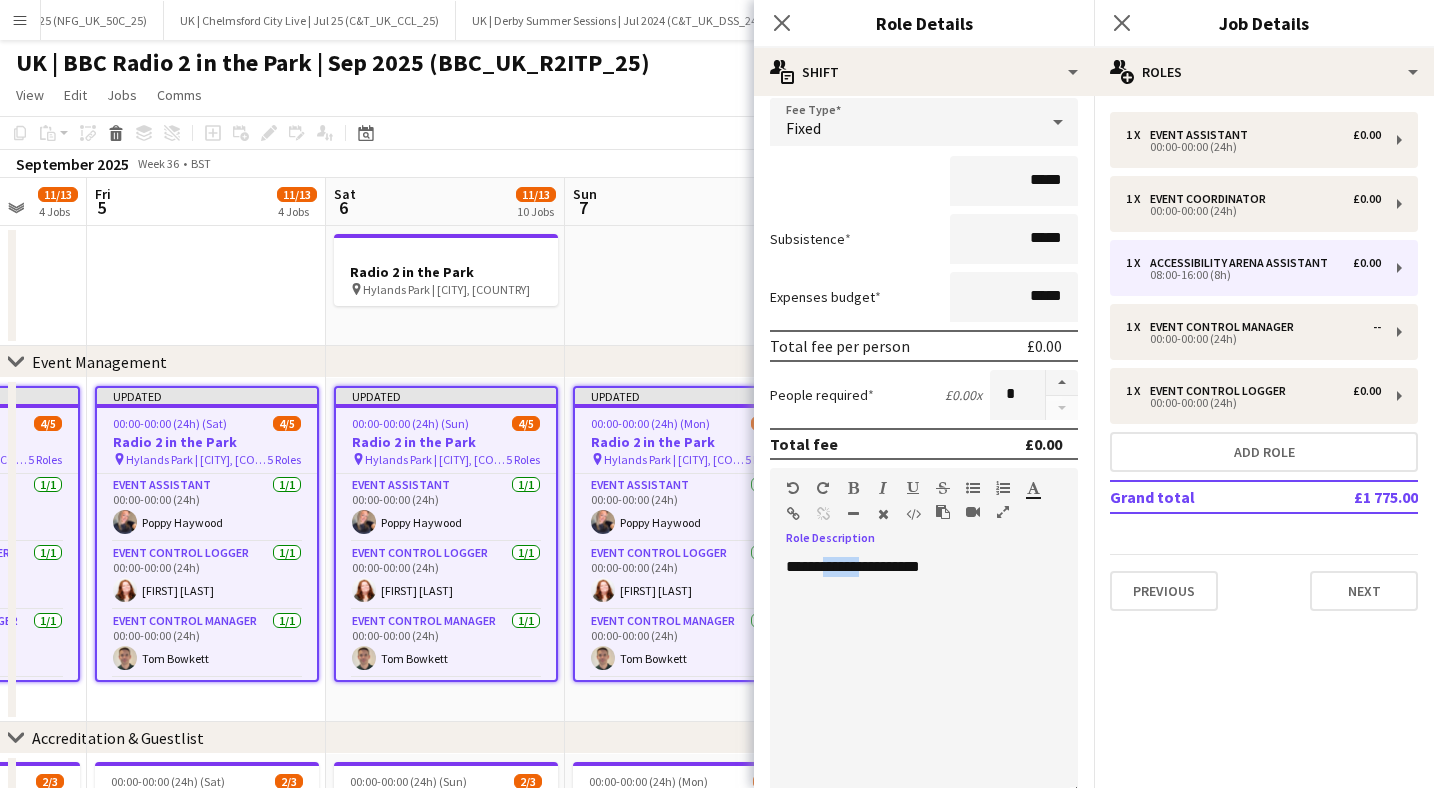 click on "**********" at bounding box center (924, 677) 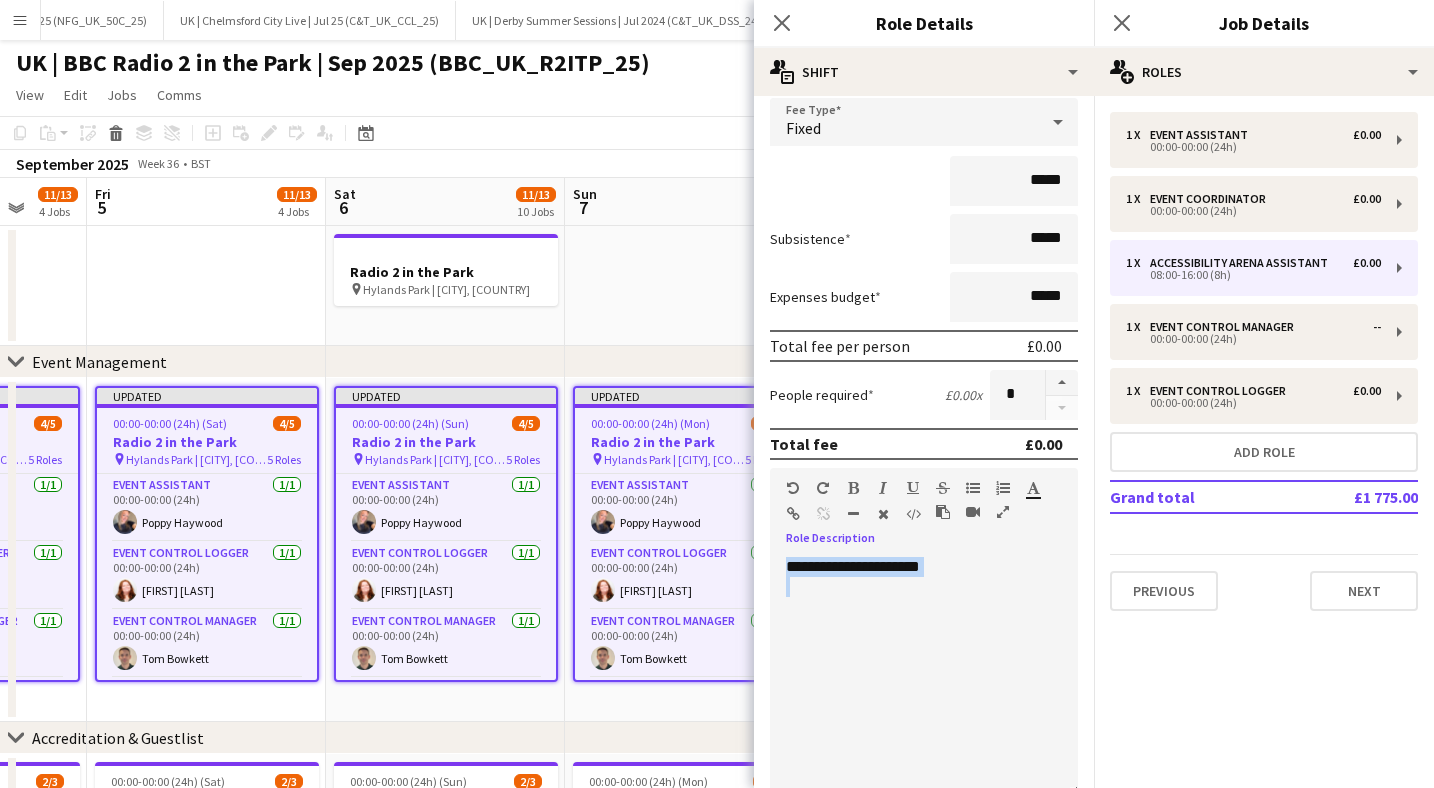 click at bounding box center (853, 488) 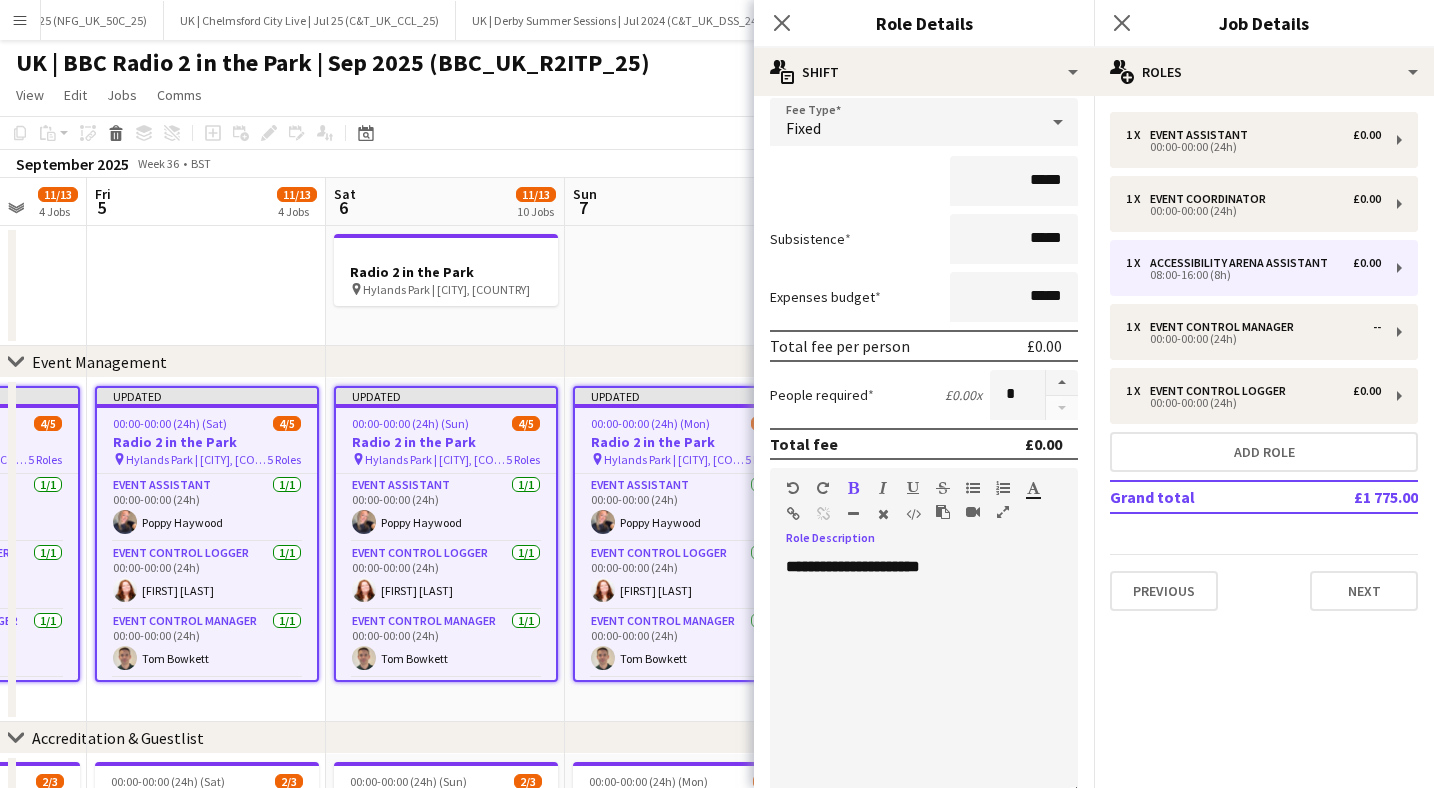 click on "**********" at bounding box center (924, 677) 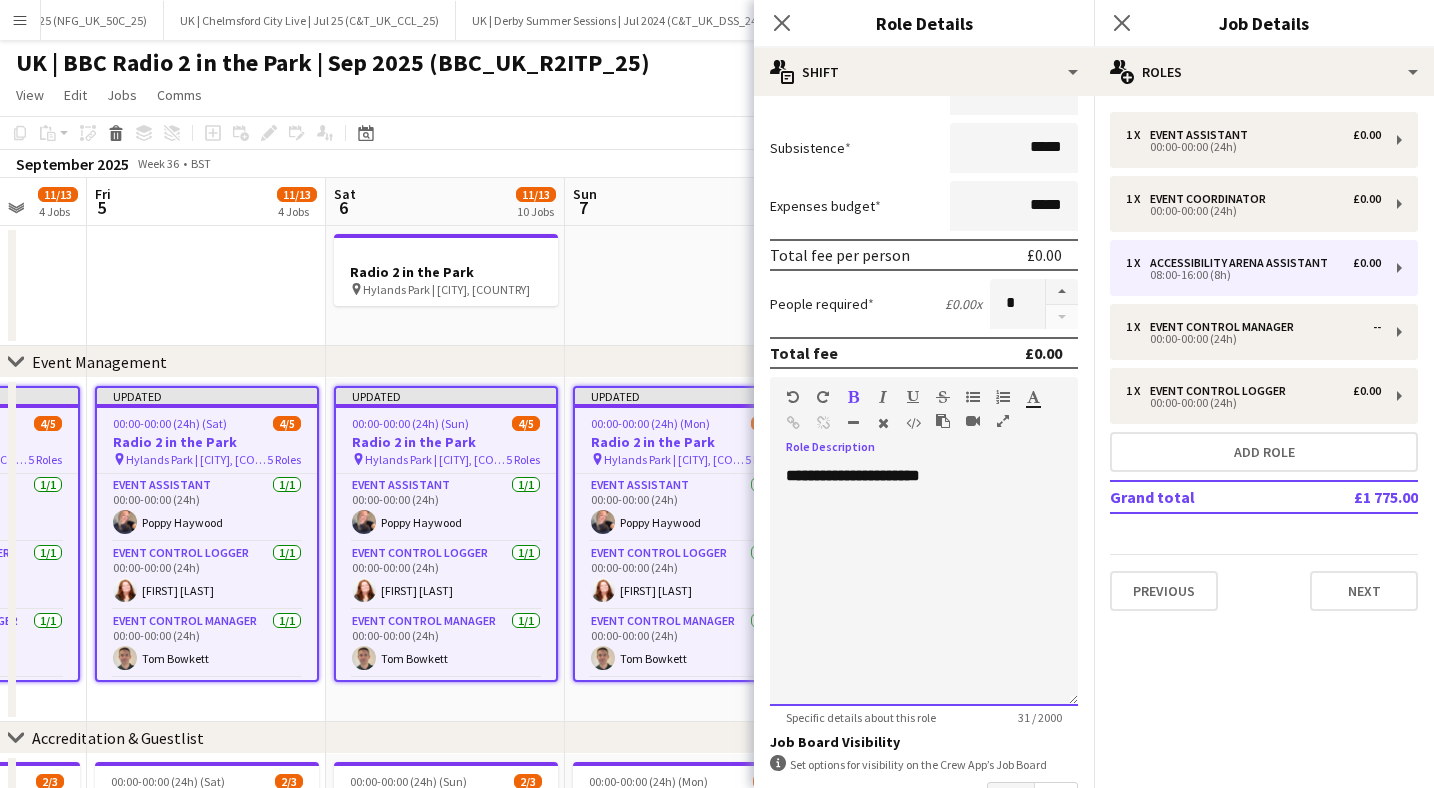 scroll, scrollTop: 246, scrollLeft: 0, axis: vertical 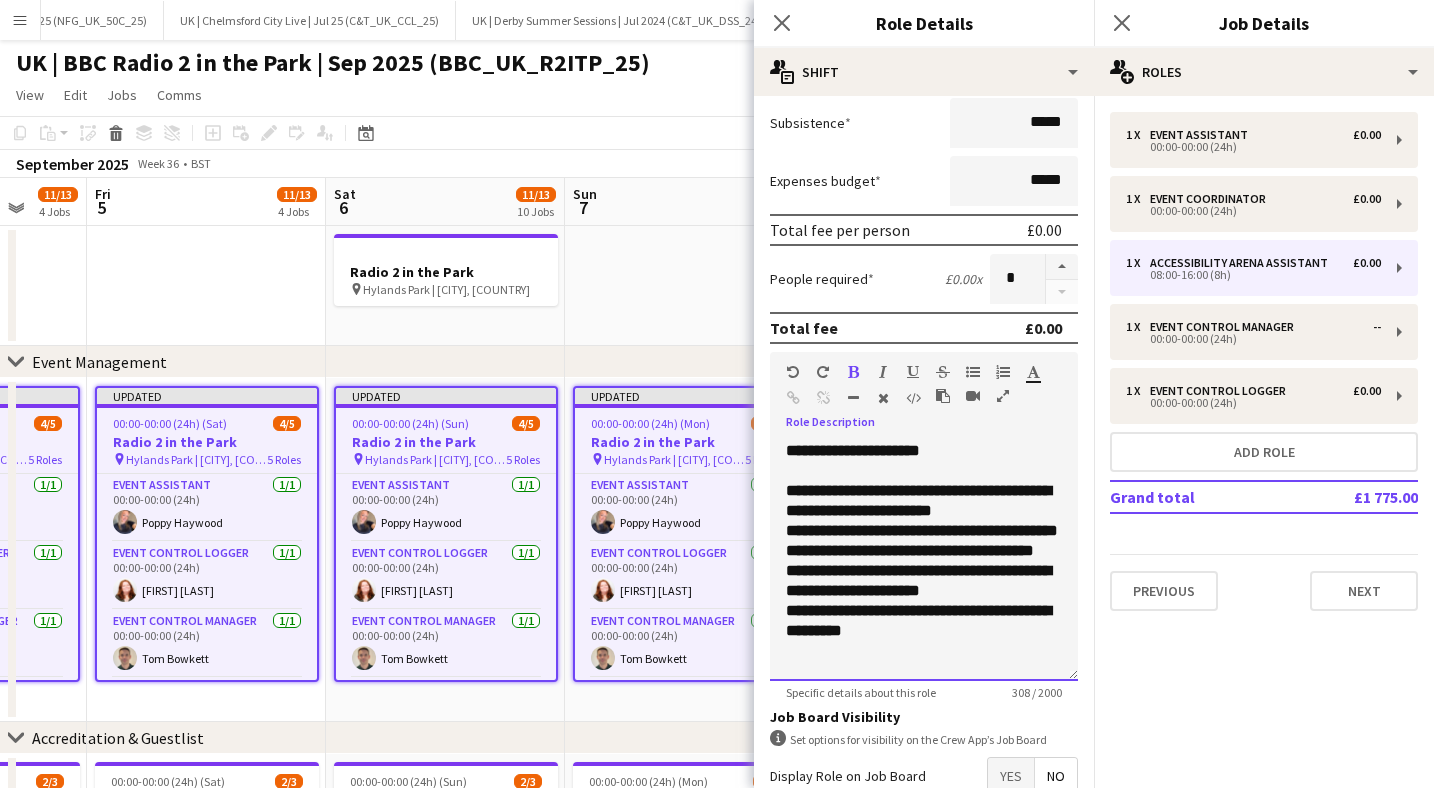 click on "**********" at bounding box center [924, 621] 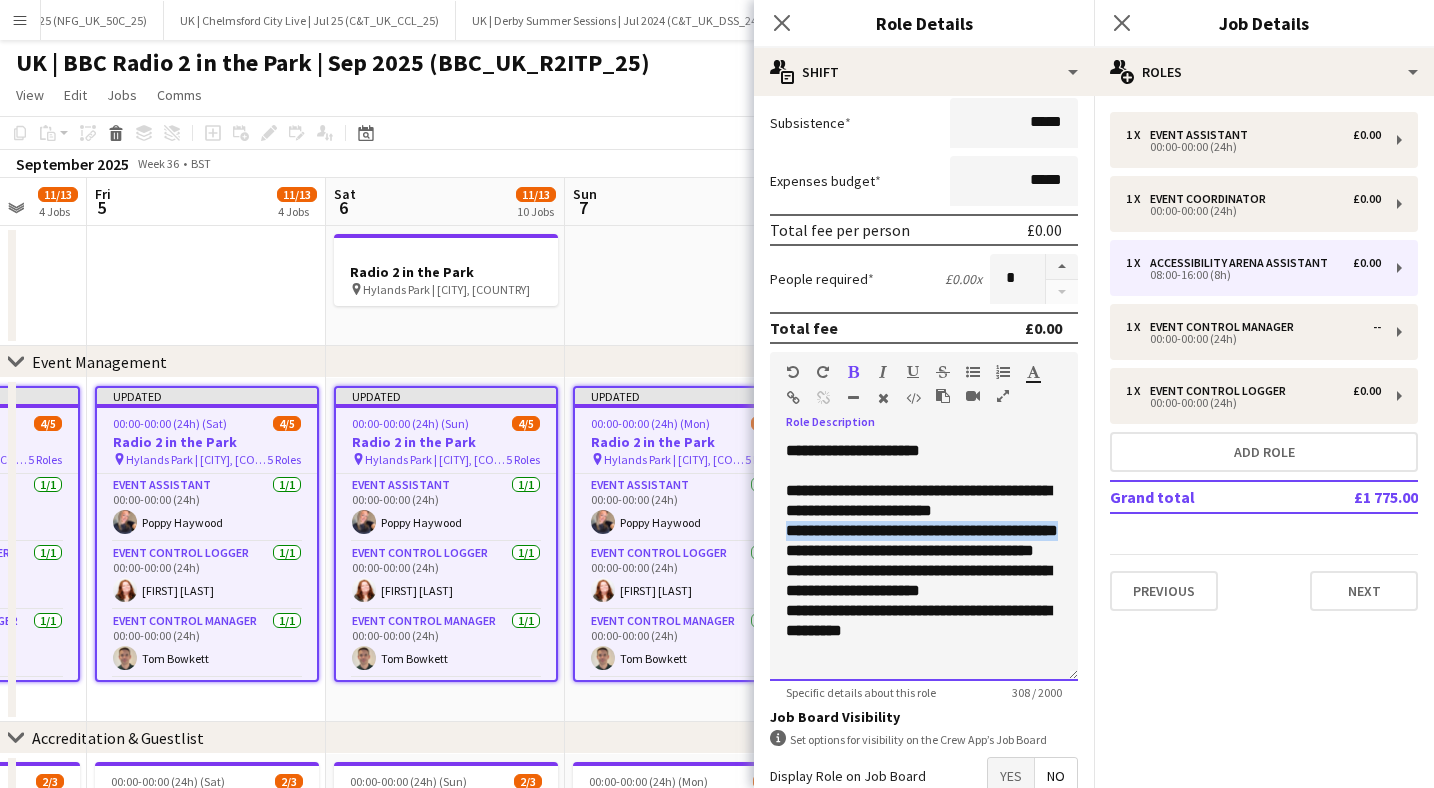 drag, startPoint x: 864, startPoint y: 542, endPoint x: 755, endPoint y: 538, distance: 109.07337 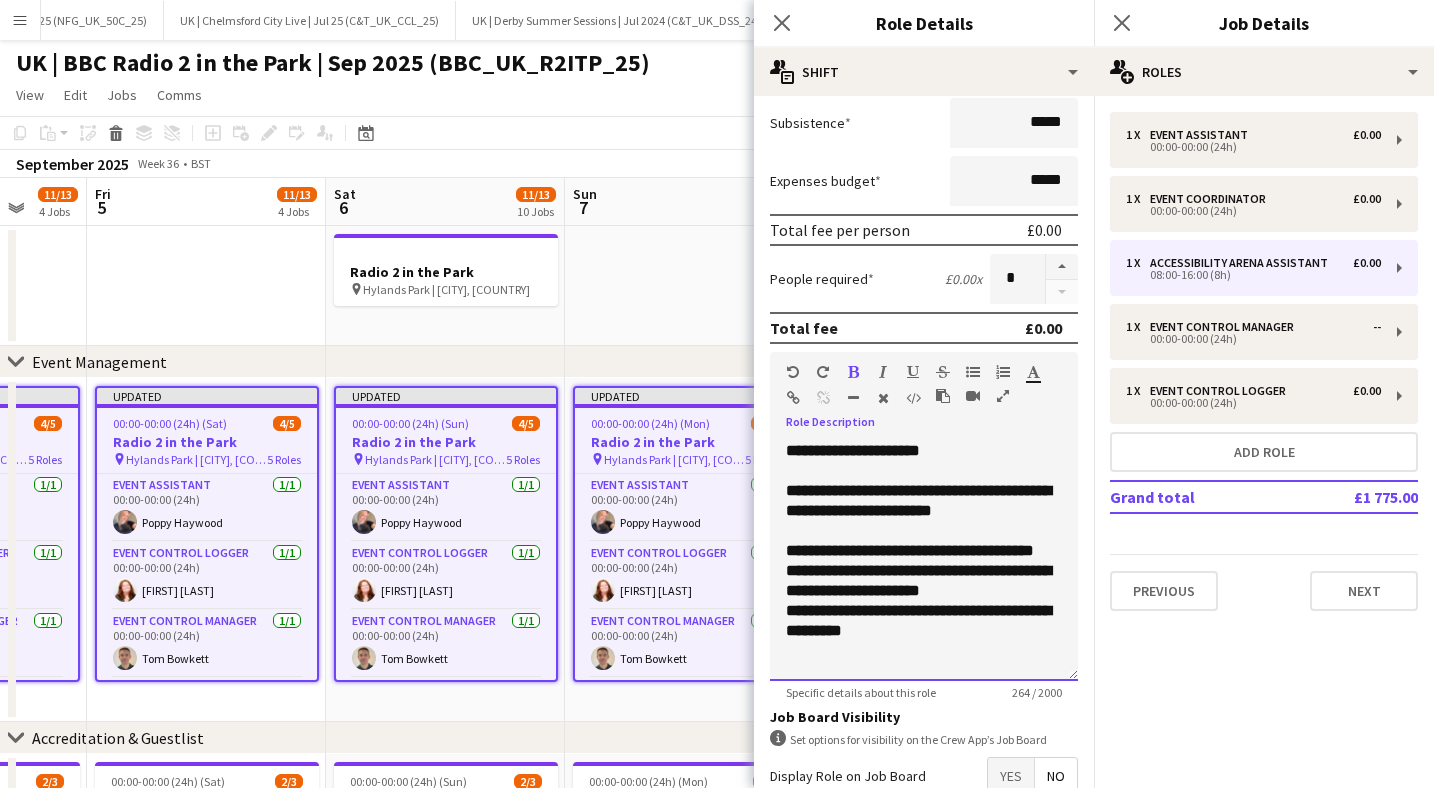 scroll, scrollTop: 0, scrollLeft: 0, axis: both 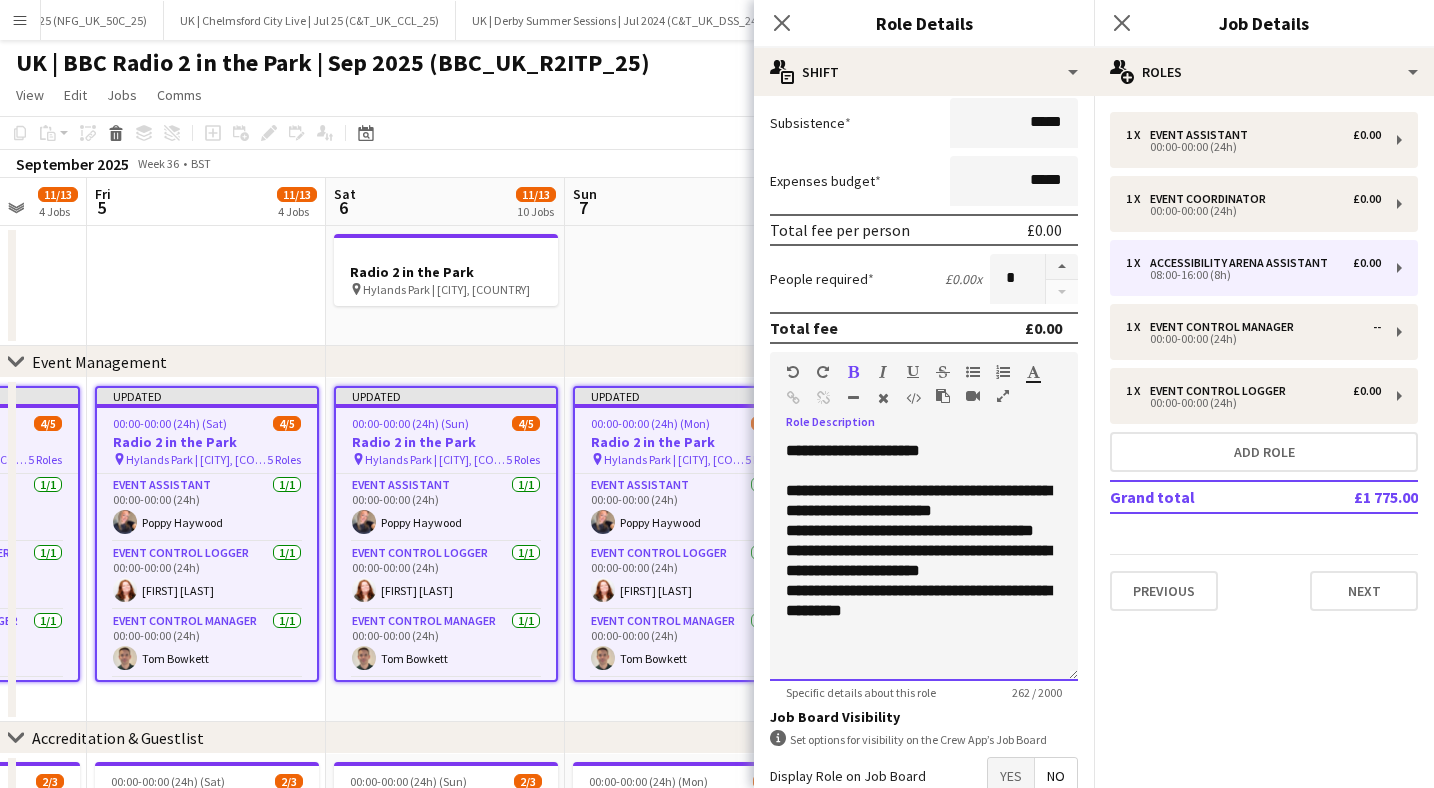 click on "**********" at bounding box center (924, 601) 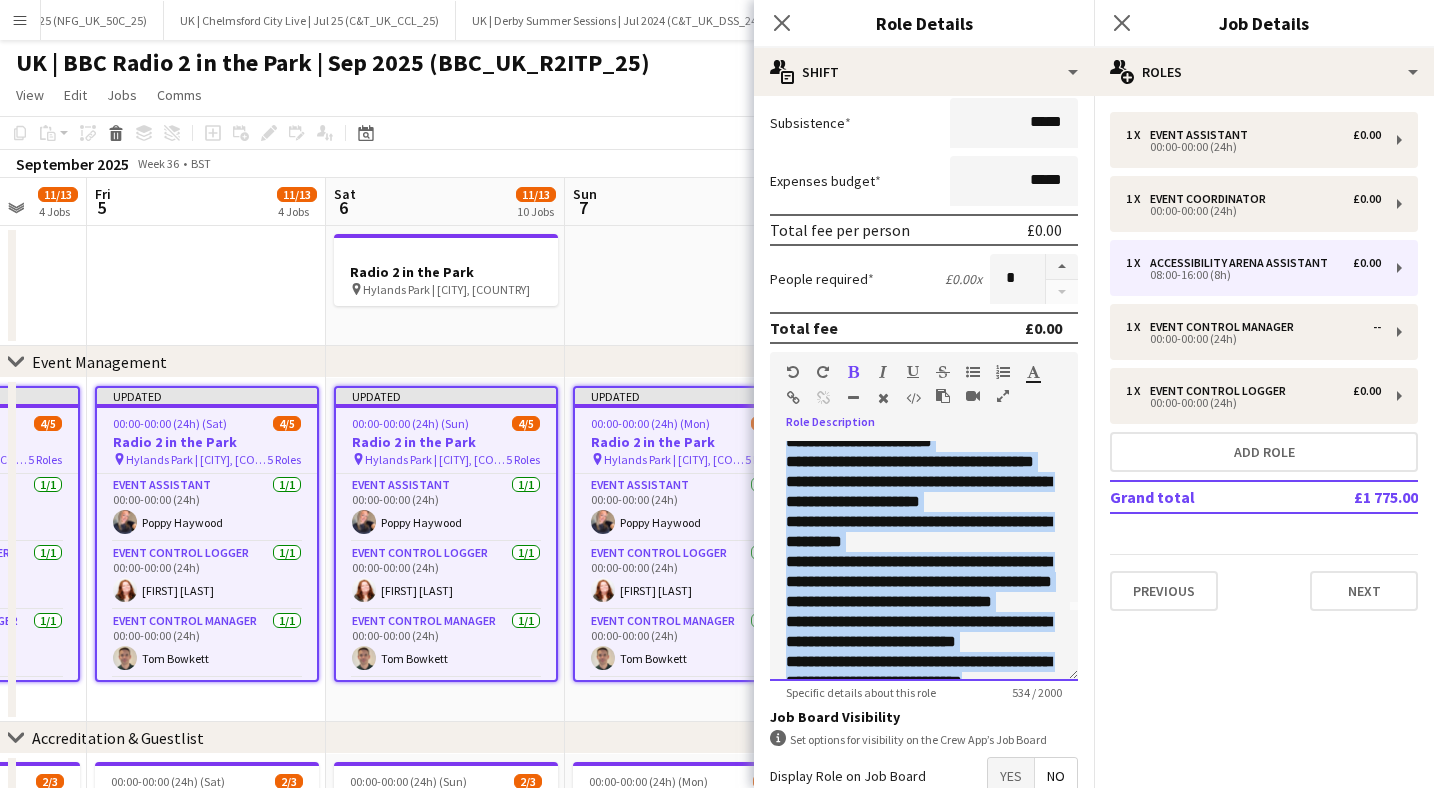 scroll, scrollTop: 0, scrollLeft: 0, axis: both 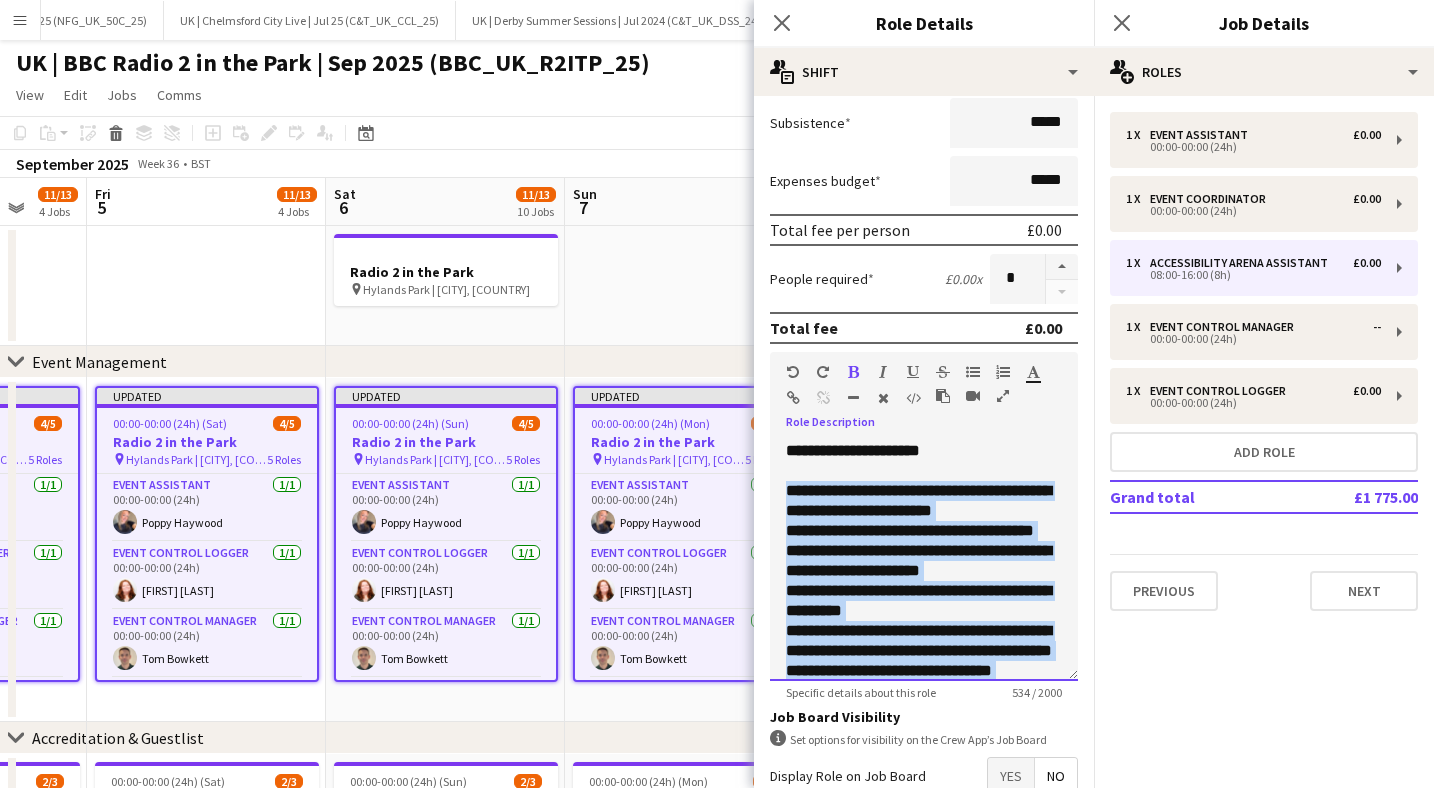 drag, startPoint x: 1024, startPoint y: 663, endPoint x: 767, endPoint y: 480, distance: 315.49643 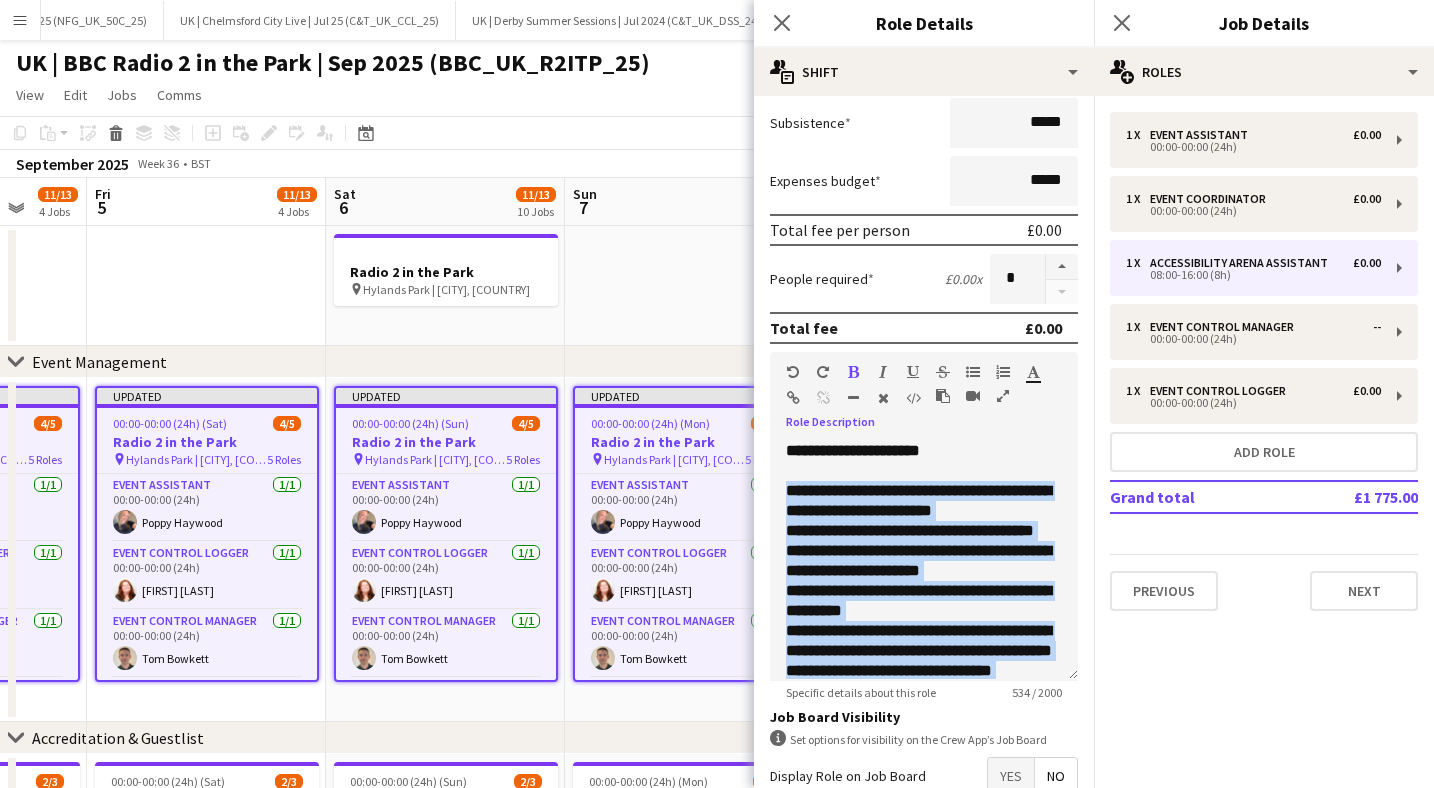 click at bounding box center (853, 372) 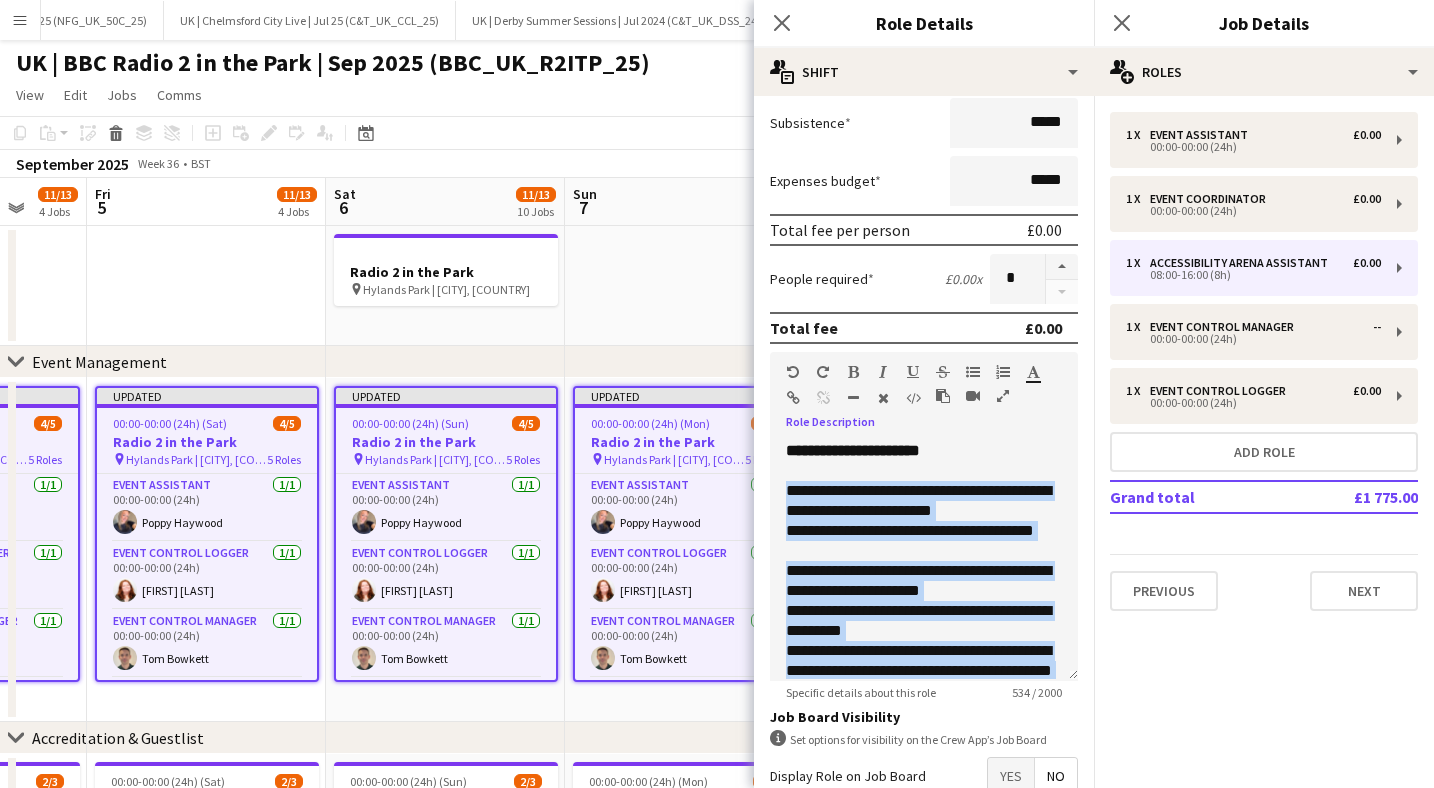 click at bounding box center (973, 372) 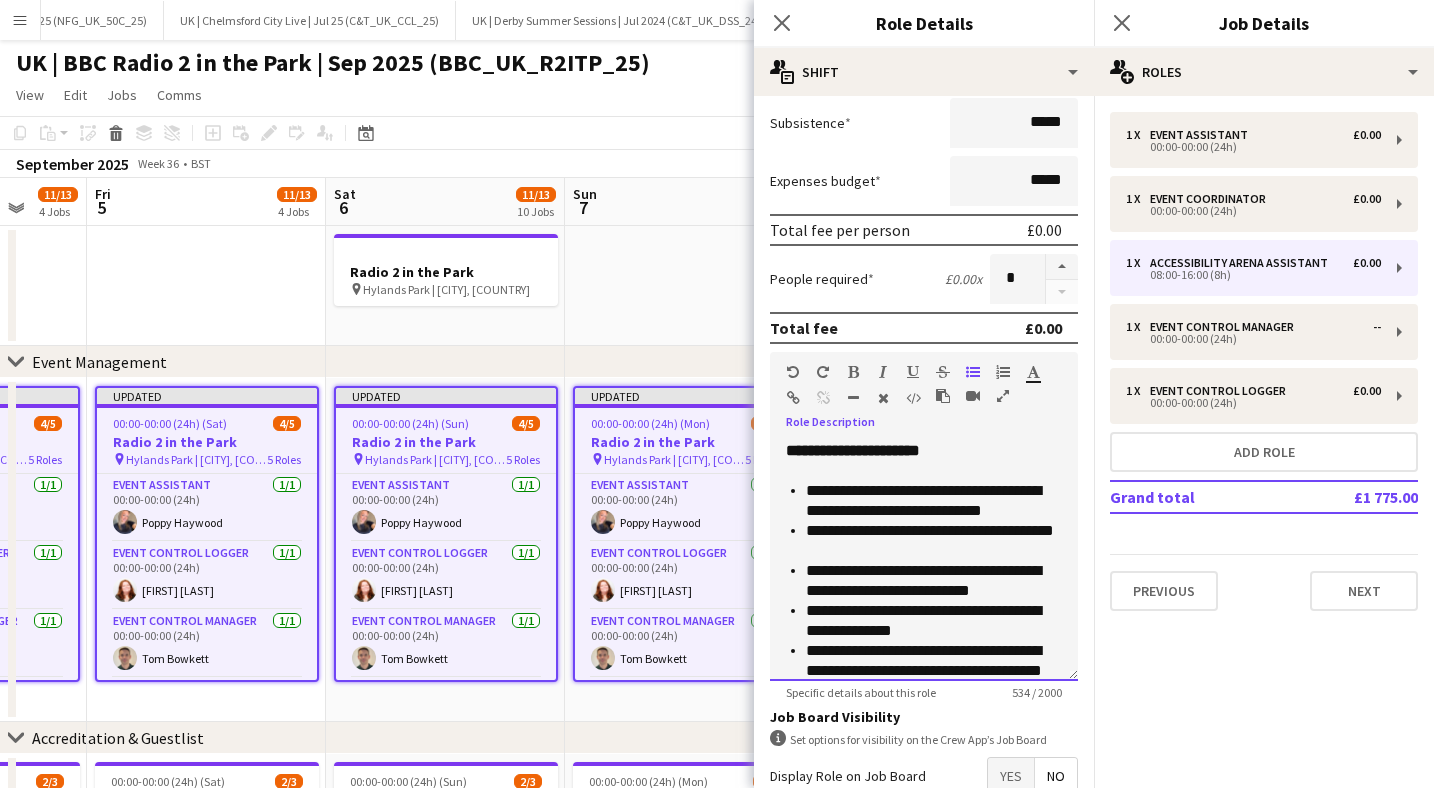 click on "**********" at bounding box center [934, 501] 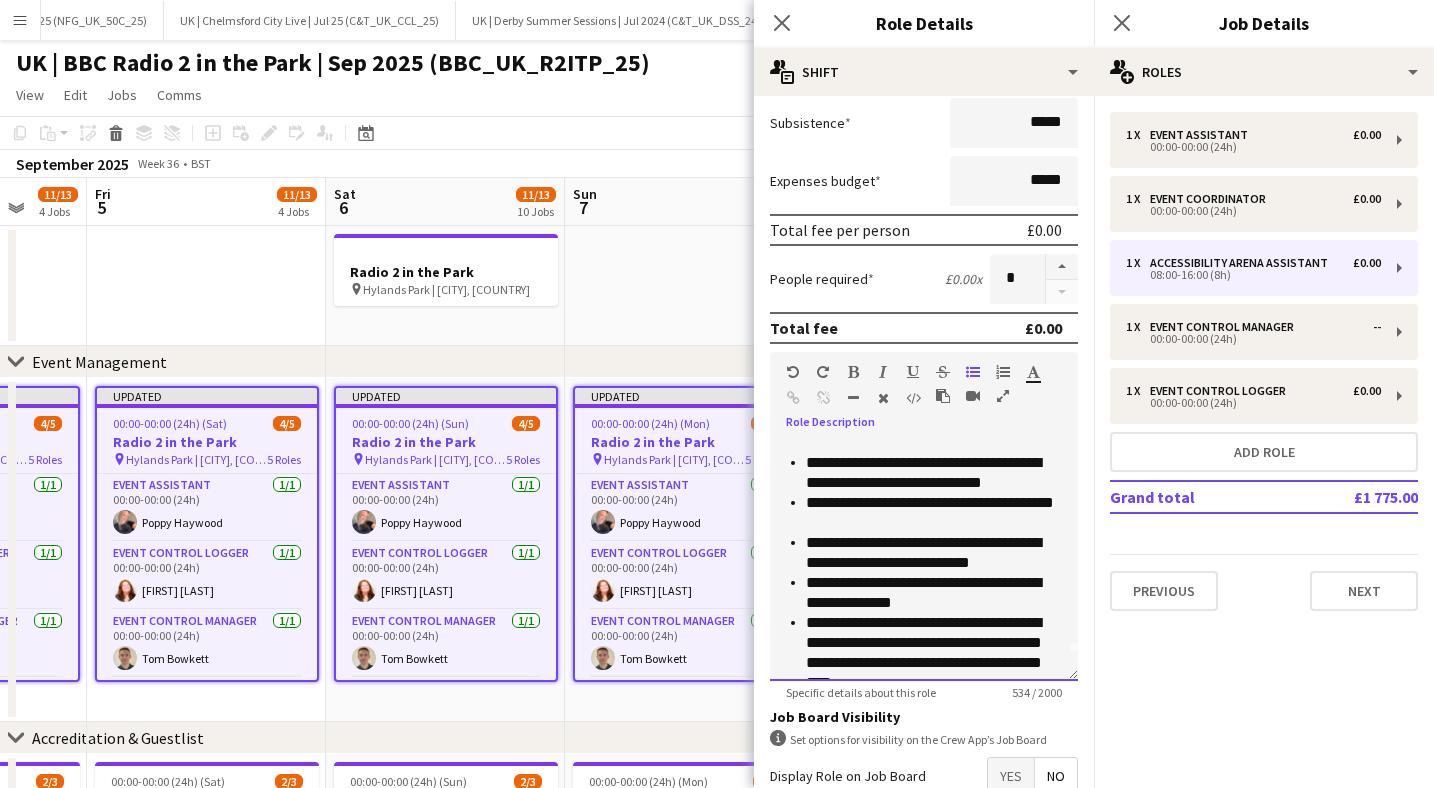 scroll, scrollTop: 29, scrollLeft: 0, axis: vertical 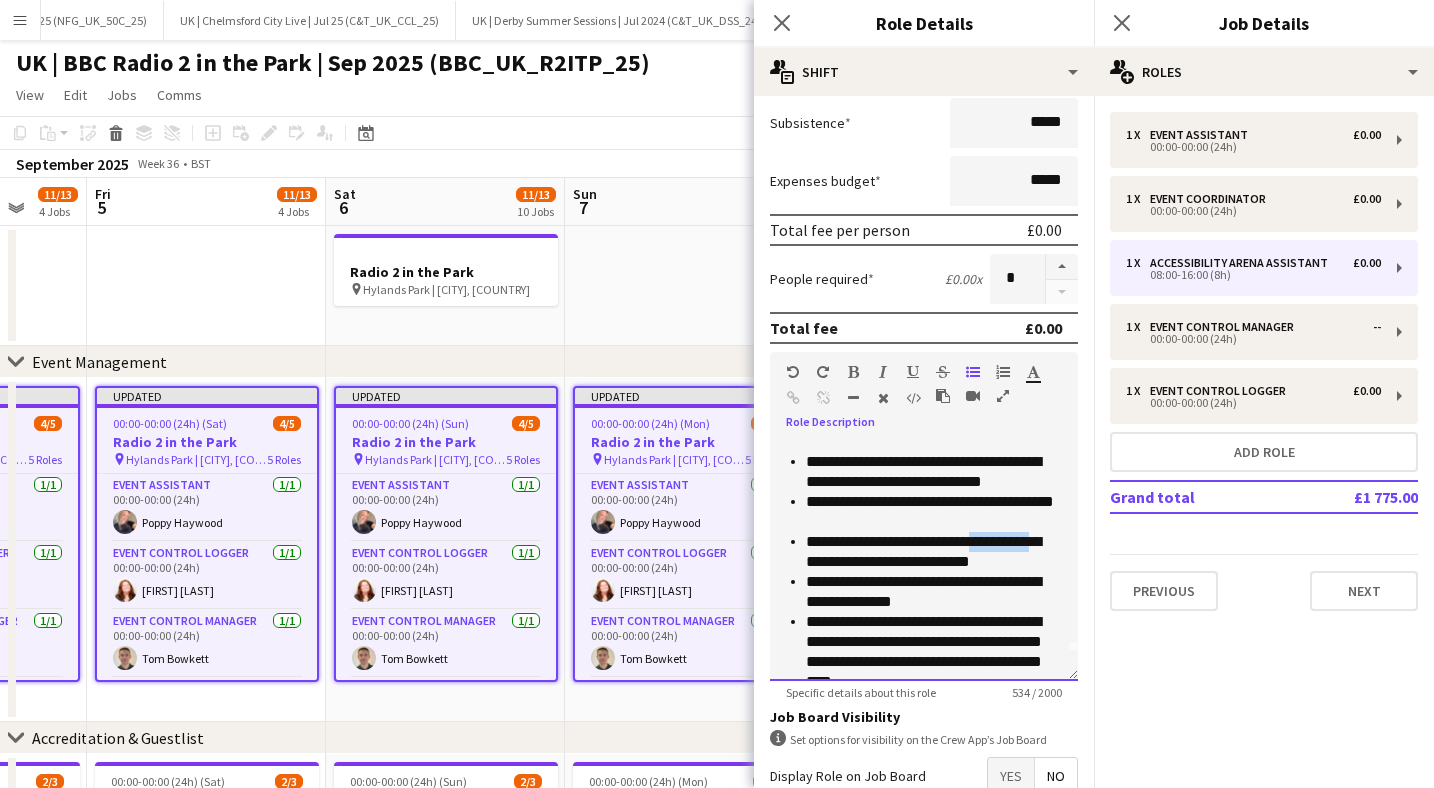 drag, startPoint x: 1067, startPoint y: 544, endPoint x: 986, endPoint y: 543, distance: 81.00617 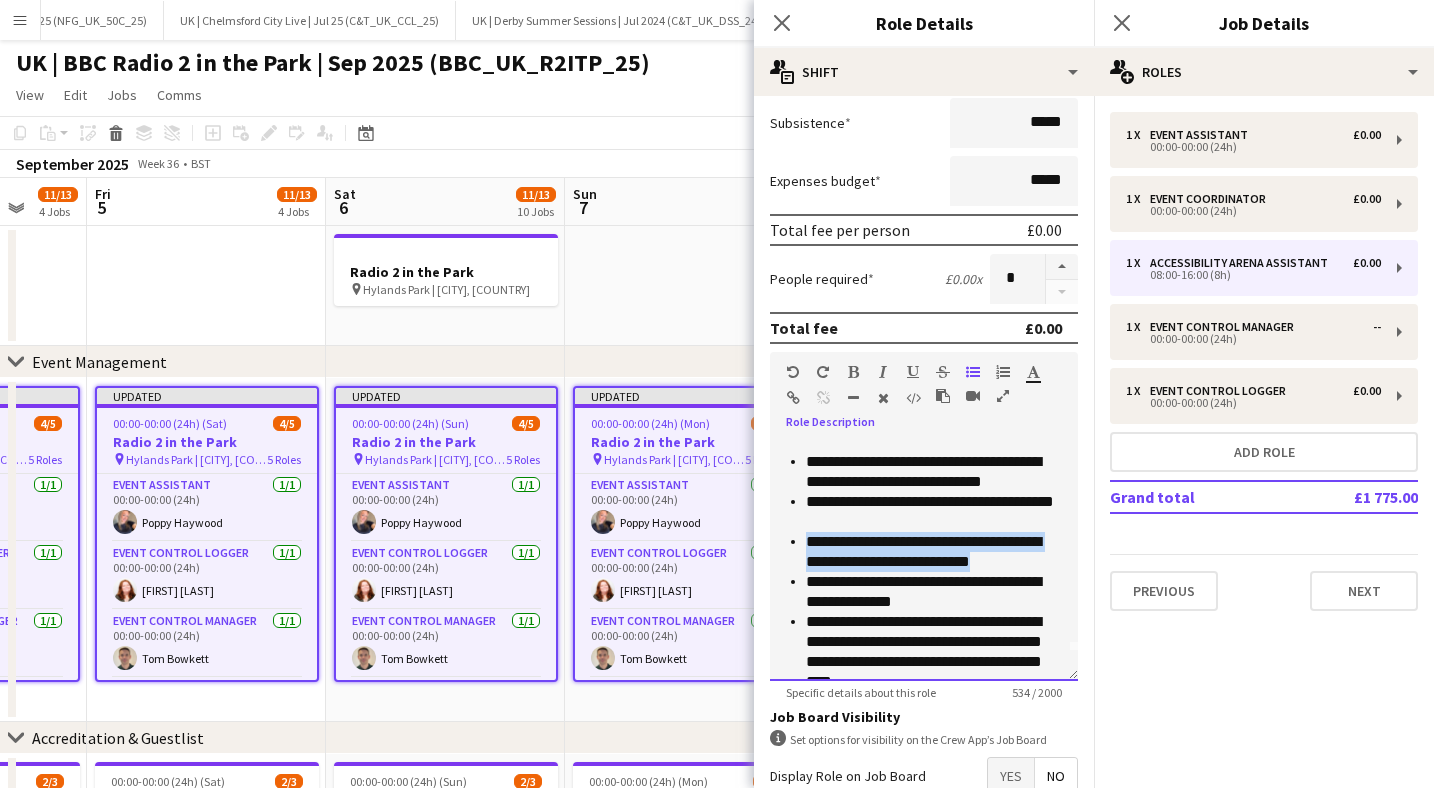 drag, startPoint x: 1014, startPoint y: 559, endPoint x: 800, endPoint y: 544, distance: 214.52505 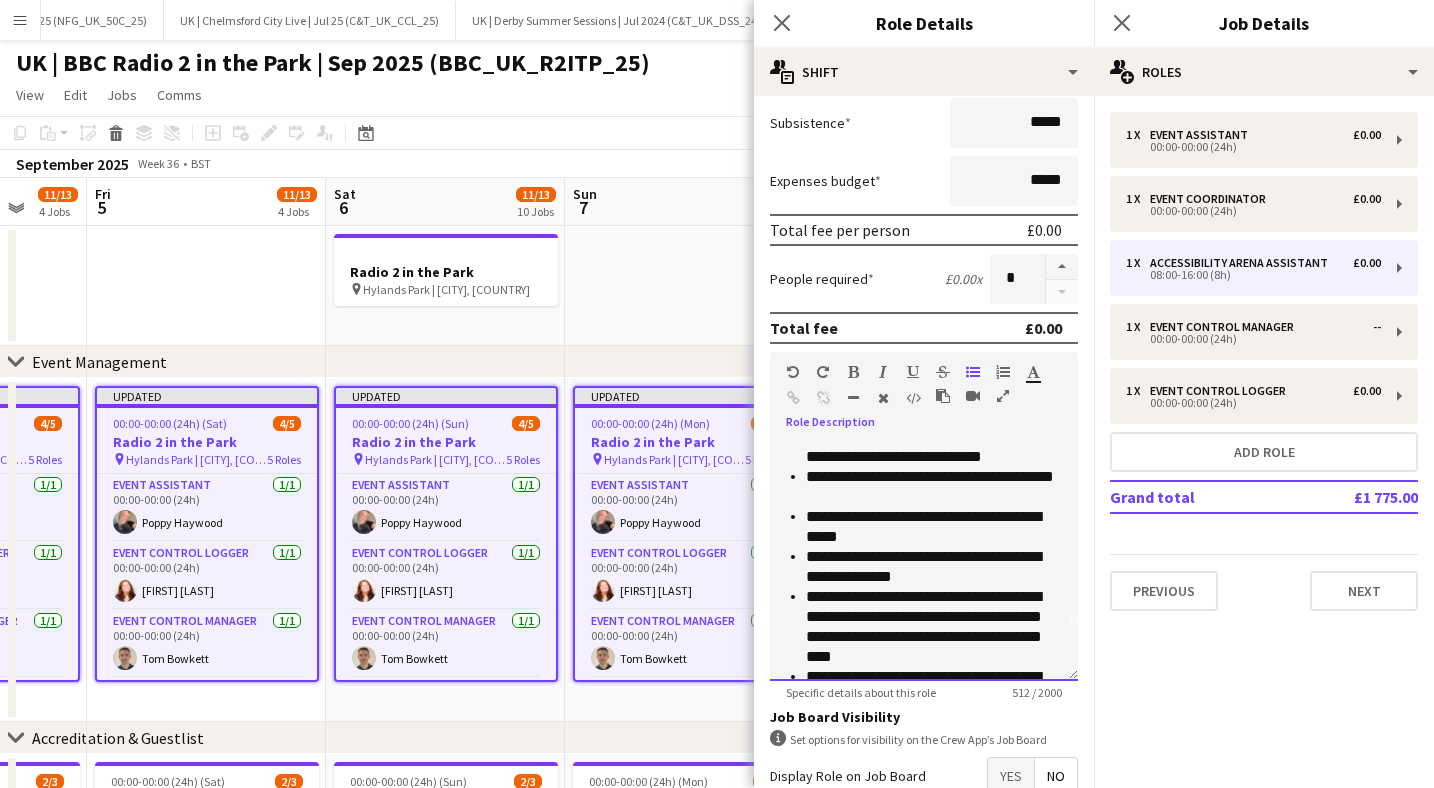 scroll, scrollTop: 63, scrollLeft: 0, axis: vertical 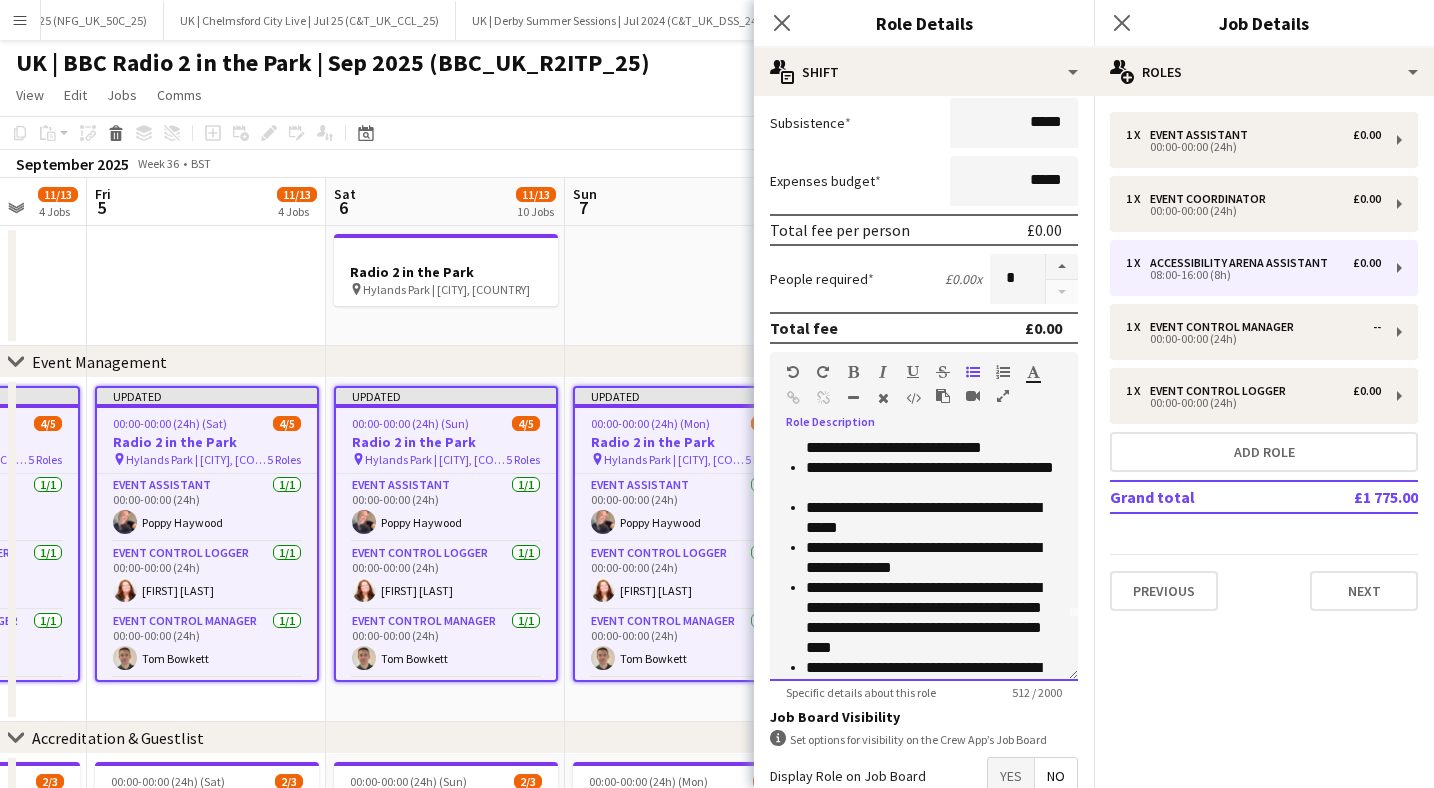 click on "**********" at bounding box center [934, 558] 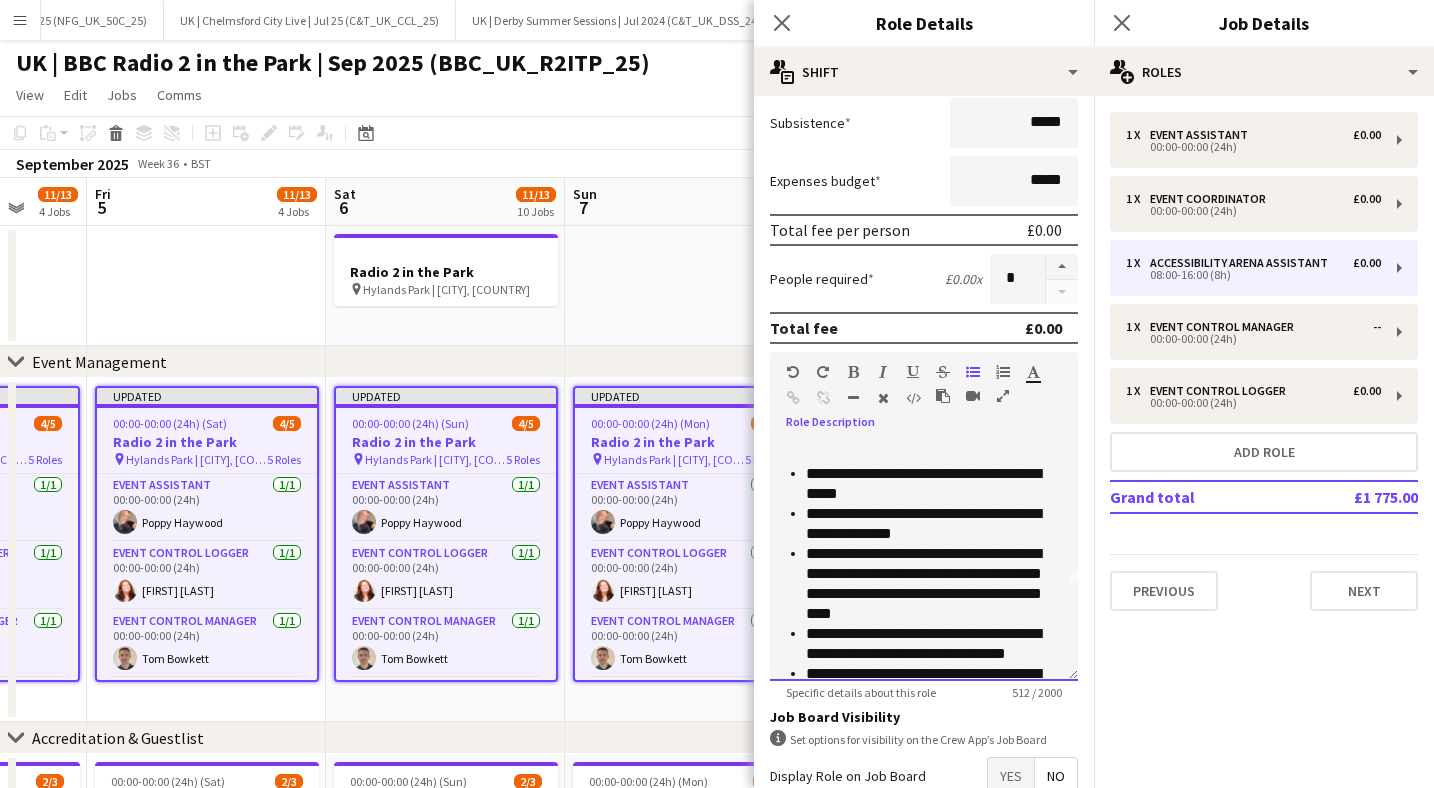 scroll, scrollTop: 98, scrollLeft: 0, axis: vertical 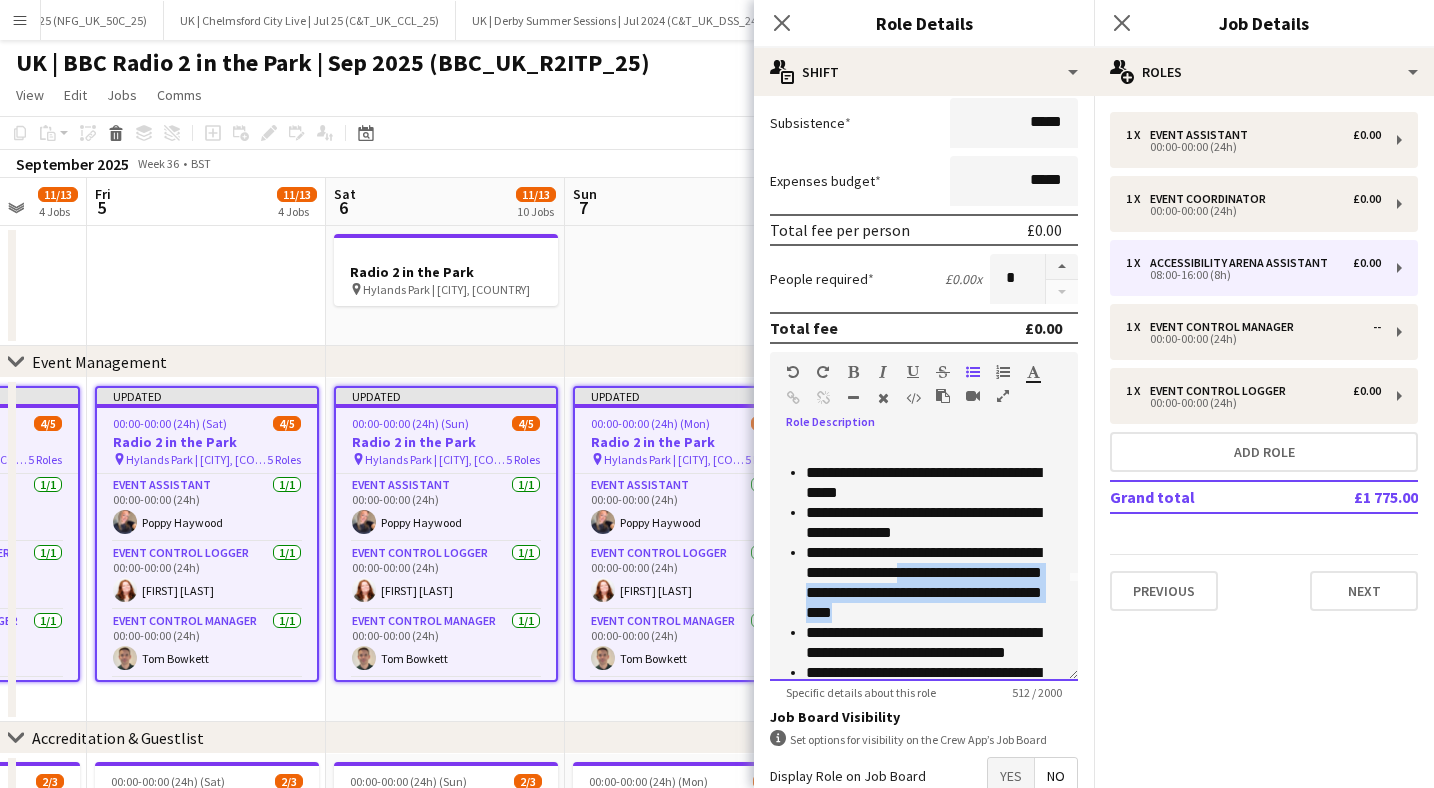 drag, startPoint x: 946, startPoint y: 614, endPoint x: 978, endPoint y: 567, distance: 56.859474 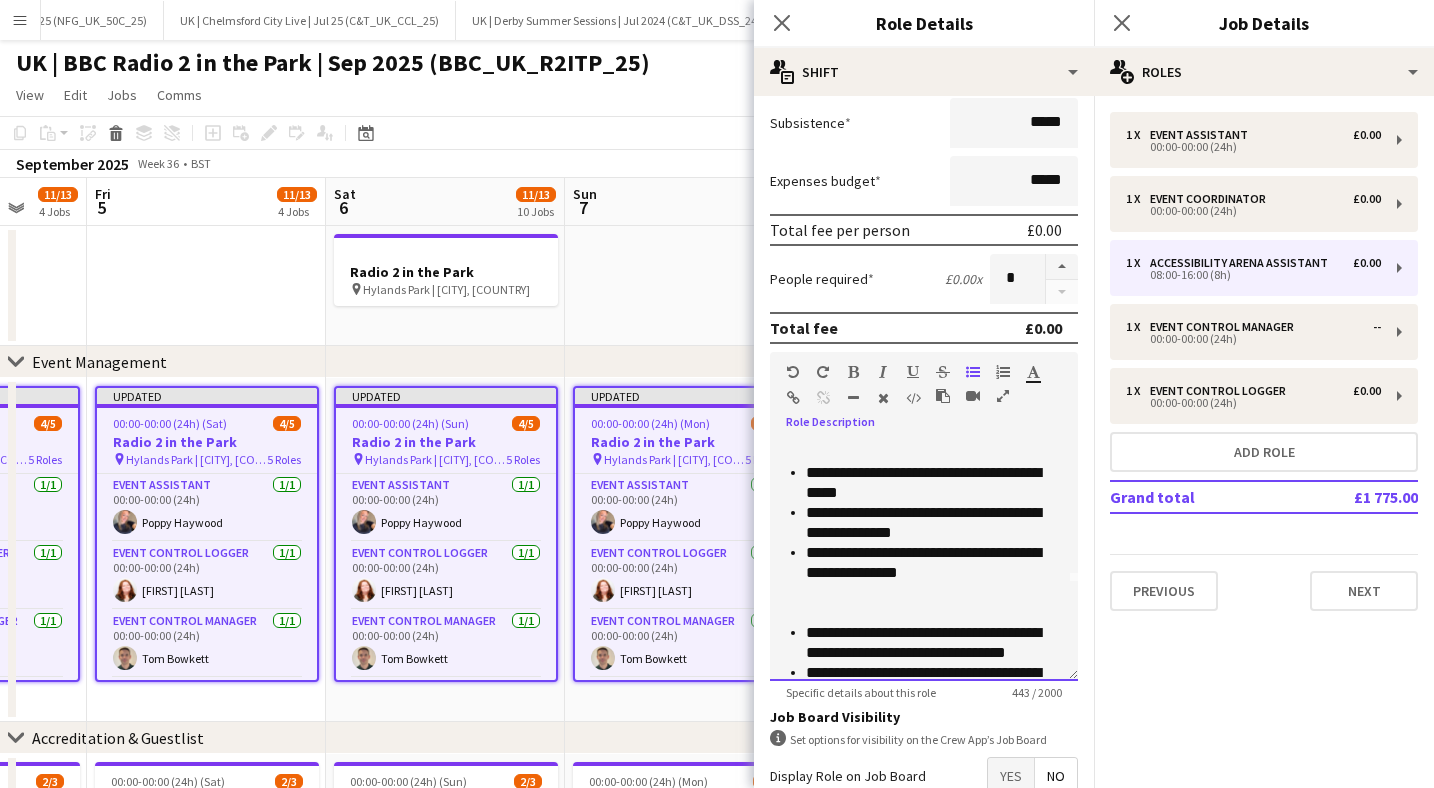 scroll, scrollTop: 96, scrollLeft: 0, axis: vertical 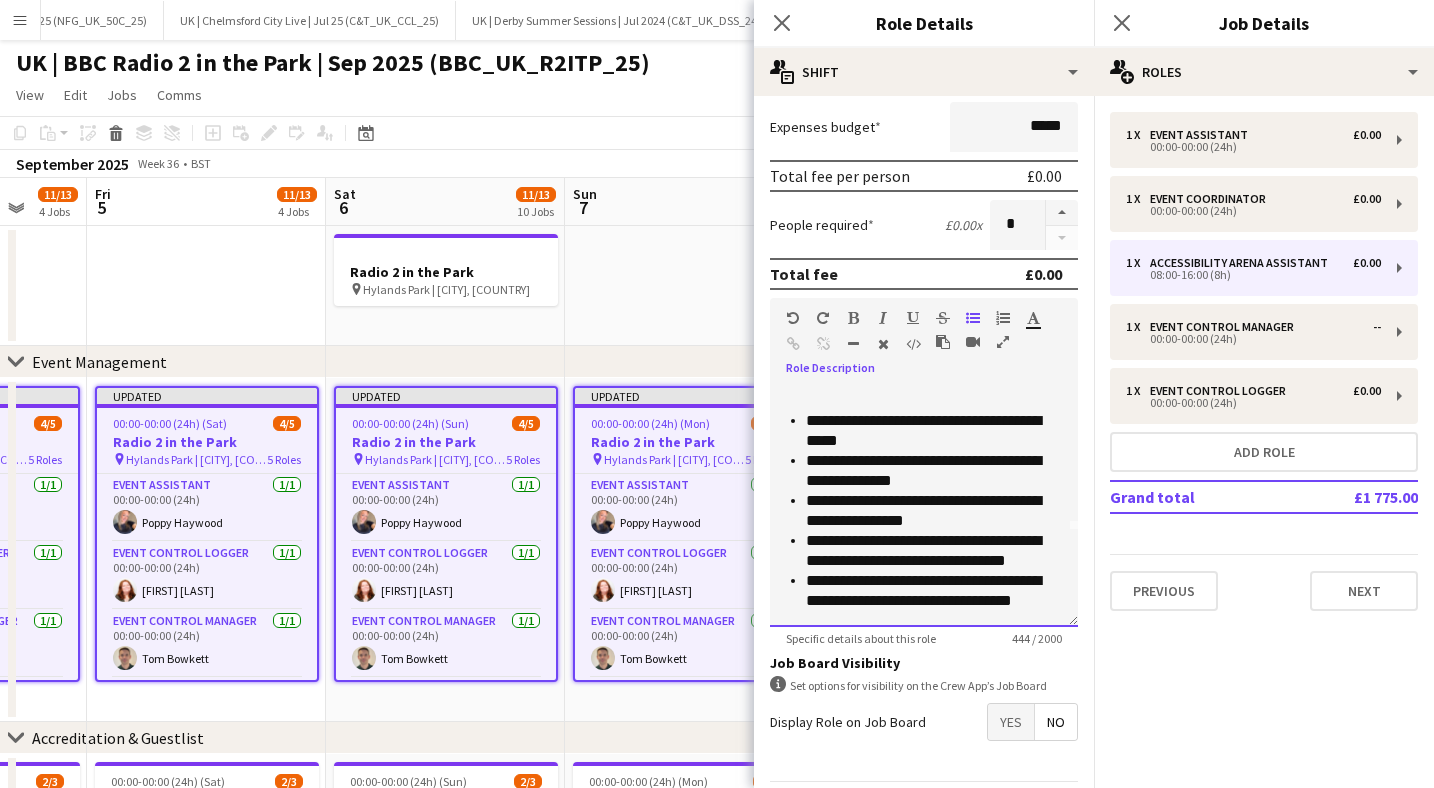 click on "**********" at bounding box center [934, 591] 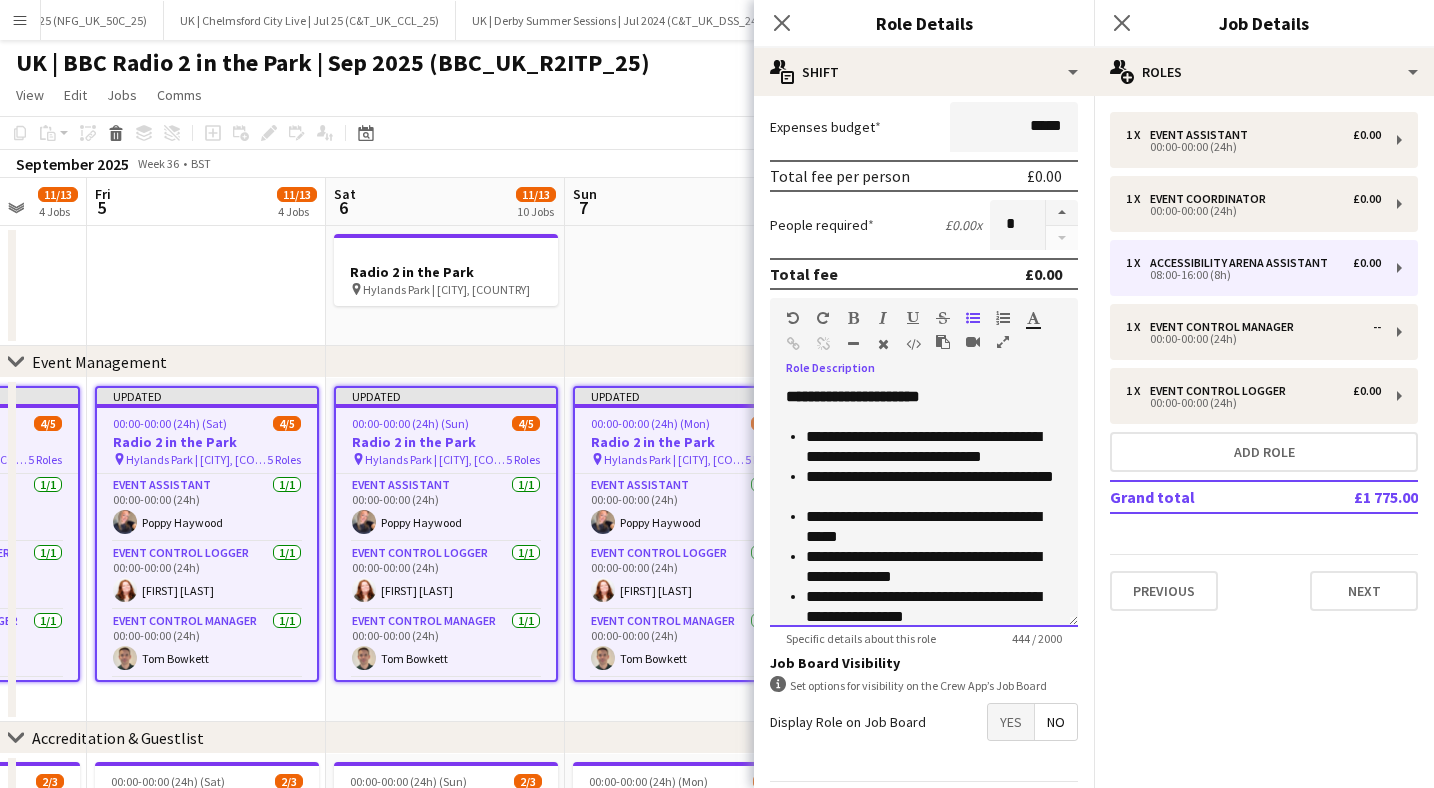 scroll, scrollTop: 96, scrollLeft: 0, axis: vertical 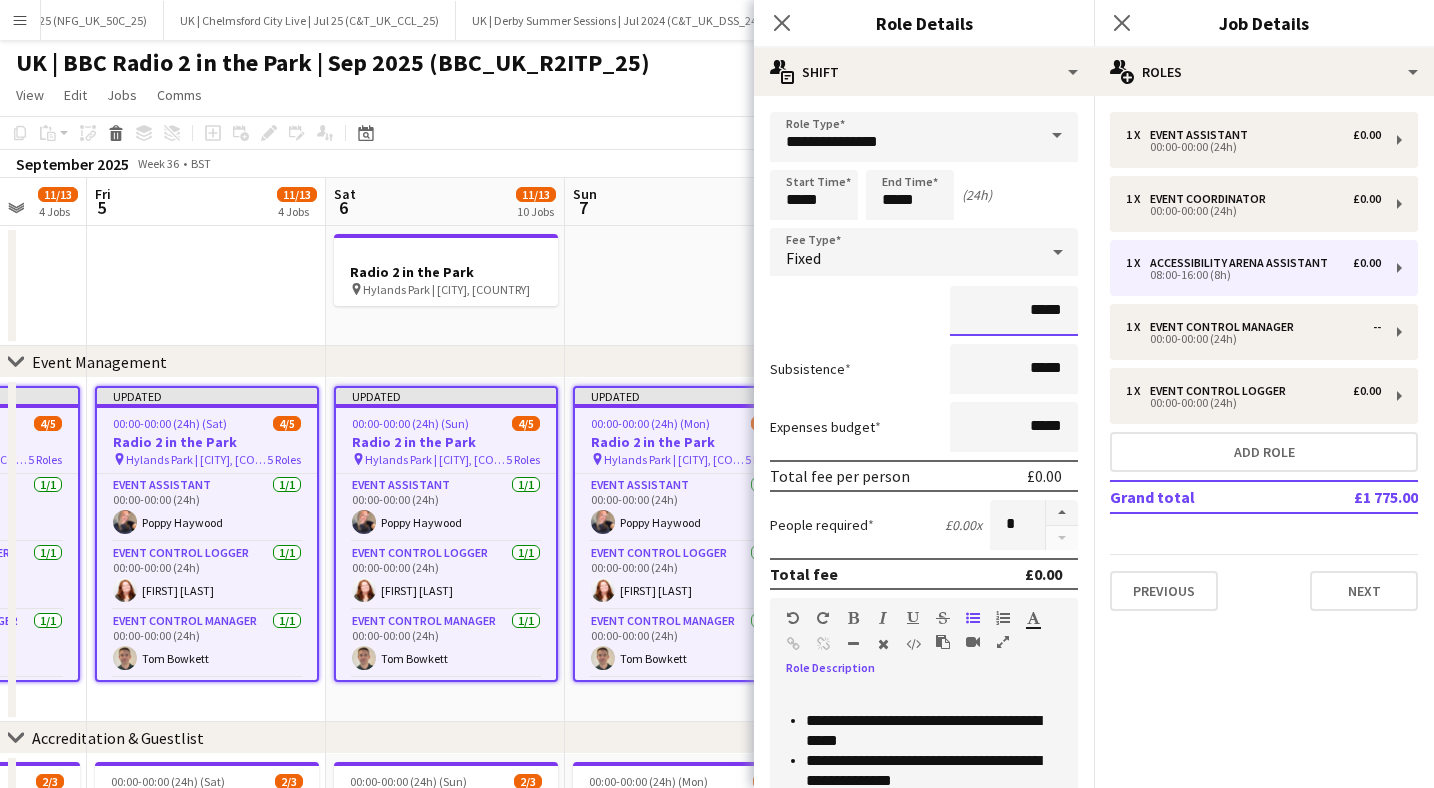 click on "*****" at bounding box center (1014, 311) 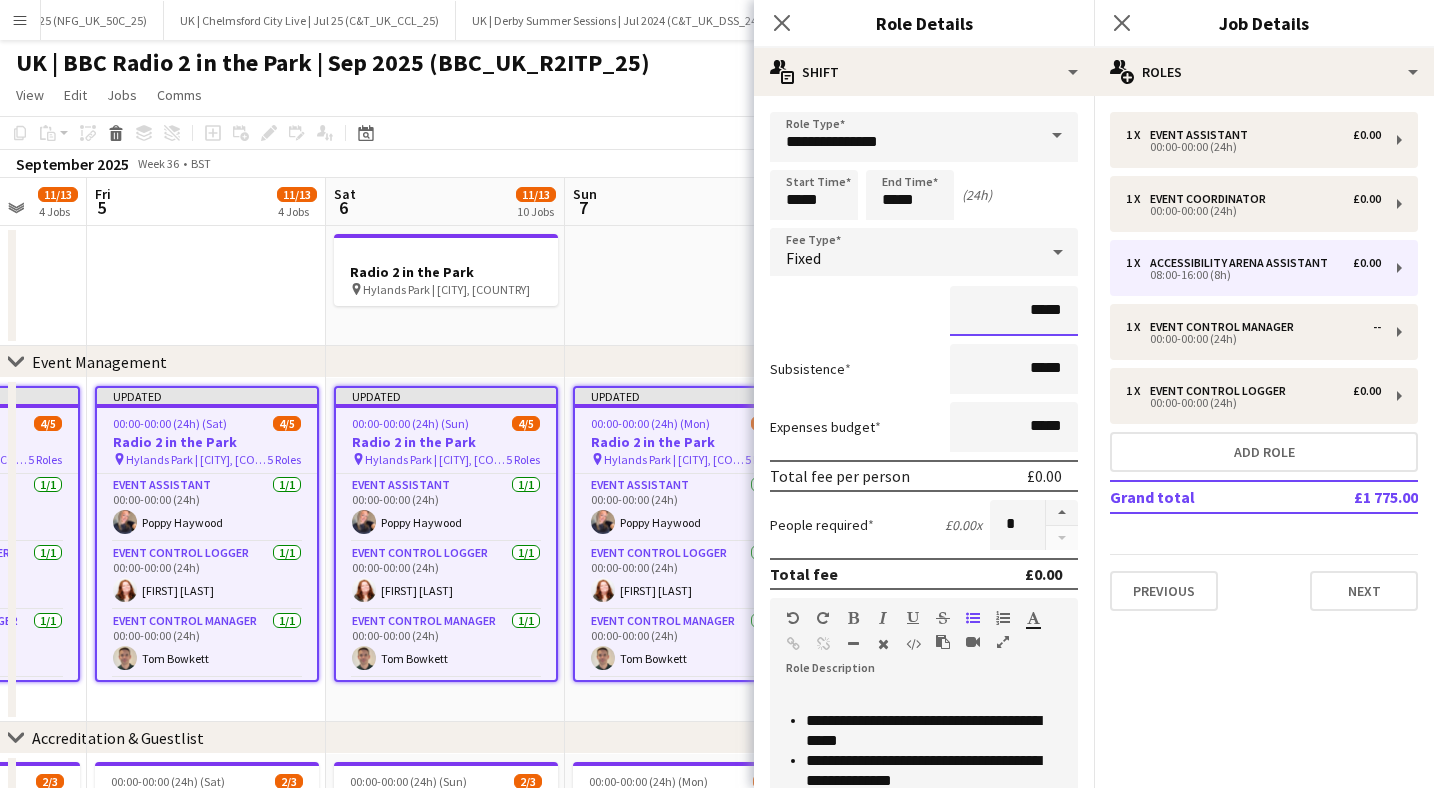 click on "*****" at bounding box center [1014, 311] 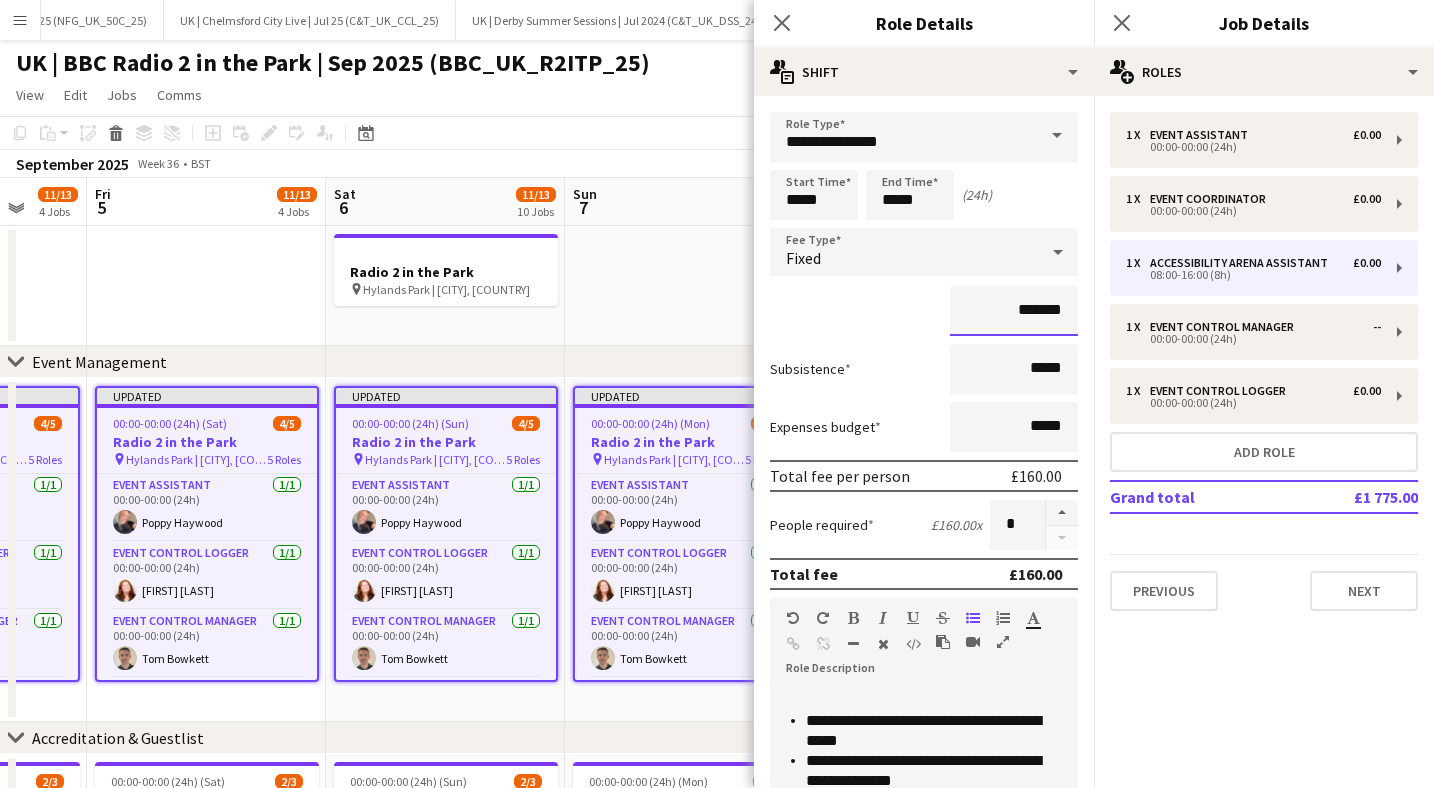 scroll, scrollTop: 366, scrollLeft: 0, axis: vertical 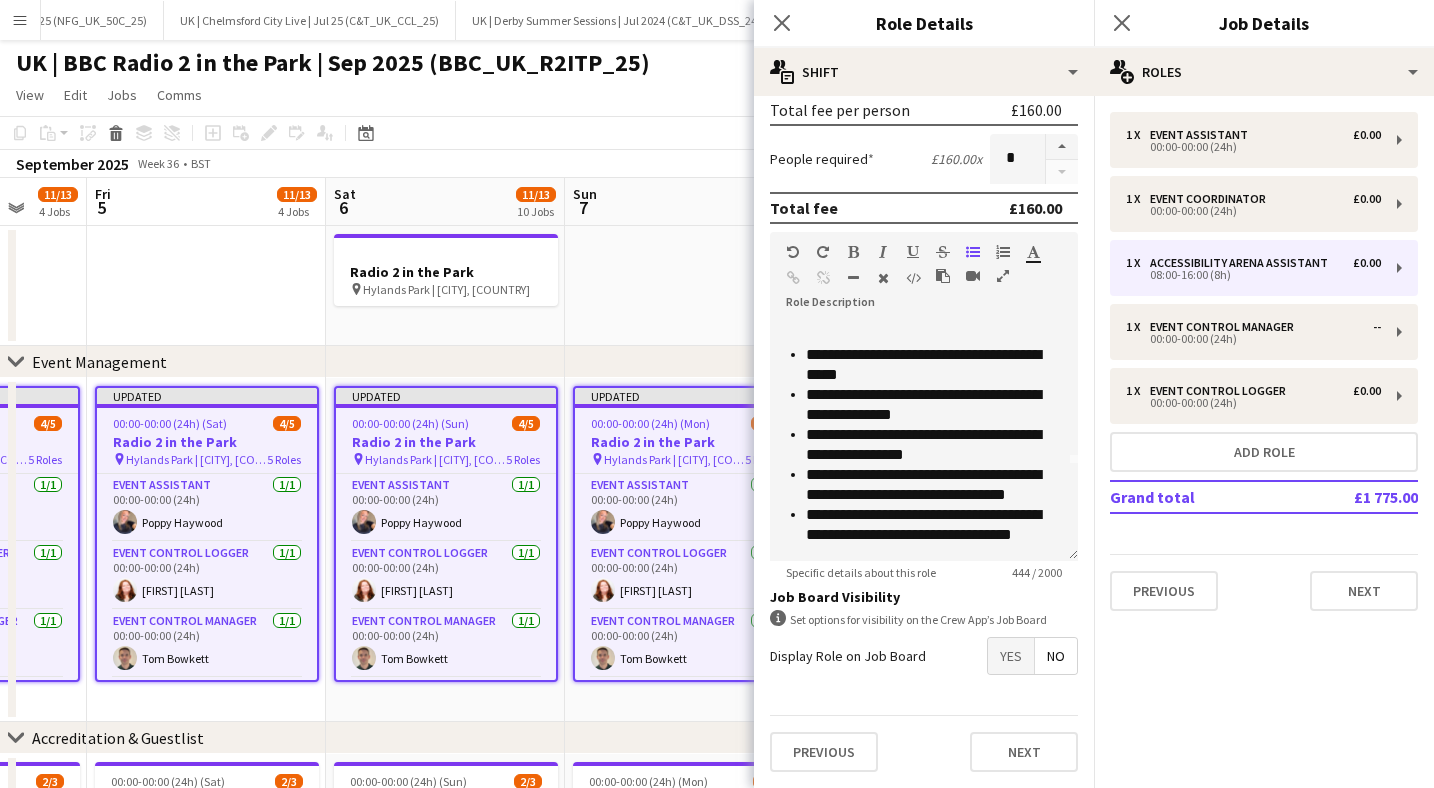 type on "*******" 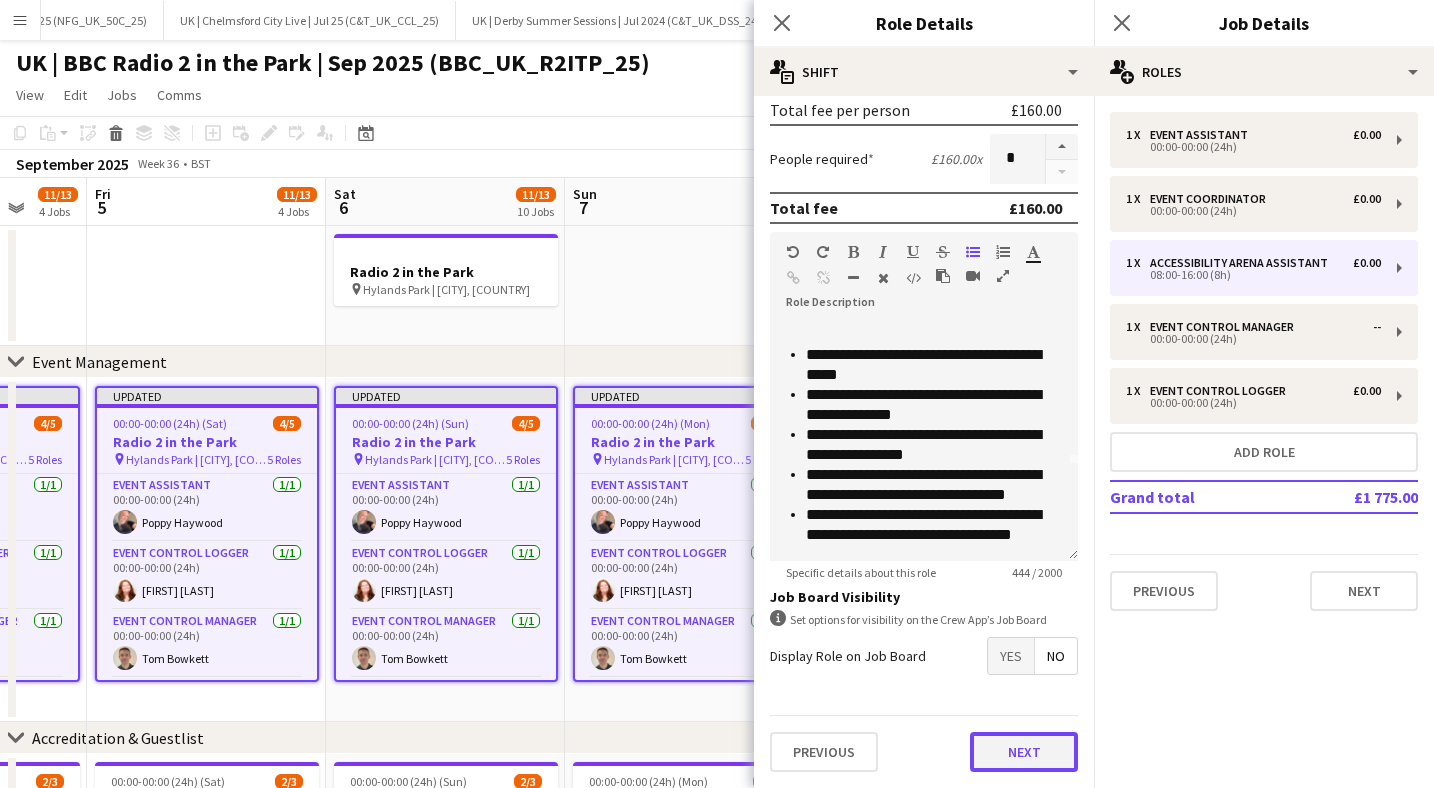 click on "Next" at bounding box center [1024, 752] 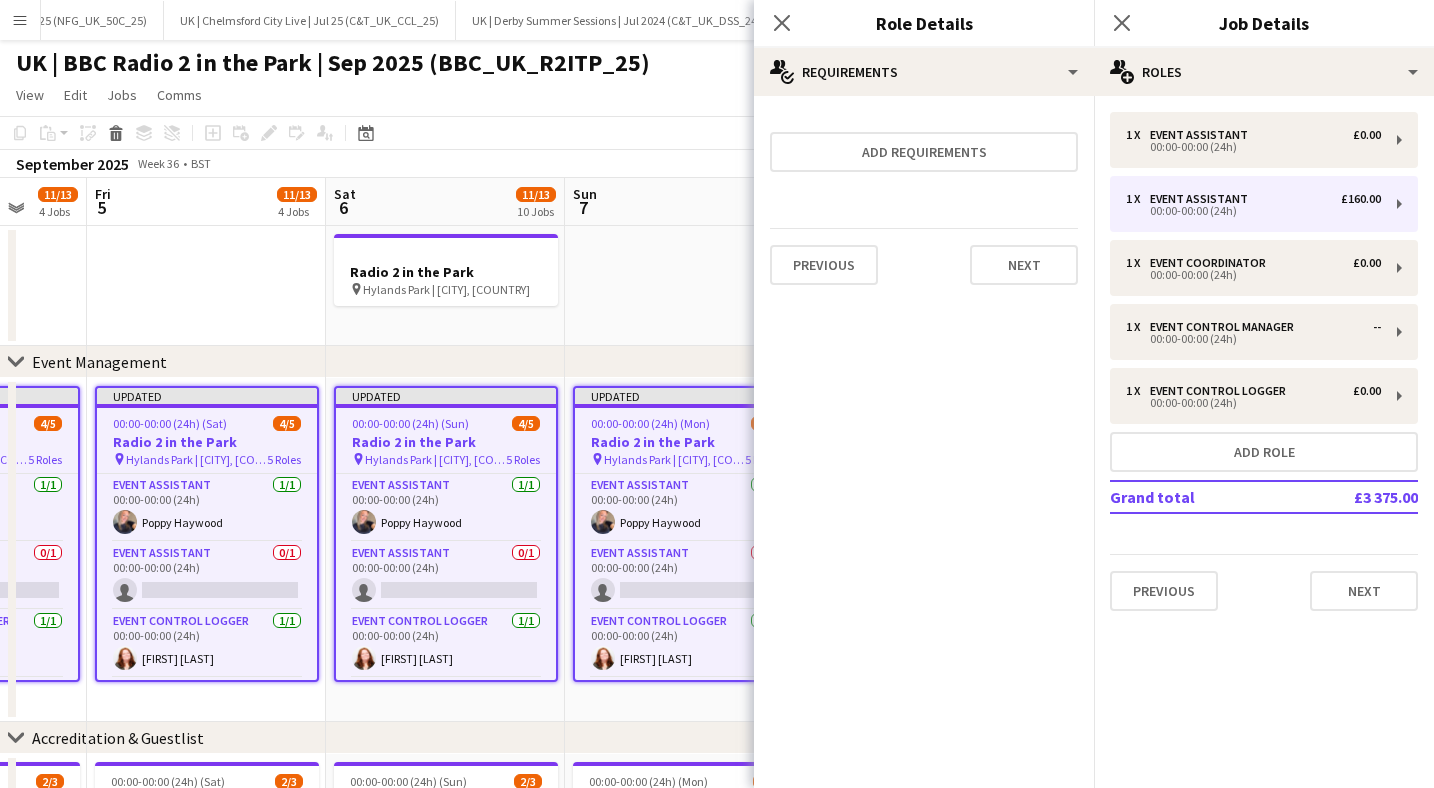 scroll, scrollTop: 0, scrollLeft: 0, axis: both 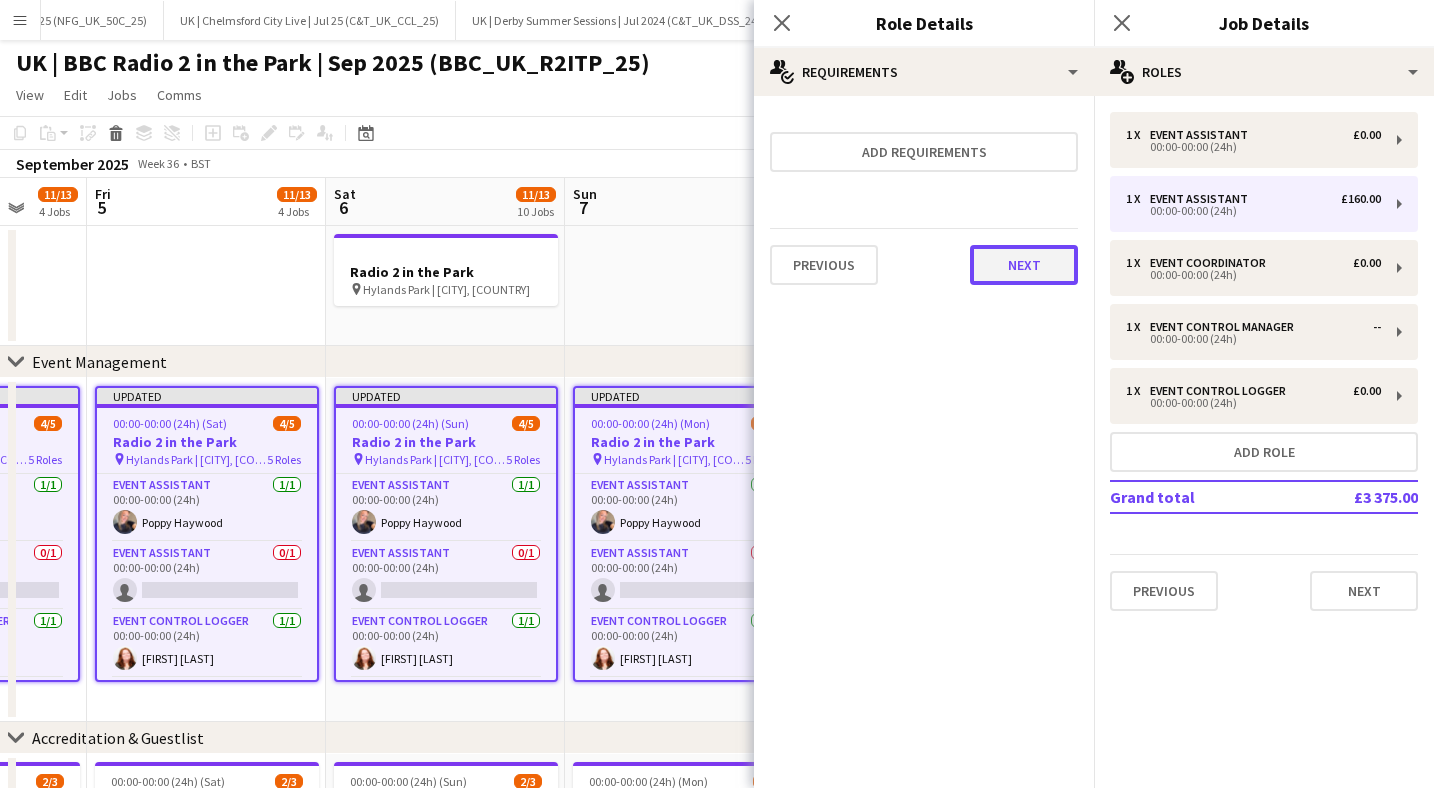 click on "Next" at bounding box center [1024, 265] 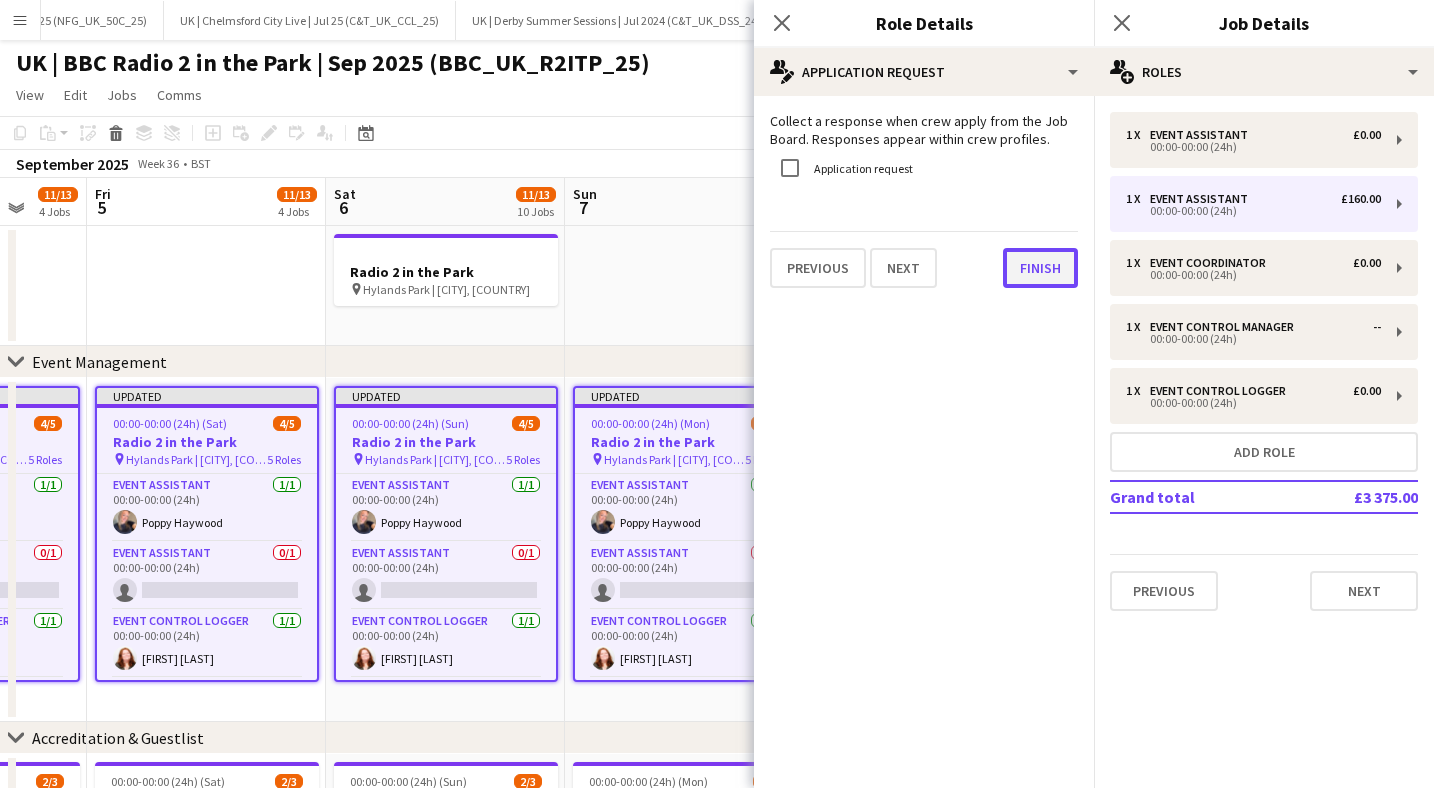 click on "Finish" at bounding box center (1040, 268) 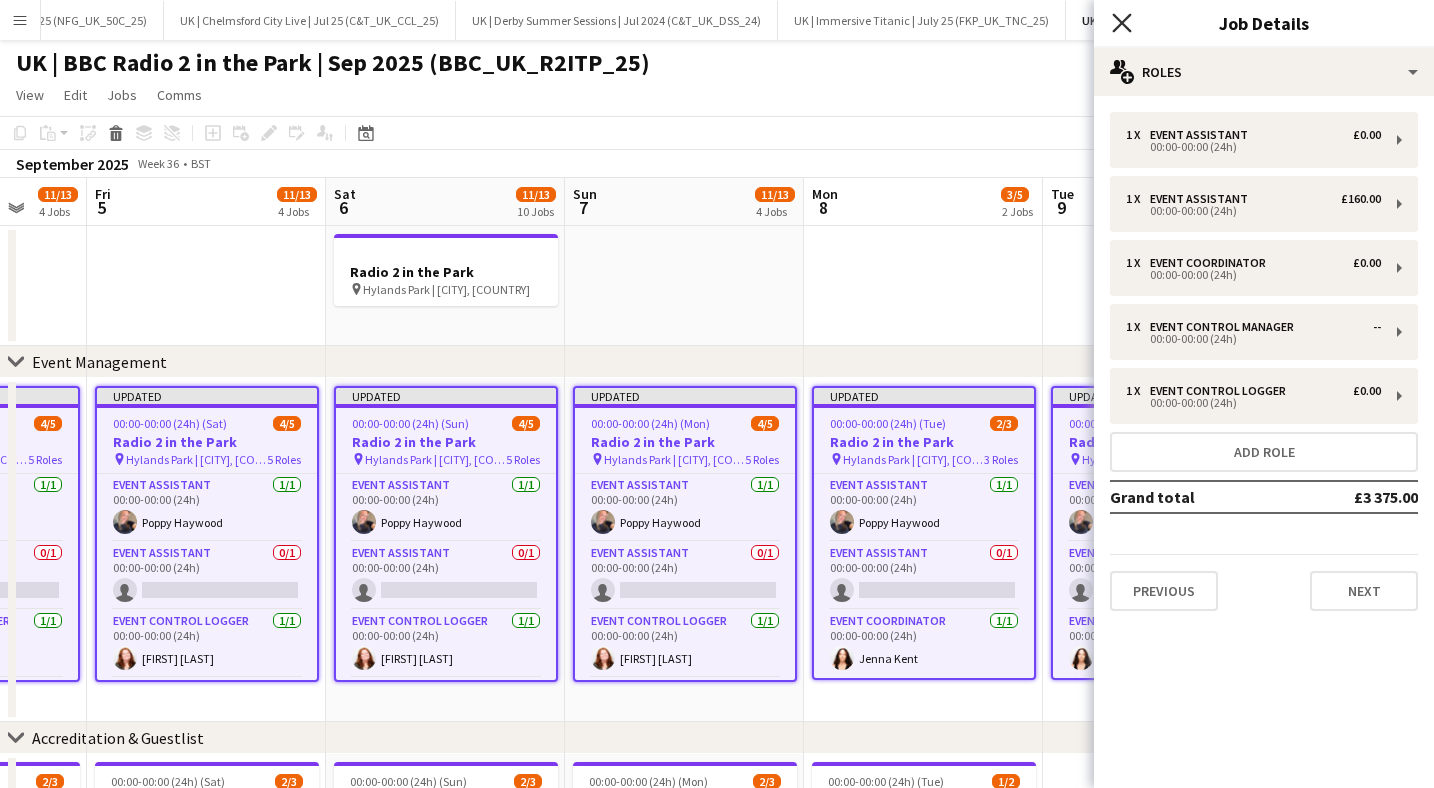 click on "Close pop-in" 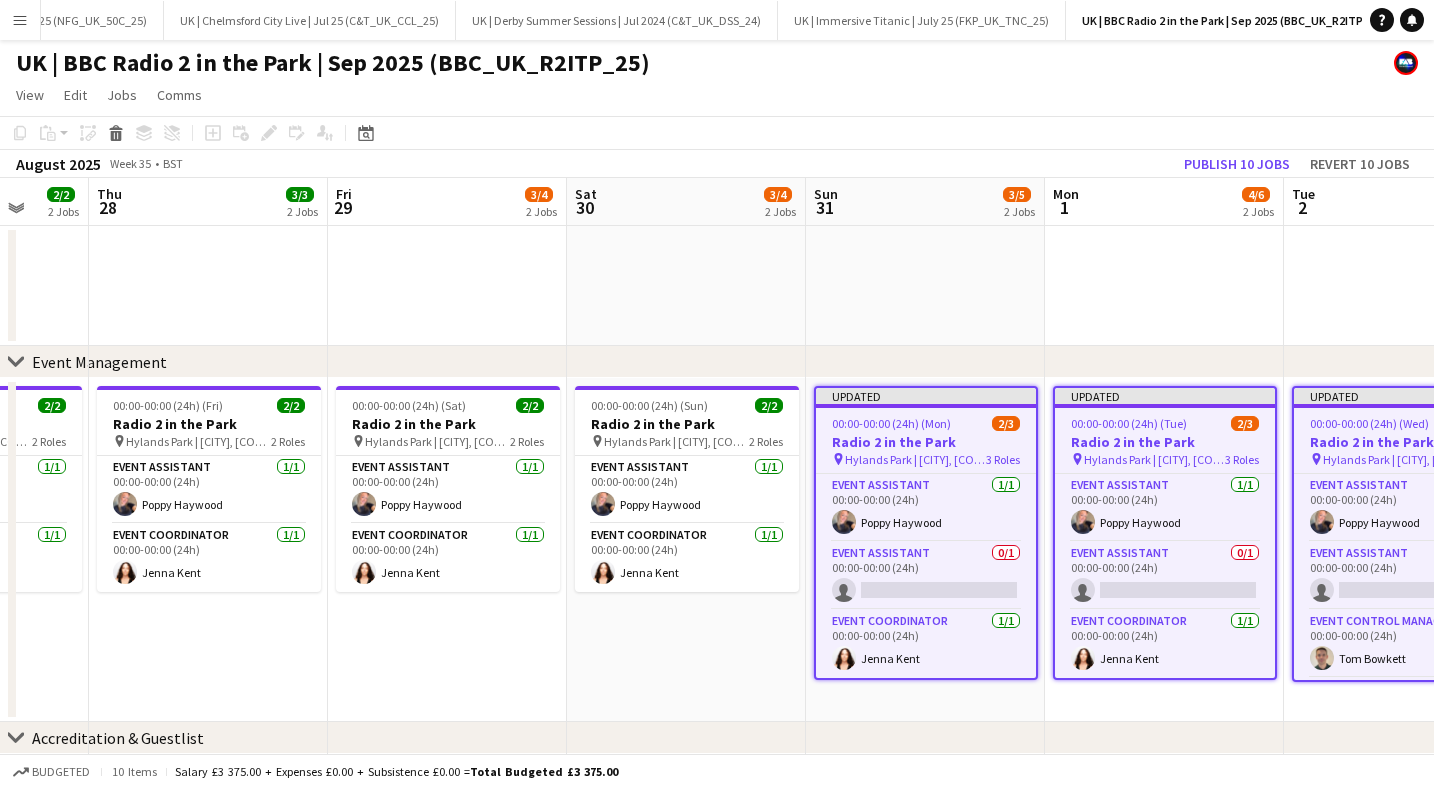click on "00:00-00:00 (24h) (Mon)" at bounding box center (891, 423) 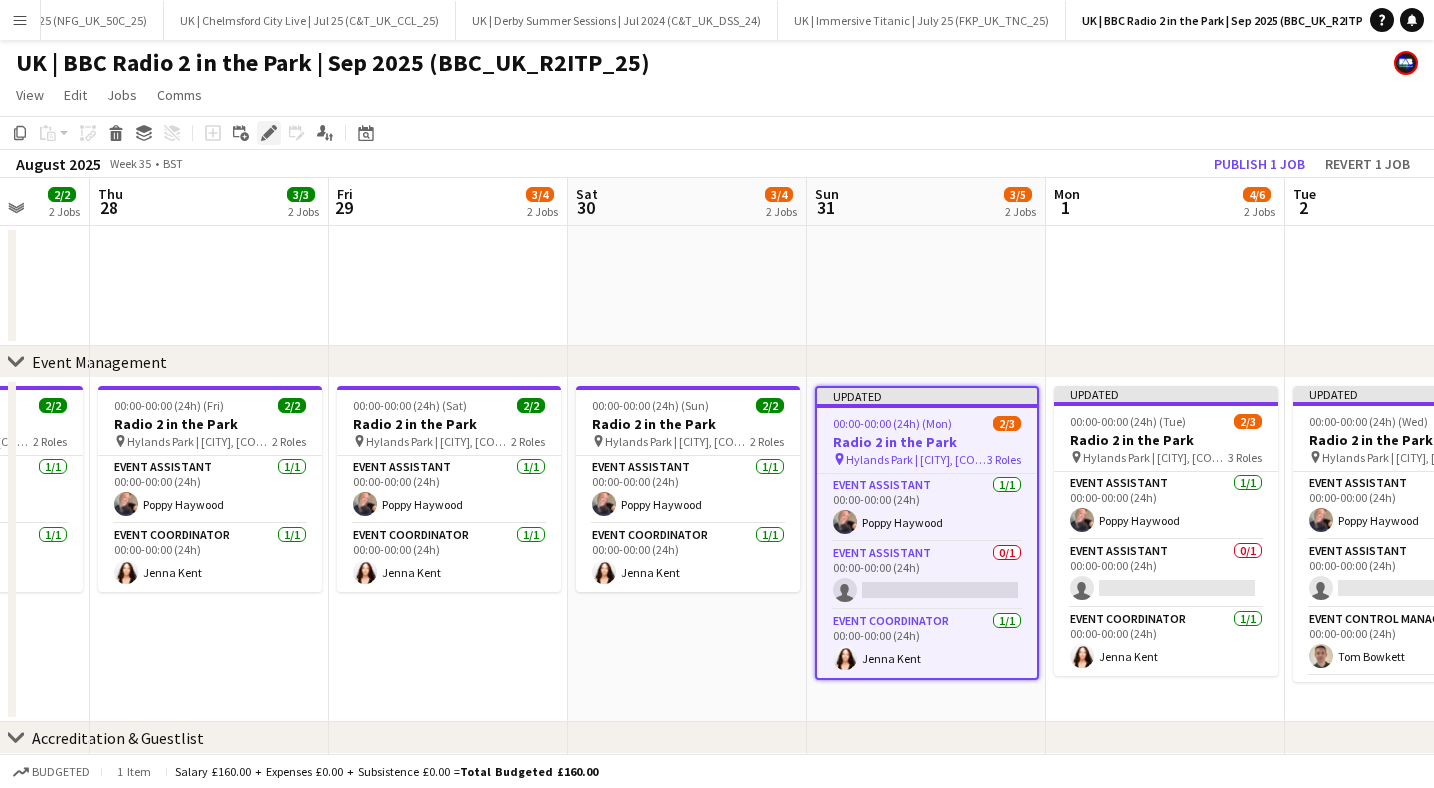 click on "Edit" 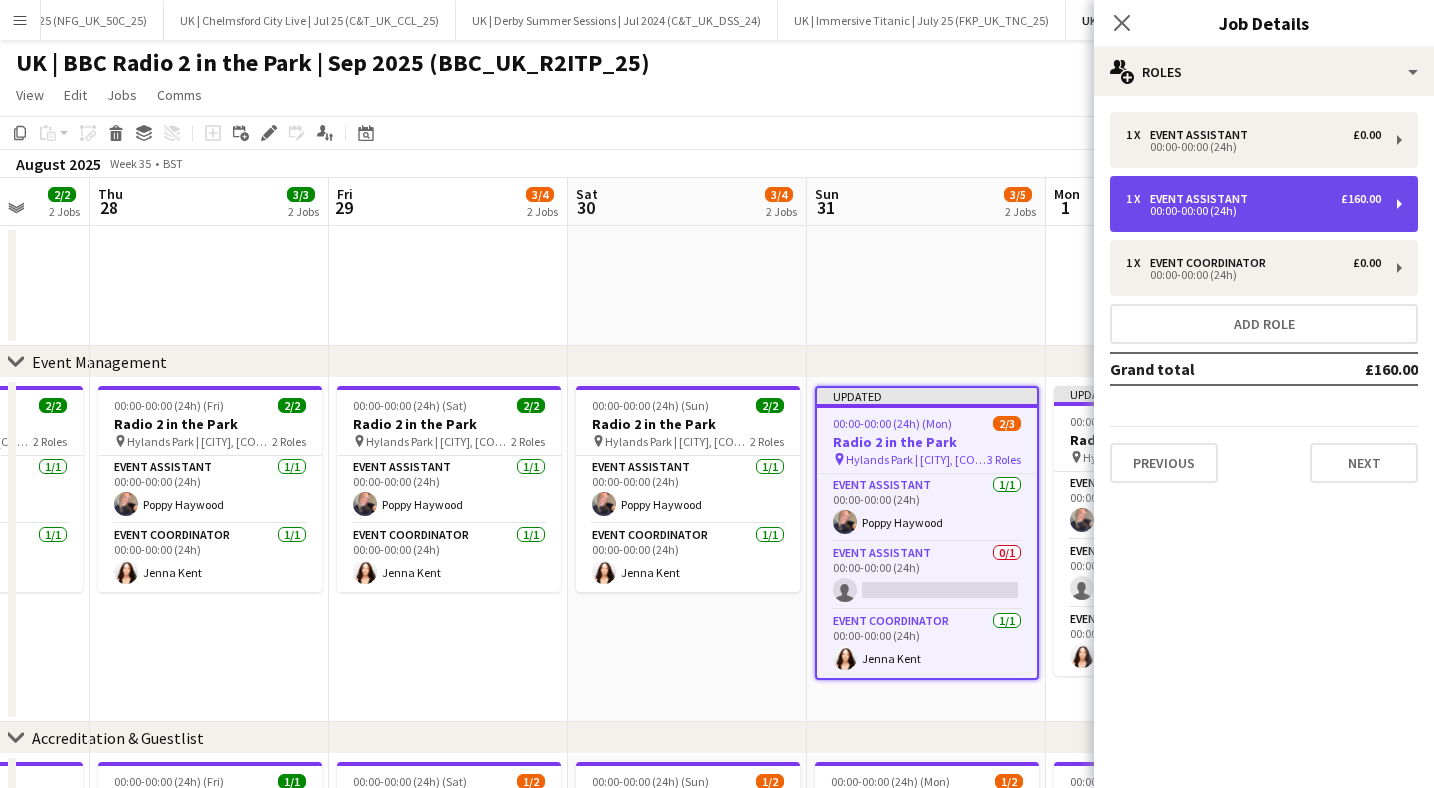 click on "1 x   Event Assistant   £160.00" at bounding box center (1253, 199) 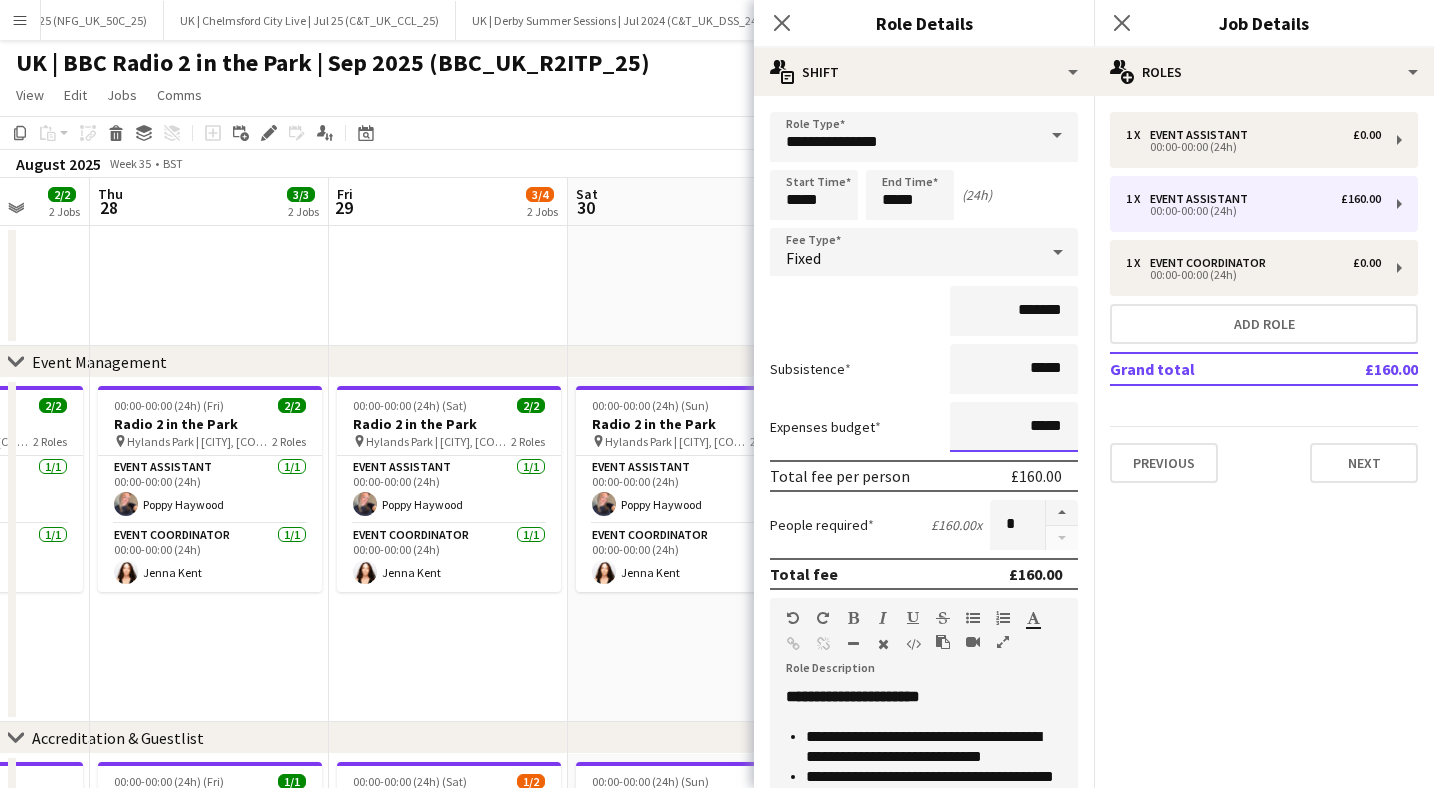 click on "*****" at bounding box center [1014, 427] 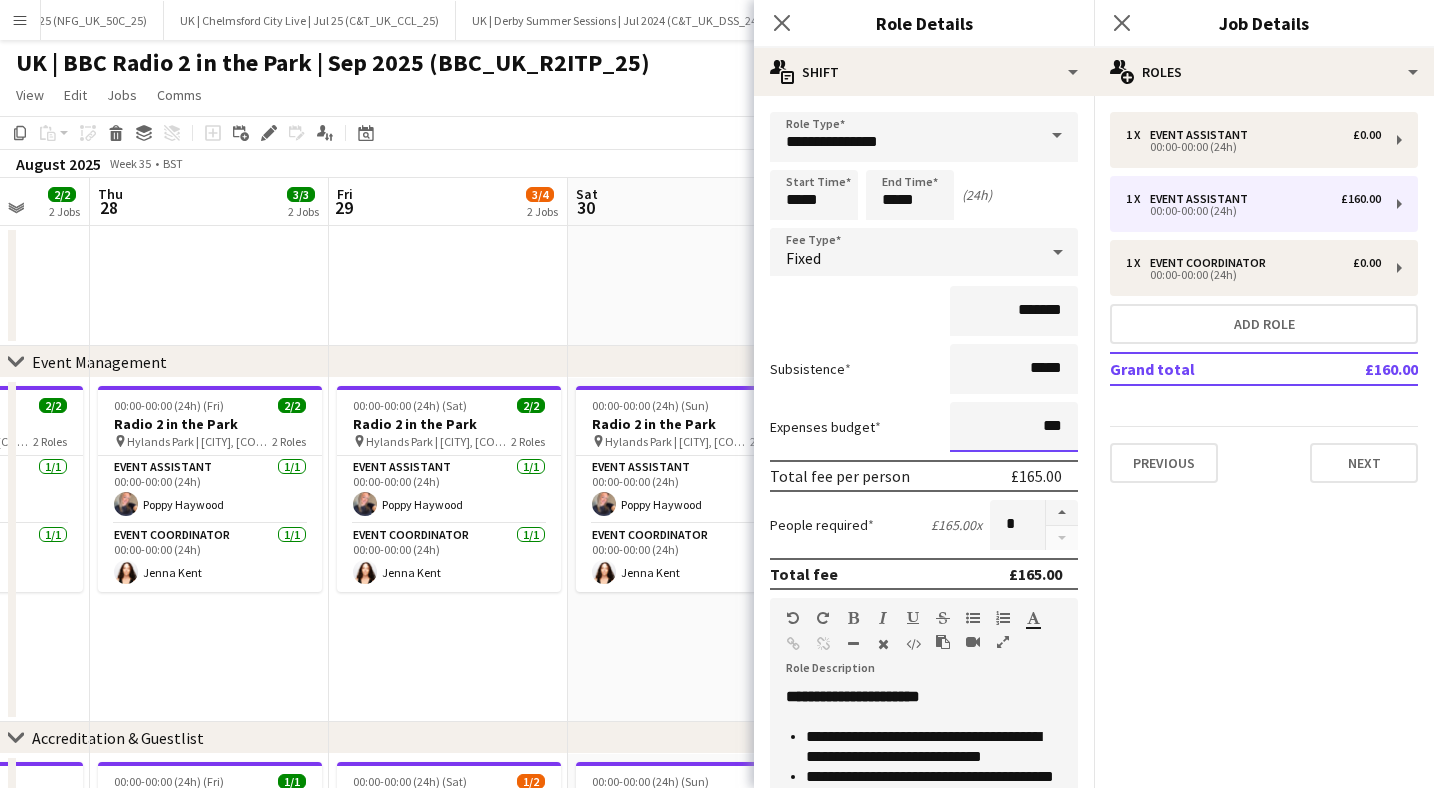 type on "***" 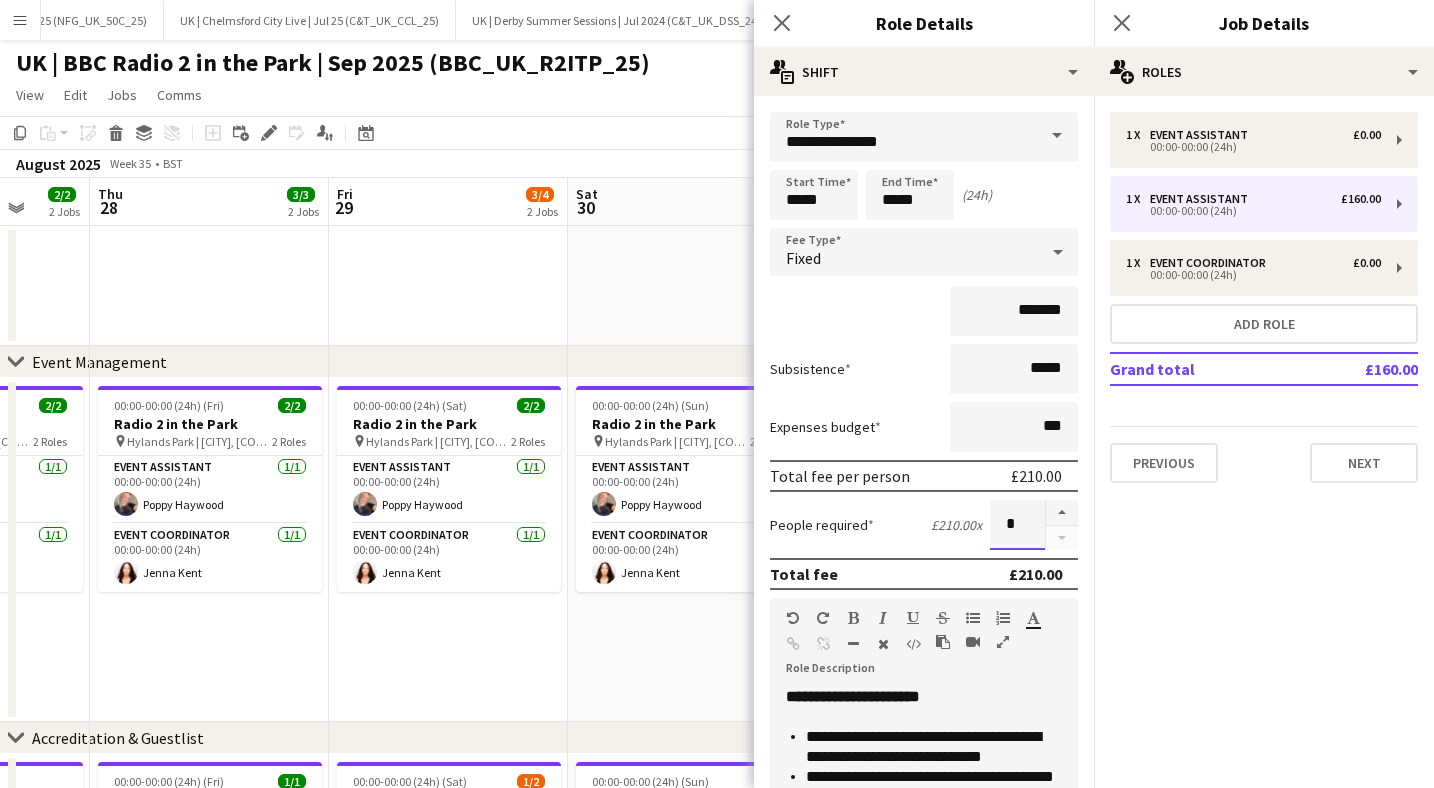 scroll, scrollTop: 366, scrollLeft: 0, axis: vertical 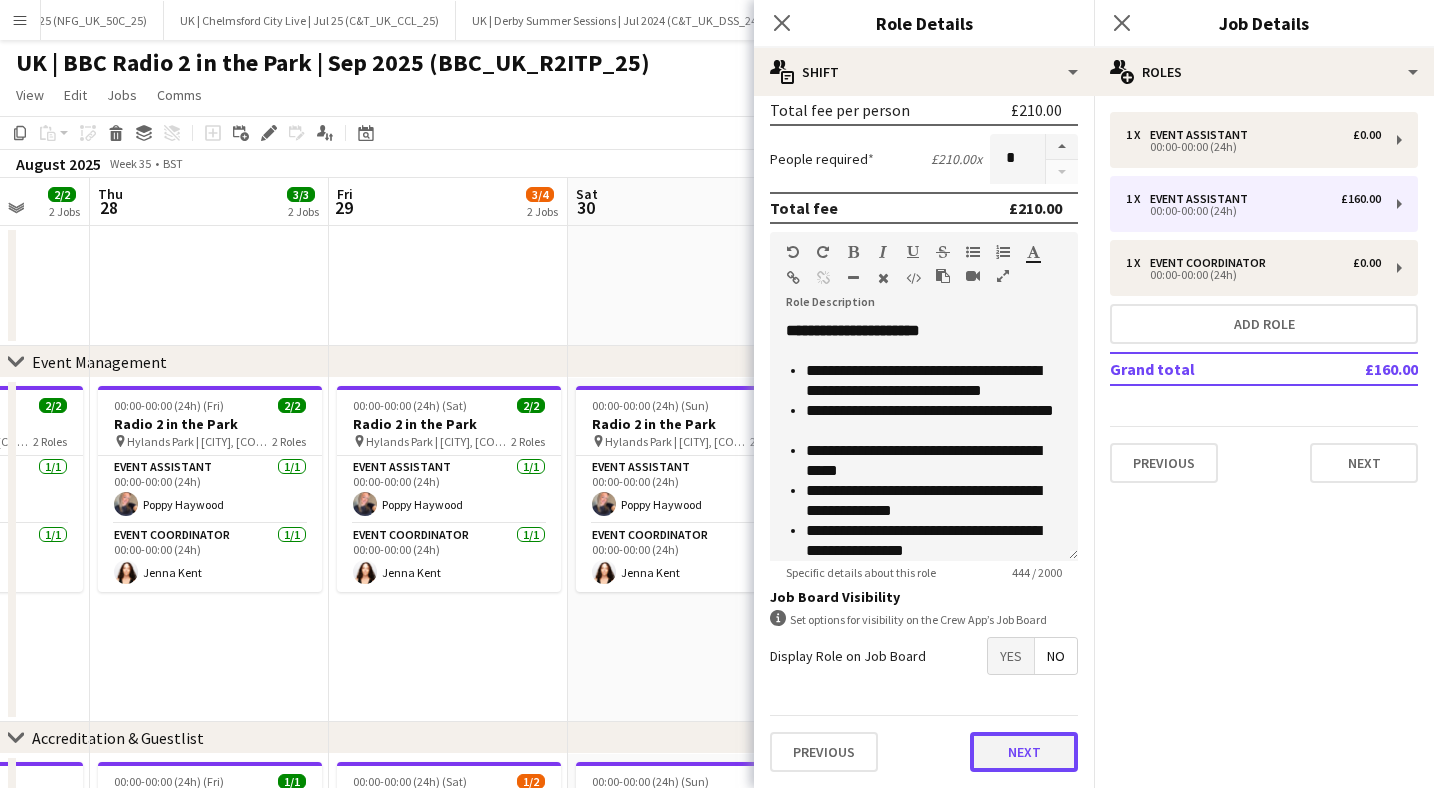 click on "Next" at bounding box center (1024, 752) 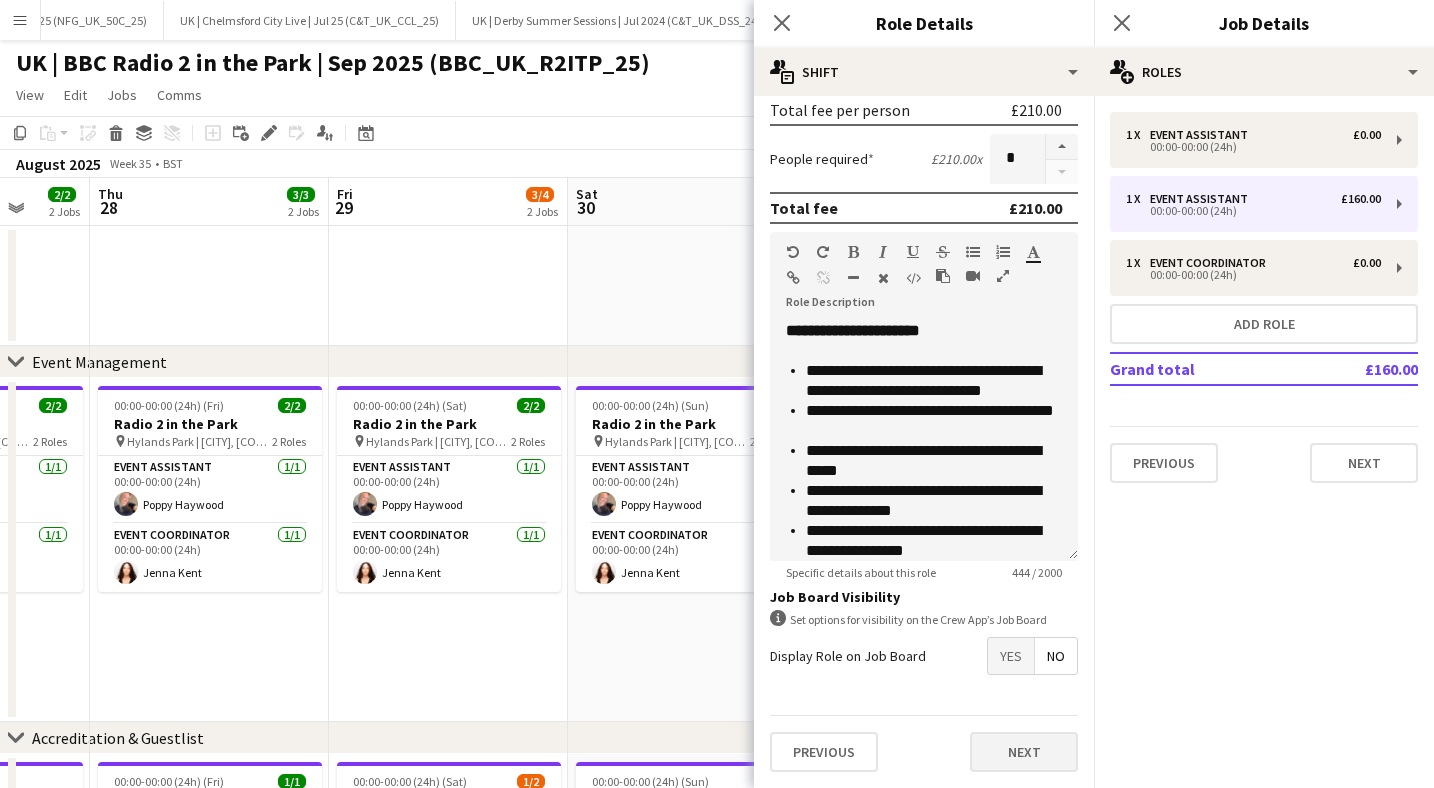 scroll, scrollTop: 0, scrollLeft: 0, axis: both 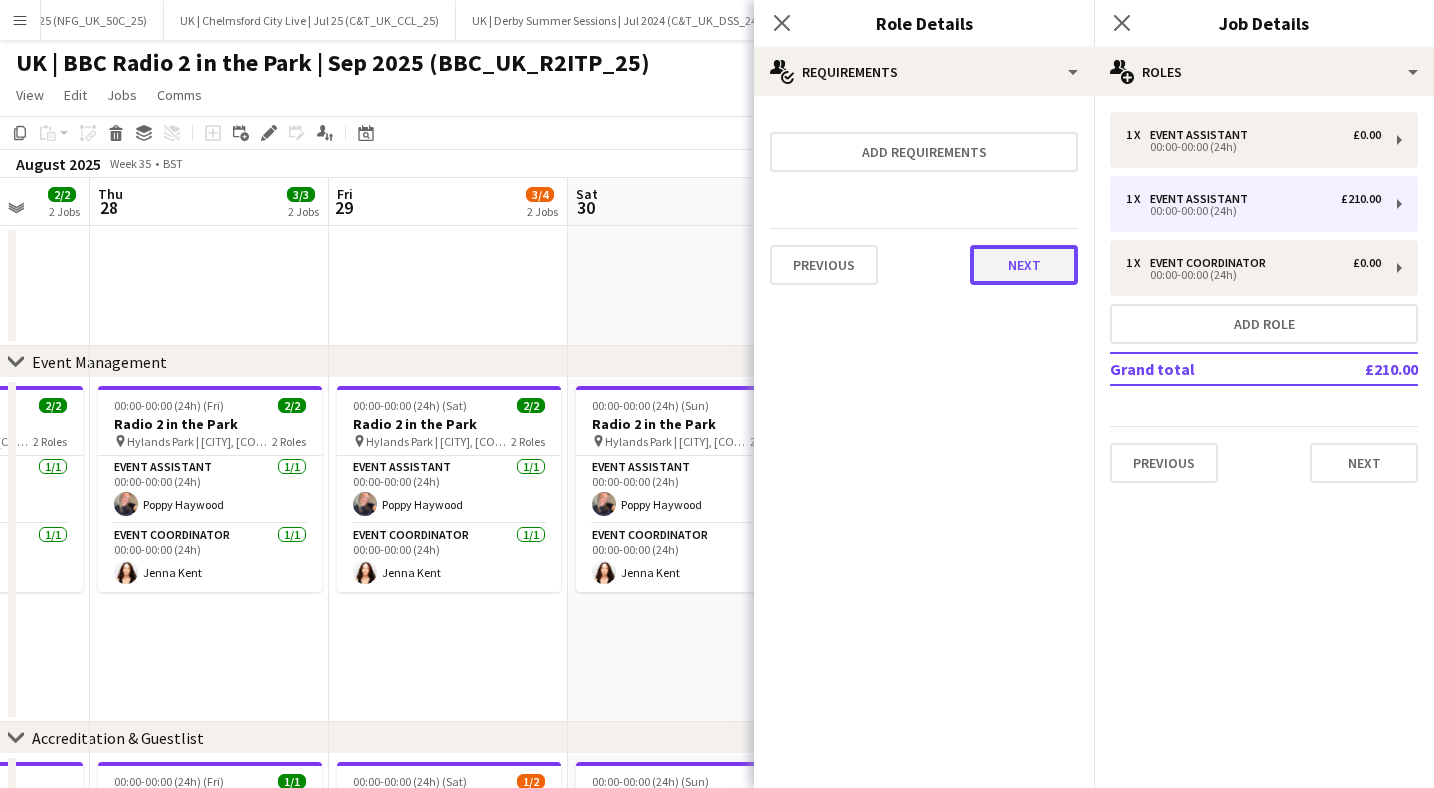 click on "Next" at bounding box center [1024, 265] 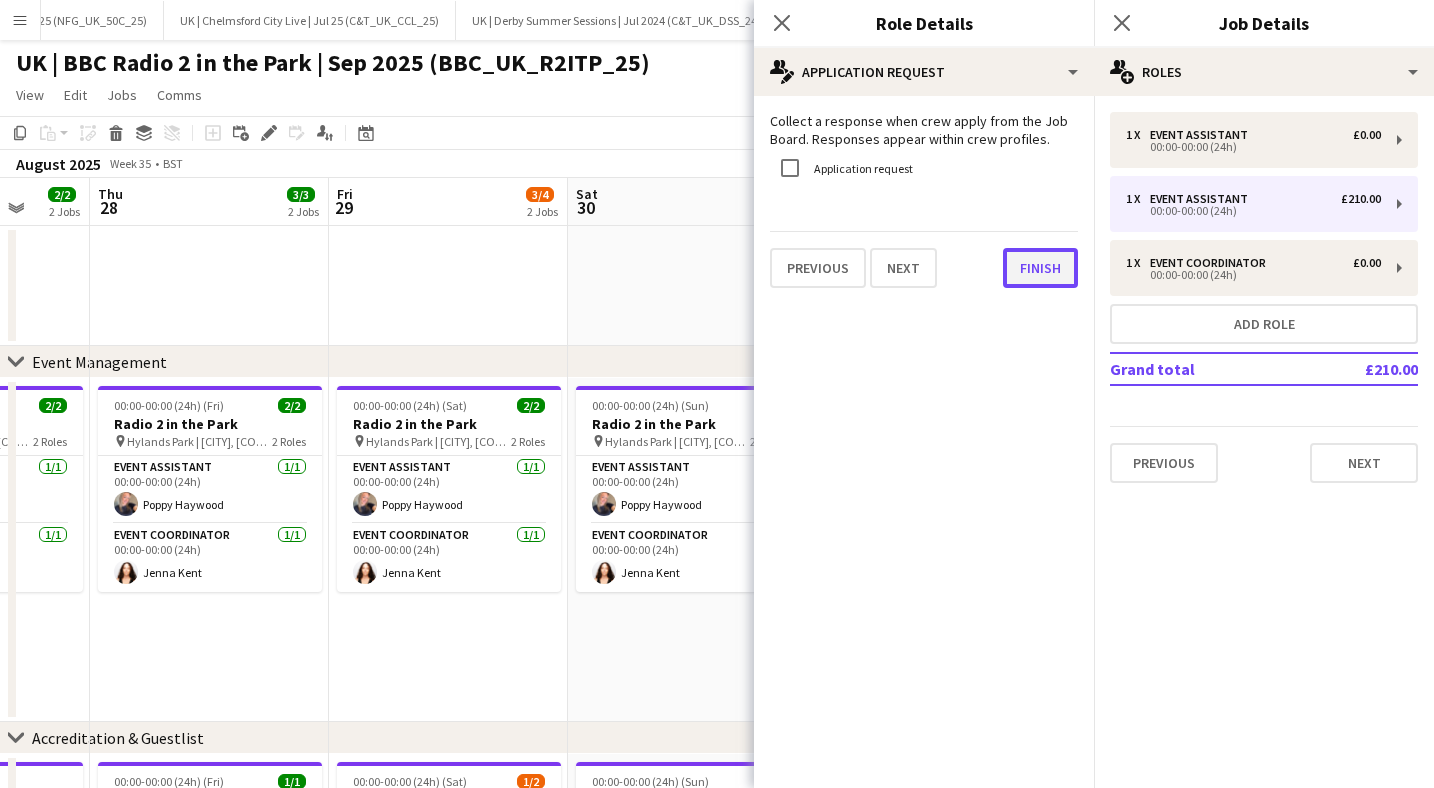 click on "Finish" at bounding box center (1040, 268) 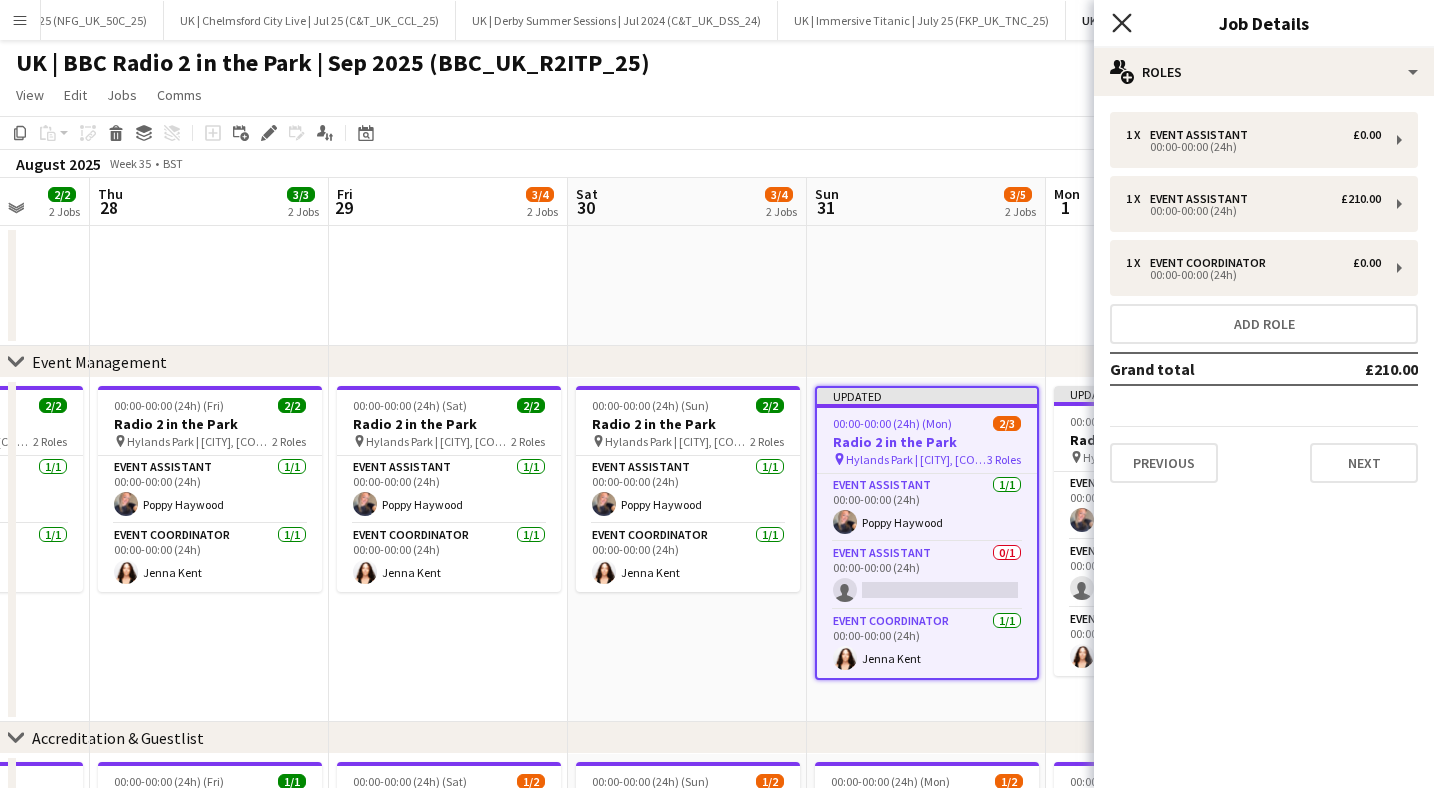 click on "Close pop-in" 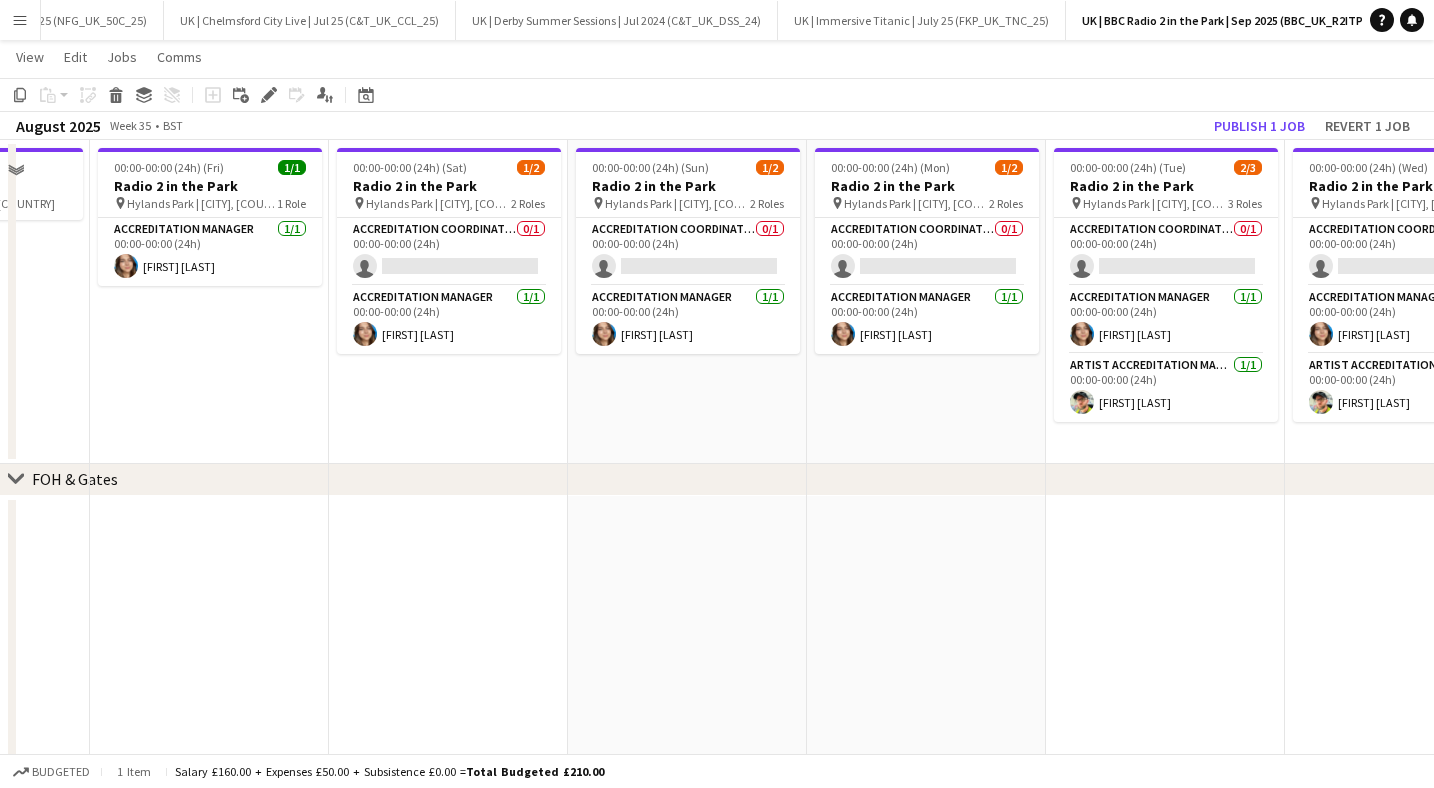 scroll, scrollTop: 504, scrollLeft: 0, axis: vertical 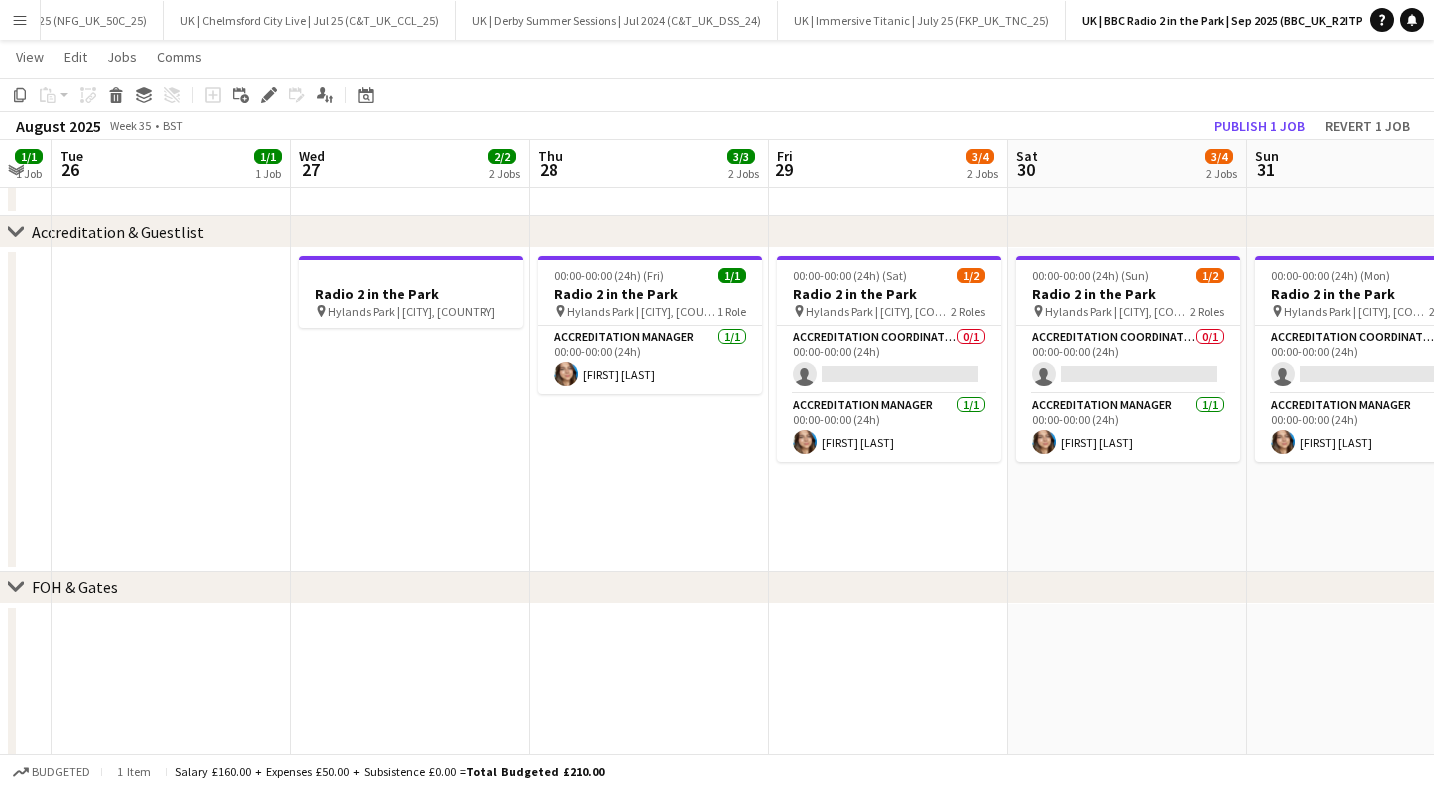click on "Radio 2 in the Park" at bounding box center [650, 294] 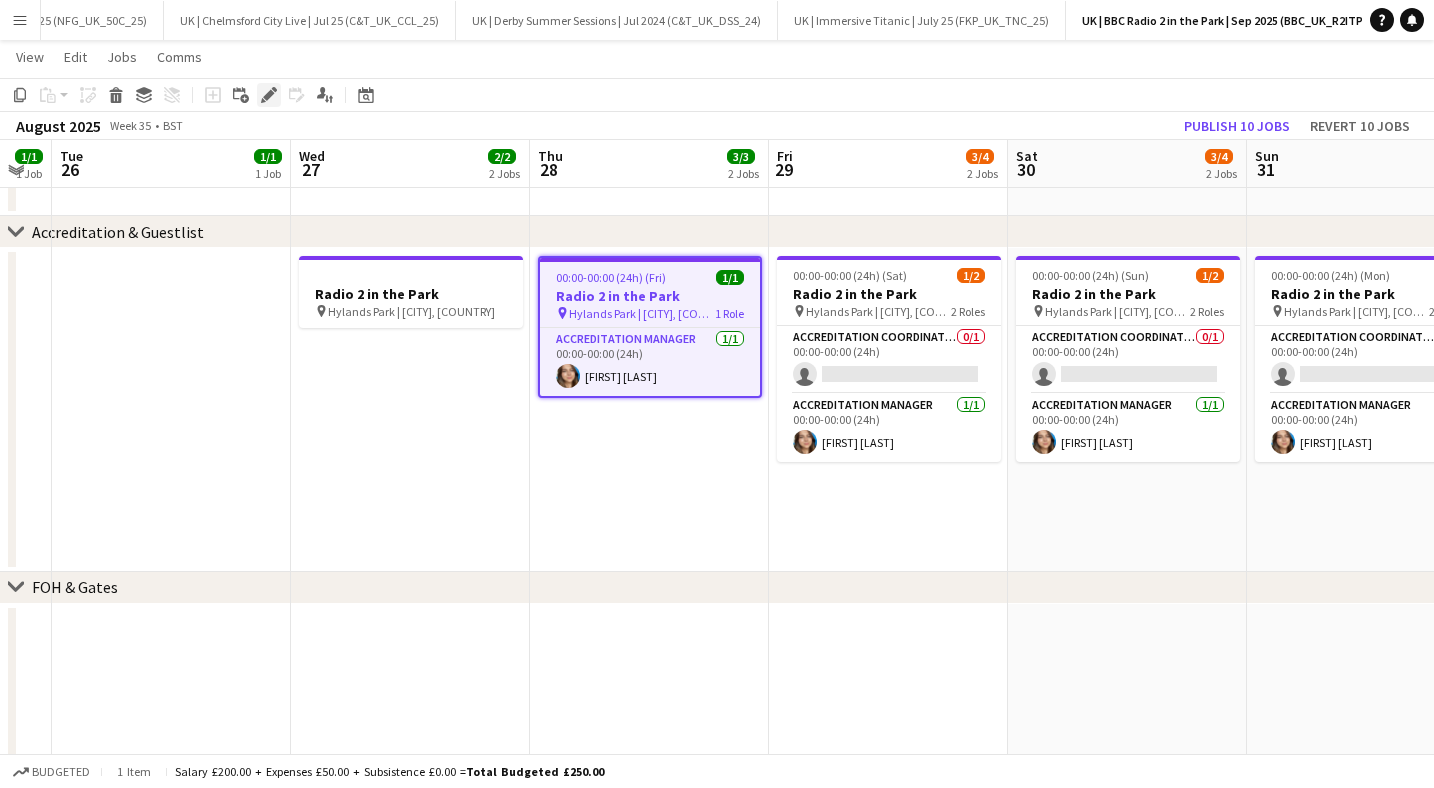 click on "Edit" 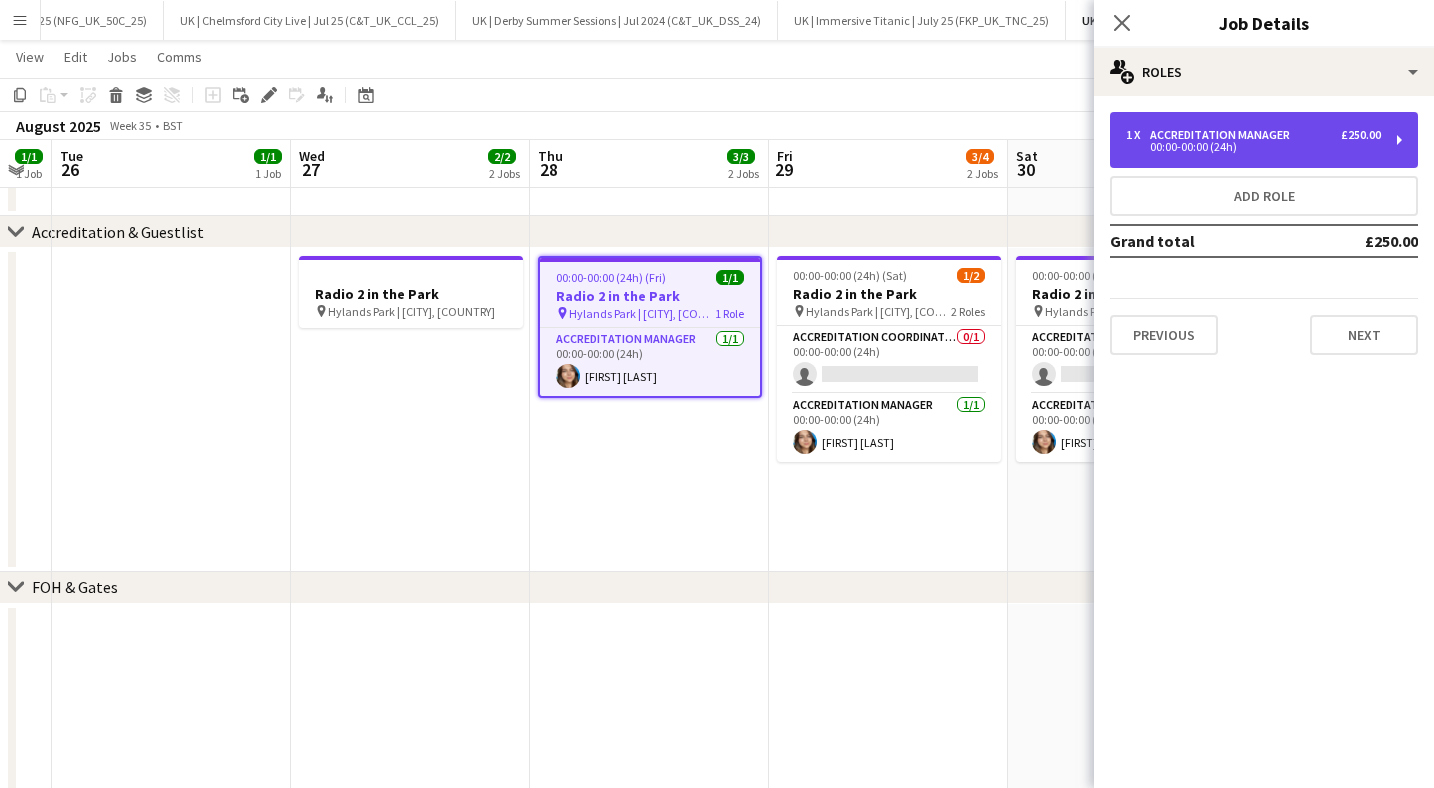 click on "00:00-00:00 (24h)" at bounding box center [1253, 147] 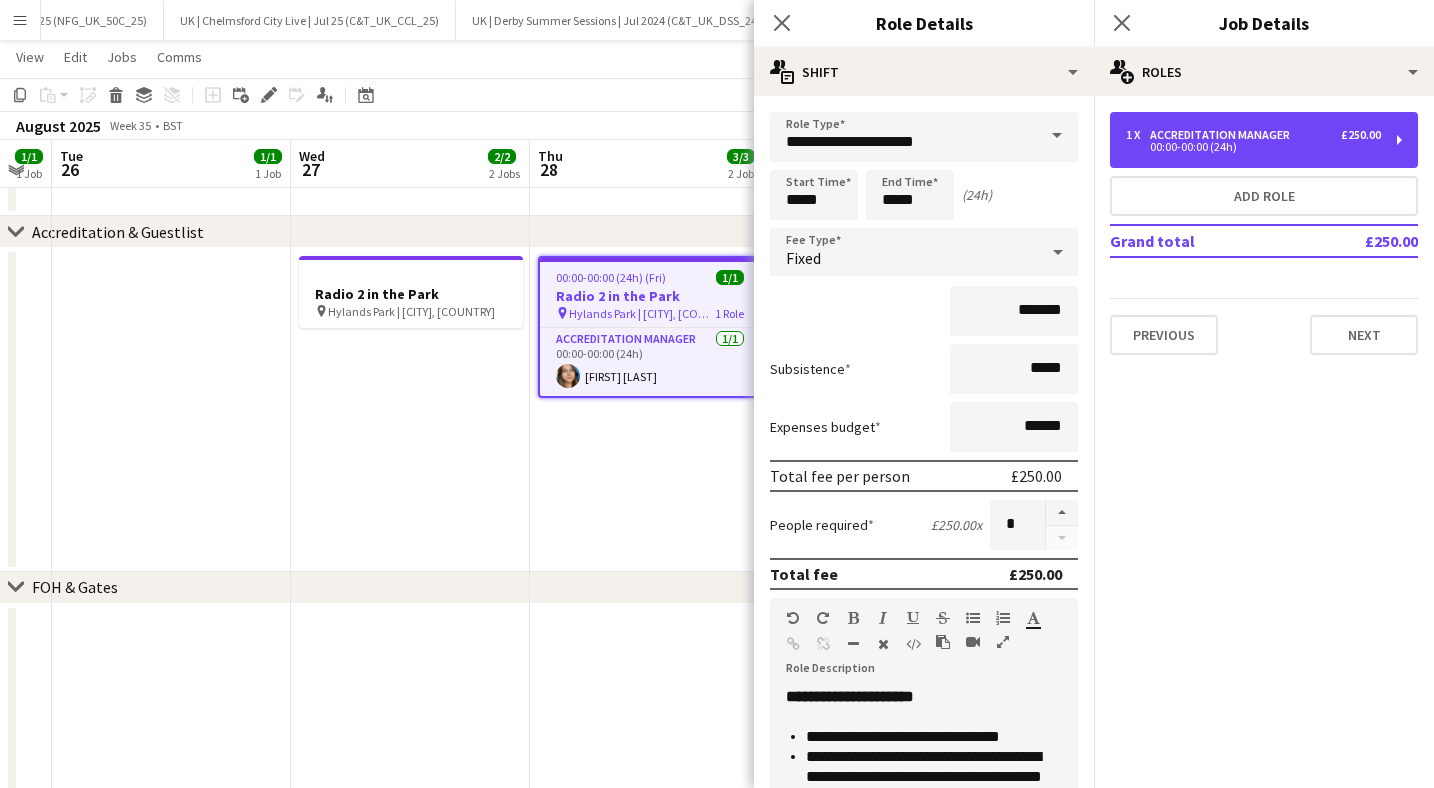 scroll, scrollTop: 366, scrollLeft: 0, axis: vertical 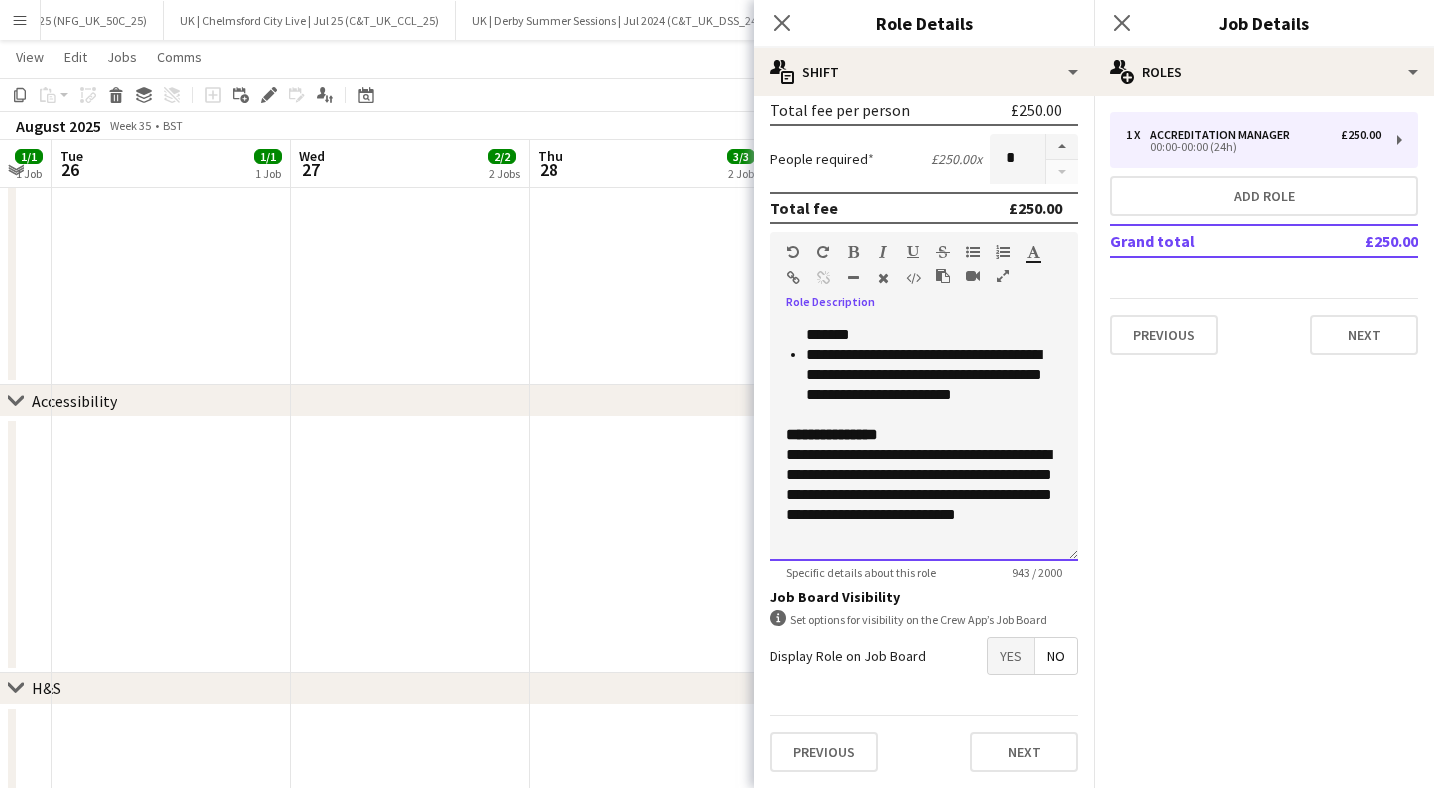drag, startPoint x: 915, startPoint y: 539, endPoint x: 742, endPoint y: 443, distance: 197.85095 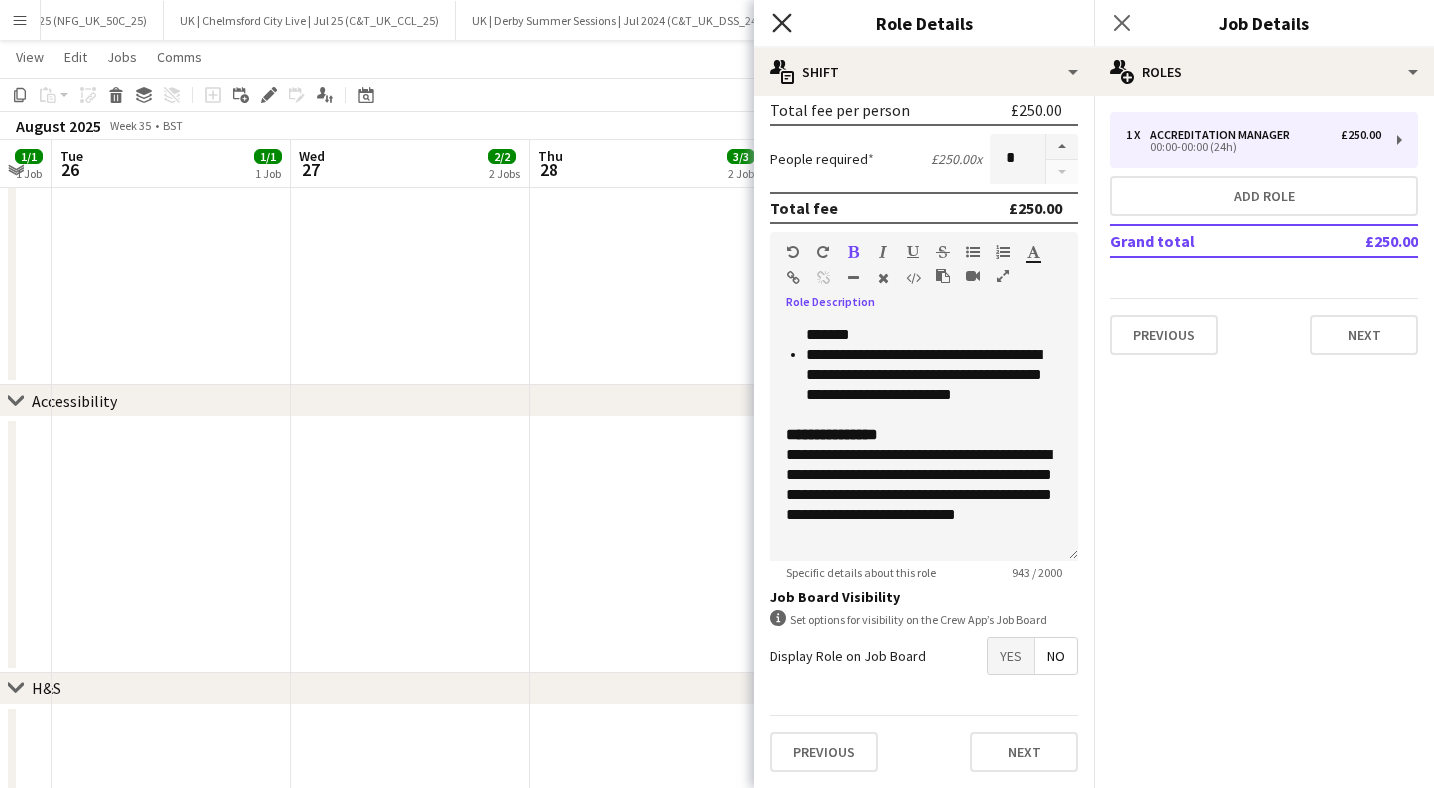 click on "Close pop-in" 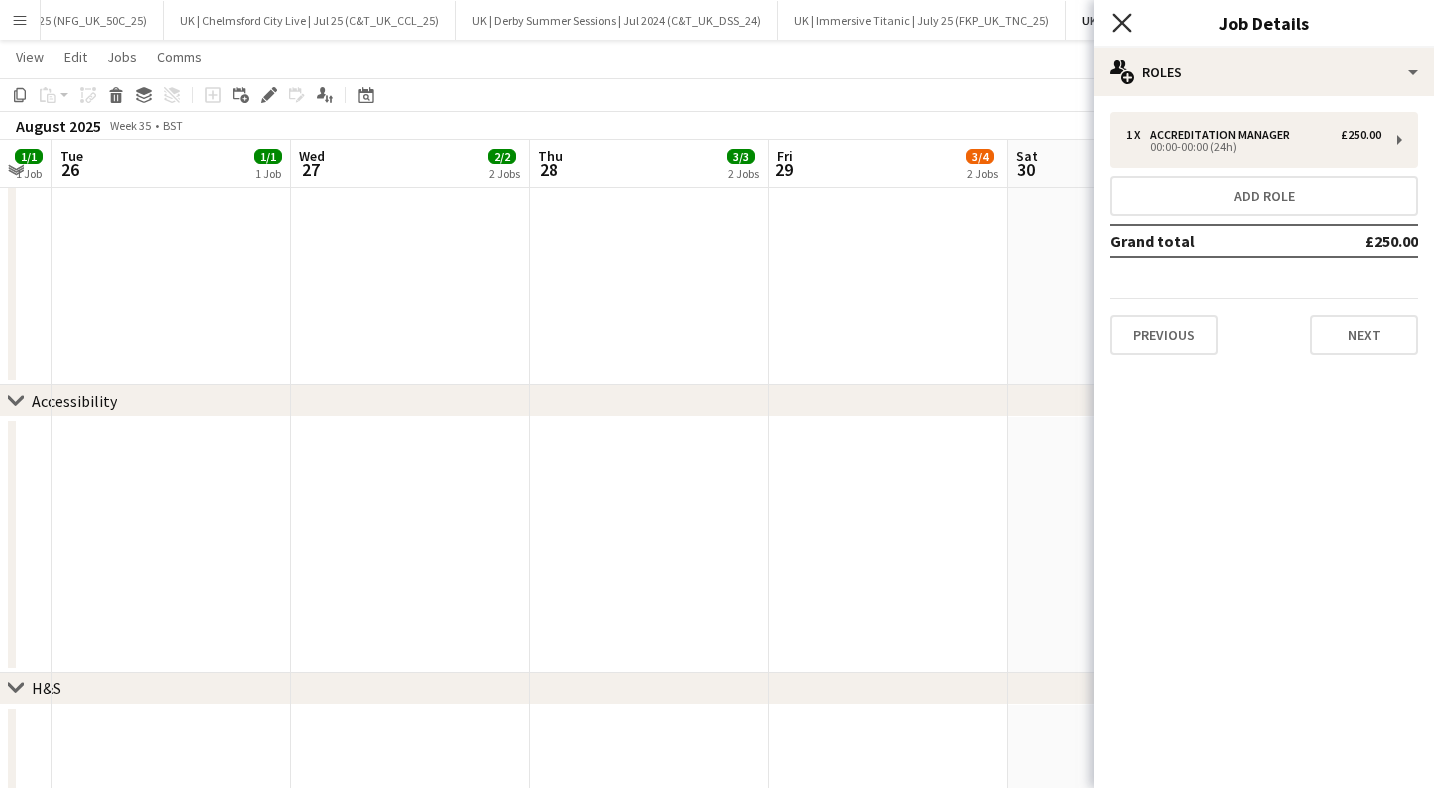 click on "Close pop-in" 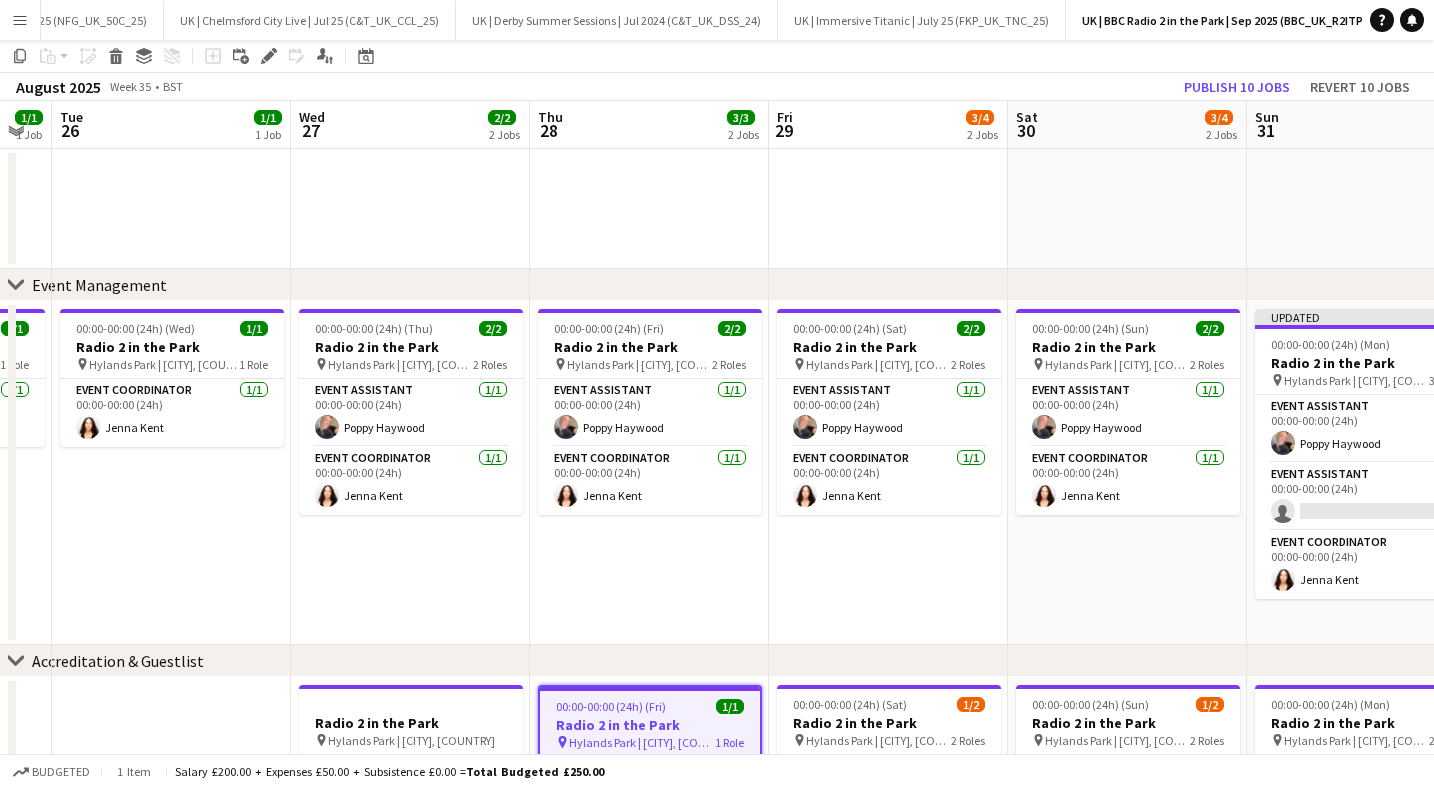 scroll, scrollTop: 0, scrollLeft: 0, axis: both 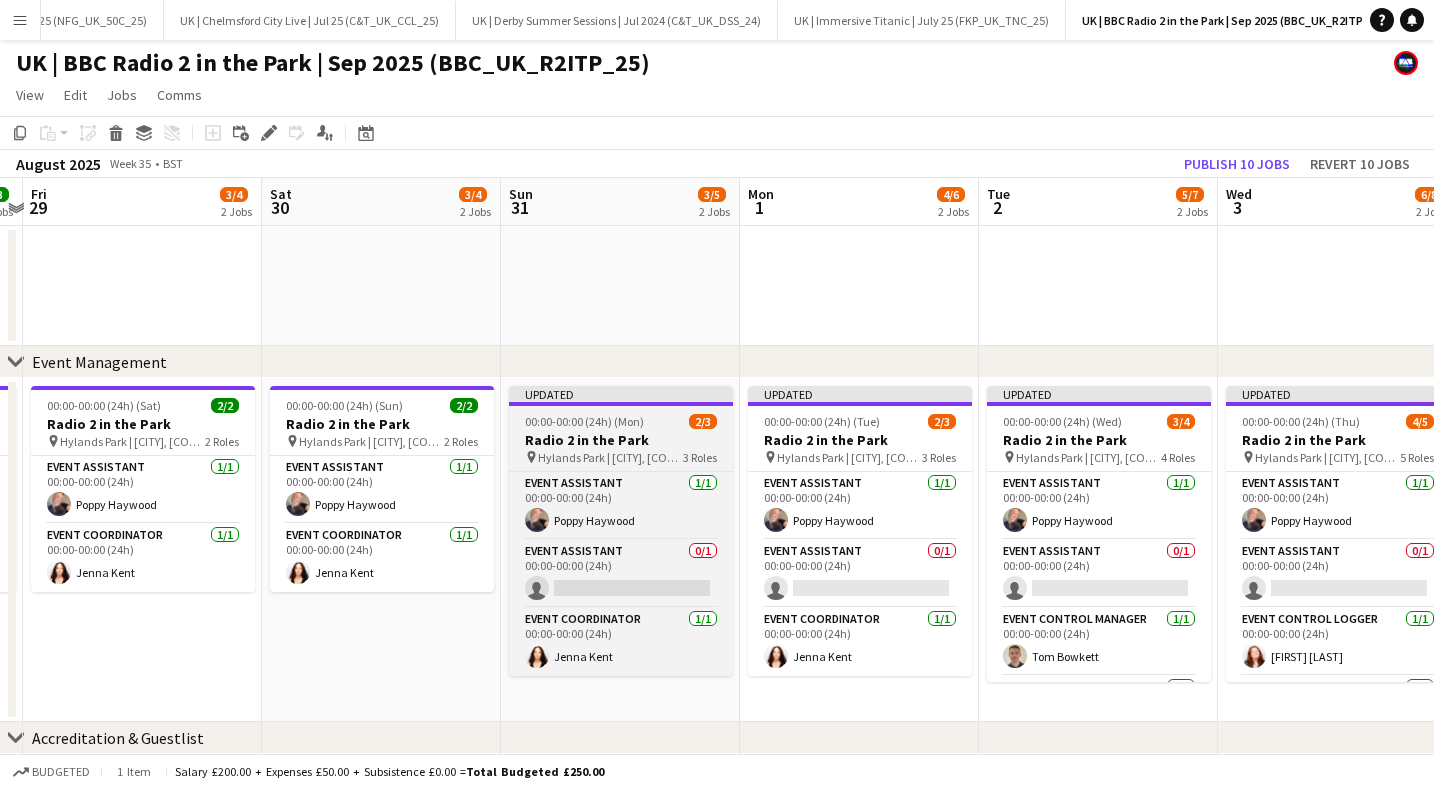 click on "Radio 2 in the Park" at bounding box center (621, 440) 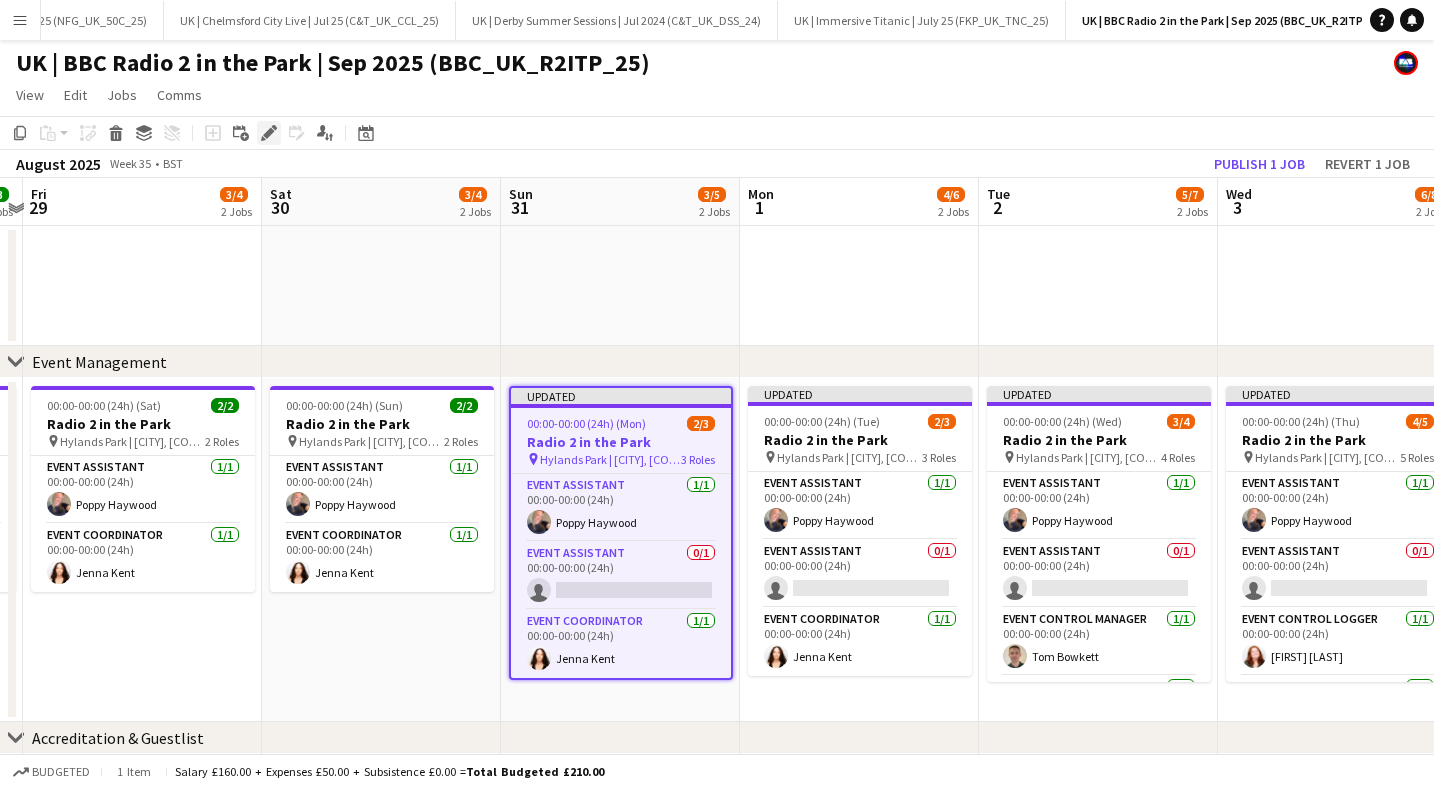 click on "Edit" 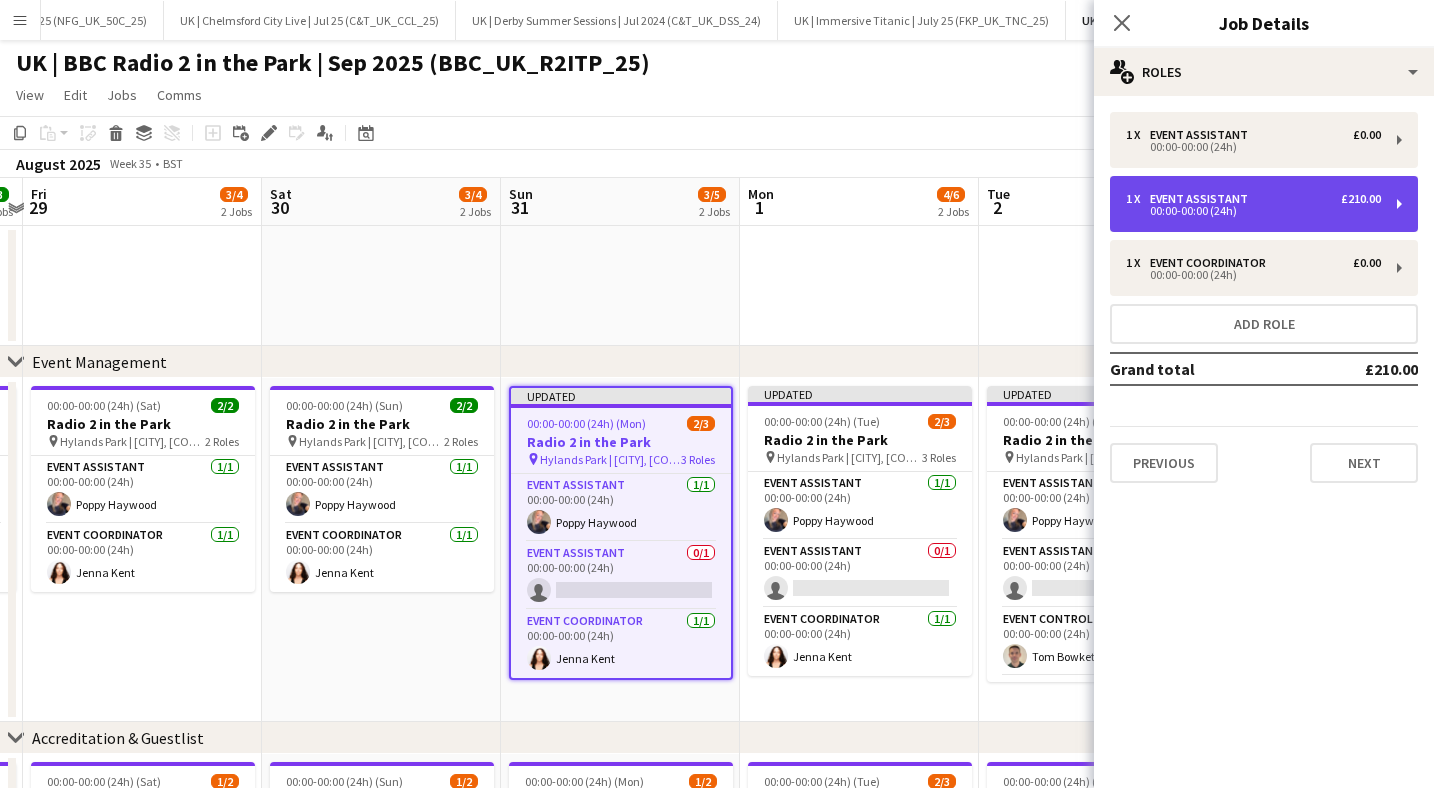 click on "1 x   Event Assistant   £210.00   00:00-00:00 (24h)" at bounding box center [1264, 204] 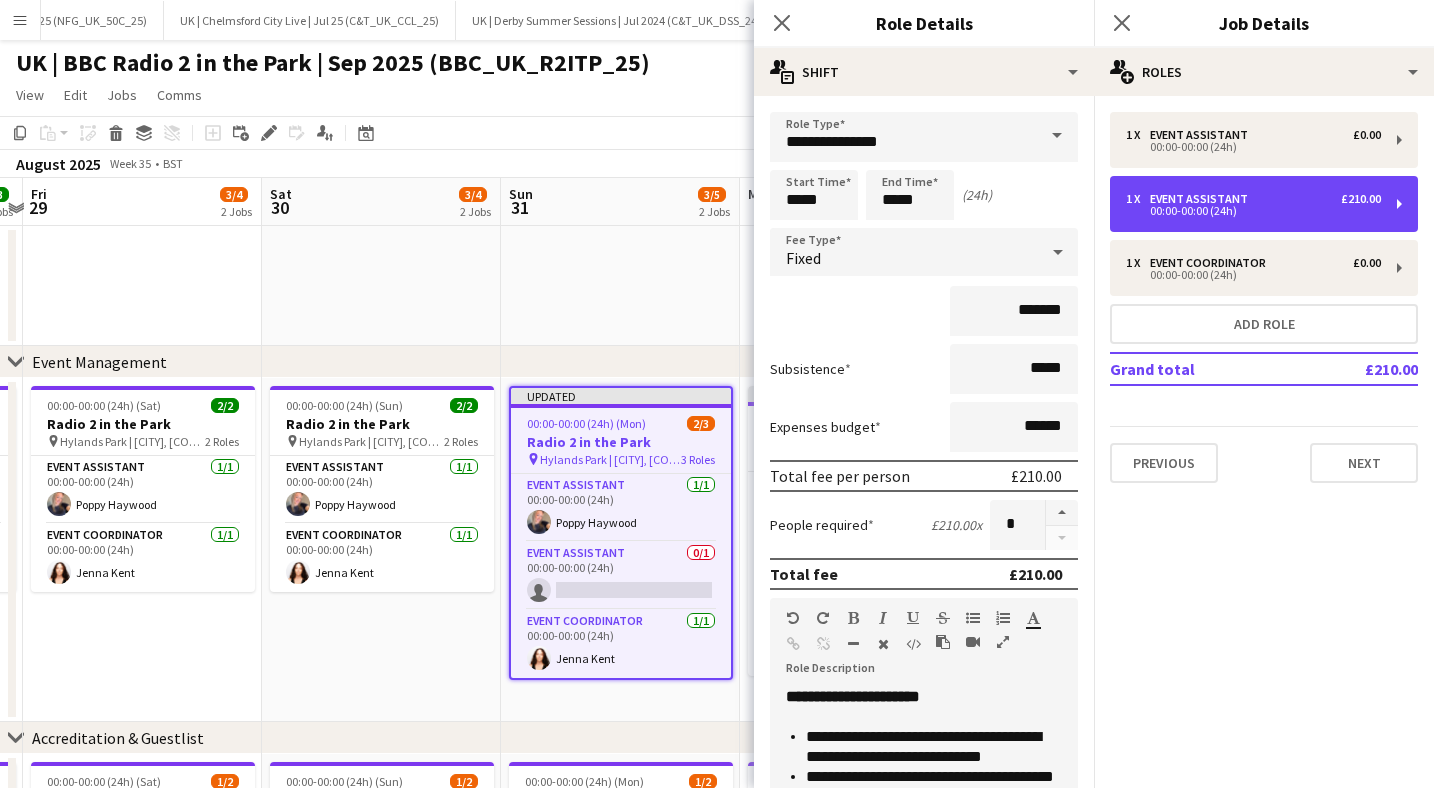 scroll, scrollTop: 366, scrollLeft: 0, axis: vertical 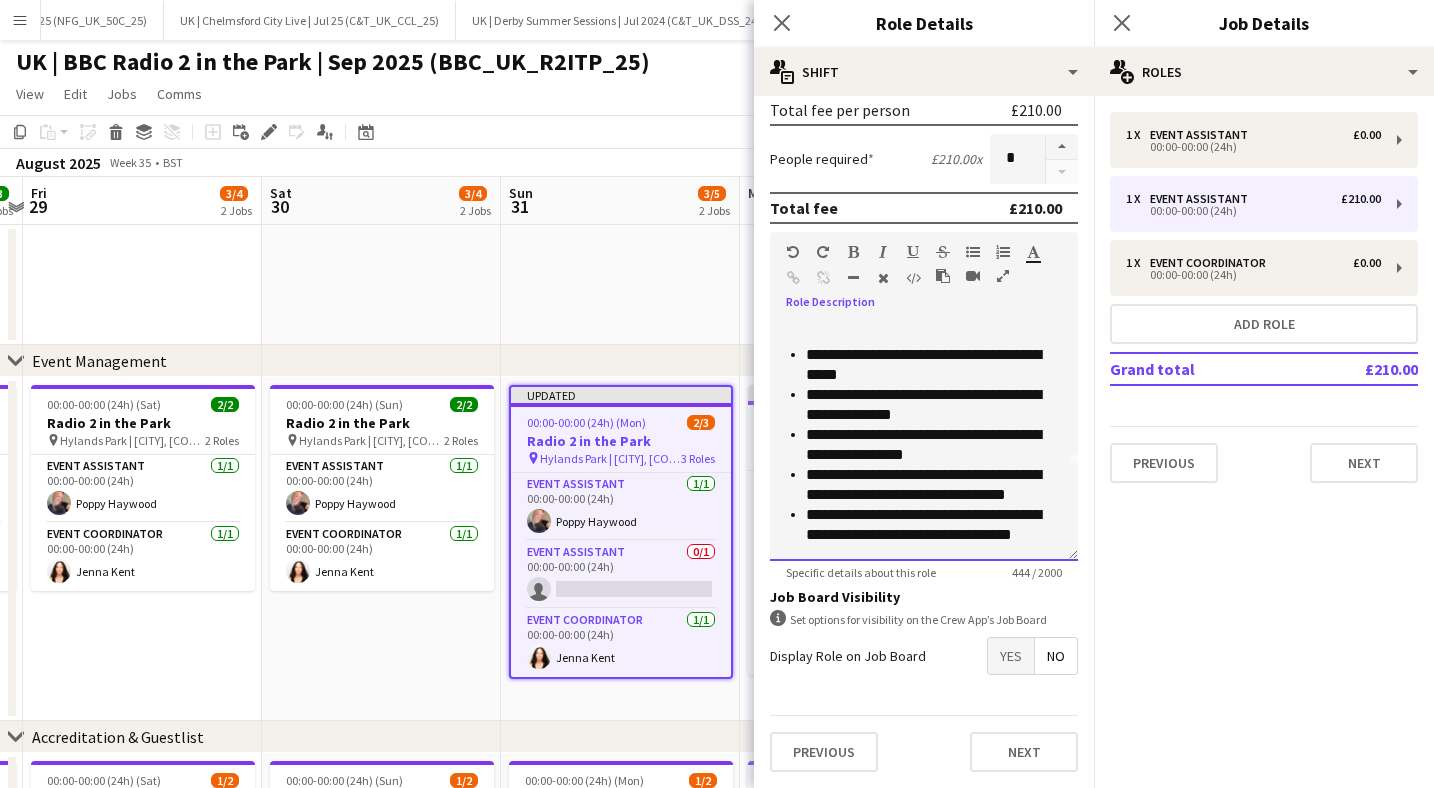click on "**********" at bounding box center [934, 525] 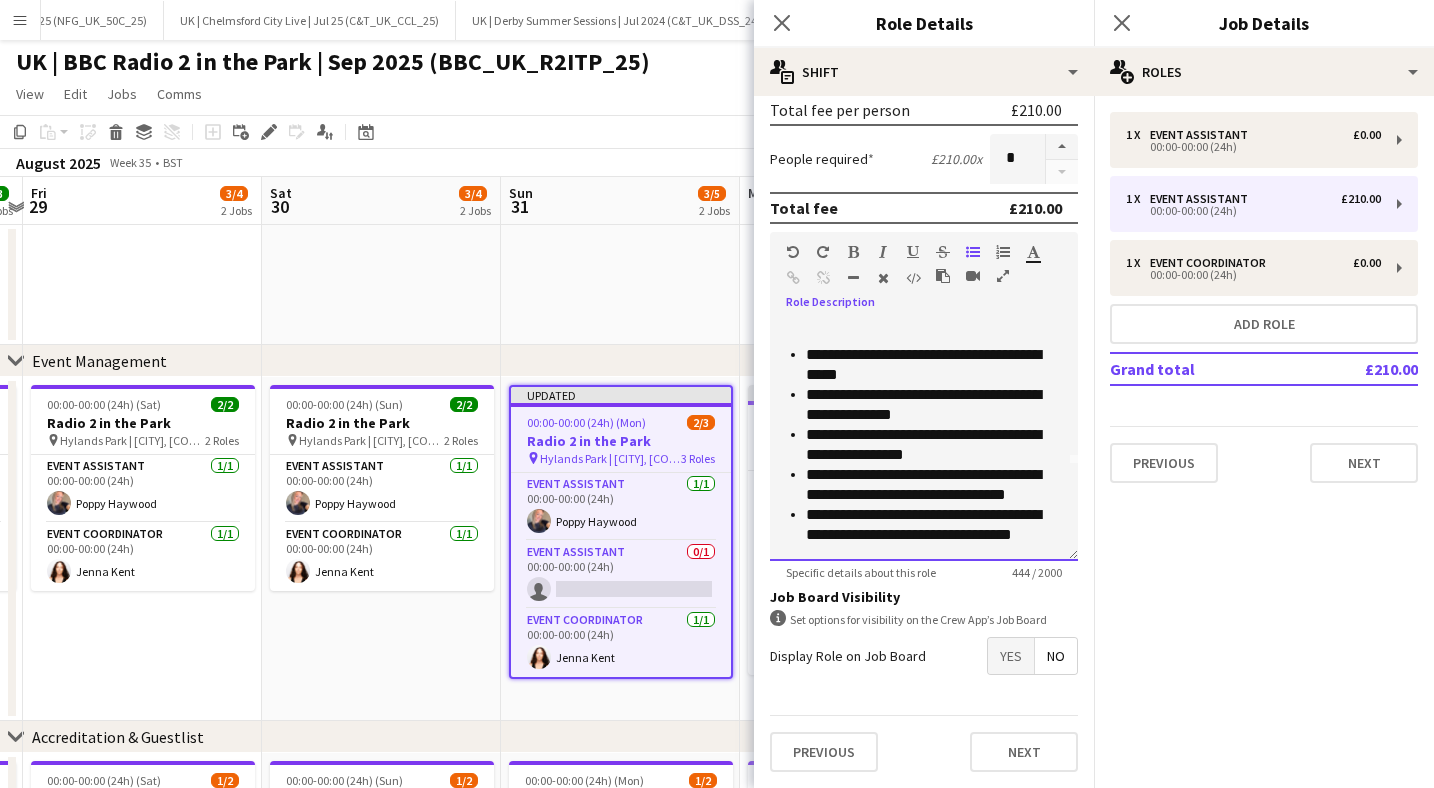 type 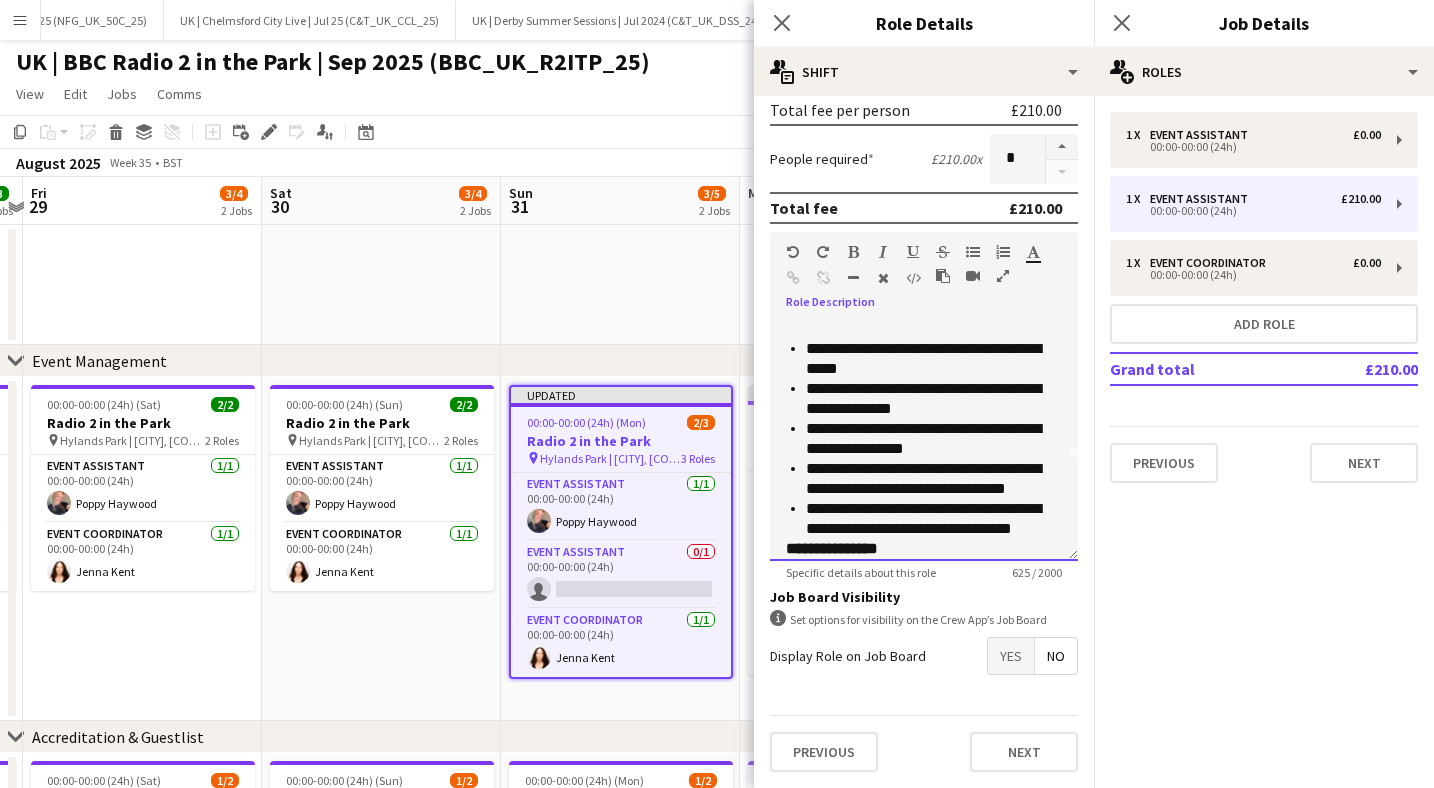 scroll, scrollTop: 202, scrollLeft: 0, axis: vertical 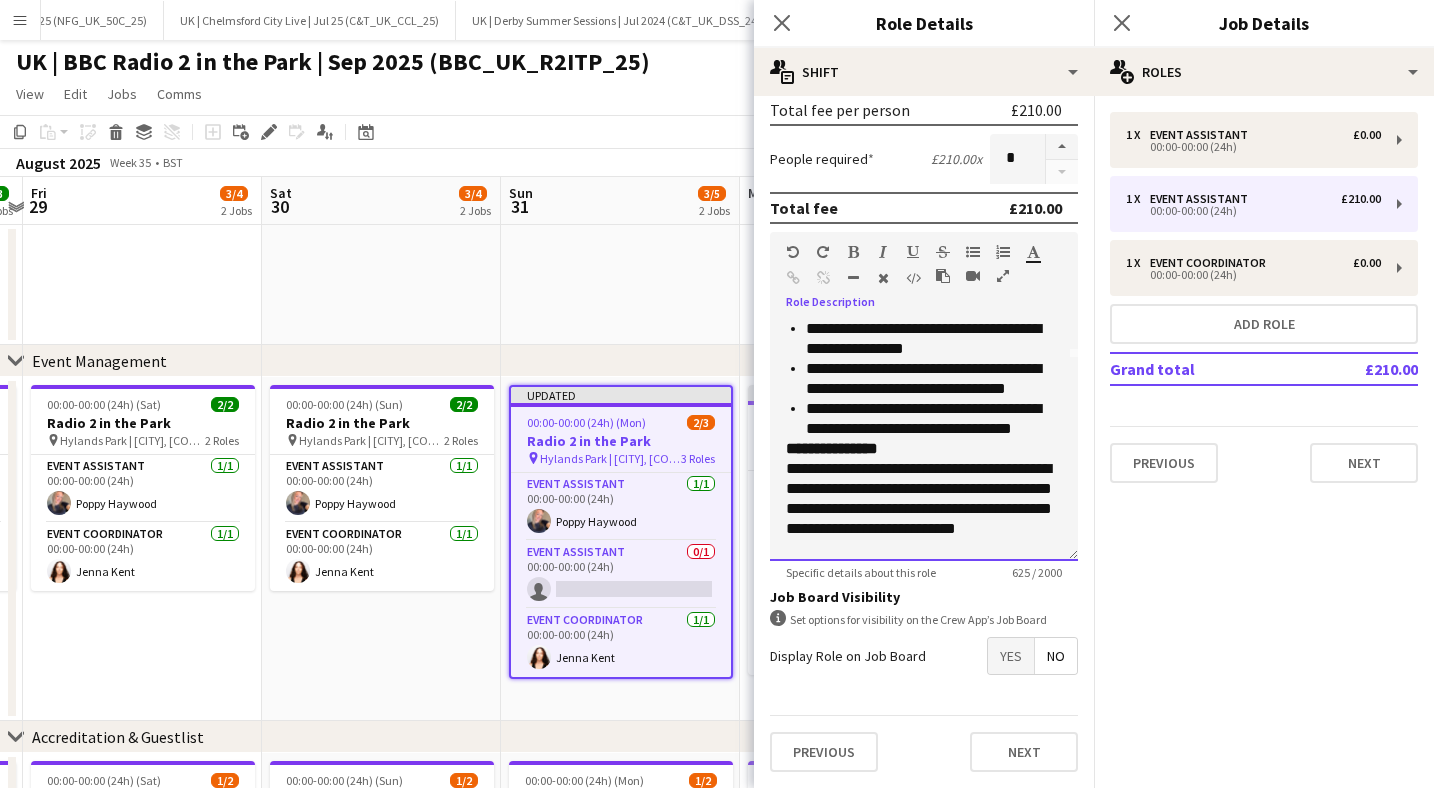 click on "**********" at bounding box center [934, 419] 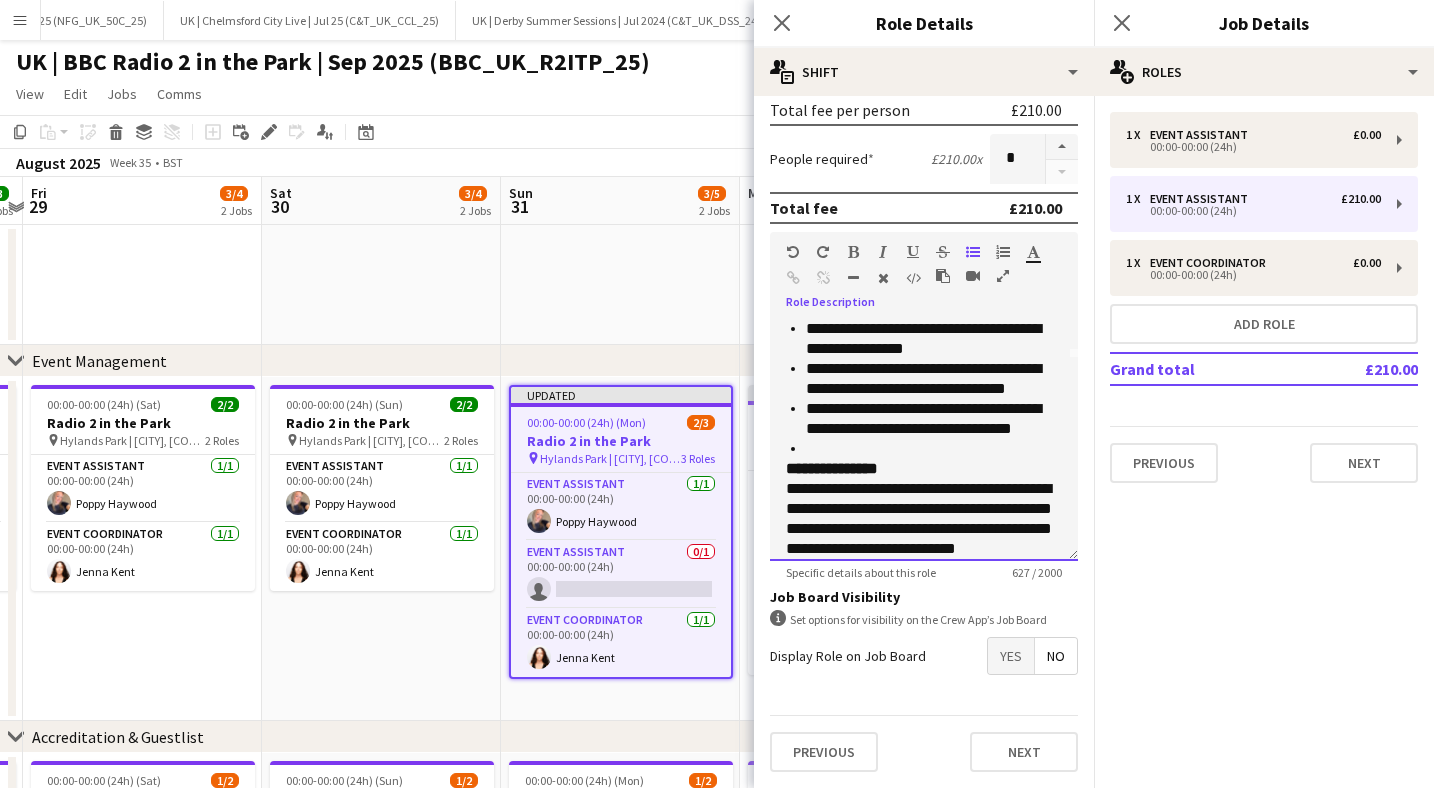 click at bounding box center [934, 449] 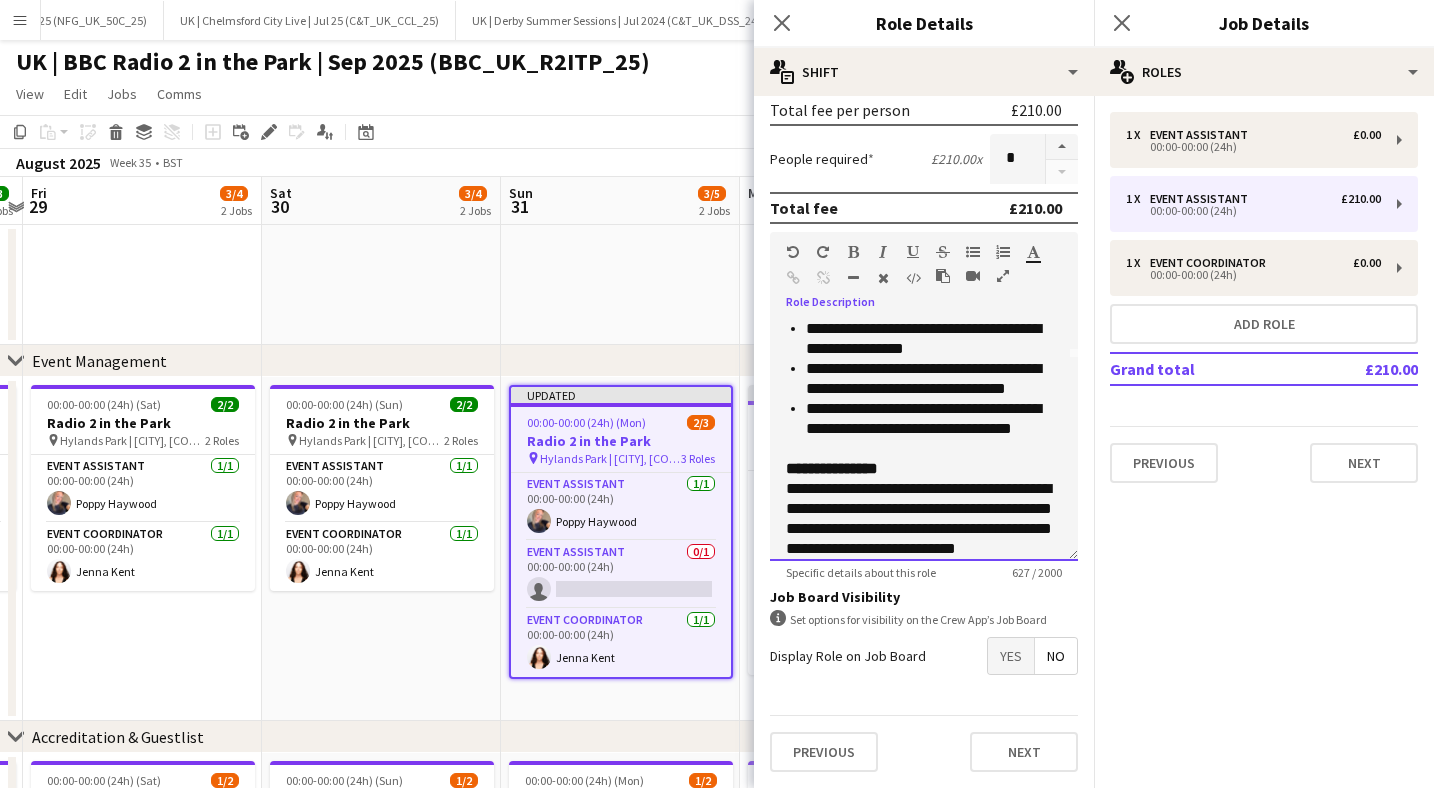 scroll, scrollTop: 236, scrollLeft: 0, axis: vertical 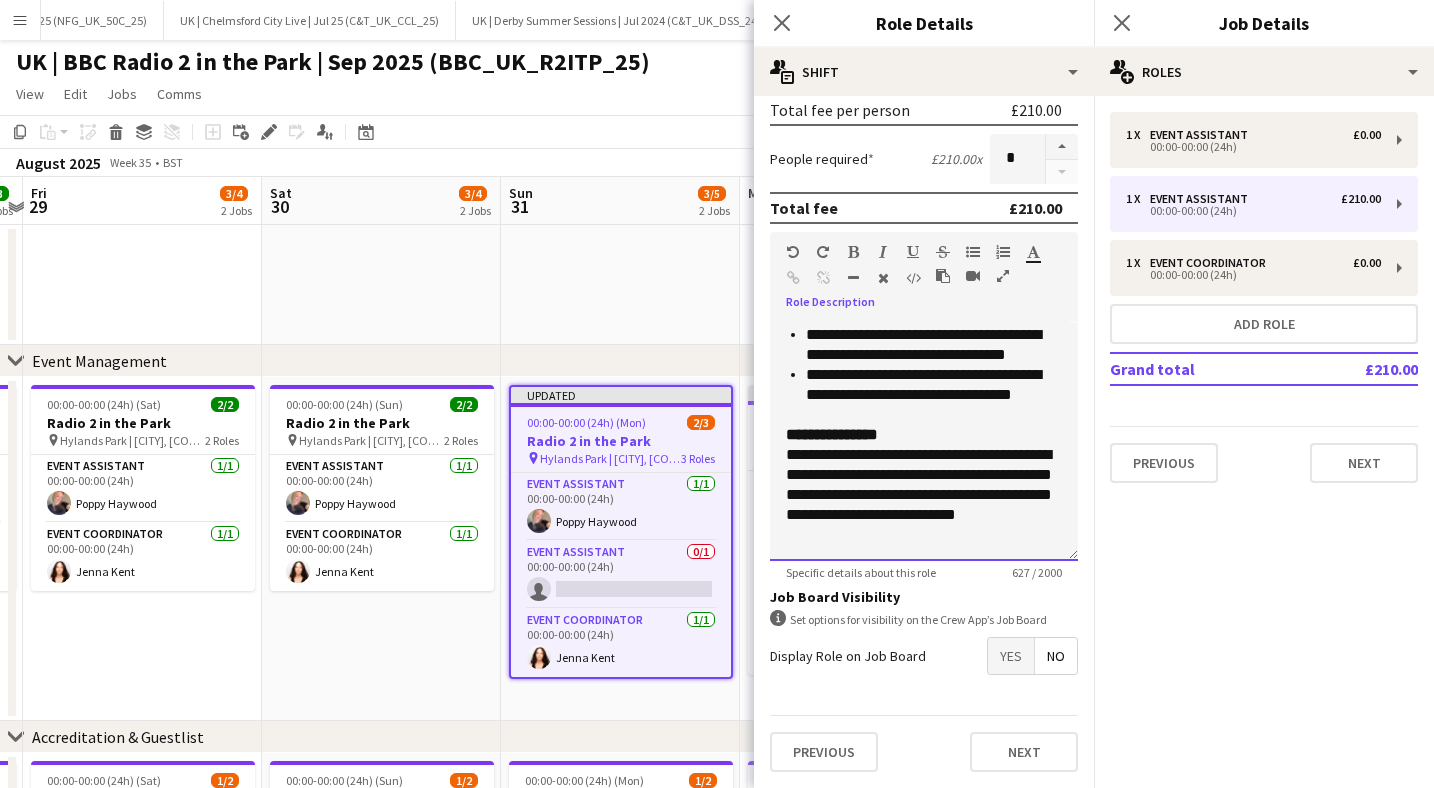 click on "**********" at bounding box center [924, 495] 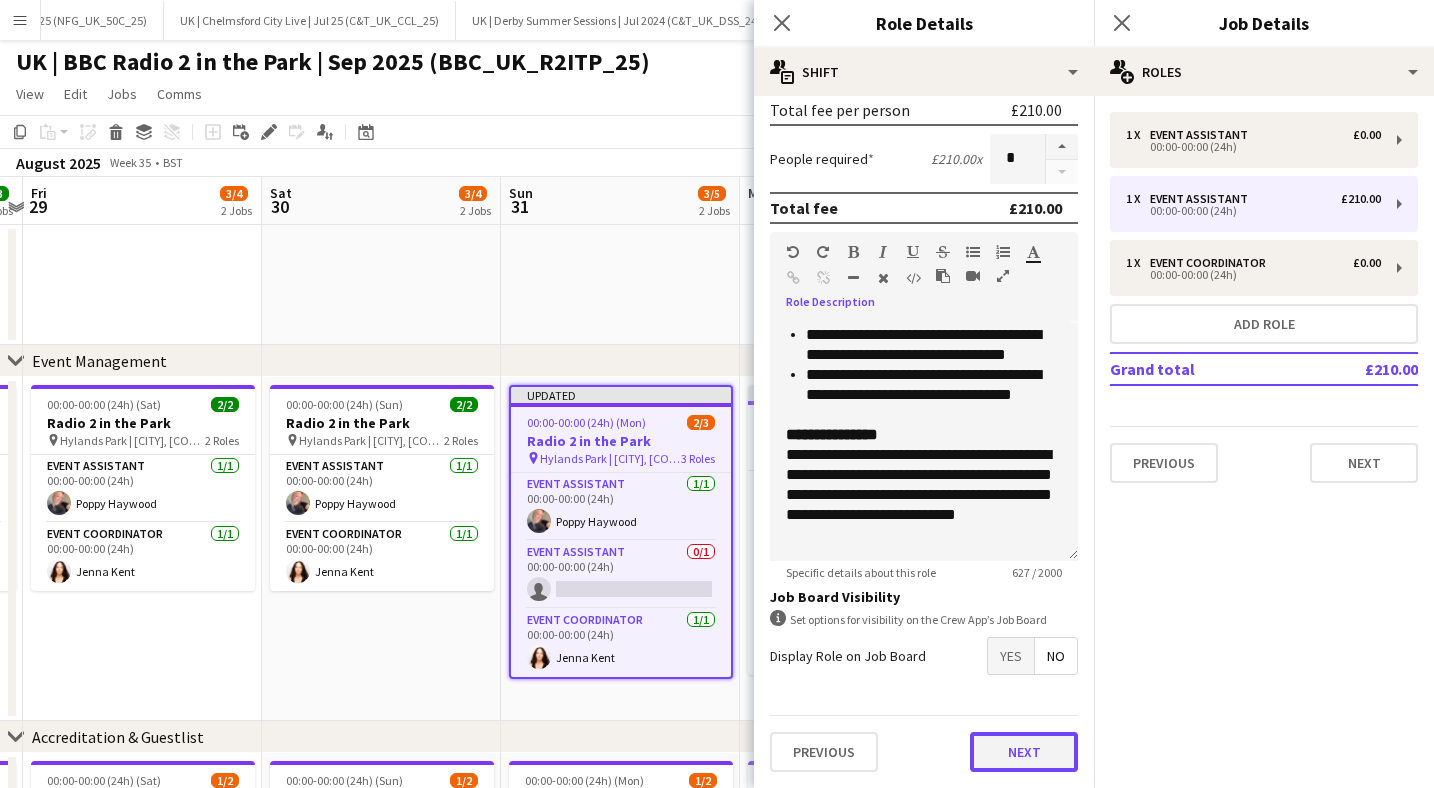 click on "Next" at bounding box center (1024, 752) 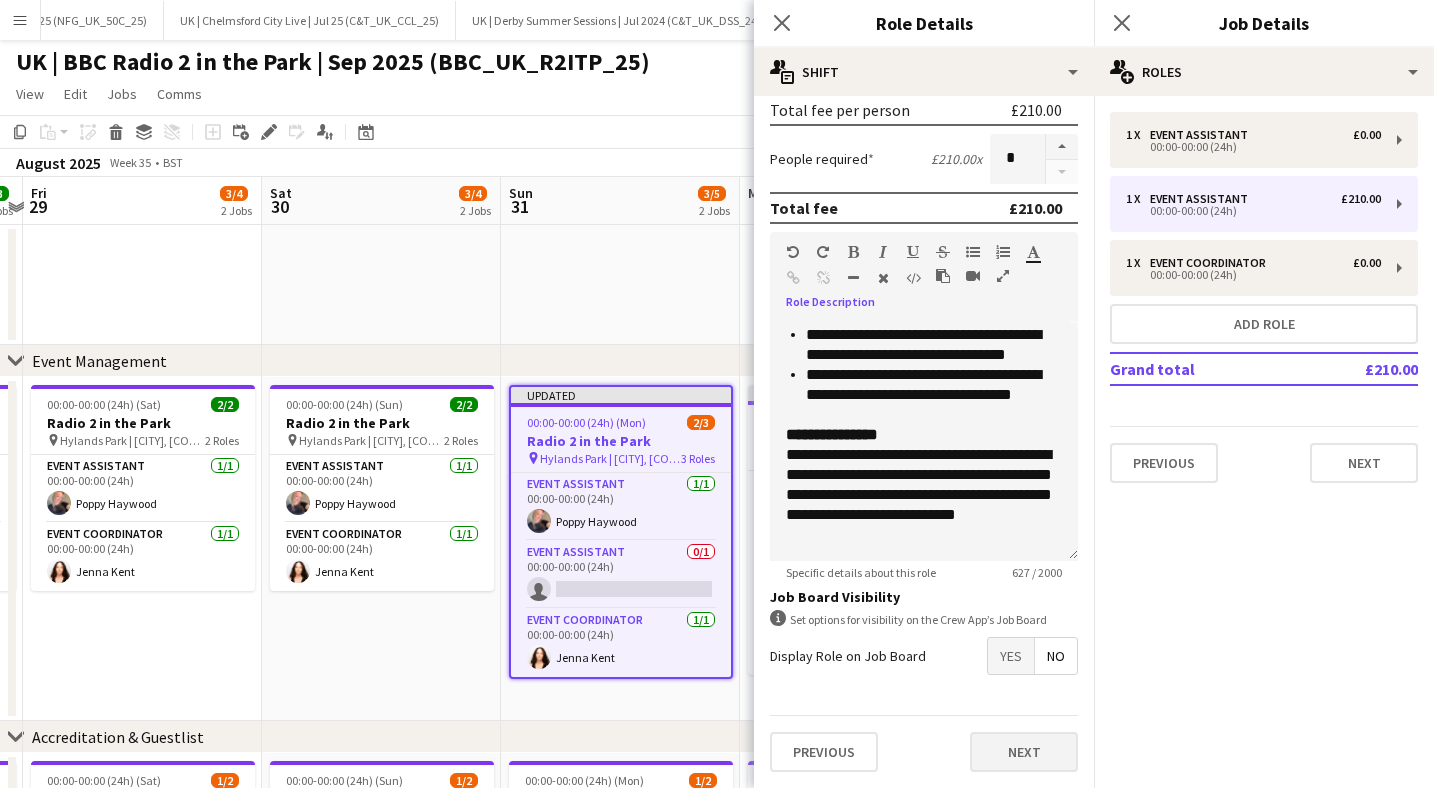 scroll, scrollTop: 0, scrollLeft: 0, axis: both 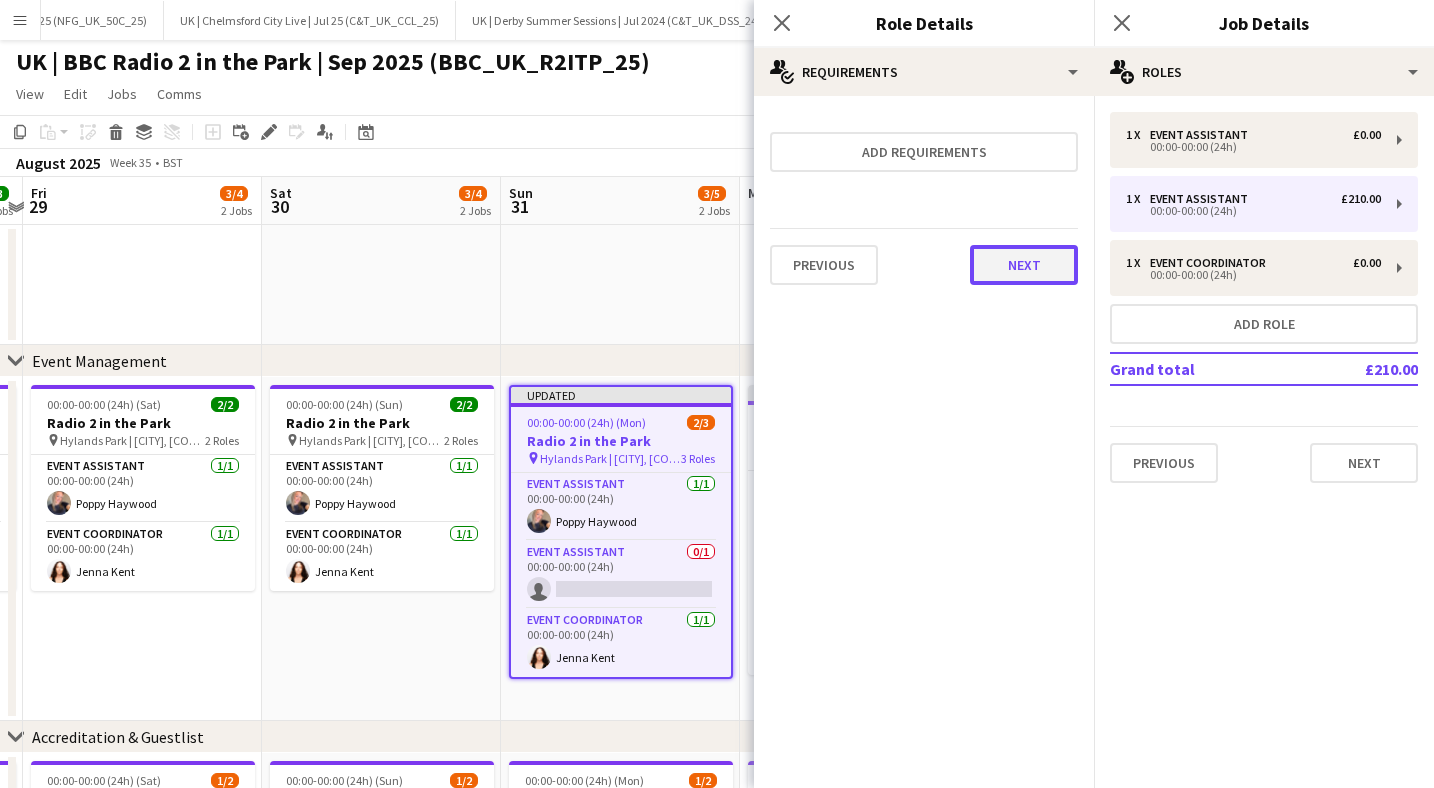 click on "Next" at bounding box center [1024, 265] 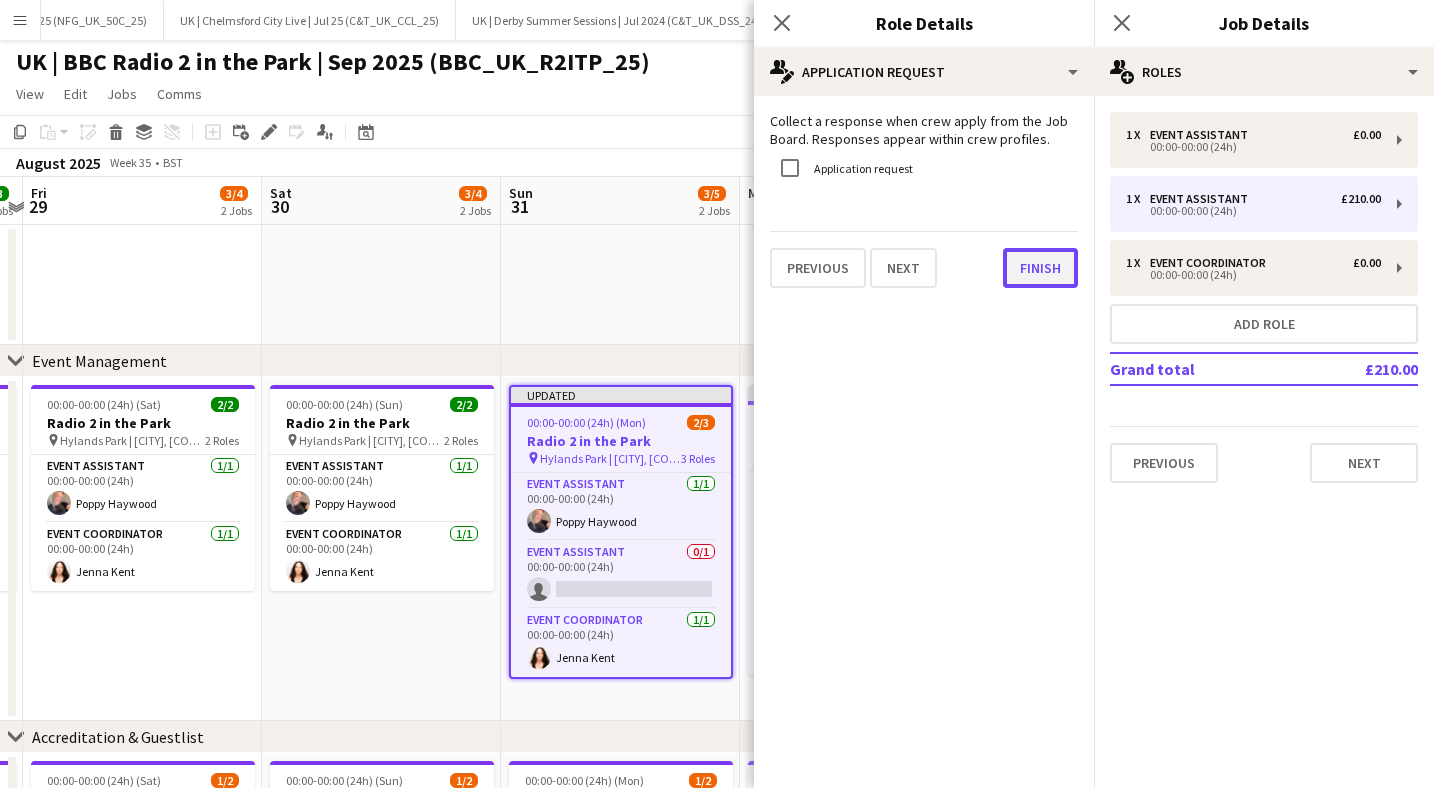 click on "Finish" at bounding box center (1040, 268) 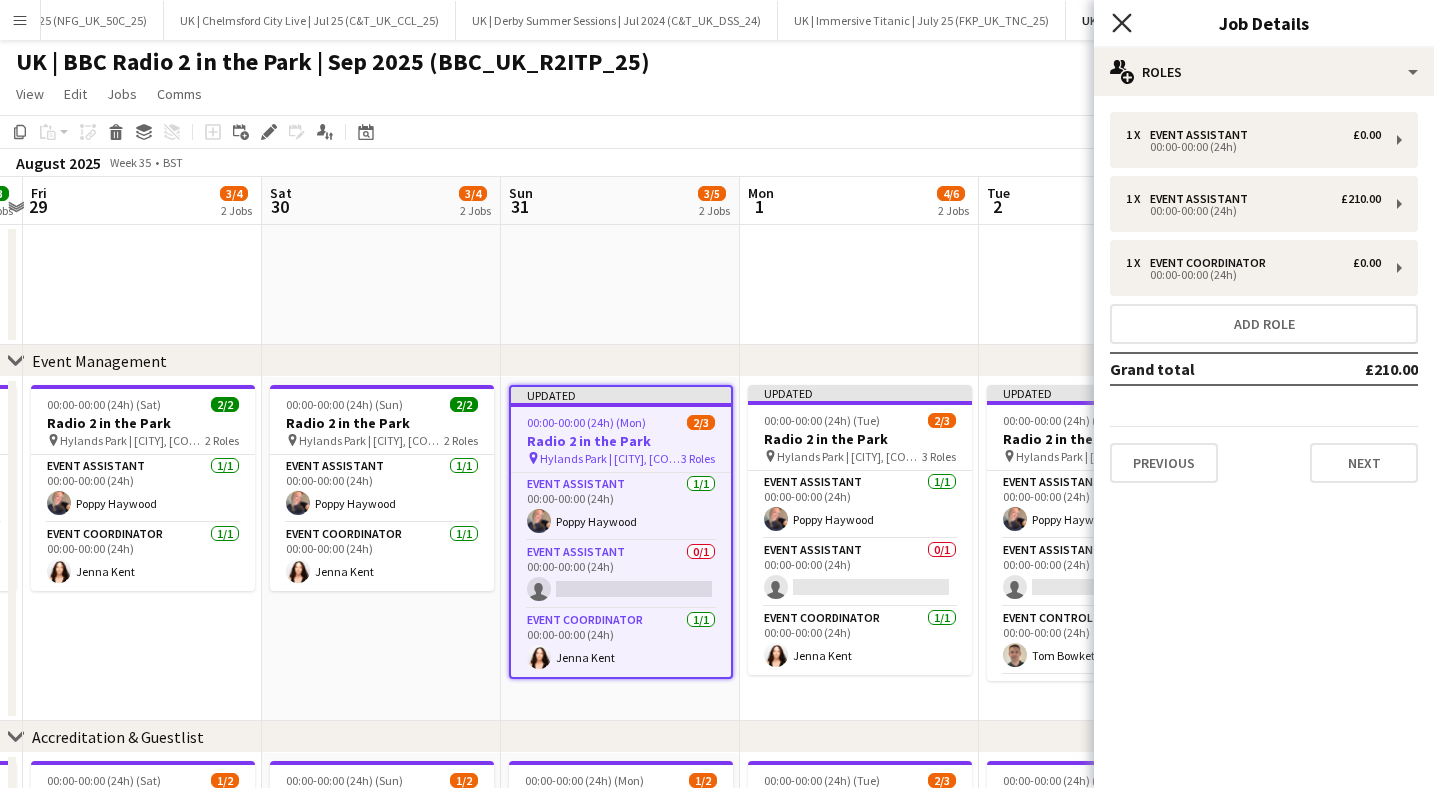 click 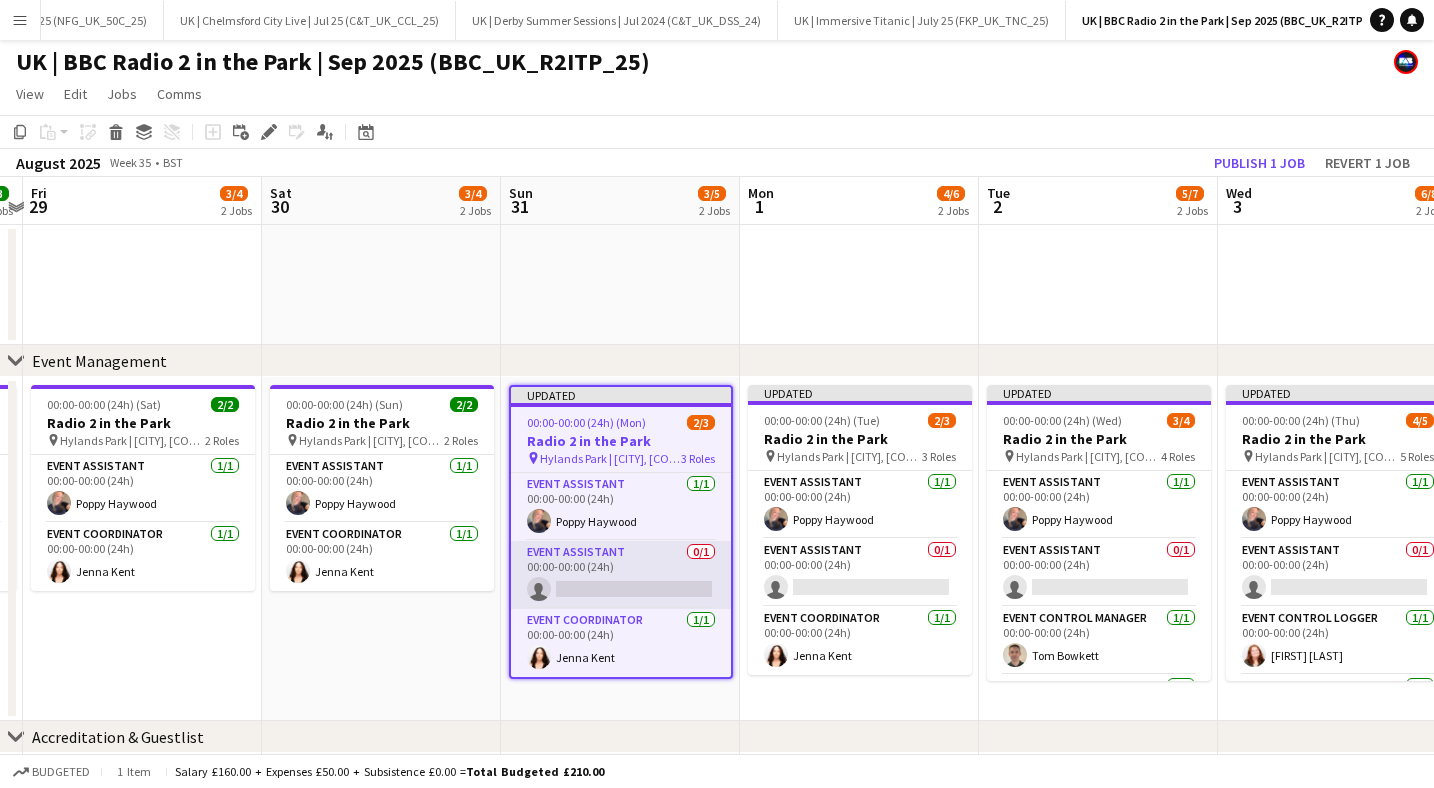 click on "Event Assistant   0/1   00:00-00:00 (24h)
single-neutral-actions" at bounding box center (621, 575) 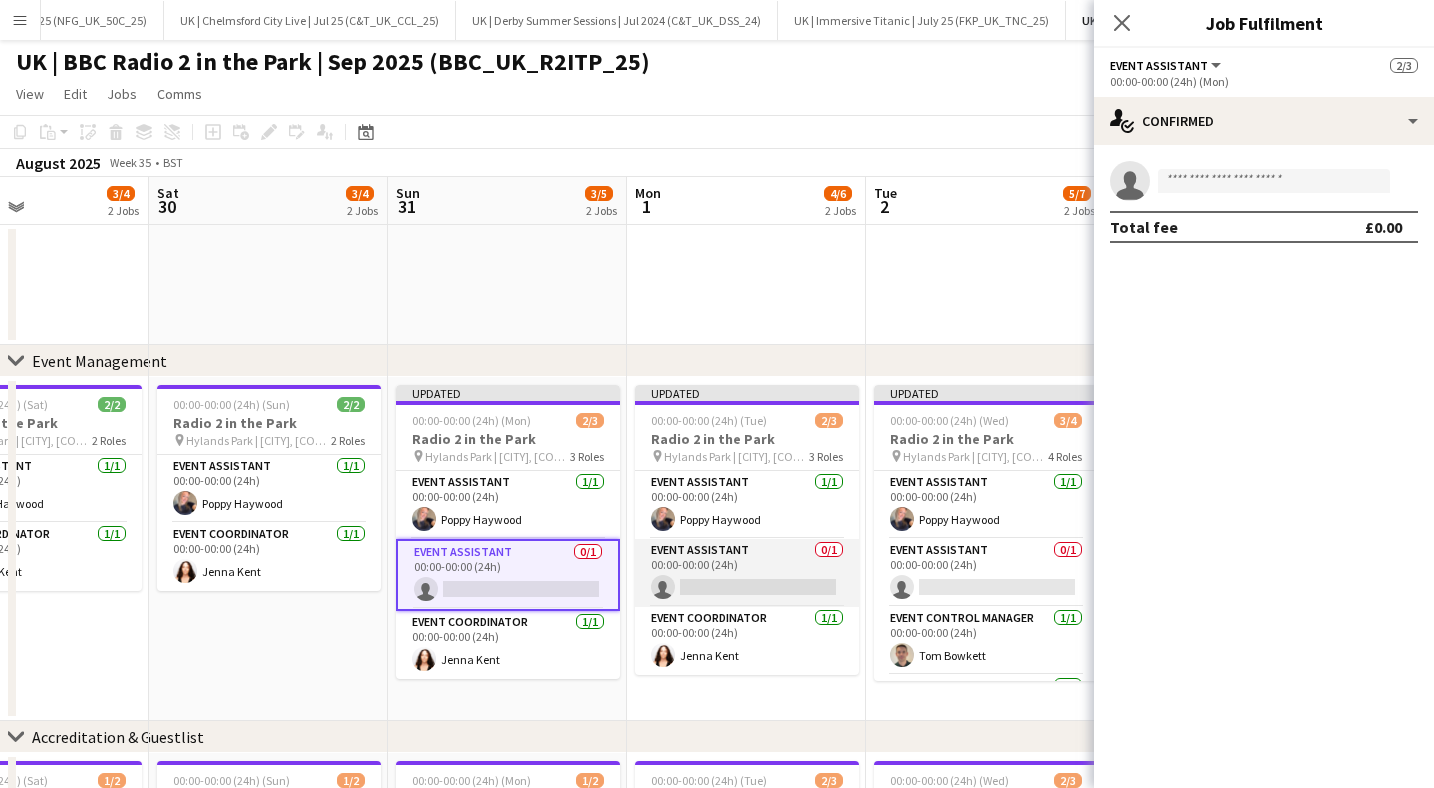 click on "Event Assistant   0/1   00:00-00:00 (24h)
single-neutral-actions" at bounding box center (747, 573) 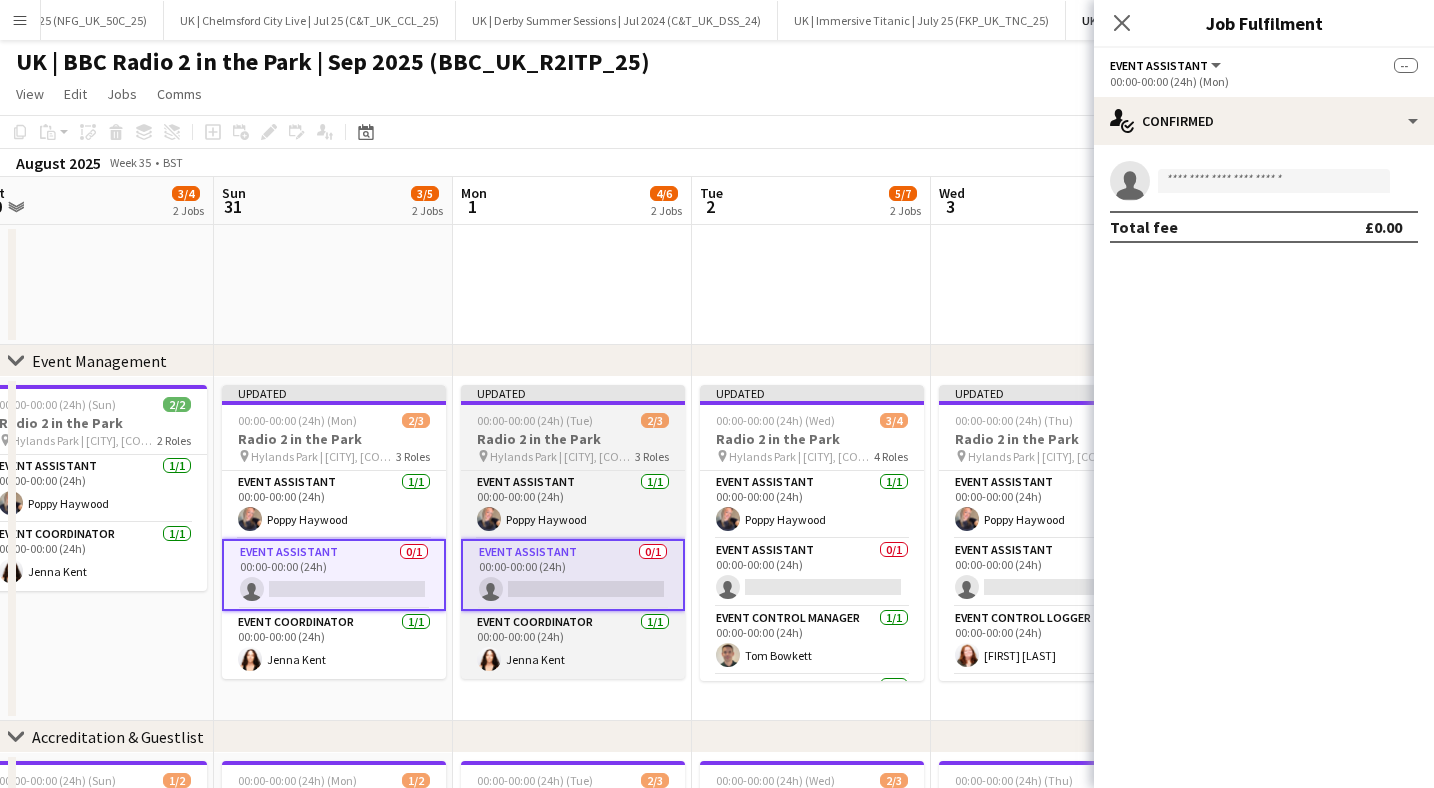 click on "Event Assistant   0/1   00:00-00:00 (24h)
single-neutral-actions" at bounding box center (812, 573) 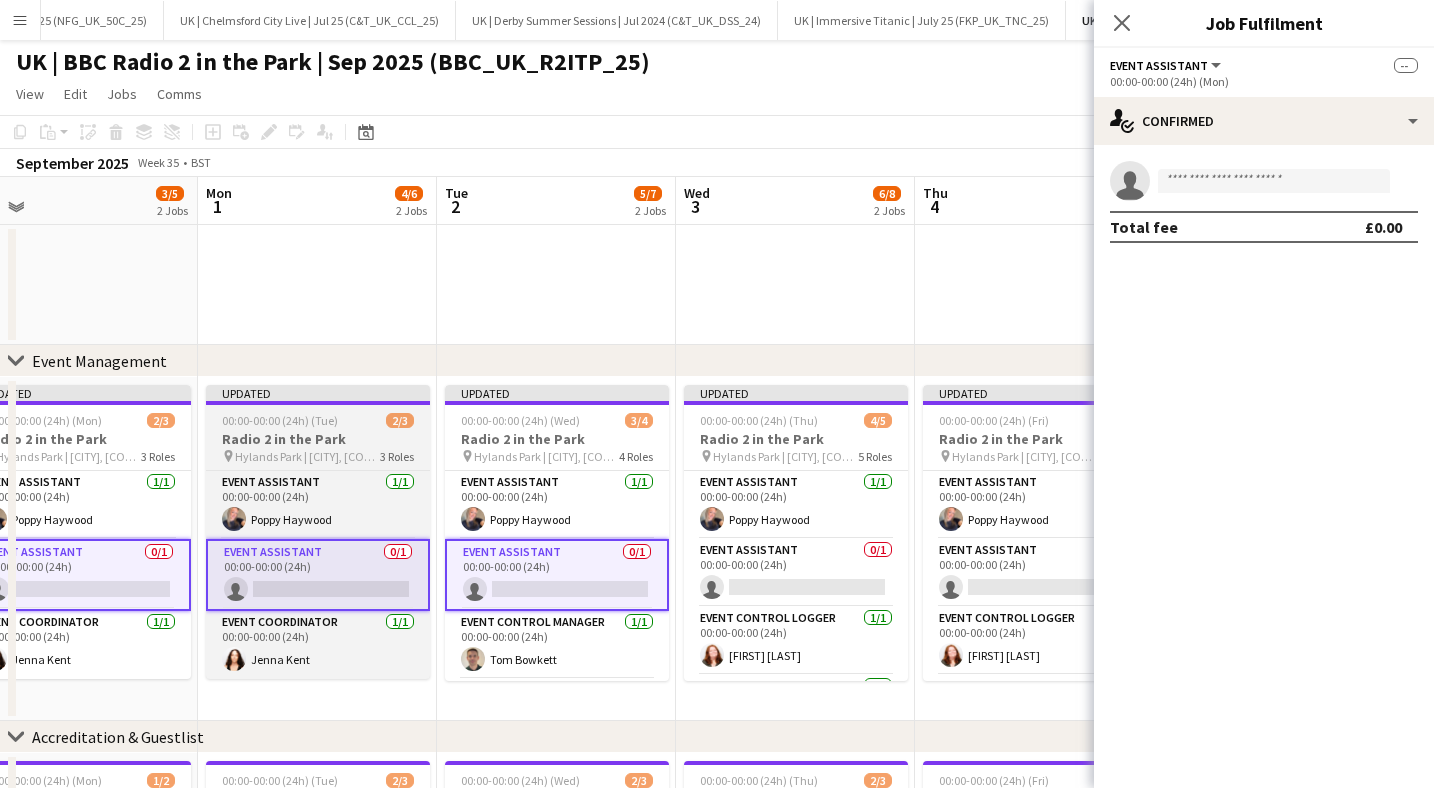 click on "Event Assistant   0/1   00:00-00:00 (24h)
single-neutral-actions" at bounding box center (796, 573) 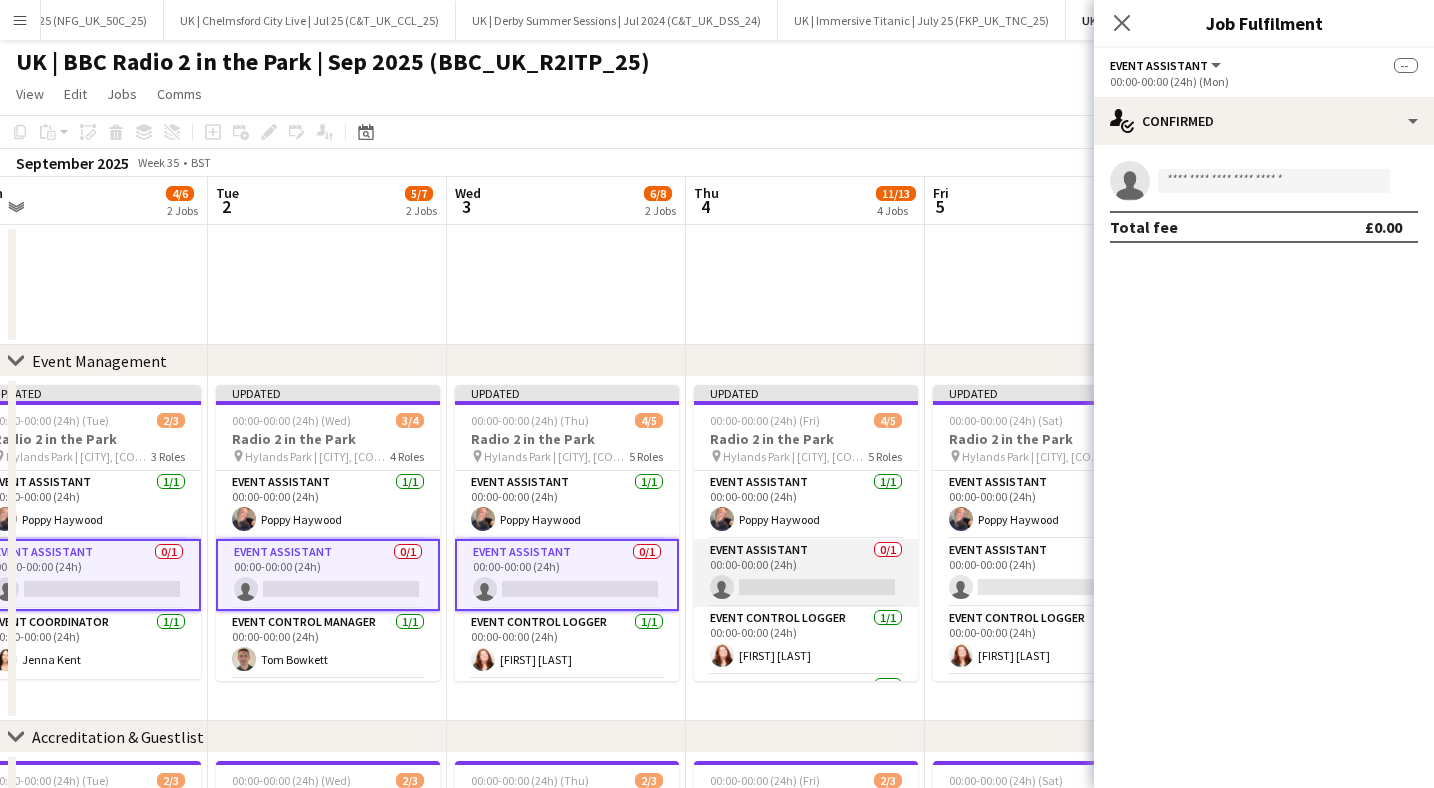 click on "Event Assistant   0/1   00:00-00:00 (24h)
single-neutral-actions" at bounding box center [806, 573] 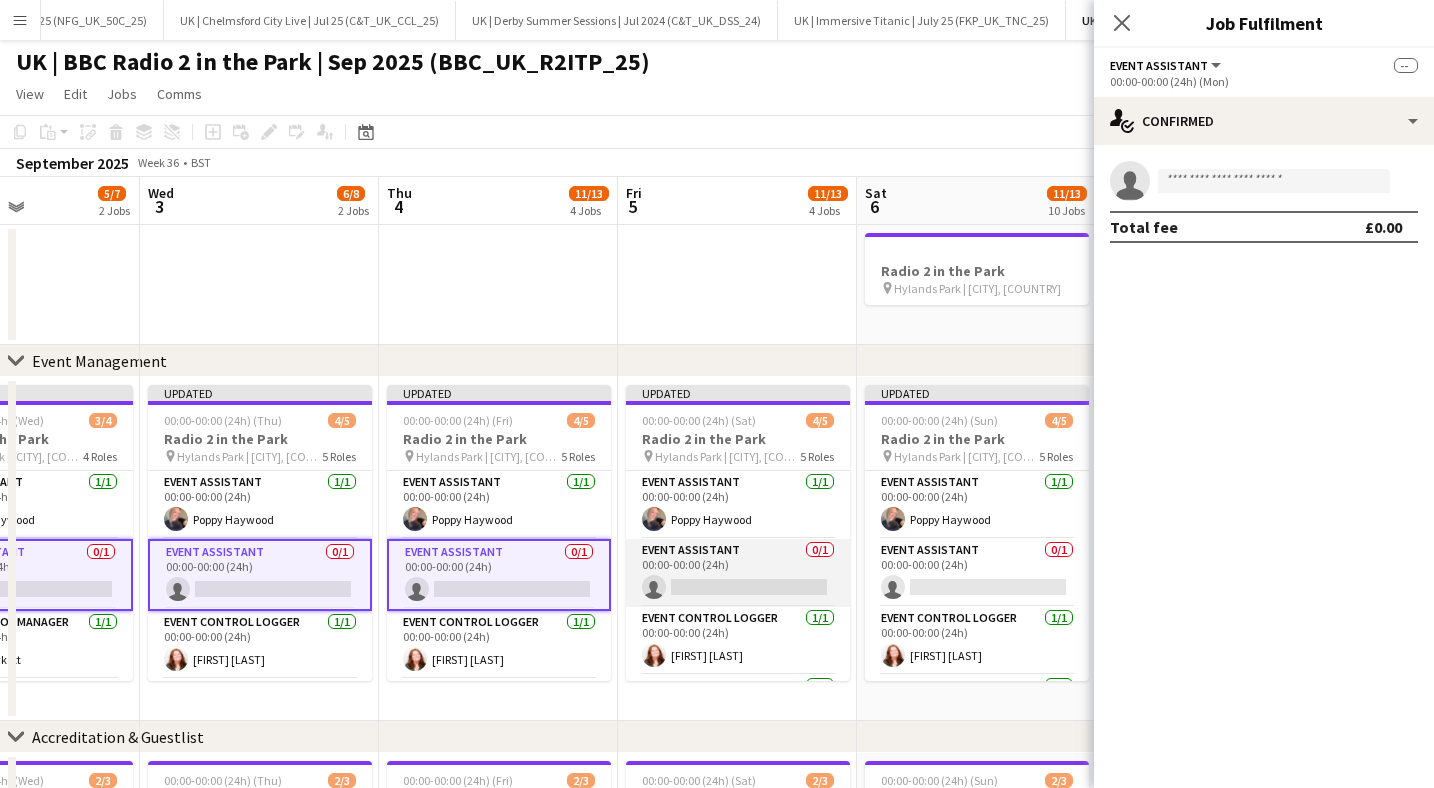 click on "Event Assistant   0/1   00:00-00:00 (24h)
single-neutral-actions" at bounding box center [738, 573] 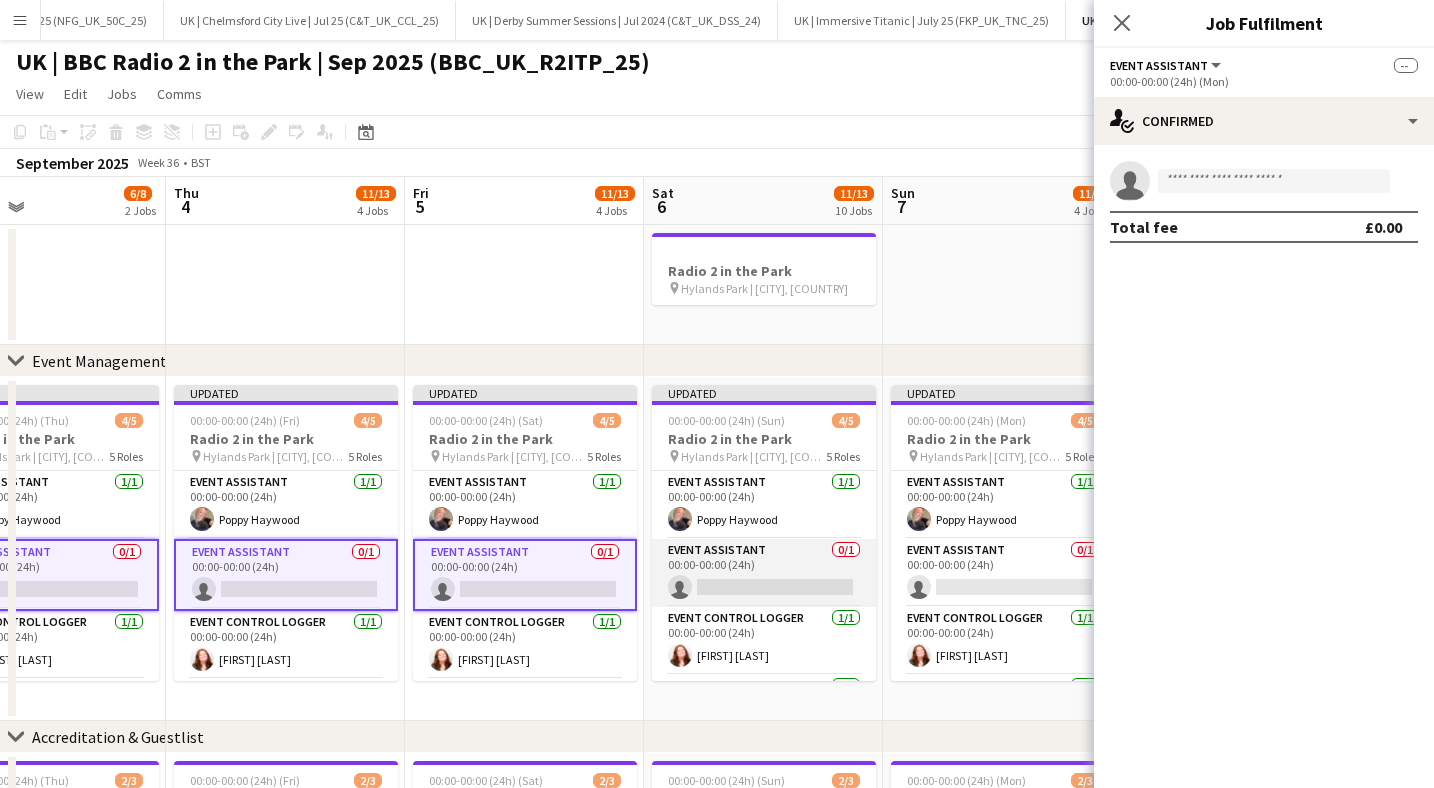 click on "Event Assistant   0/1   00:00-00:00 (24h)
single-neutral-actions" at bounding box center (764, 573) 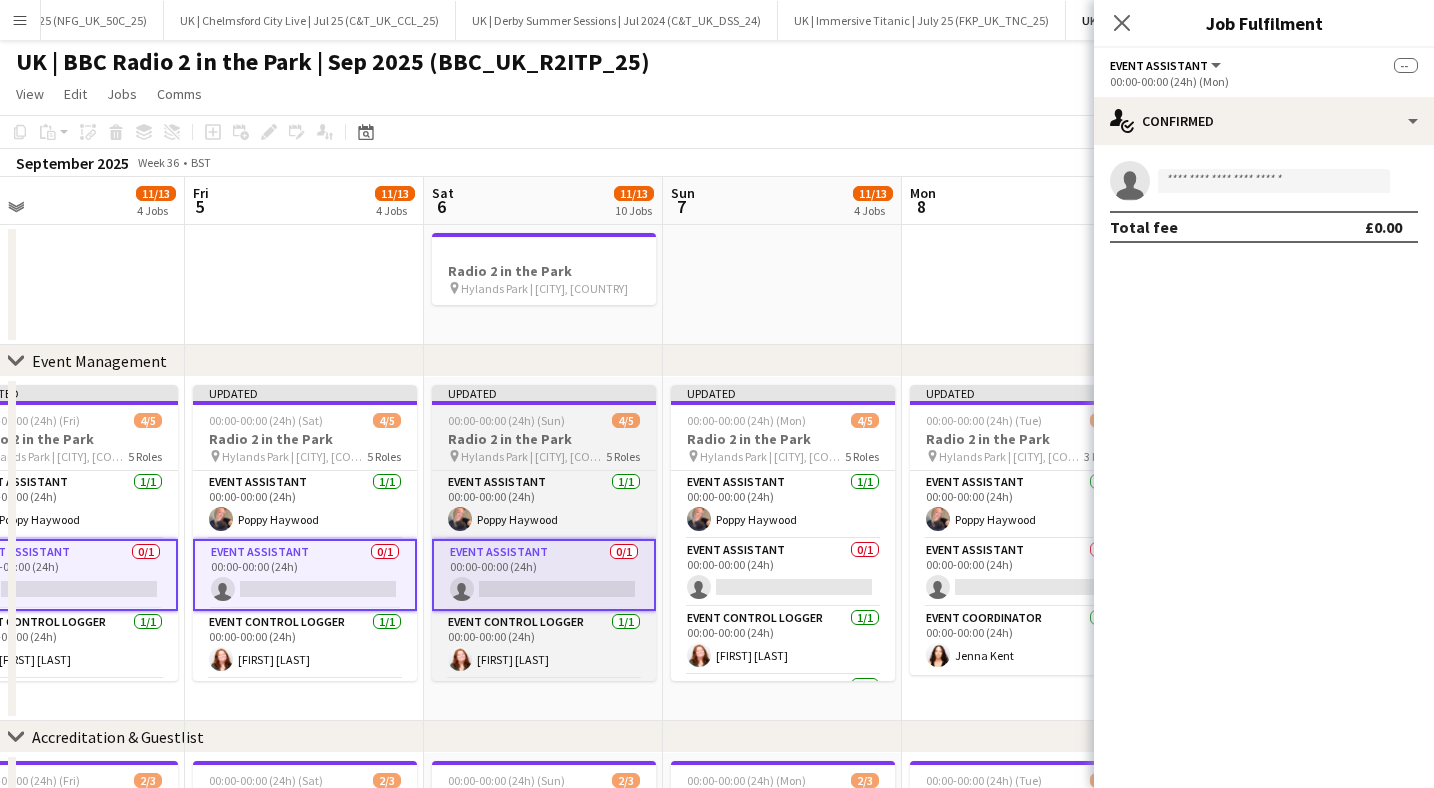 click on "Event Assistant   0/1   00:00-00:00 (24h)
single-neutral-actions" at bounding box center [783, 573] 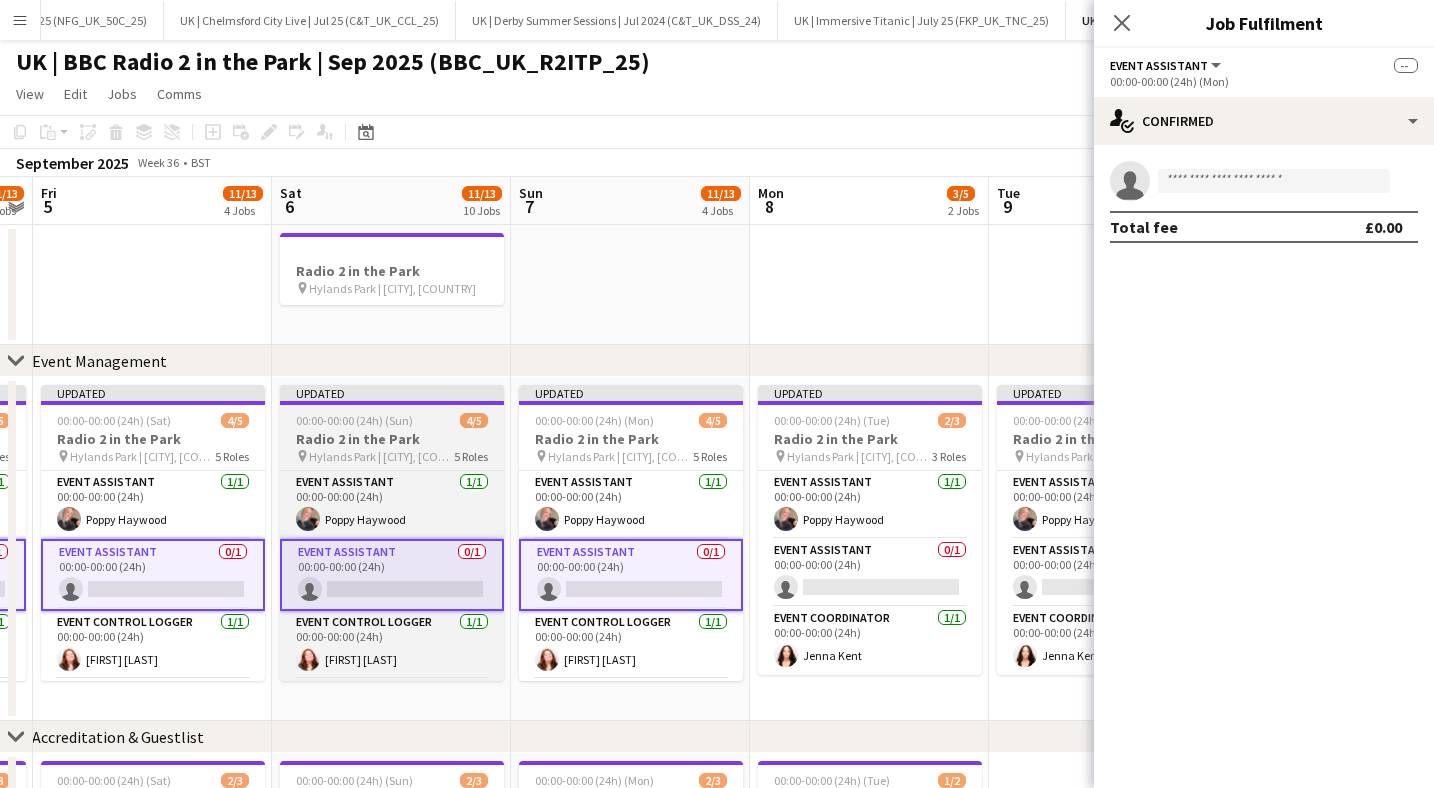 scroll, scrollTop: 0, scrollLeft: 742, axis: horizontal 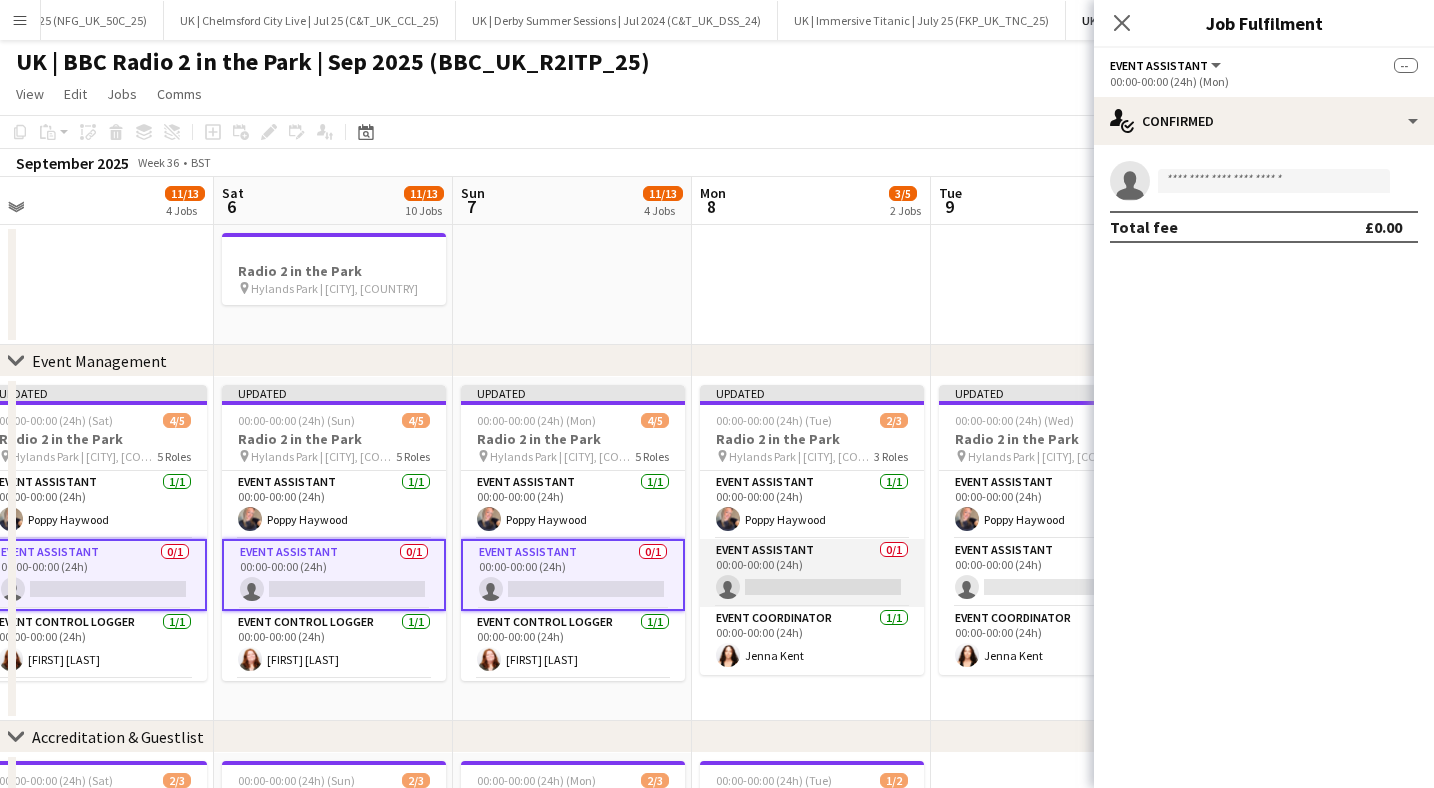 click on "Event Assistant   0/1   00:00-00:00 (24h)
single-neutral-actions" at bounding box center (812, 573) 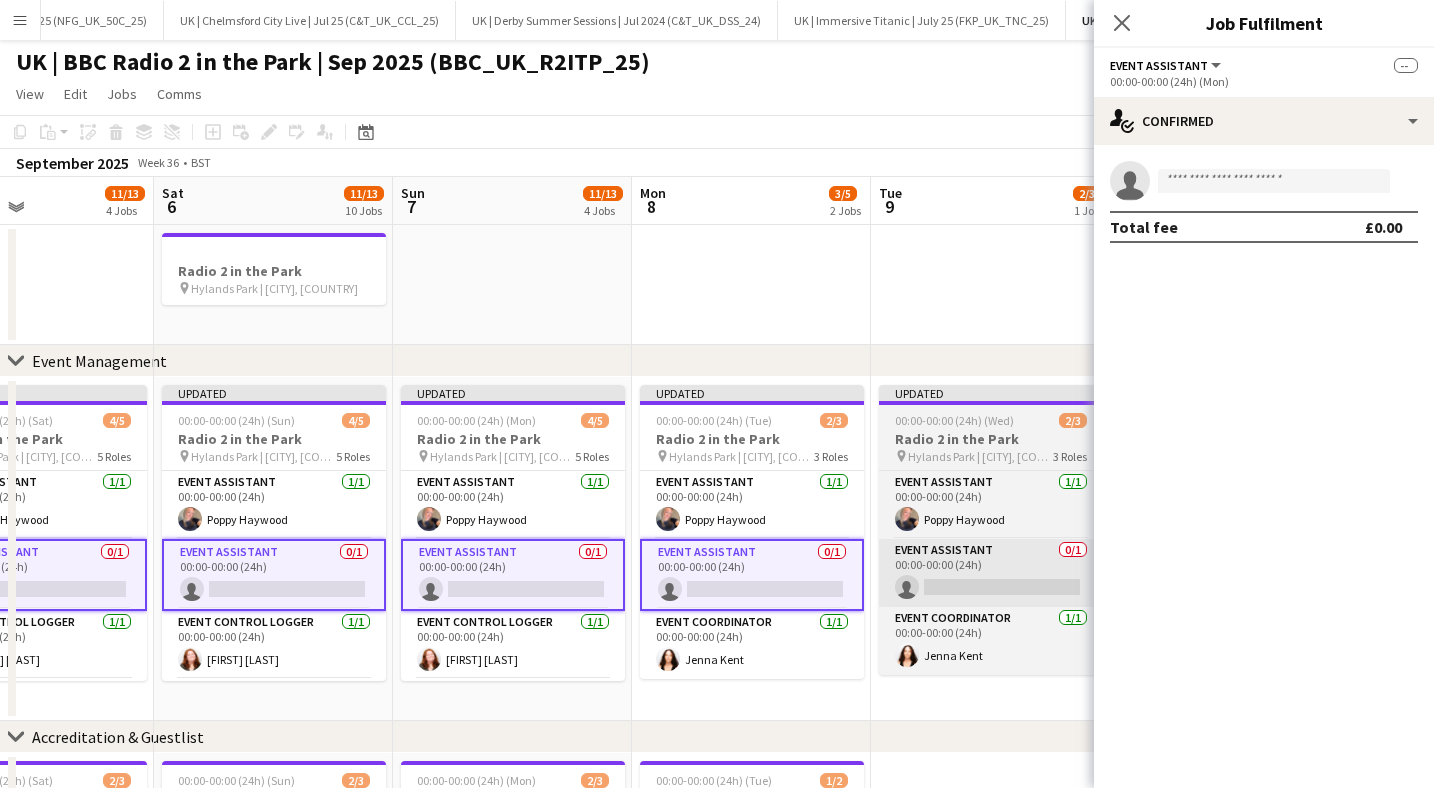 scroll, scrollTop: 0, scrollLeft: 582, axis: horizontal 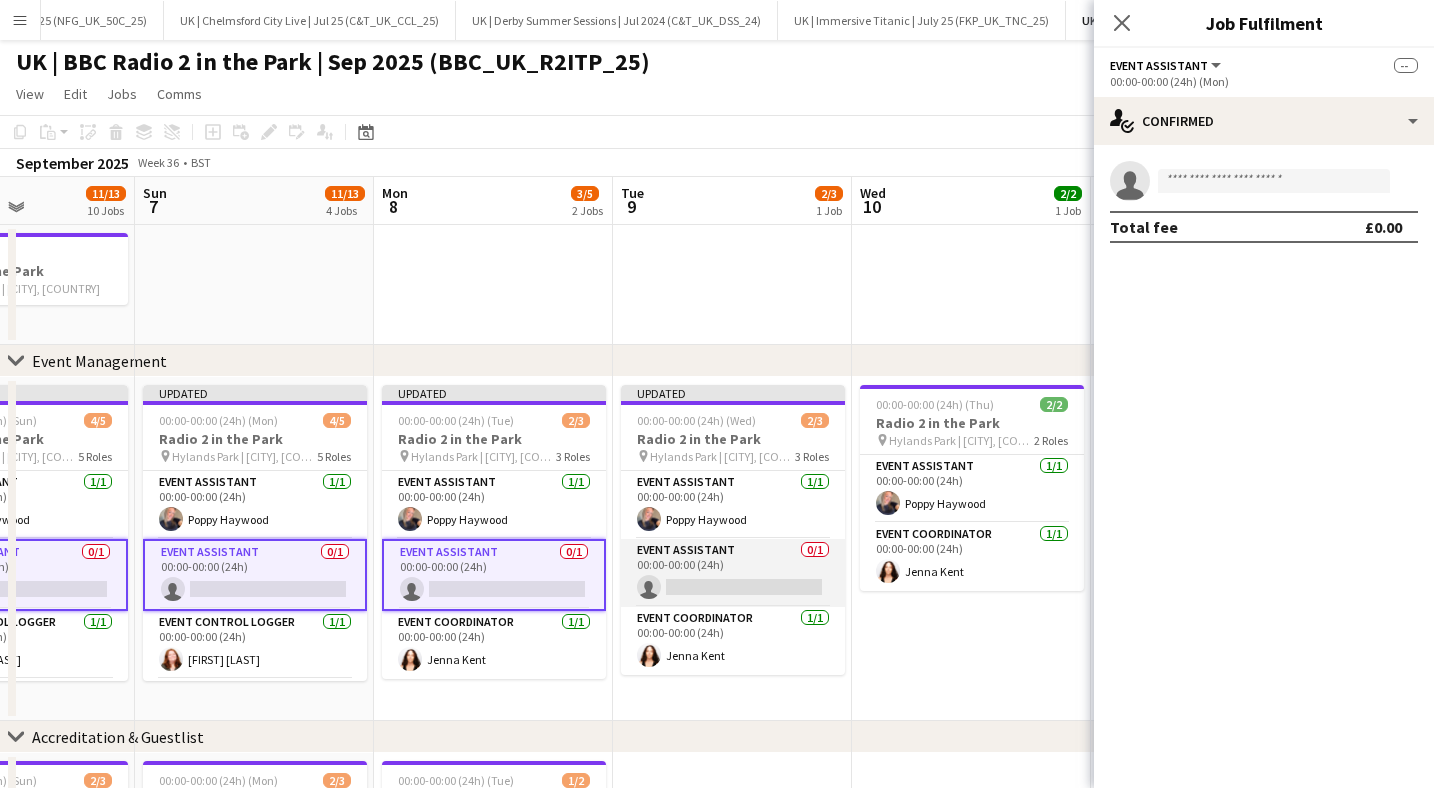 click on "Event Assistant   0/1   00:00-00:00 (24h)
single-neutral-actions" at bounding box center (733, 573) 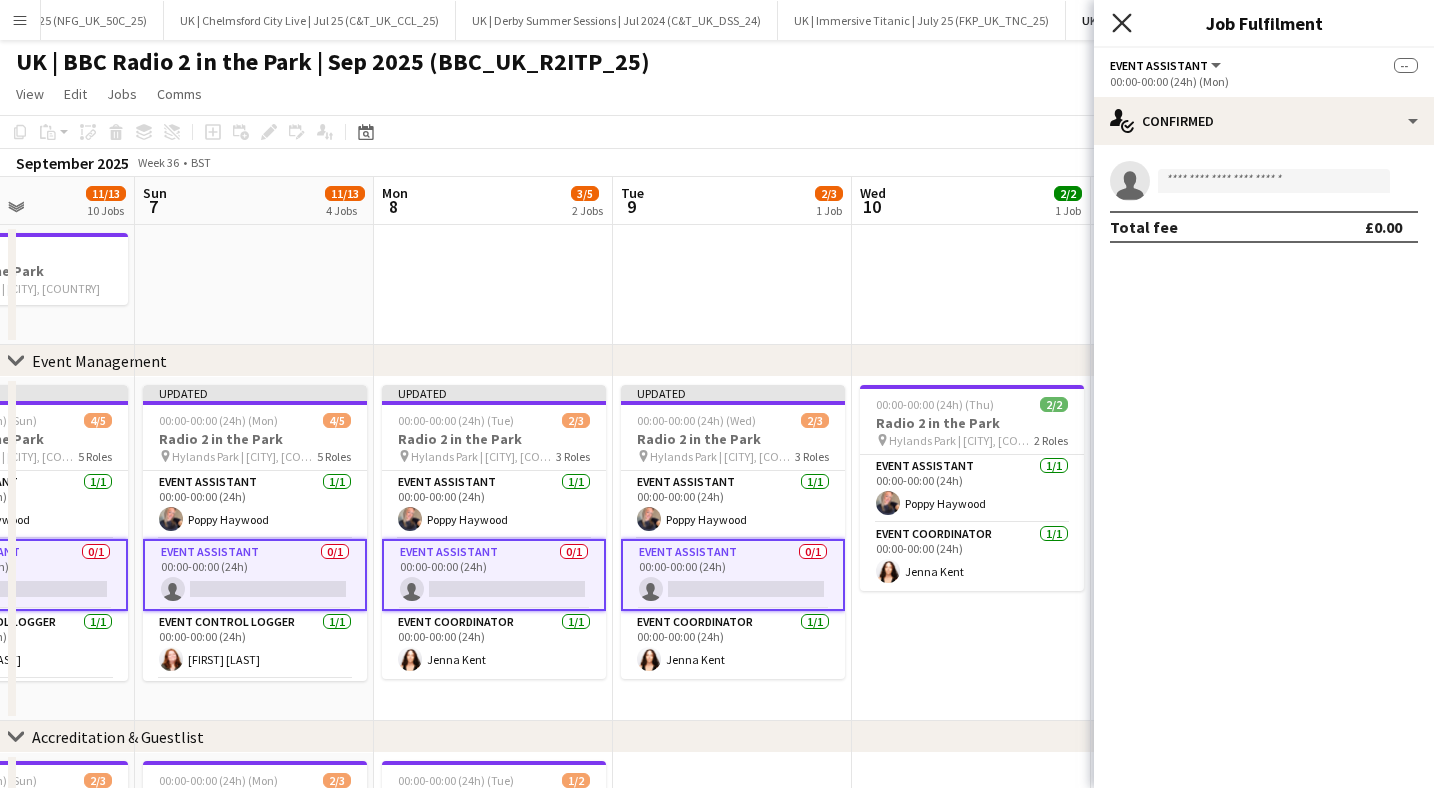 click on "Close pop-in" 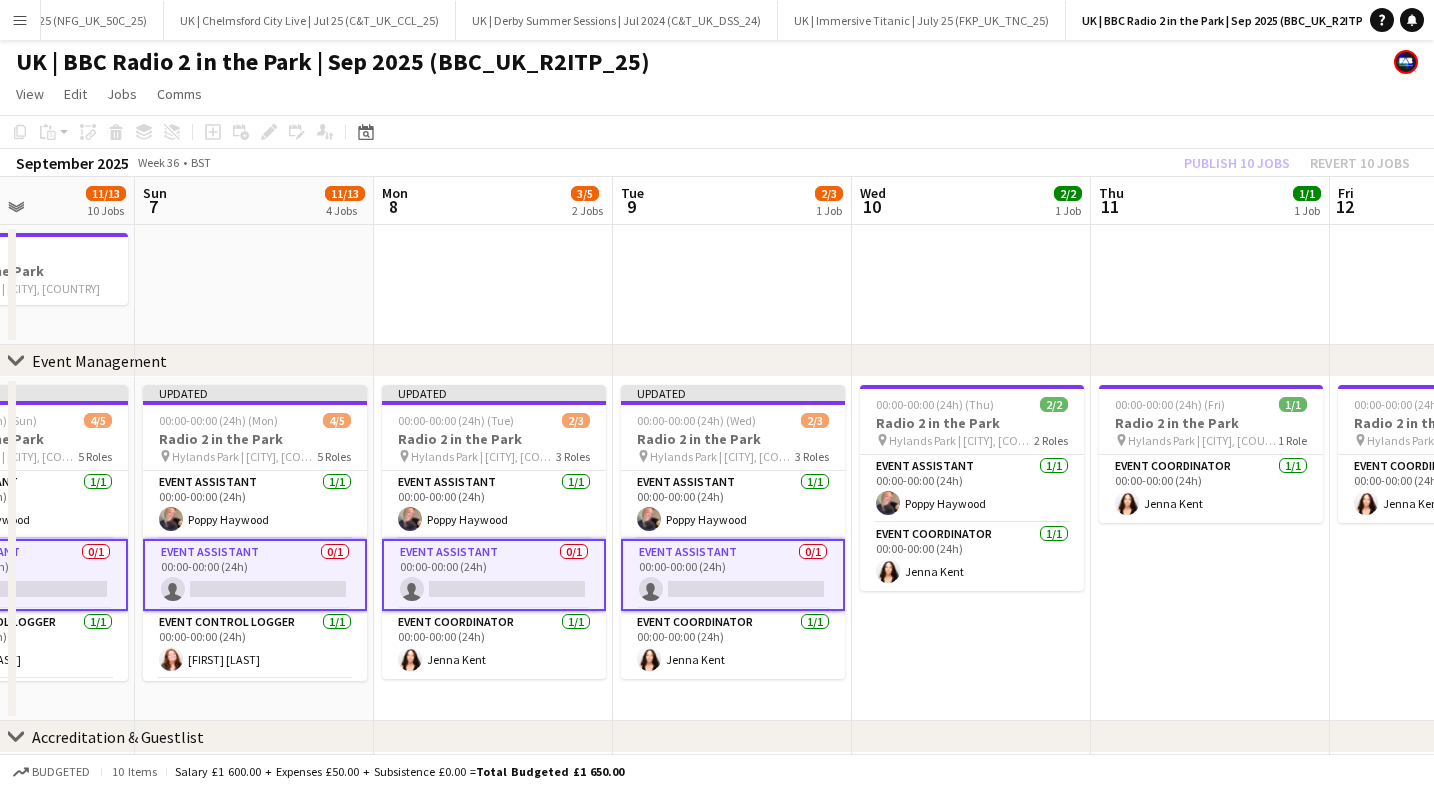 click on "Event Assistant   0/1   00:00-00:00 (24h)
single-neutral-actions" at bounding box center (733, 575) 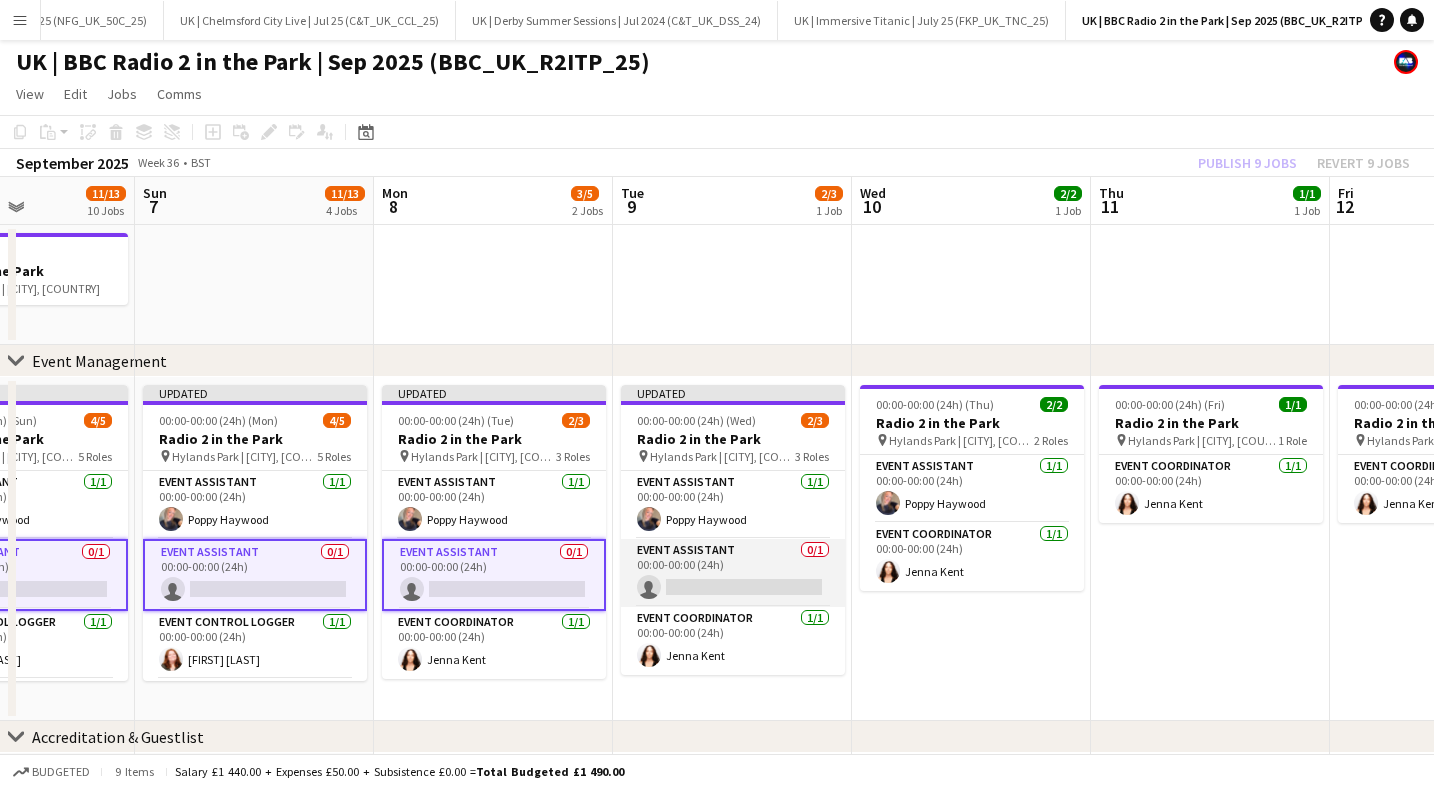 click on "Event Assistant   0/1   00:00-00:00 (24h)
single-neutral-actions" at bounding box center (733, 573) 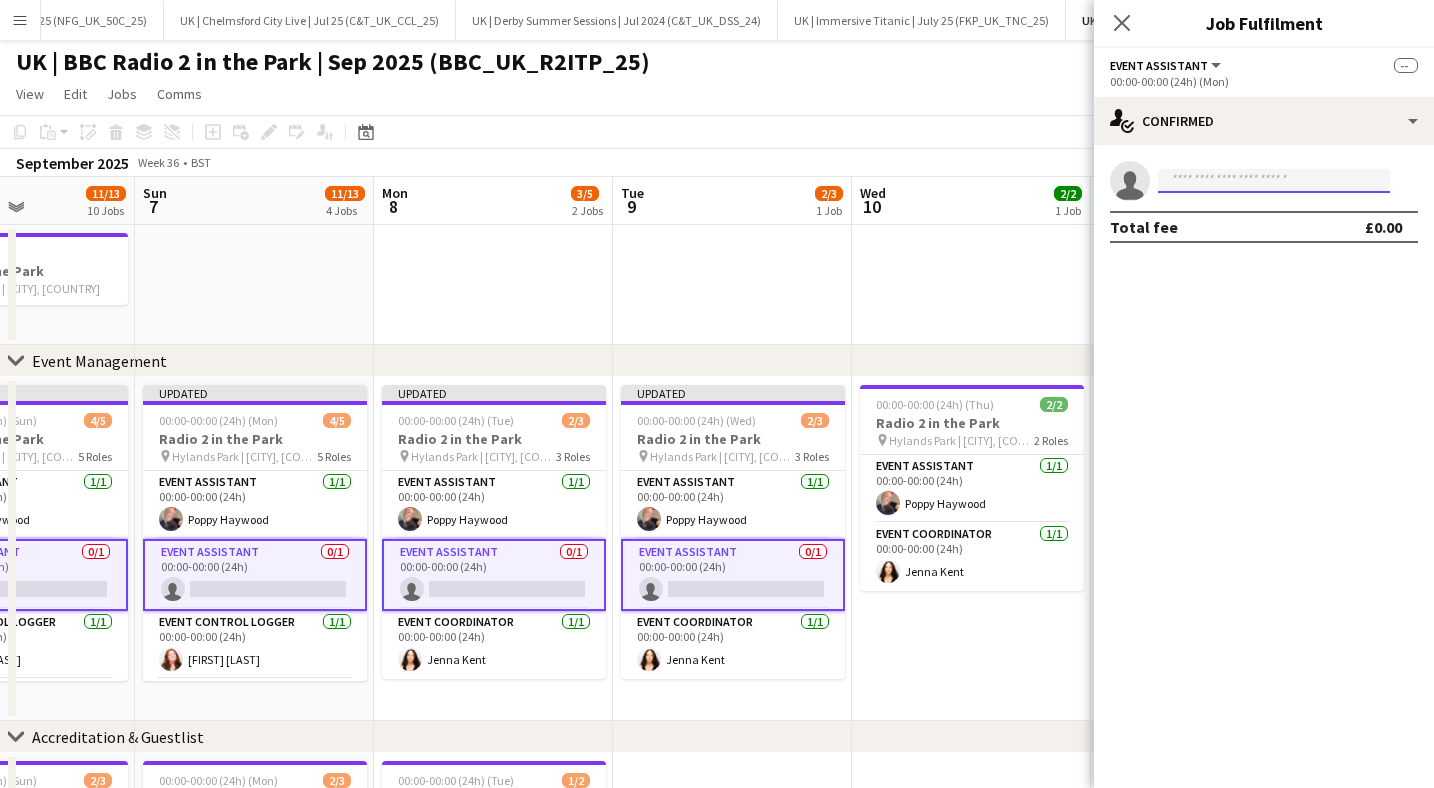 click at bounding box center [1274, 181] 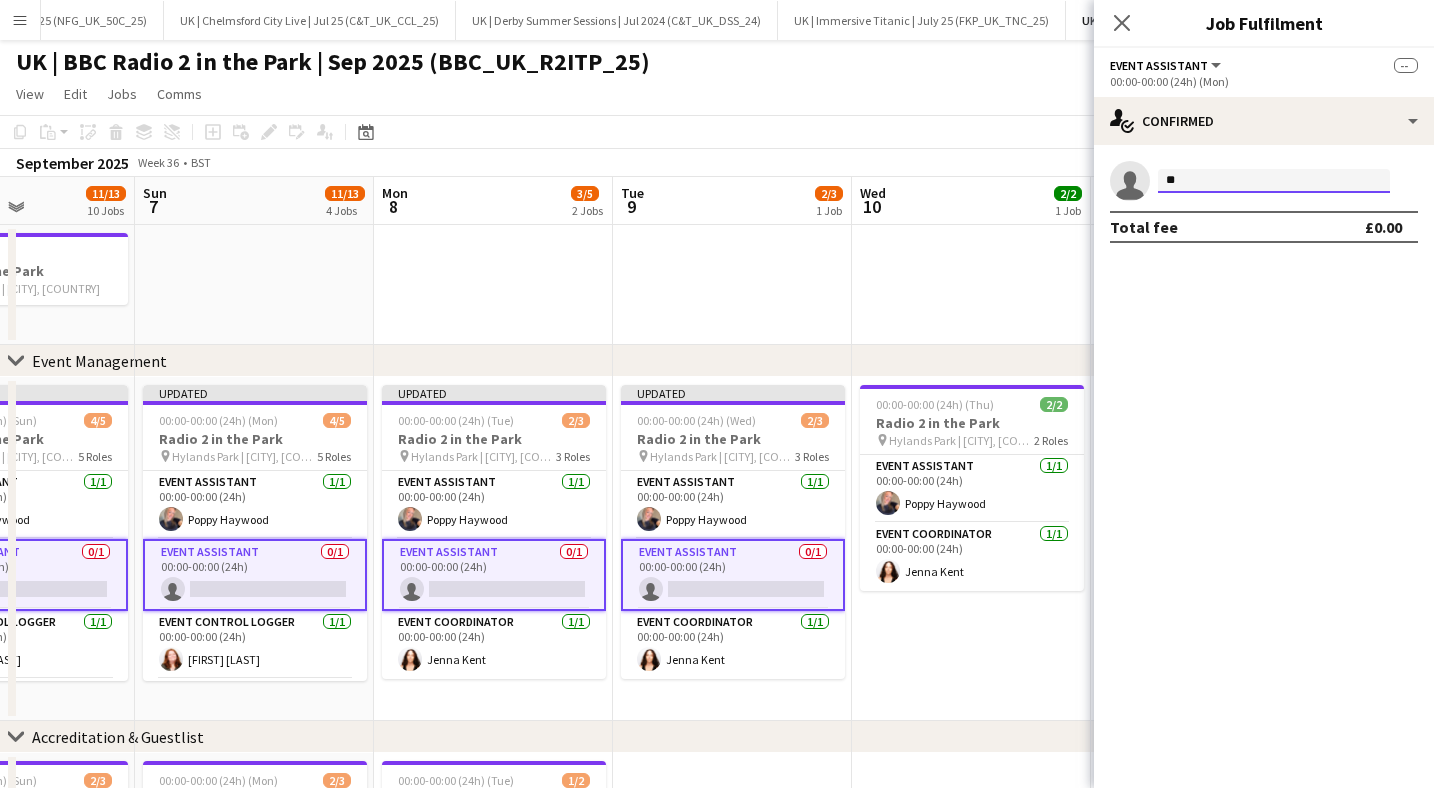 type on "*" 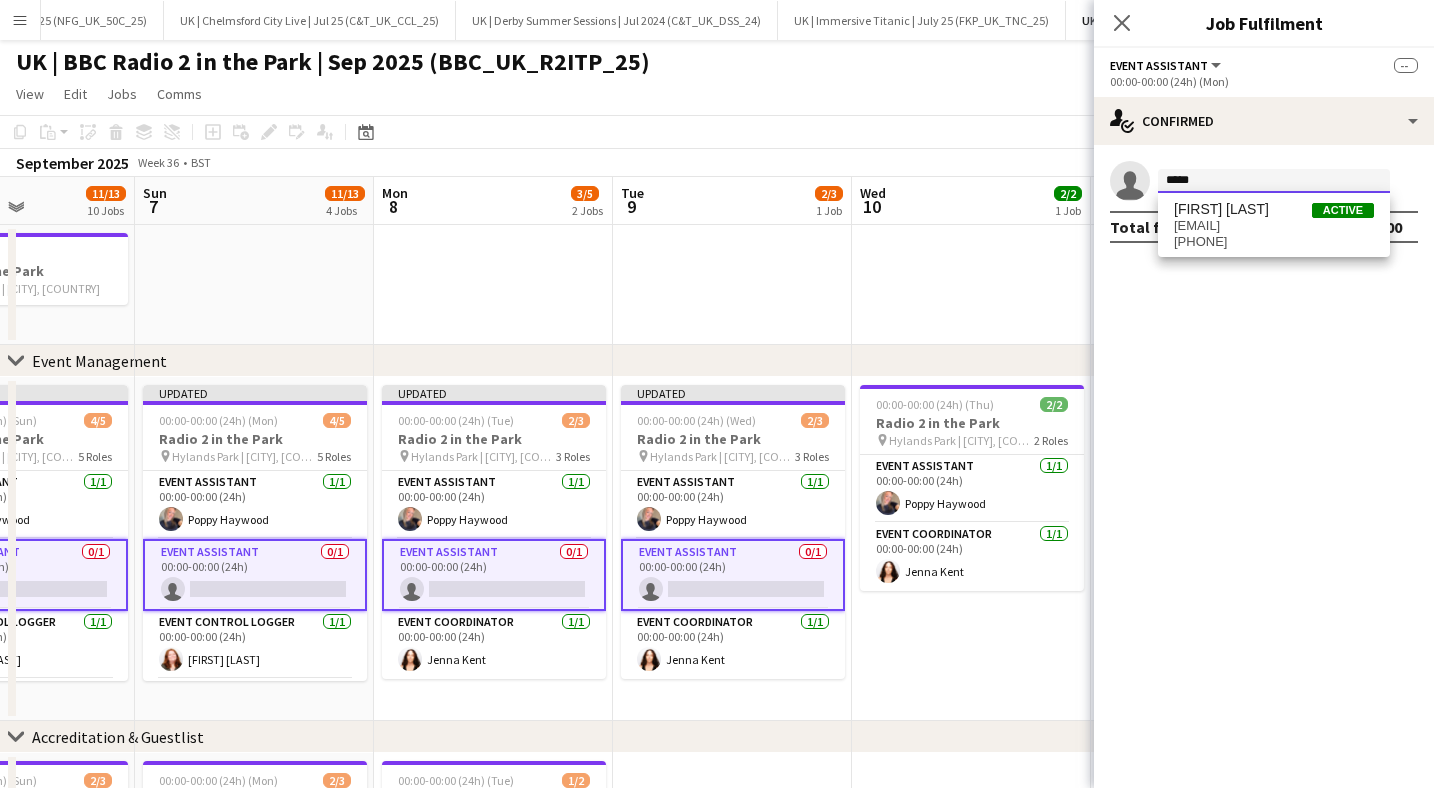 type on "*****" 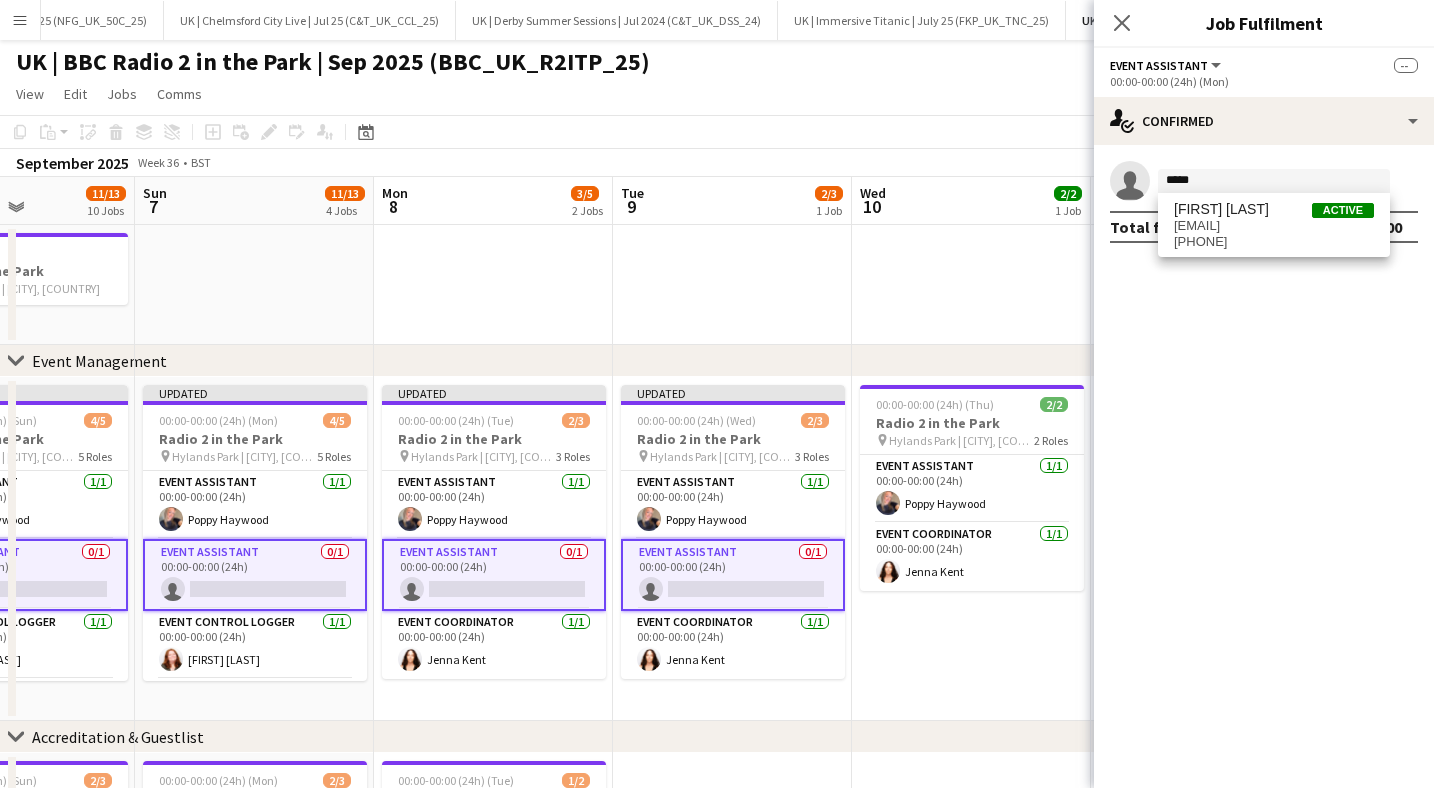click on "[FIRST] [LAST]  Active" at bounding box center (1274, 209) 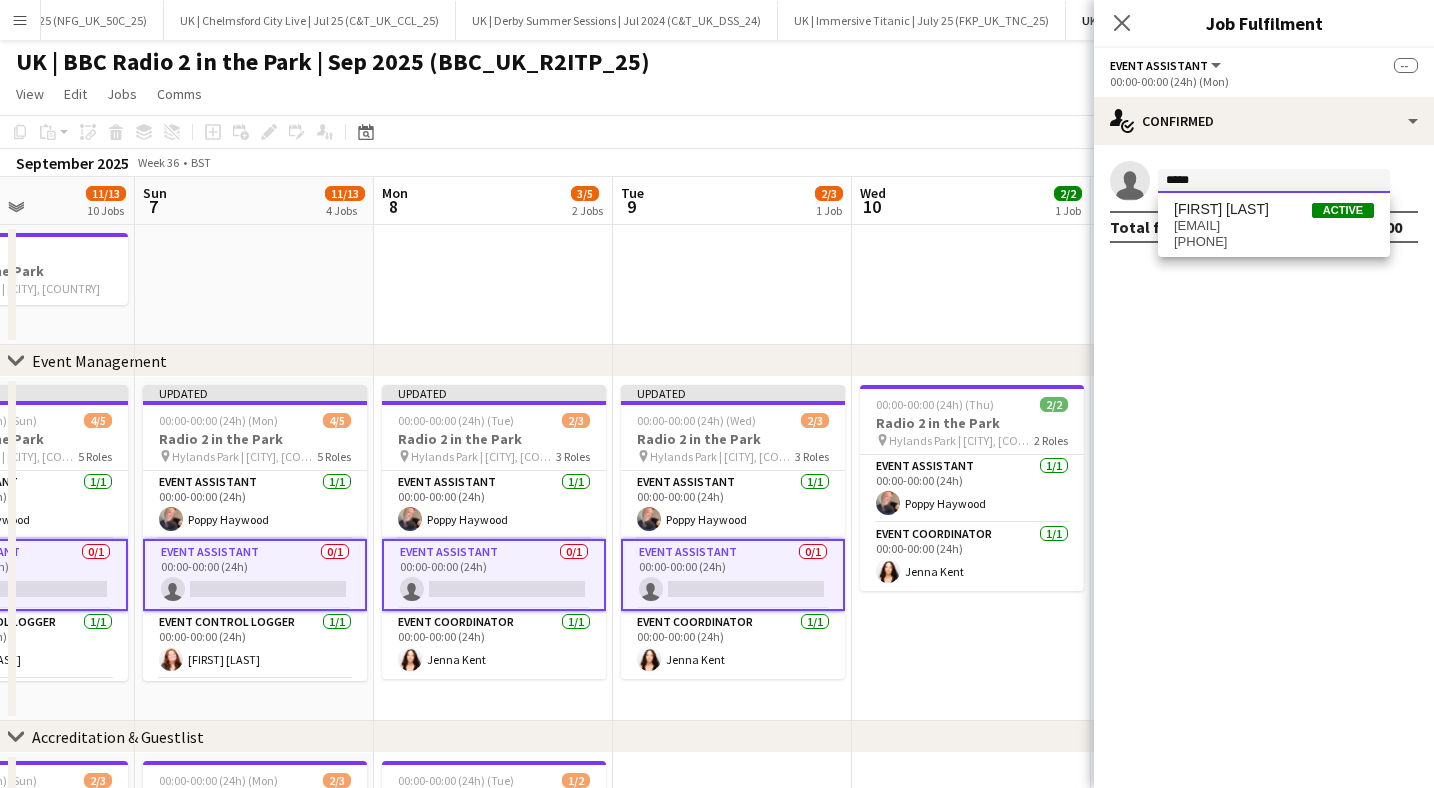 type 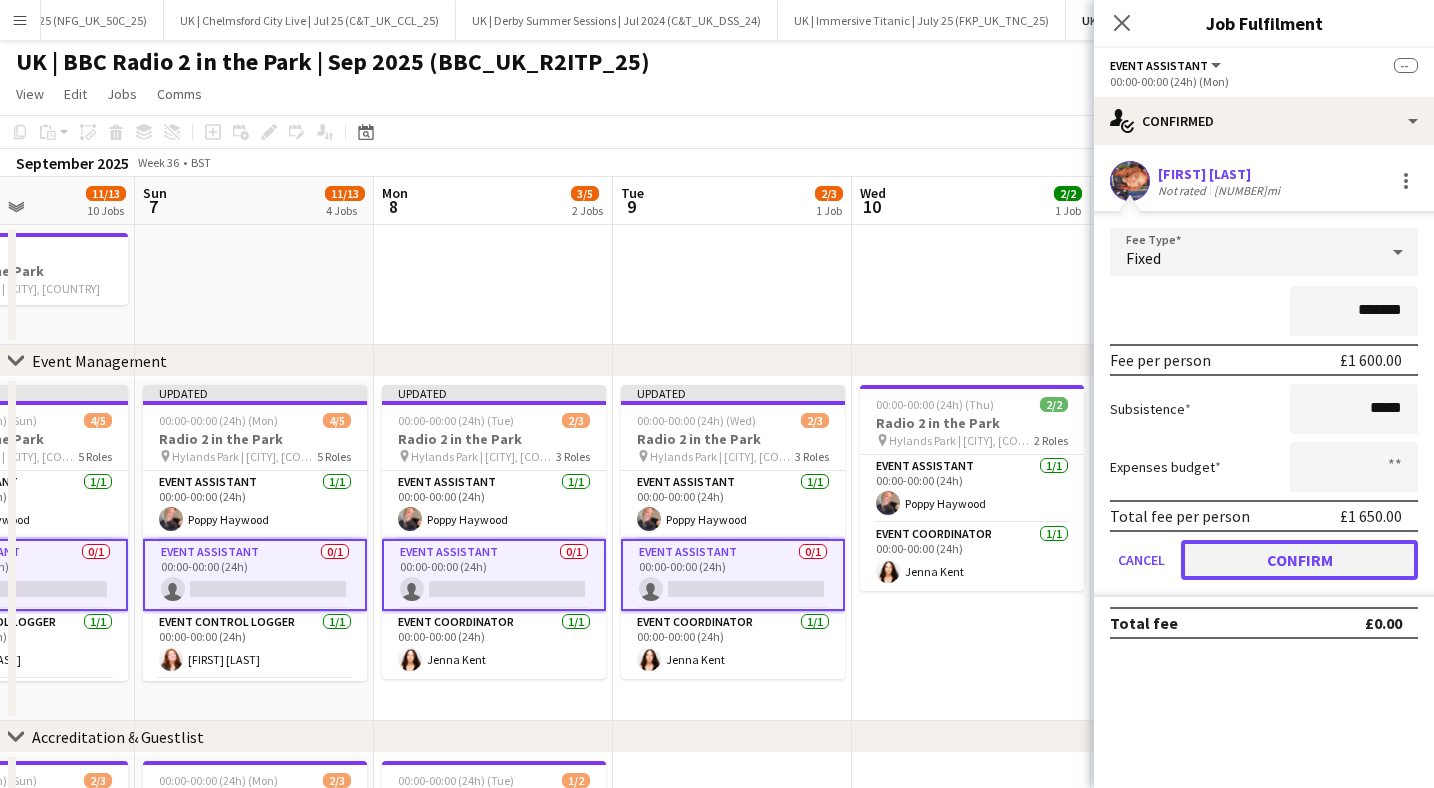 click on "Confirm" at bounding box center [1299, 560] 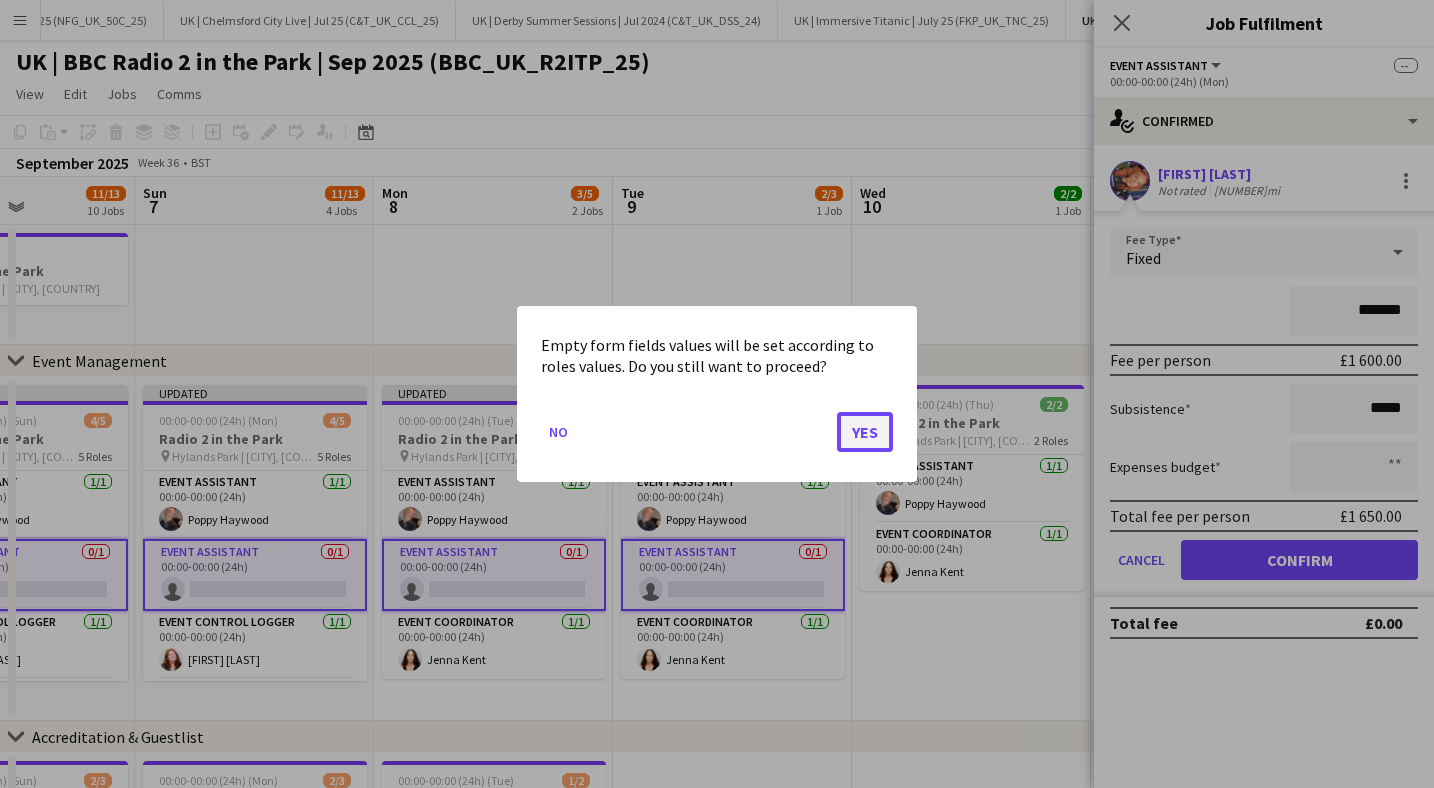click on "Yes" 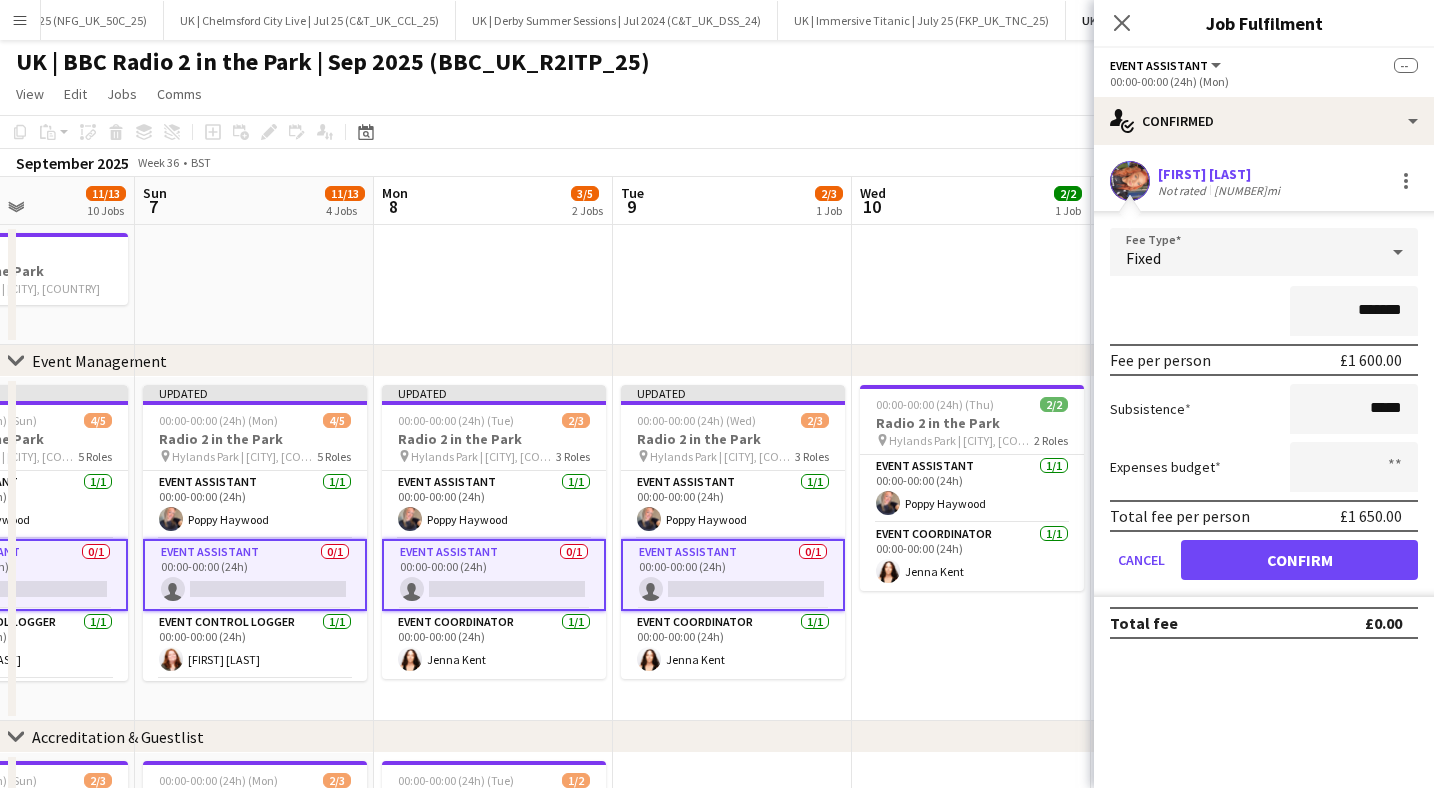 scroll, scrollTop: 1, scrollLeft: 0, axis: vertical 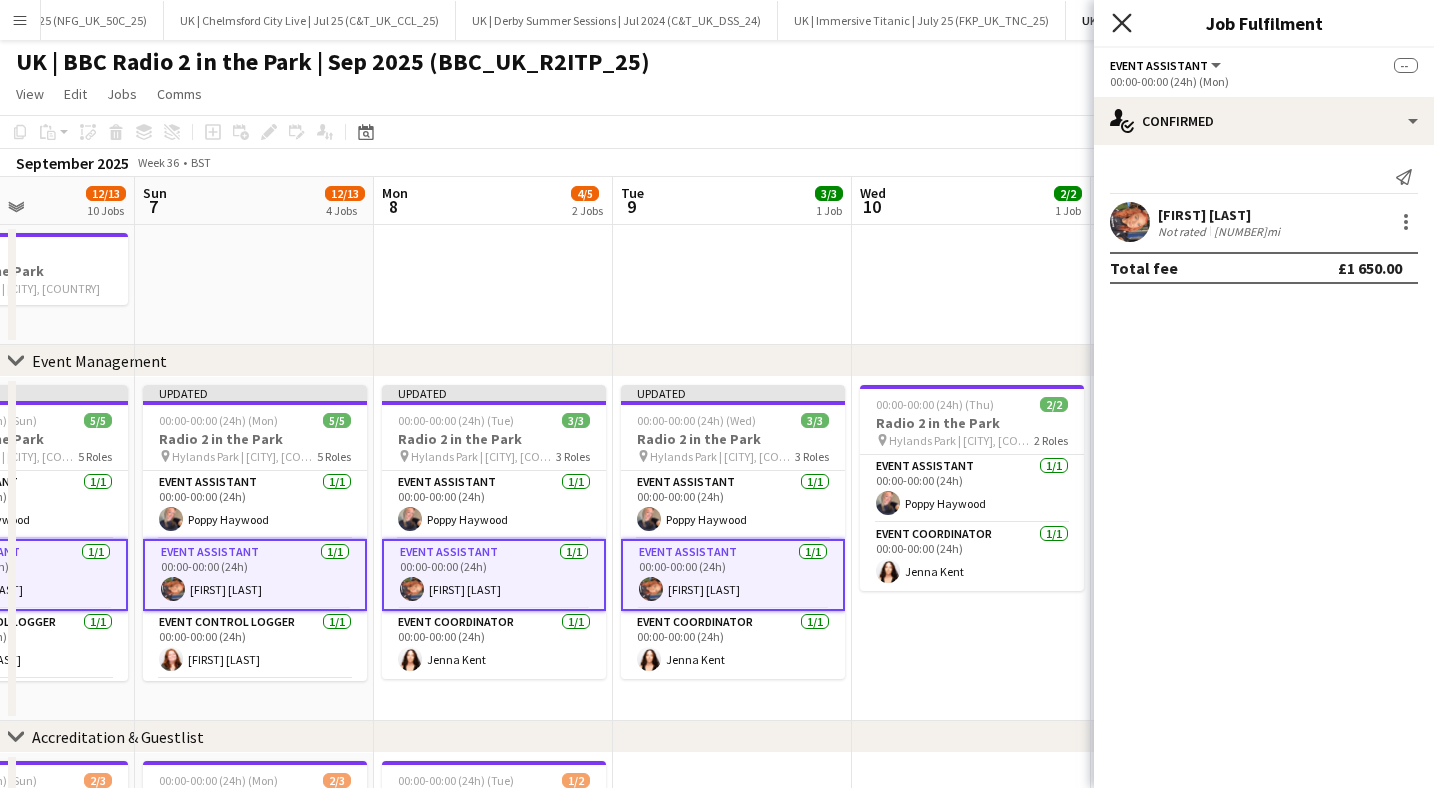 click 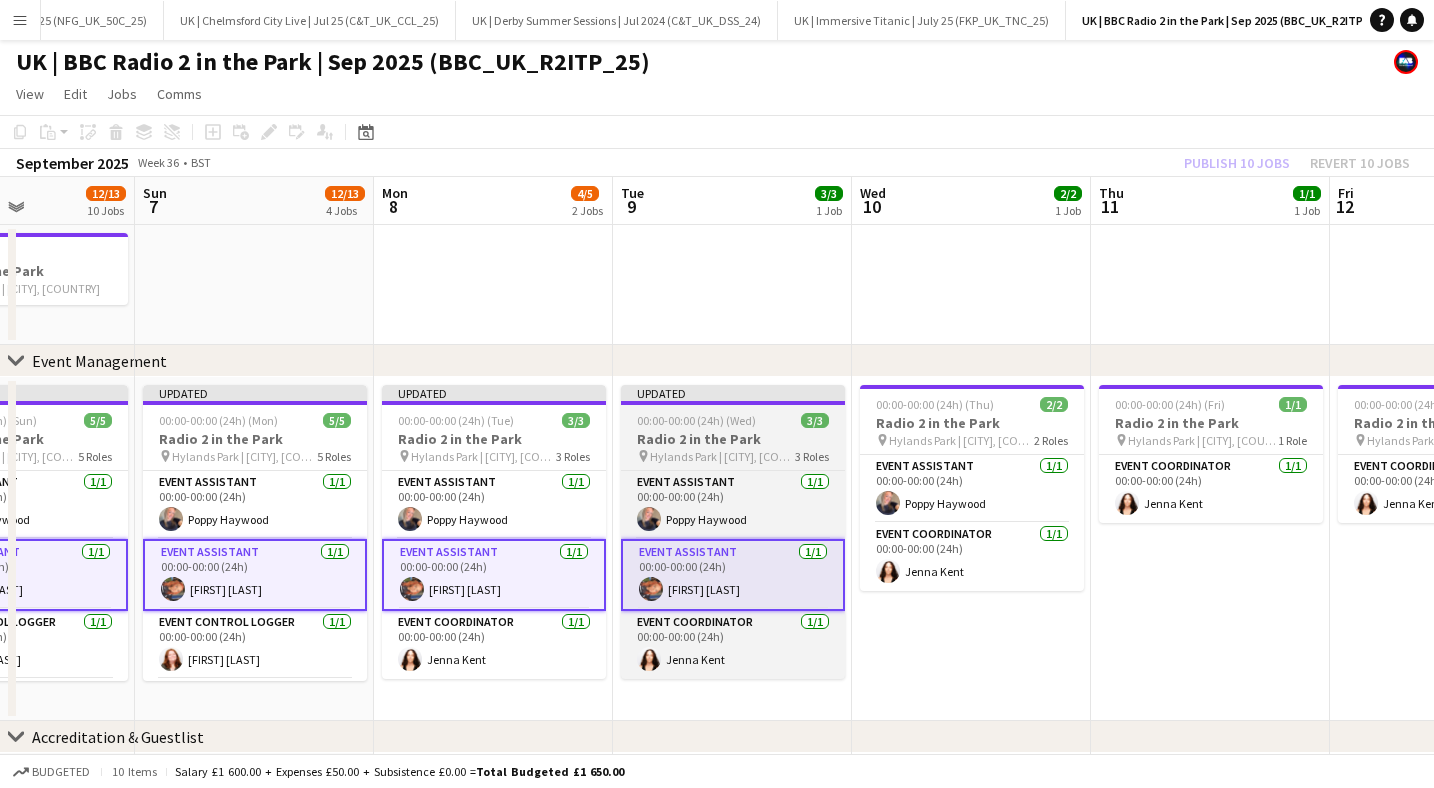 click on "Radio 2 in the Park" at bounding box center [733, 439] 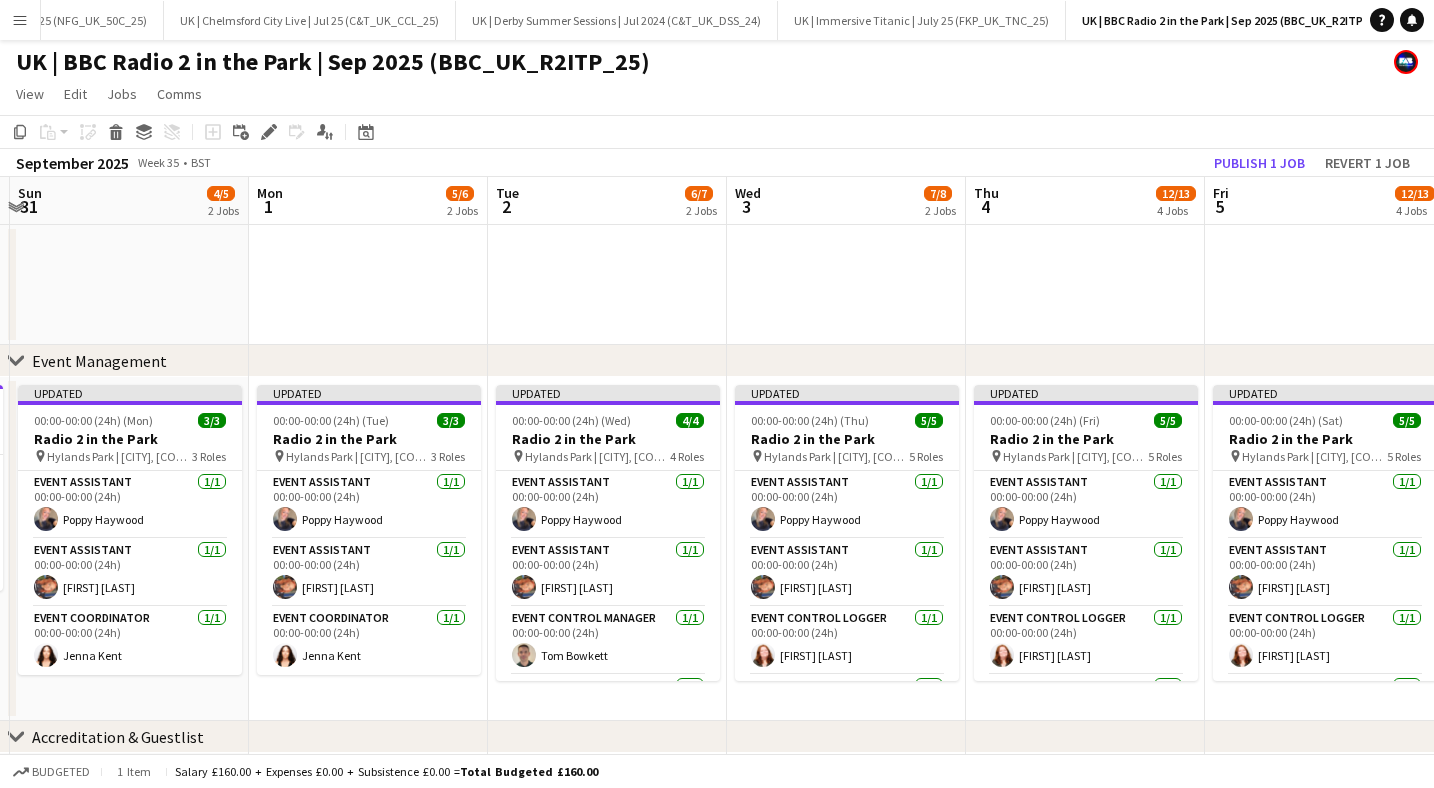 scroll, scrollTop: 0, scrollLeft: 451, axis: horizontal 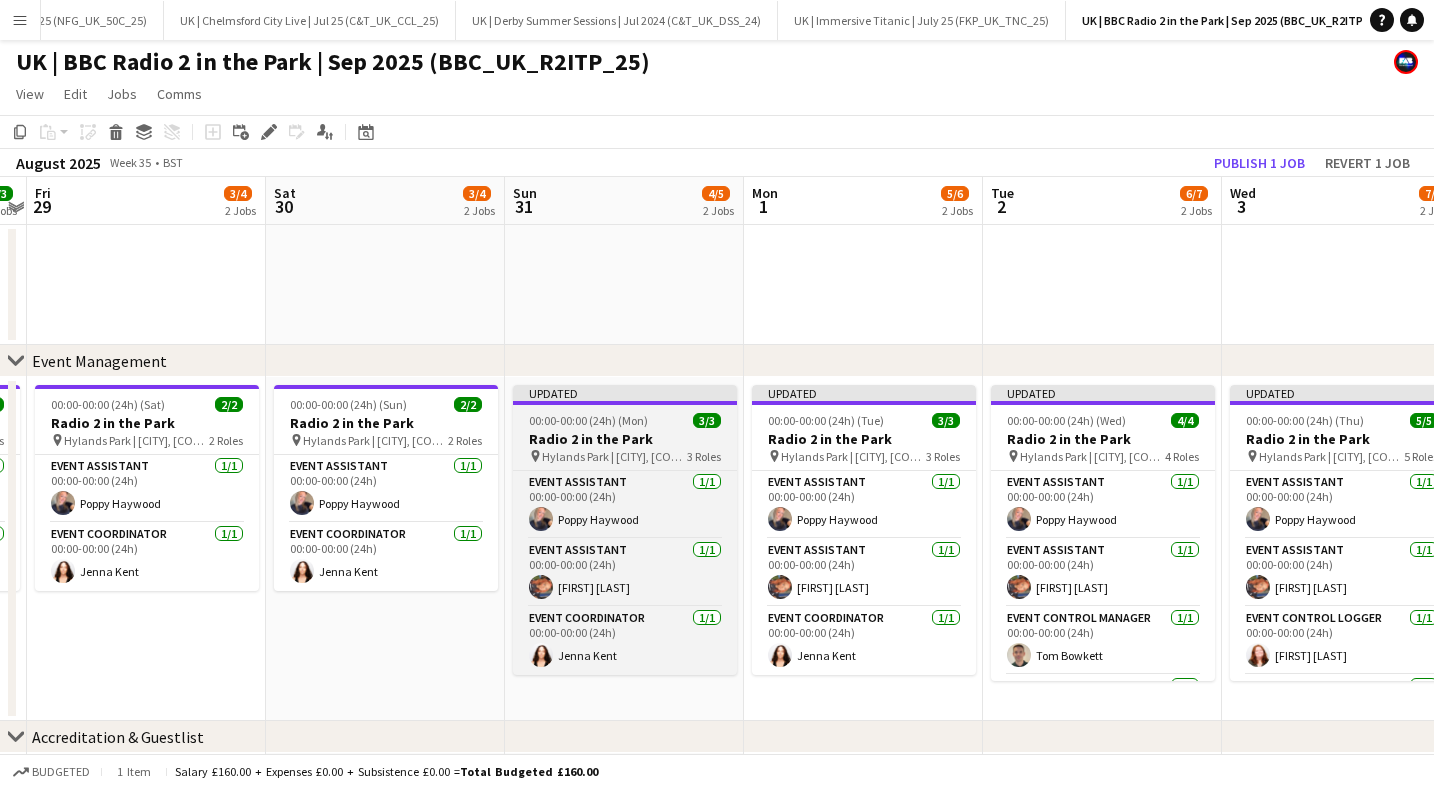 click on "00:00-00:00 (24h) (Mon)" at bounding box center (588, 420) 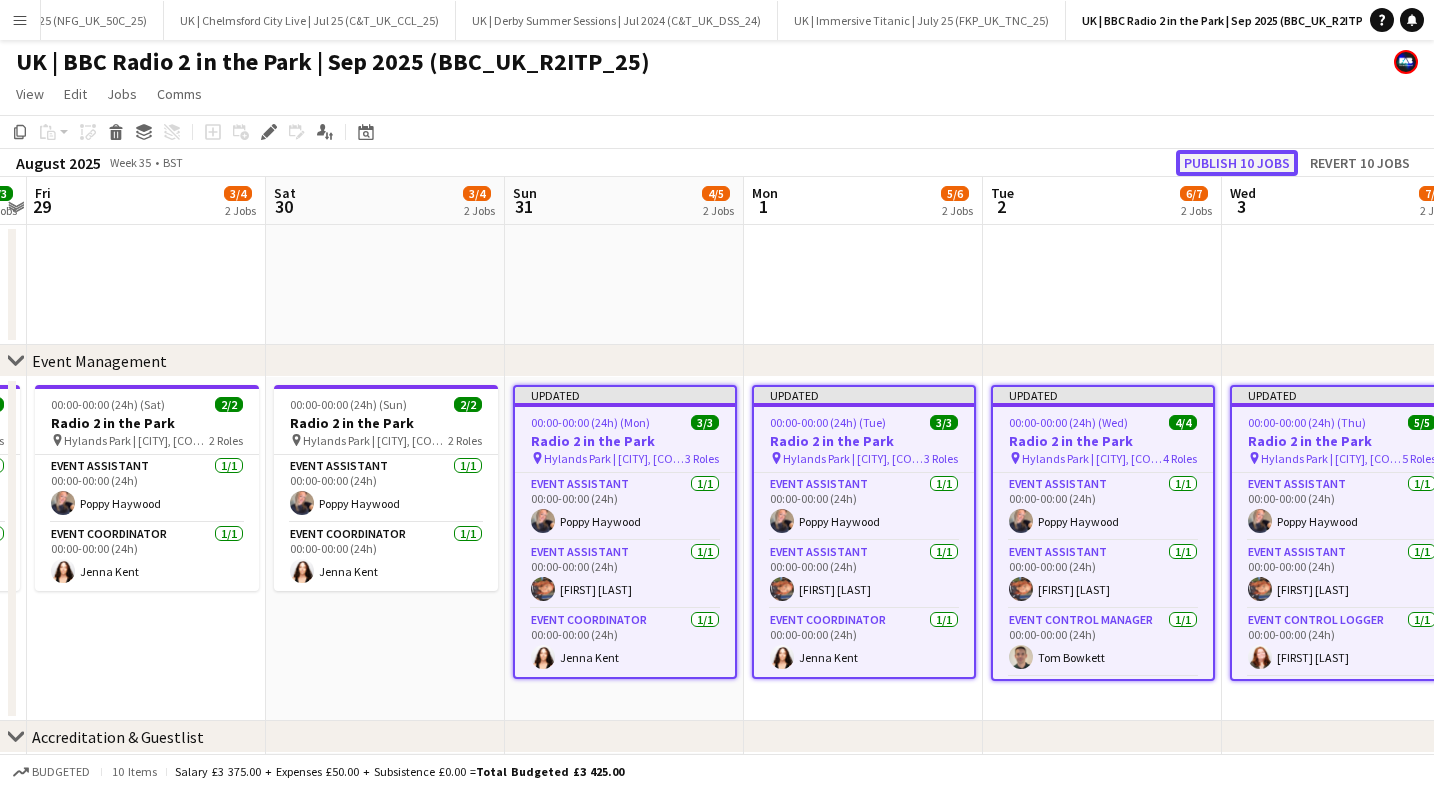click on "Publish 10 jobs" 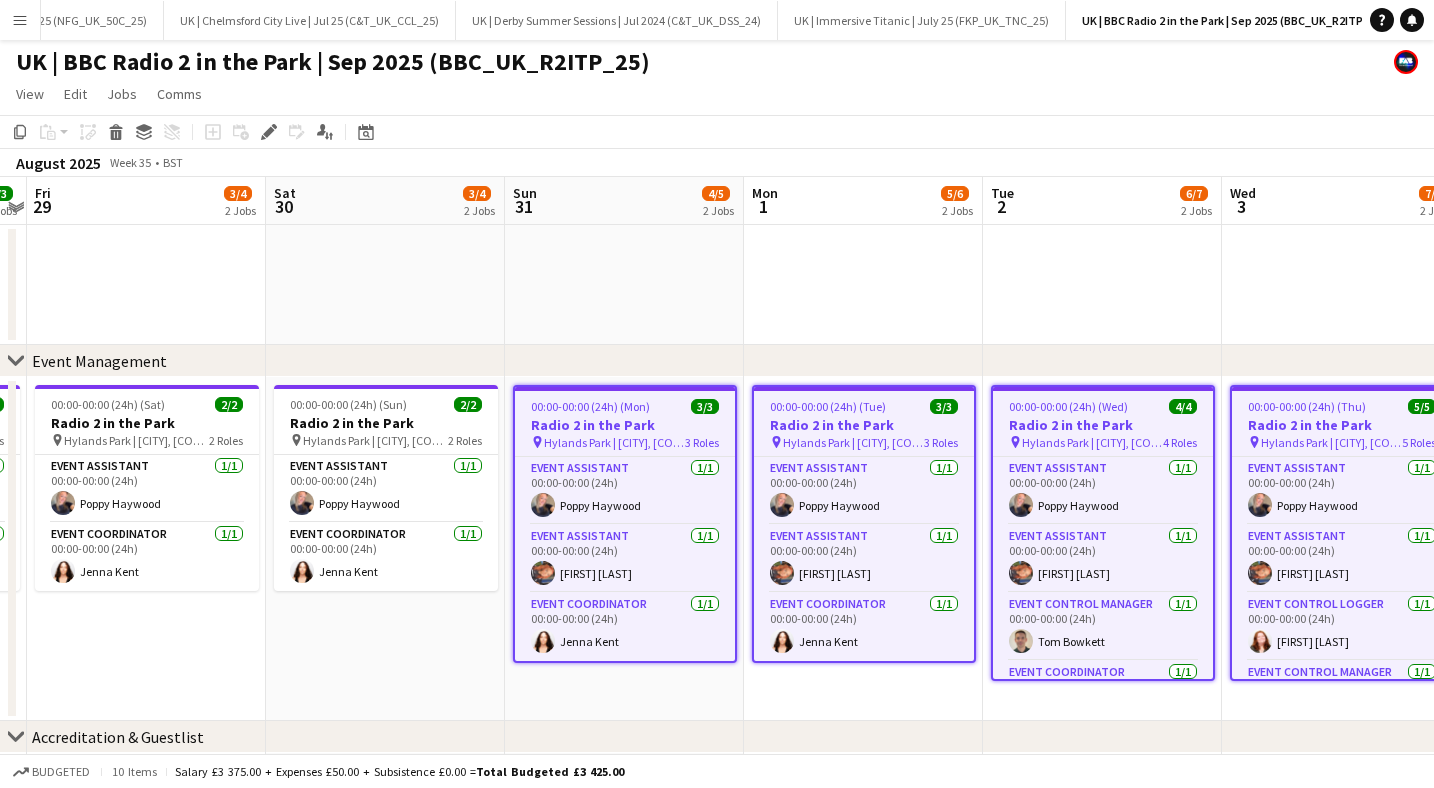 click on "Menu" at bounding box center [20, 20] 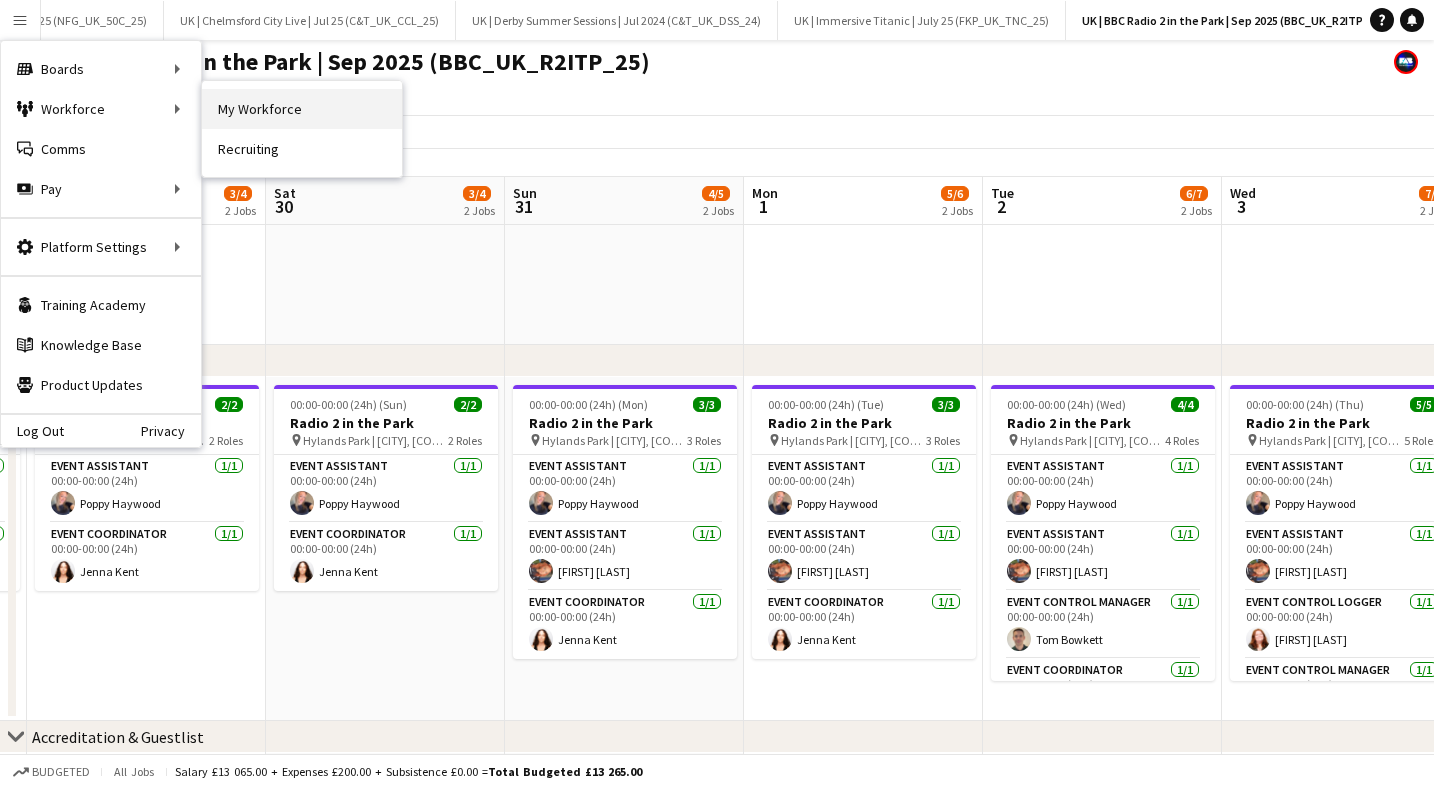click on "My Workforce" at bounding box center [302, 109] 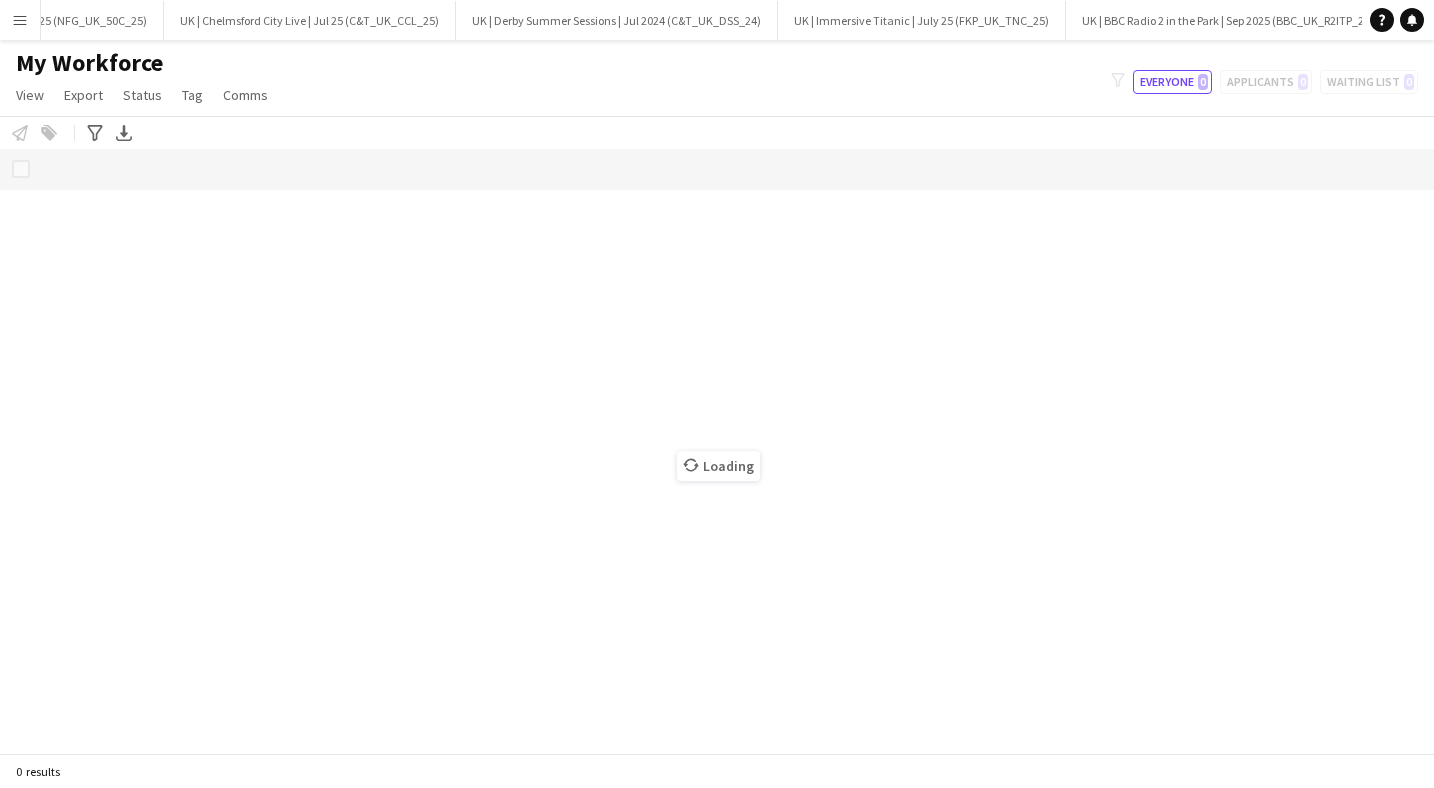 scroll, scrollTop: 0, scrollLeft: 0, axis: both 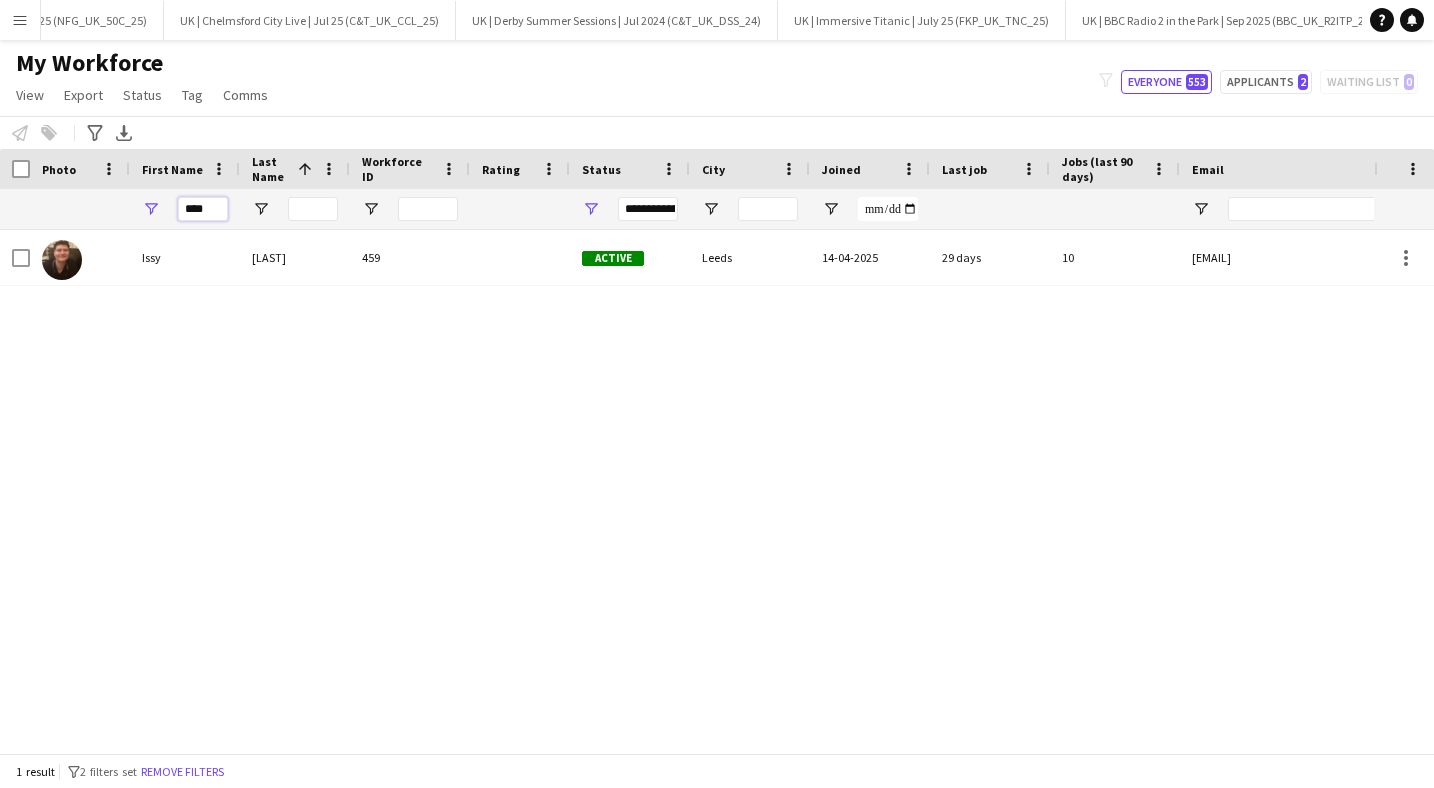 click on "****" at bounding box center [203, 209] 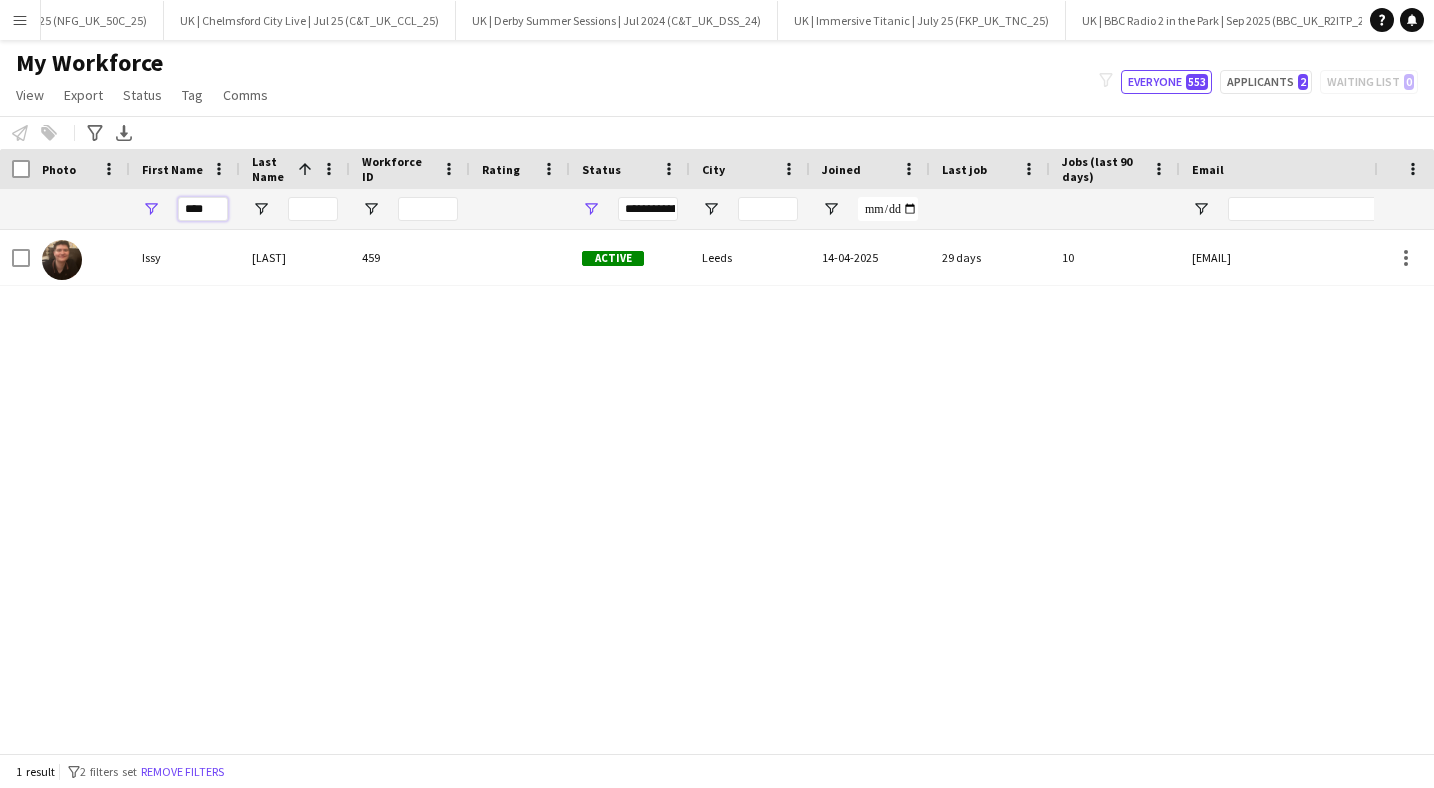 click on "****" at bounding box center (203, 209) 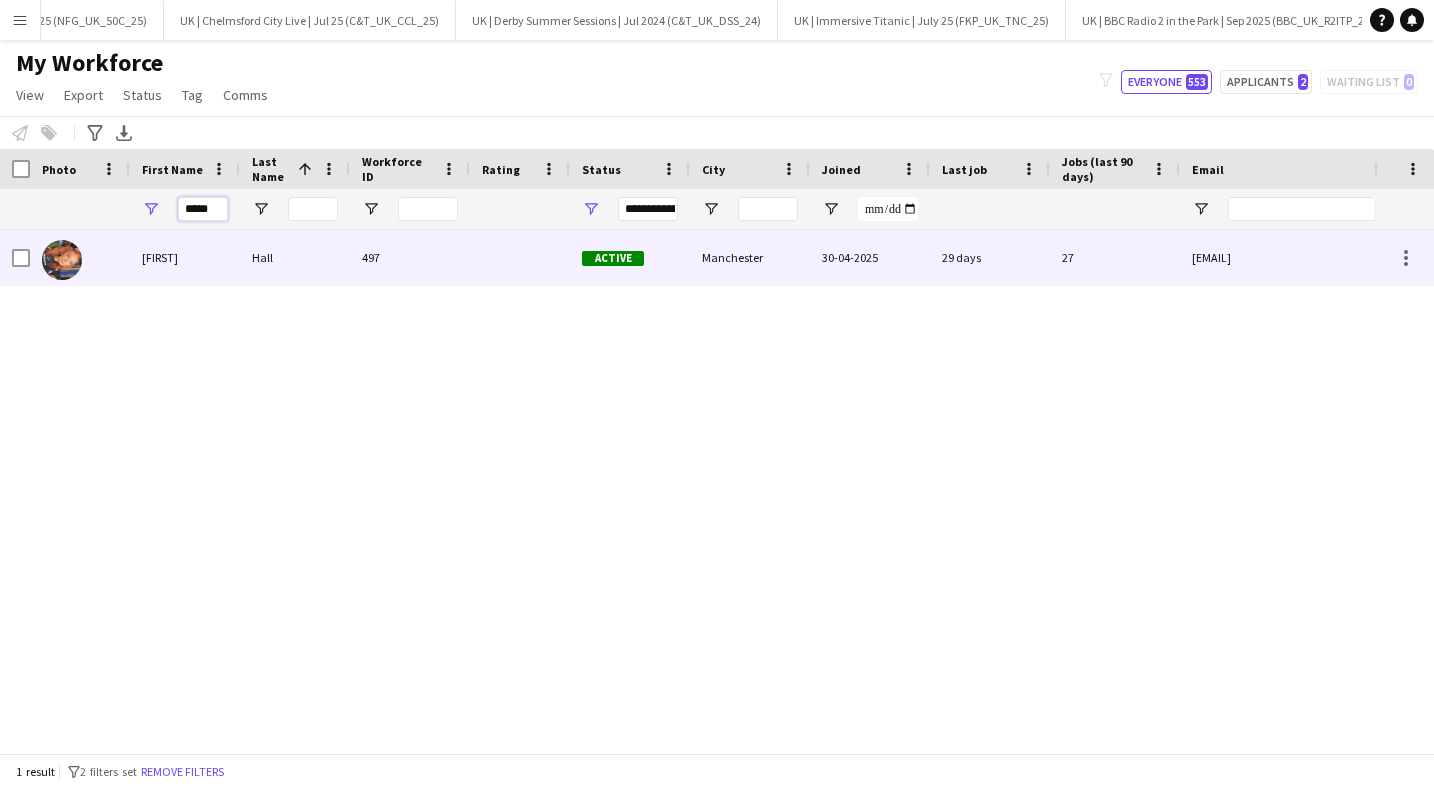 type on "*****" 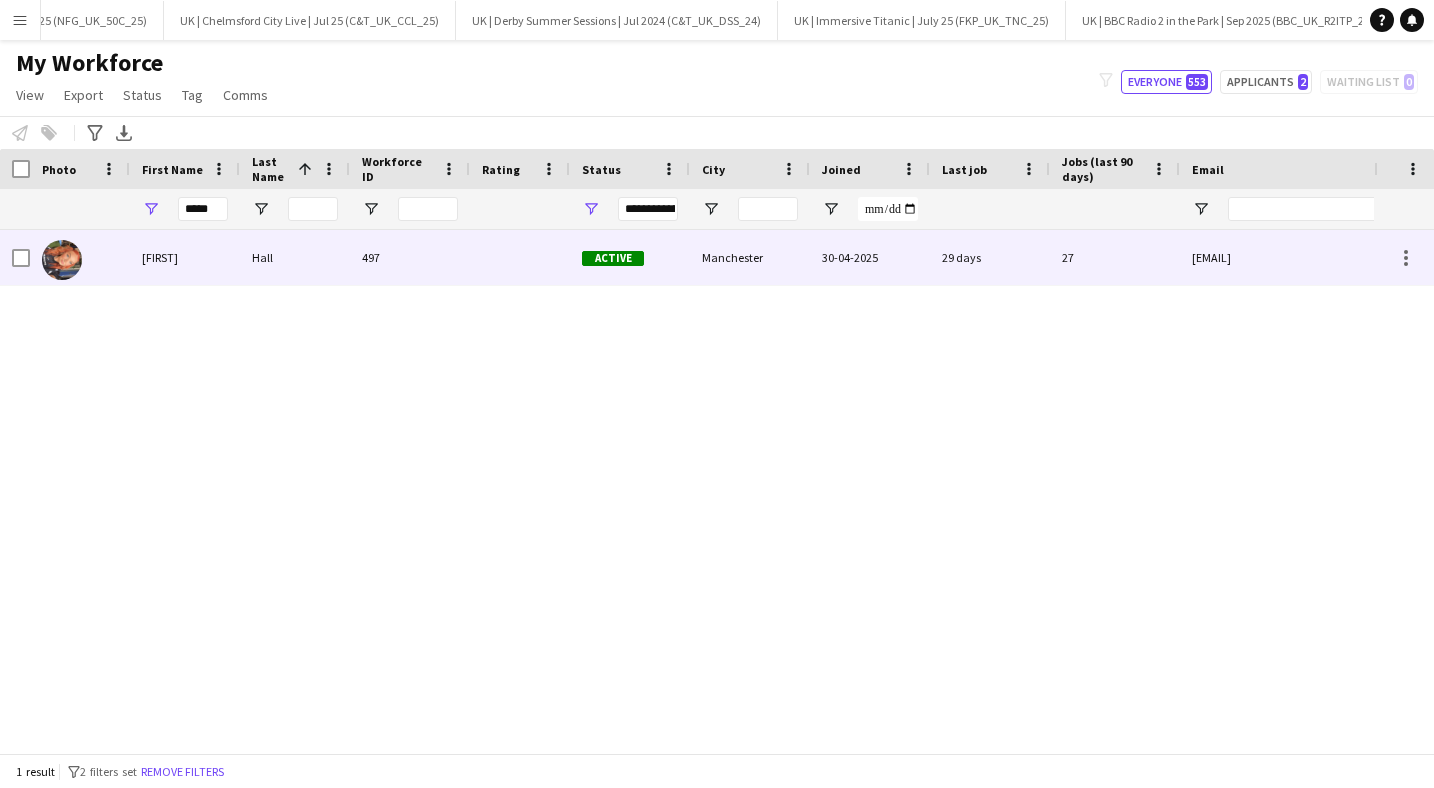 click on "Hall" at bounding box center (295, 257) 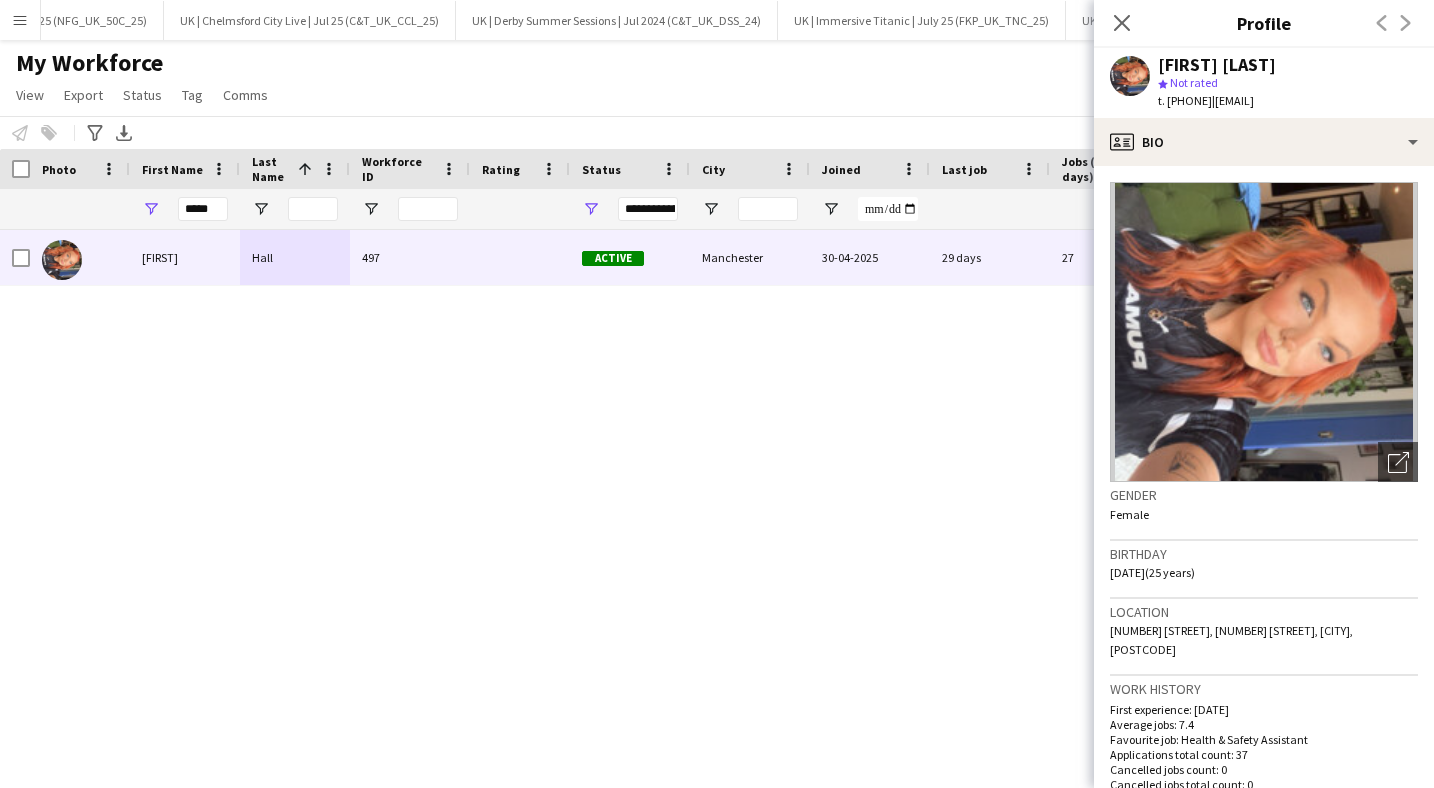 drag, startPoint x: 1395, startPoint y: 99, endPoint x: 1254, endPoint y: 97, distance: 141.01419 